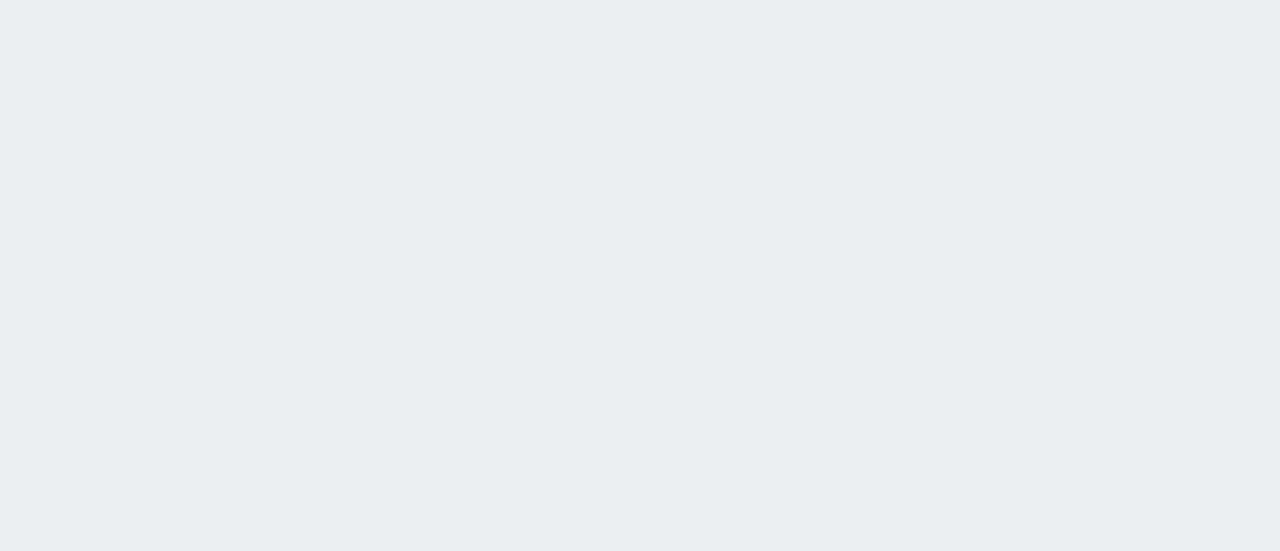 scroll, scrollTop: 0, scrollLeft: 0, axis: both 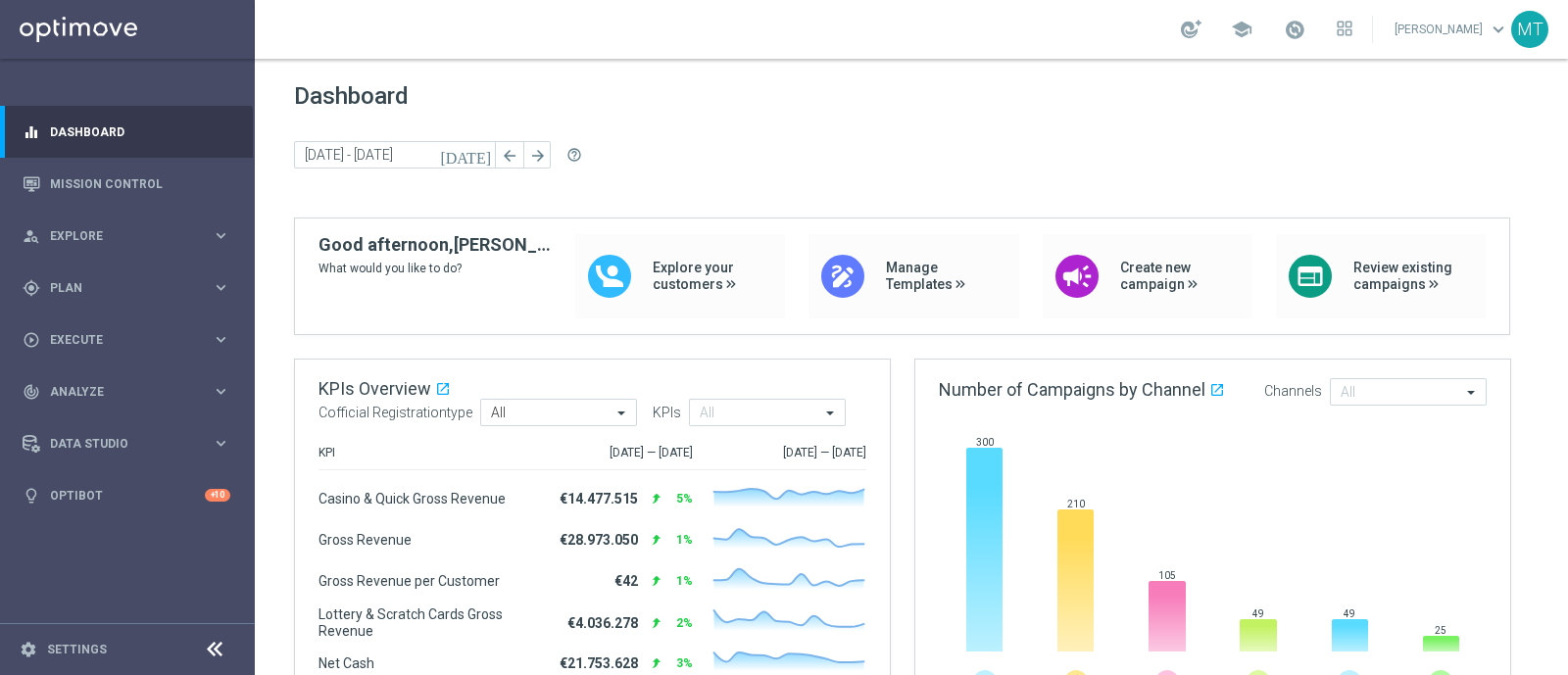 click on "[DATE]" 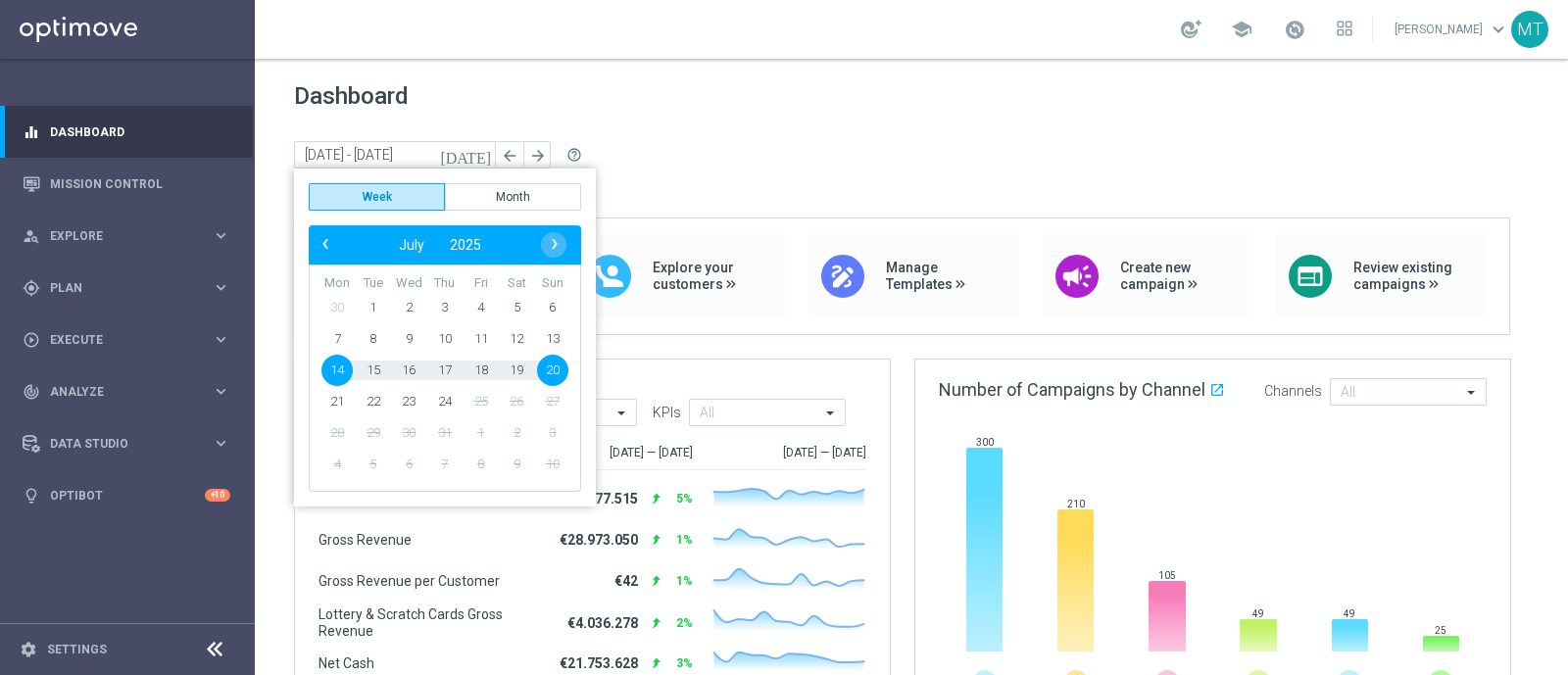 click on "16" 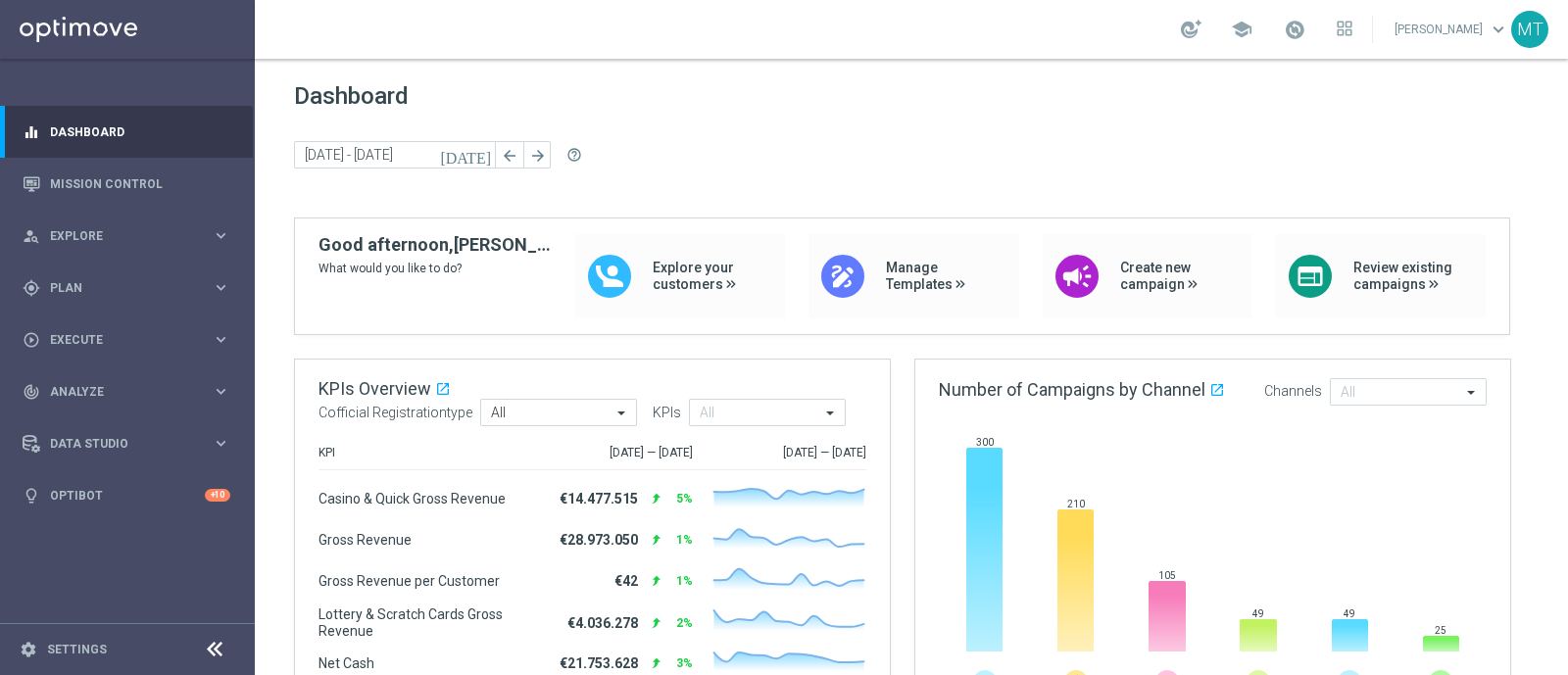 click on "[DATE]" 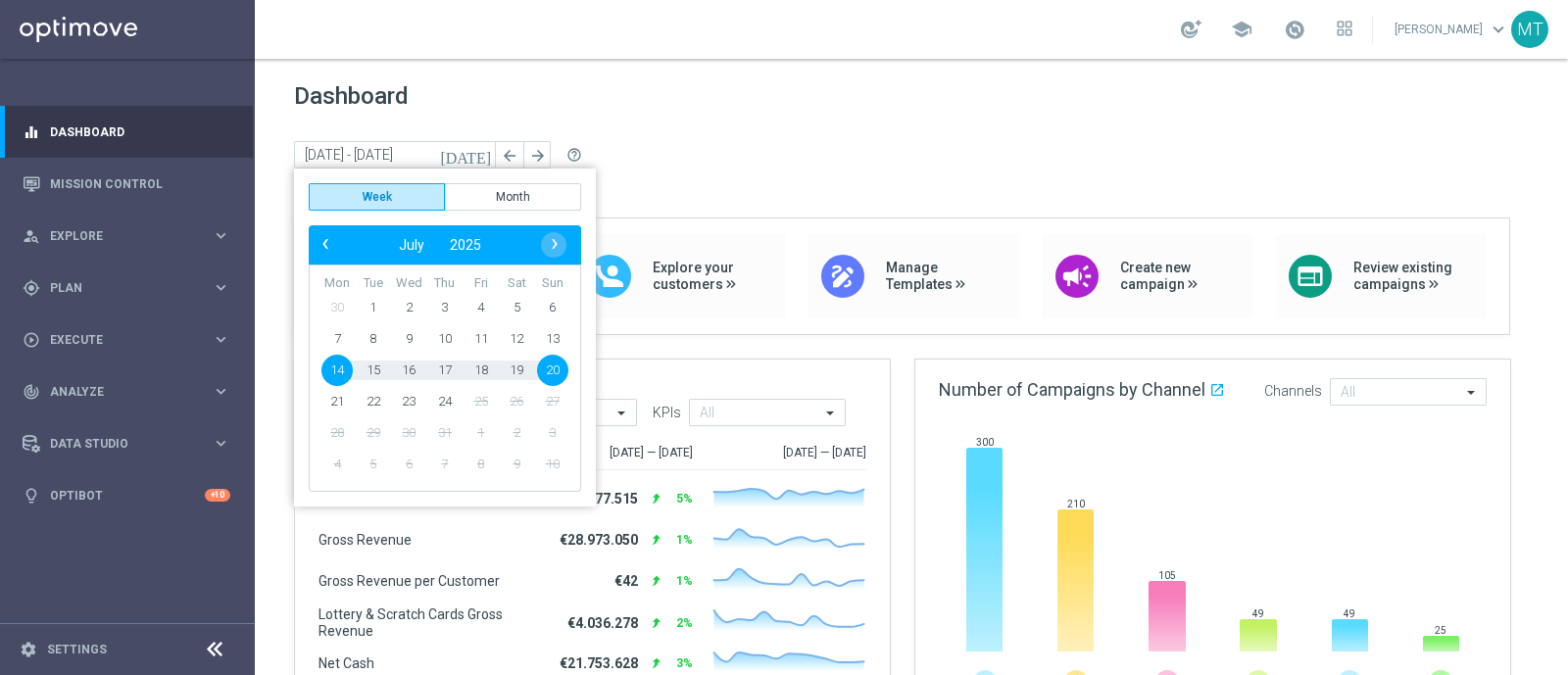 click on "16" 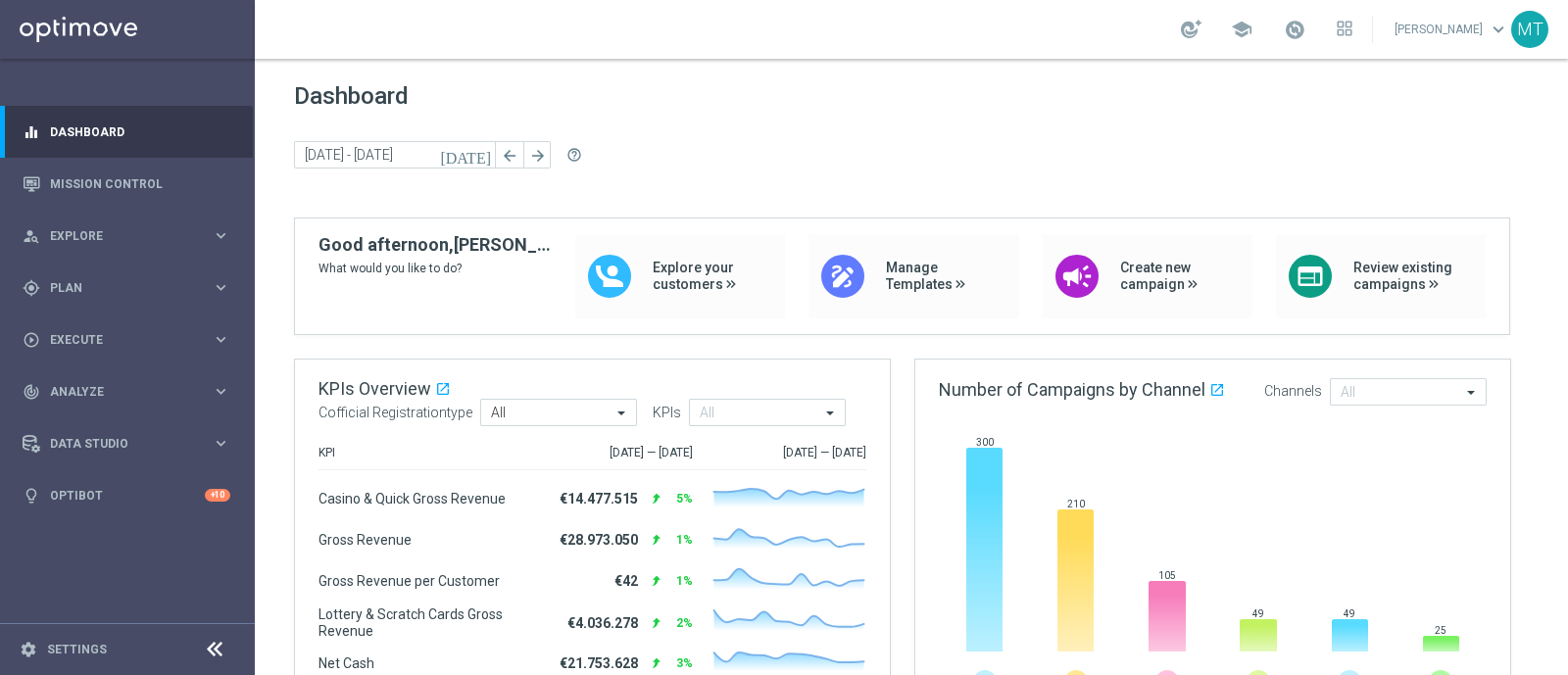 click on "[DATE]" 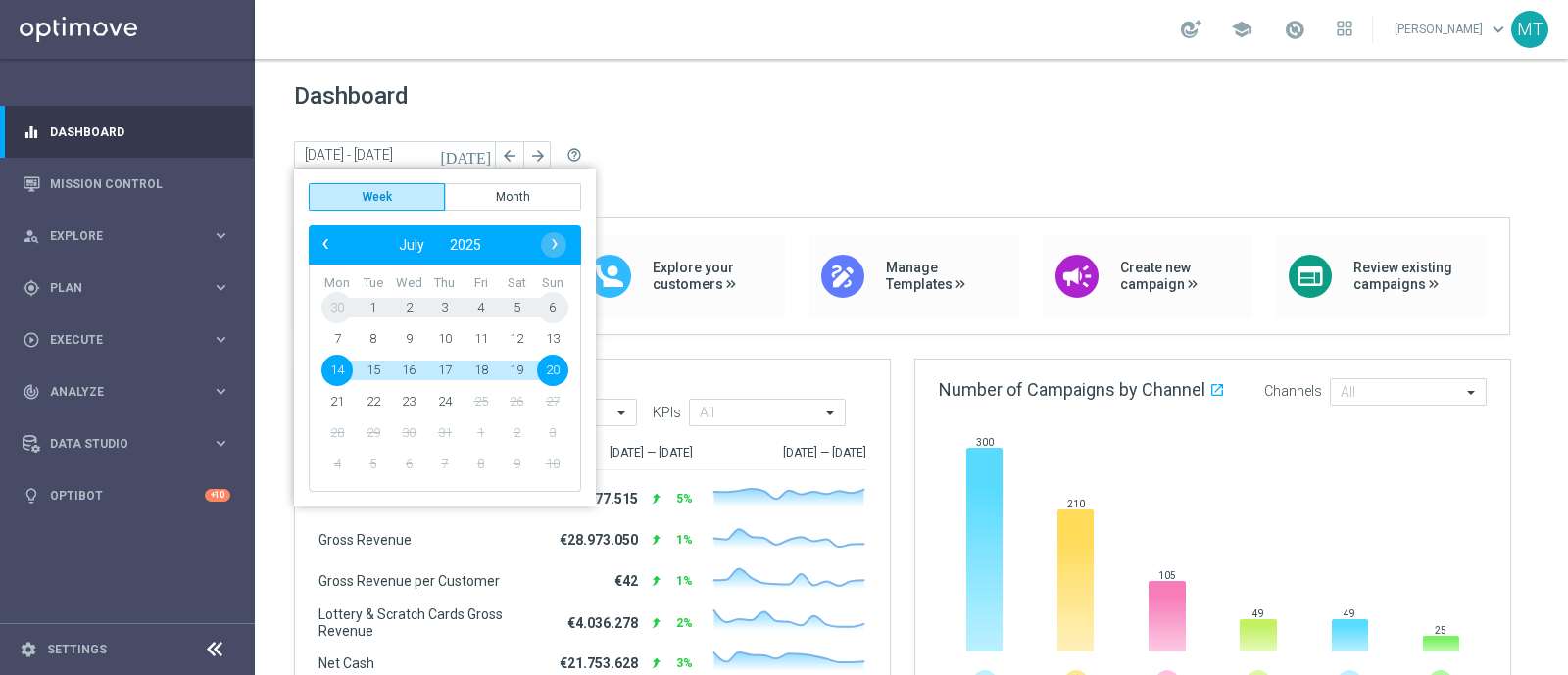 click on "3" 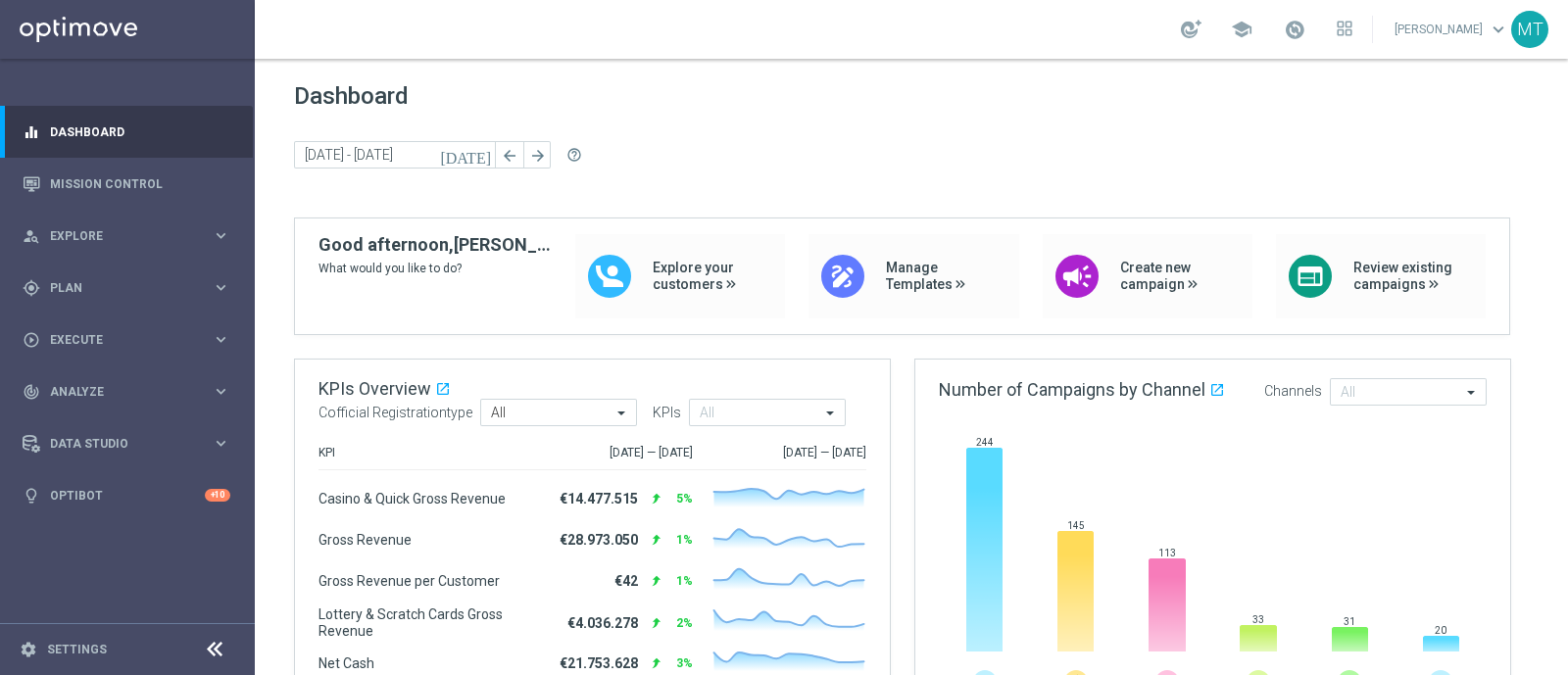 click on "[DATE]" 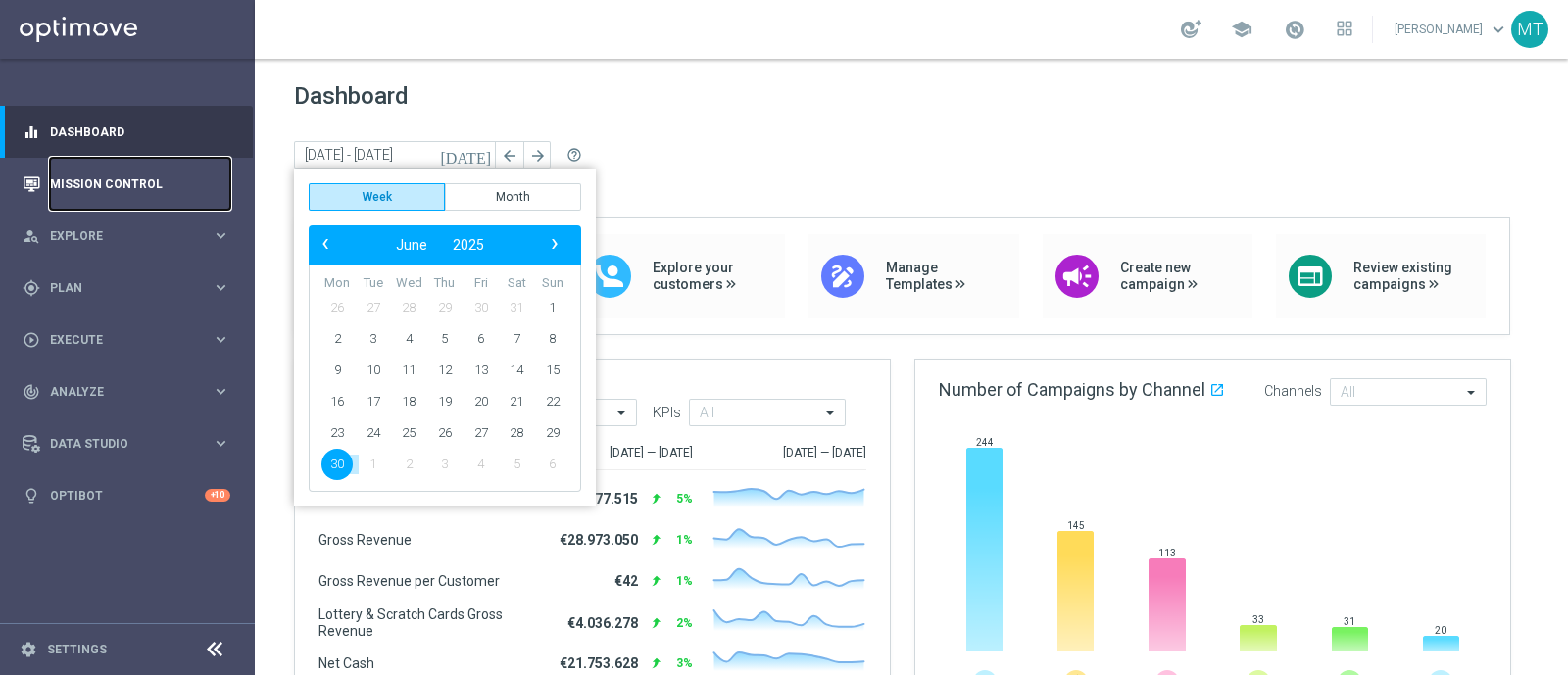 click on "Mission Control" at bounding box center (140, 183) 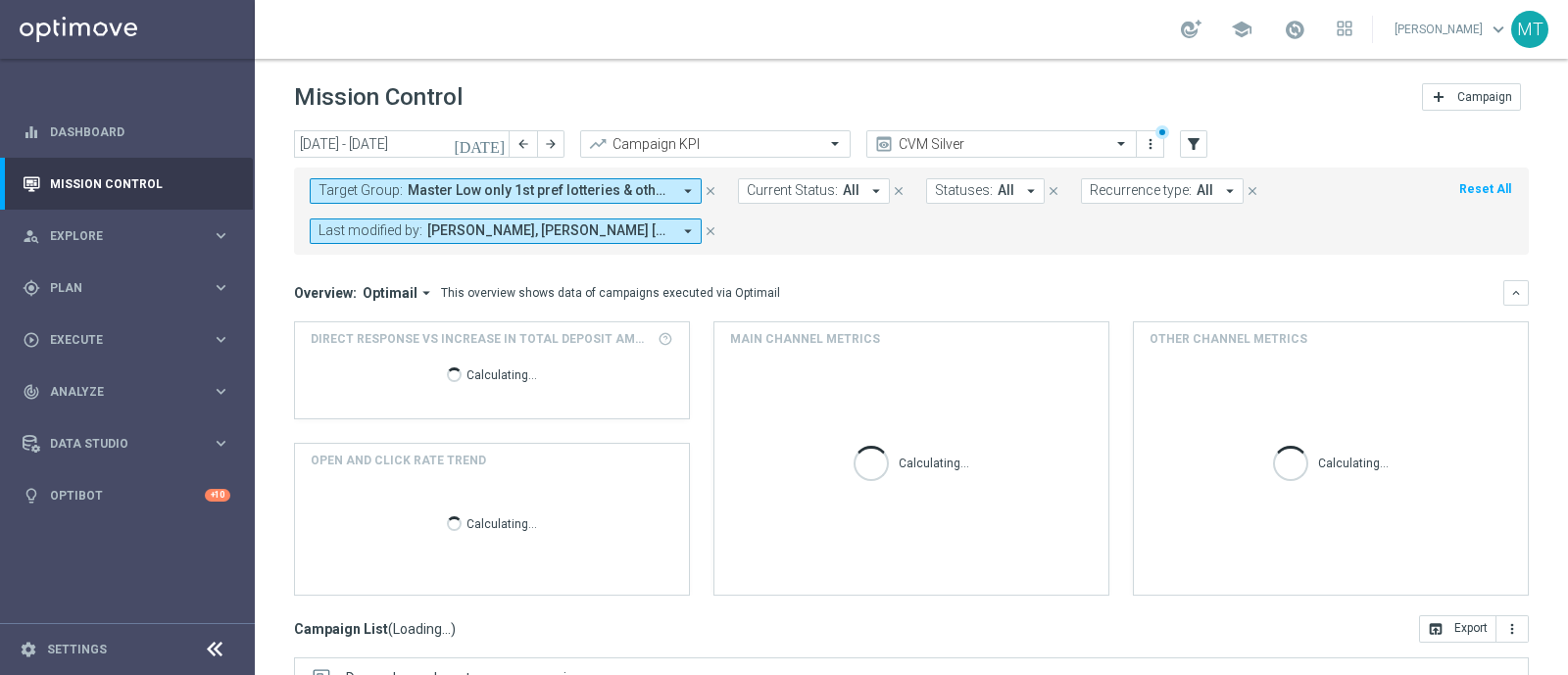 click on "[DATE]" 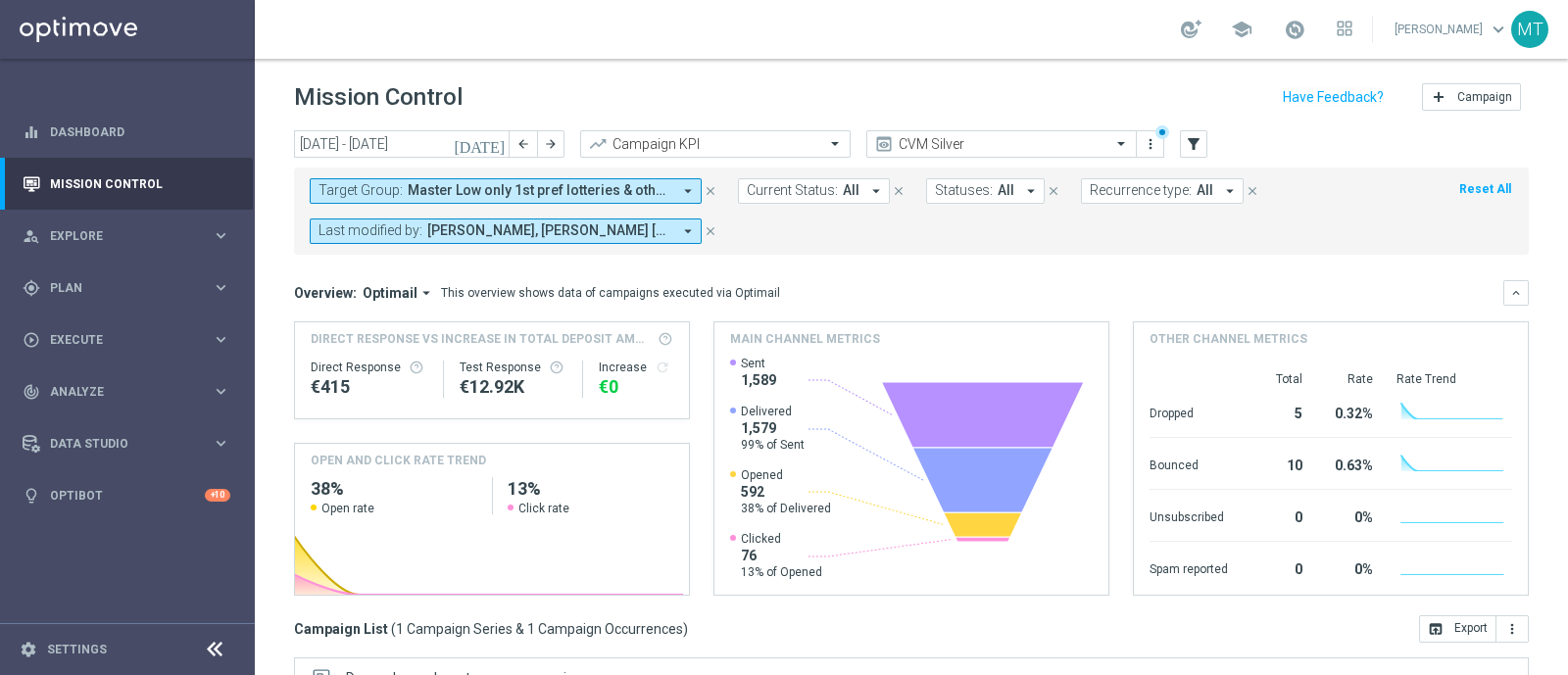 click on "[DATE]" 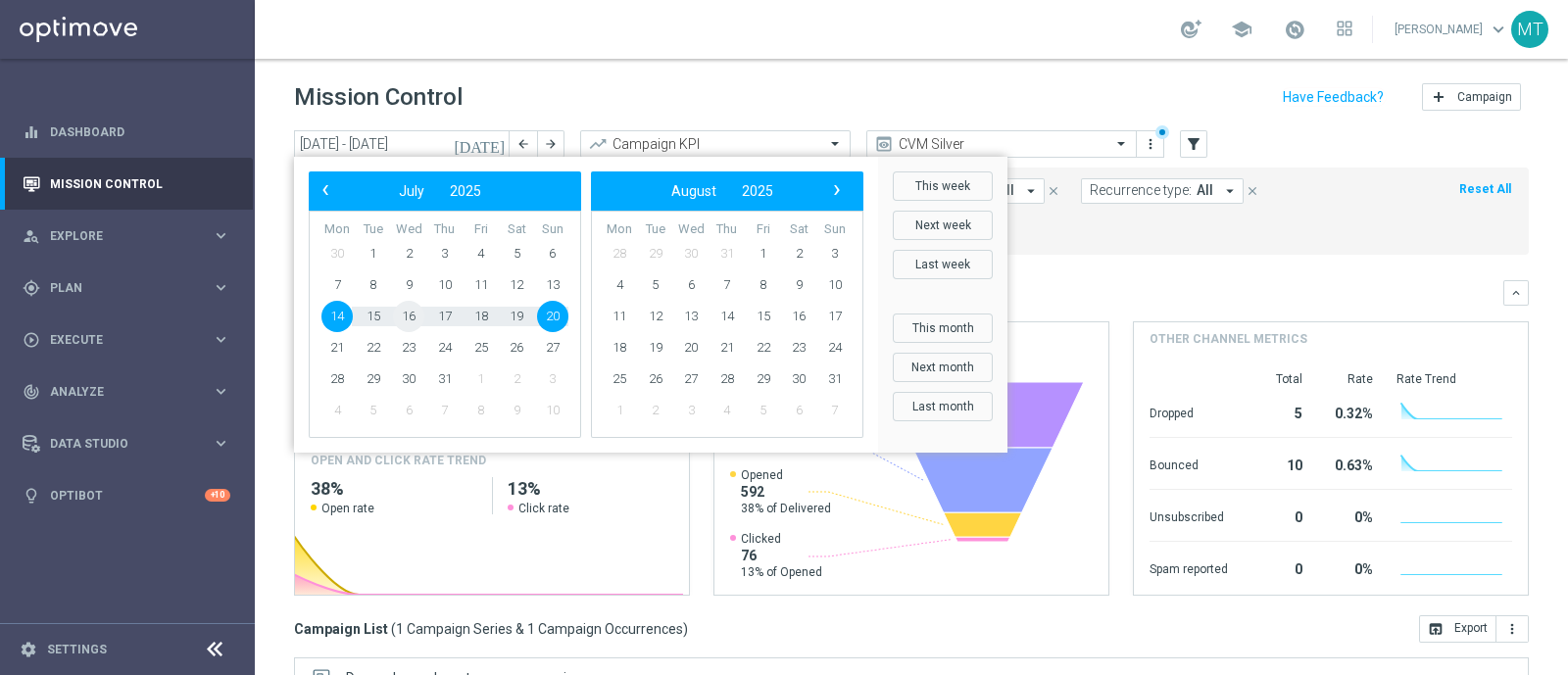 click on "16" 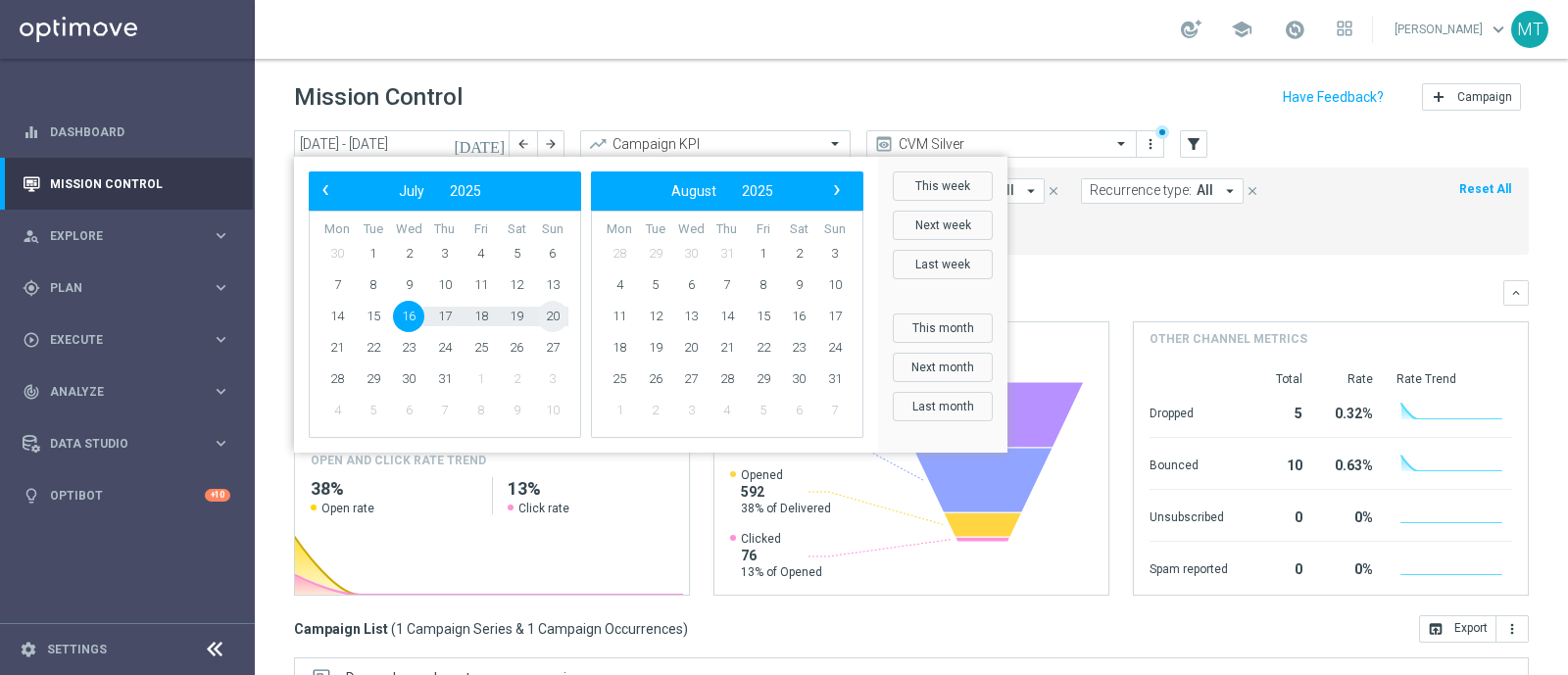click on "20" 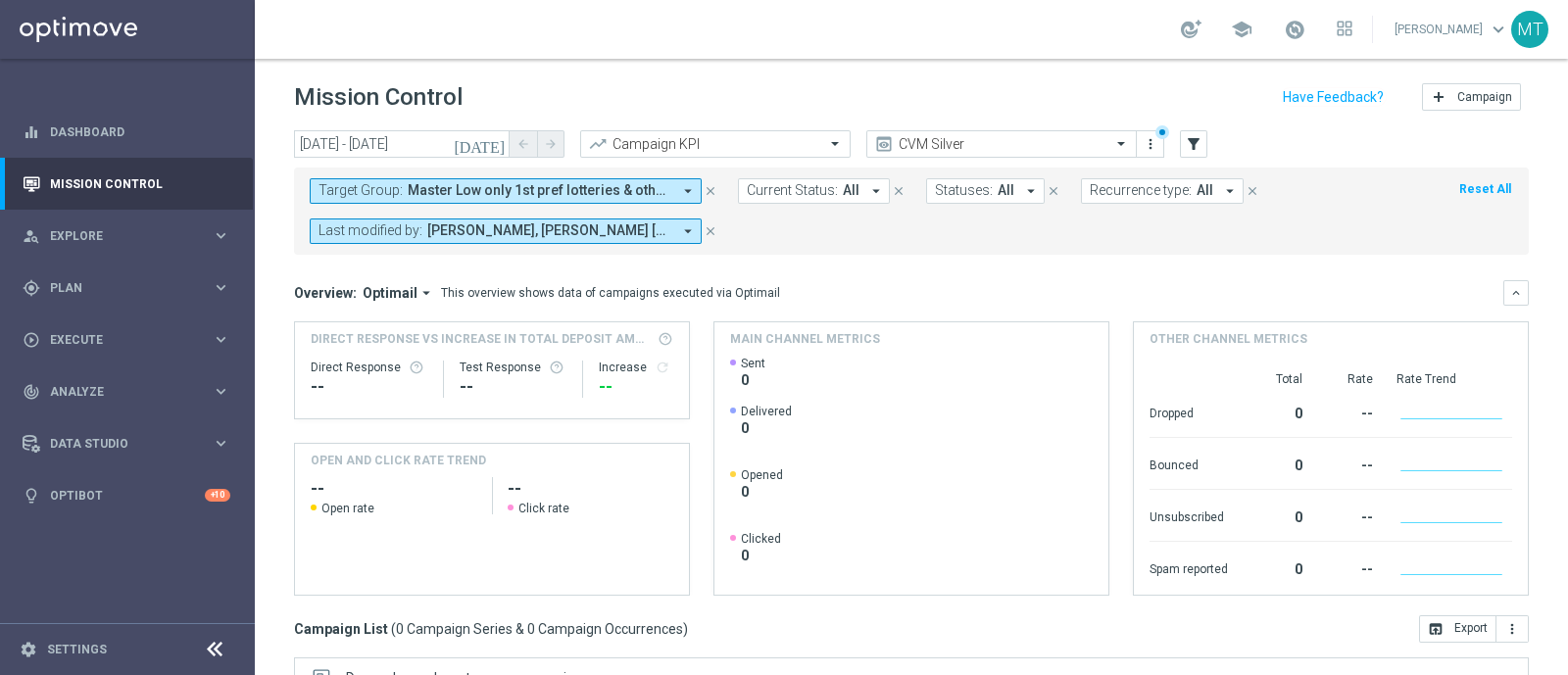 click on "Target Group:" at bounding box center [361, 190] 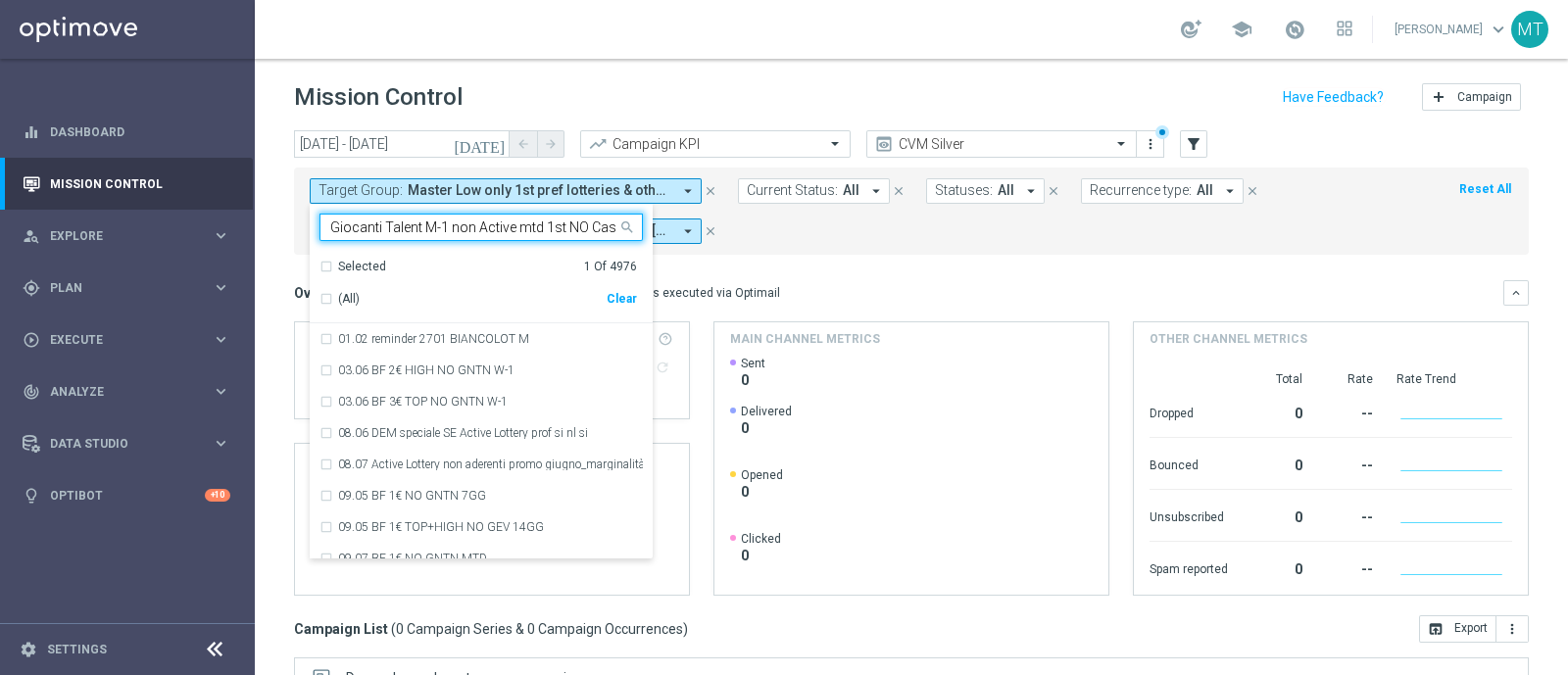 scroll, scrollTop: 0, scrollLeft: 30, axis: horizontal 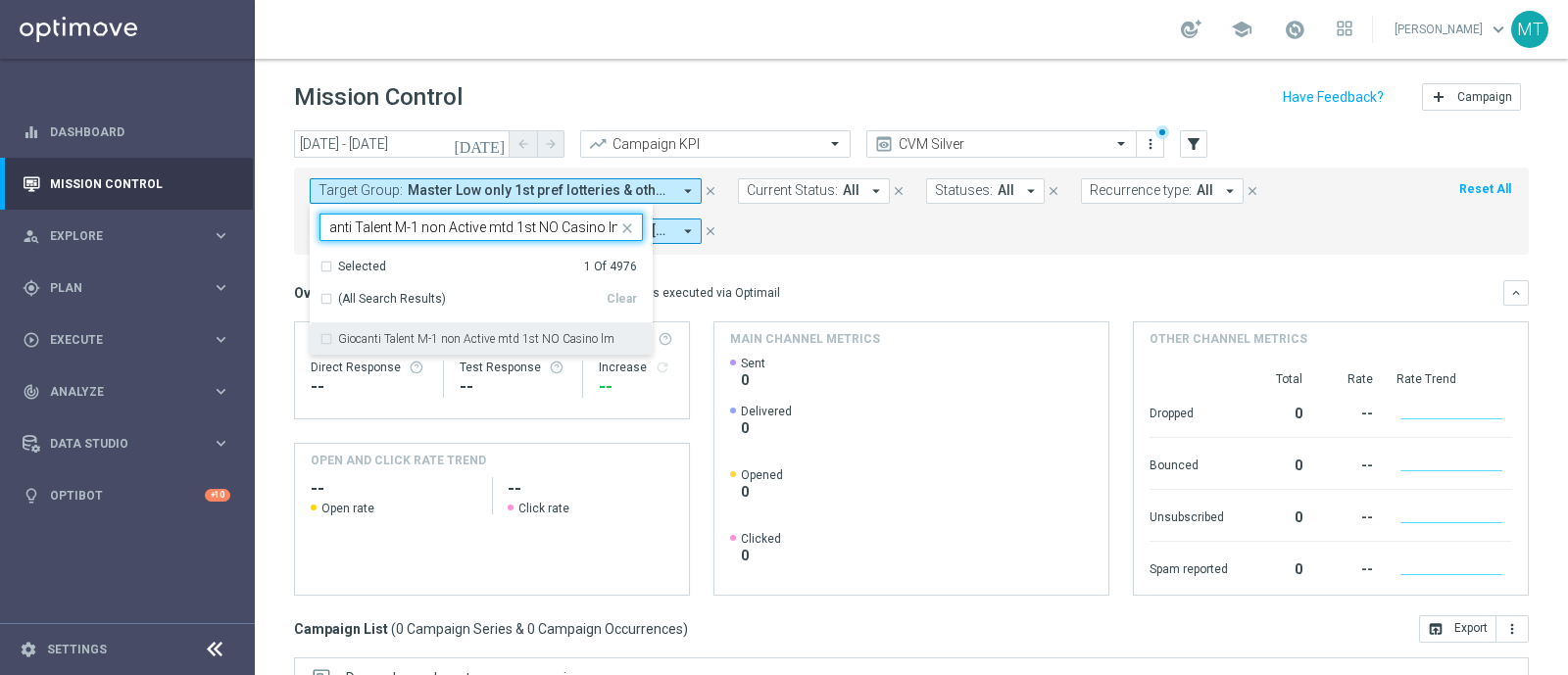 click on "Giocanti Talent M-1 non Active mtd 1st NO Casino lm" at bounding box center [476, 339] 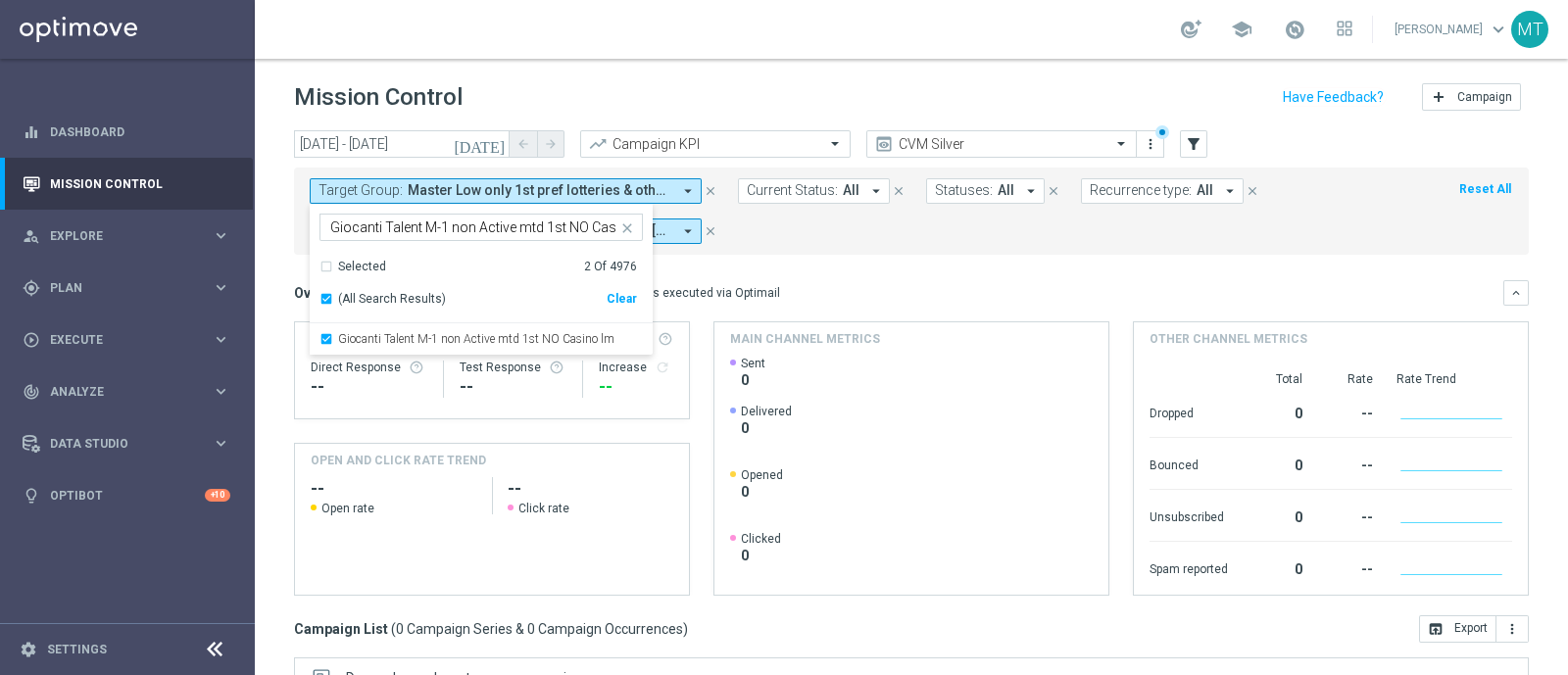 click on "Overview:
Optimail
arrow_drop_down
This overview shows data of campaigns executed via Optimail
keyboard_arrow_down
Direct Response VS Increase In Total Deposit Amount
Direct Response
--
Test Response" 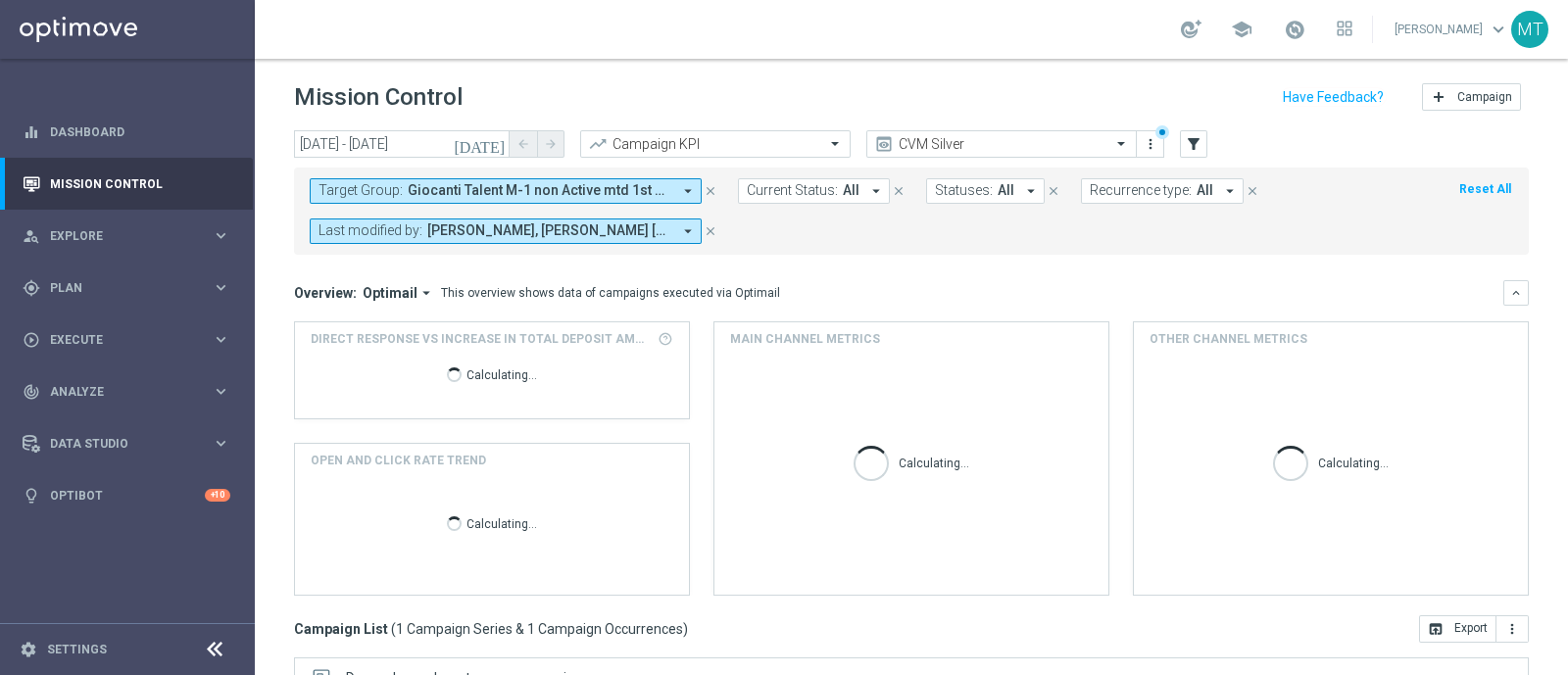 scroll, scrollTop: 343, scrollLeft: 0, axis: vertical 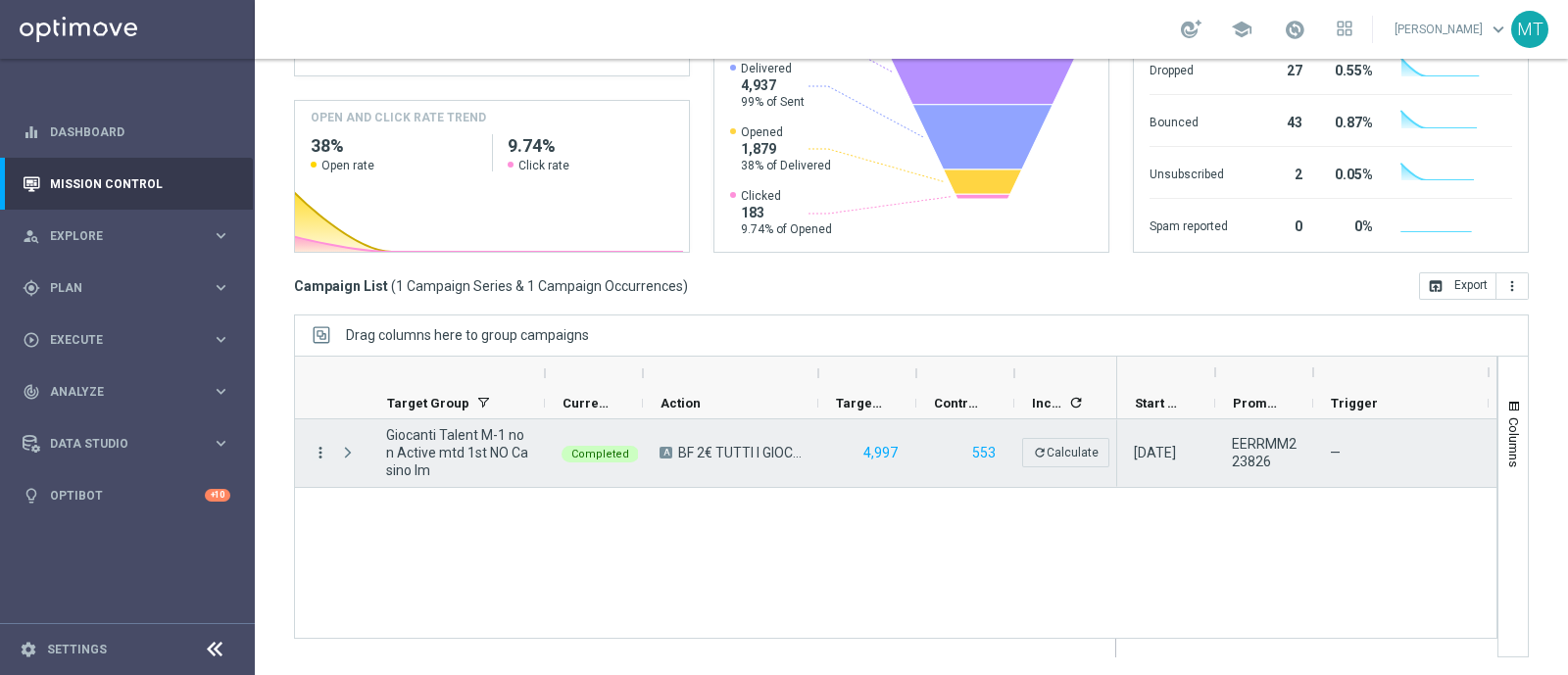 click on "more_vert" at bounding box center [320, 453] 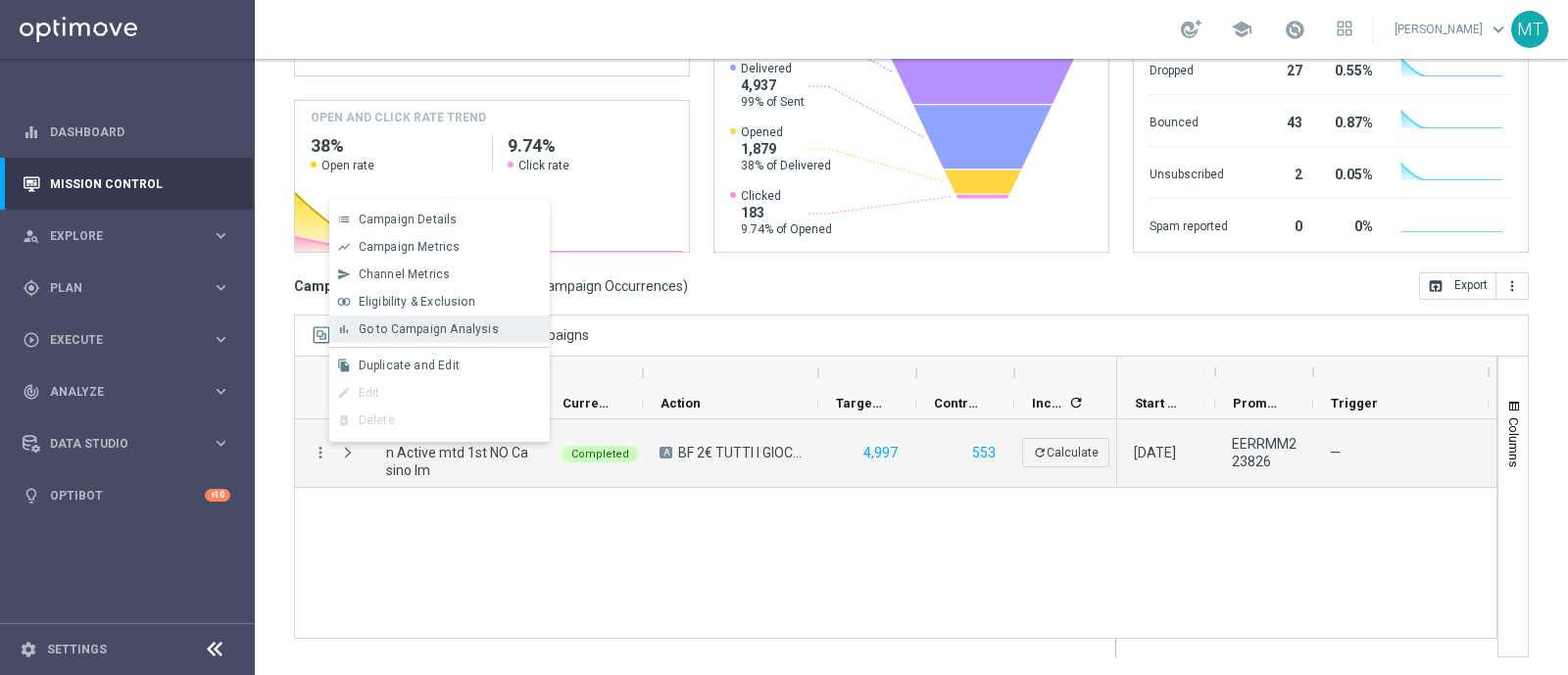 click on "Go to Campaign Analysis" at bounding box center [428, 329] 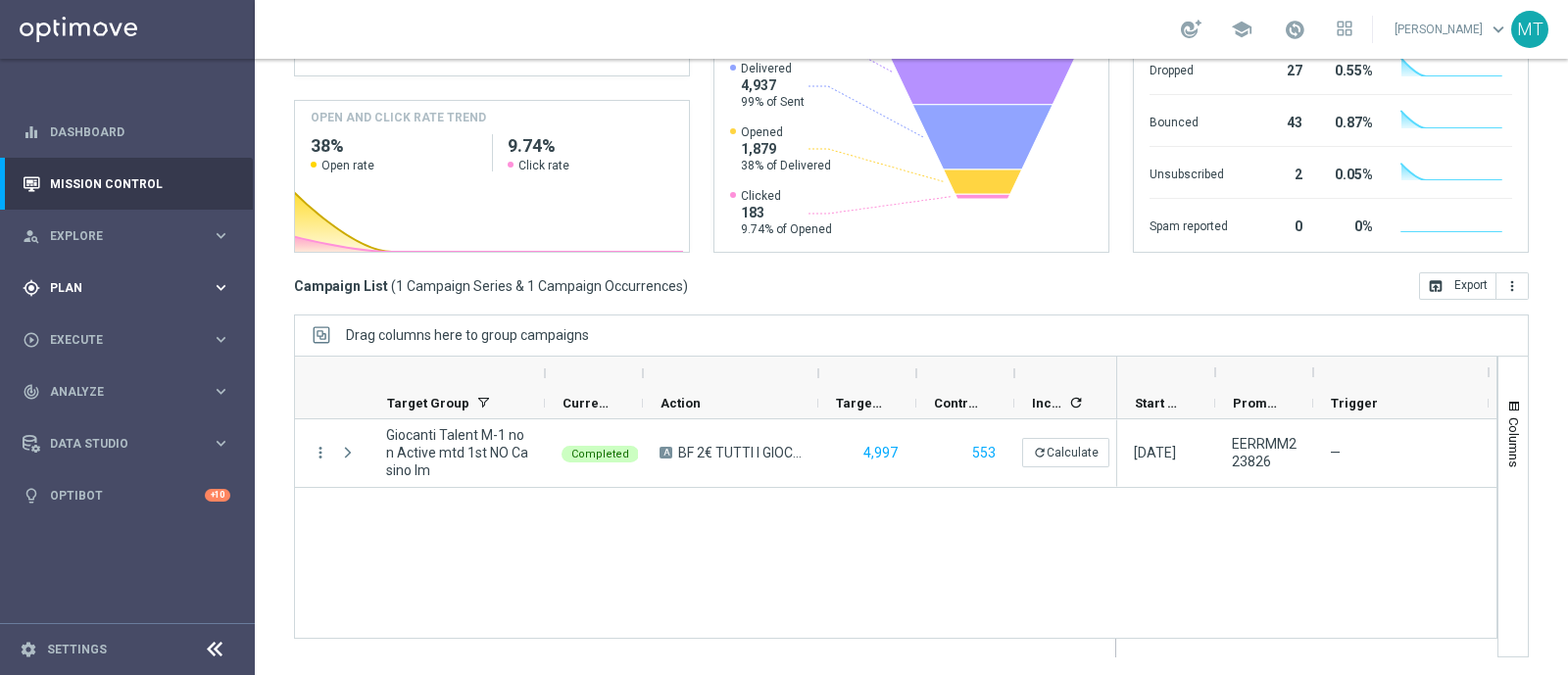 click on "gps_fixed
Plan
keyboard_arrow_right" at bounding box center [126, 287] 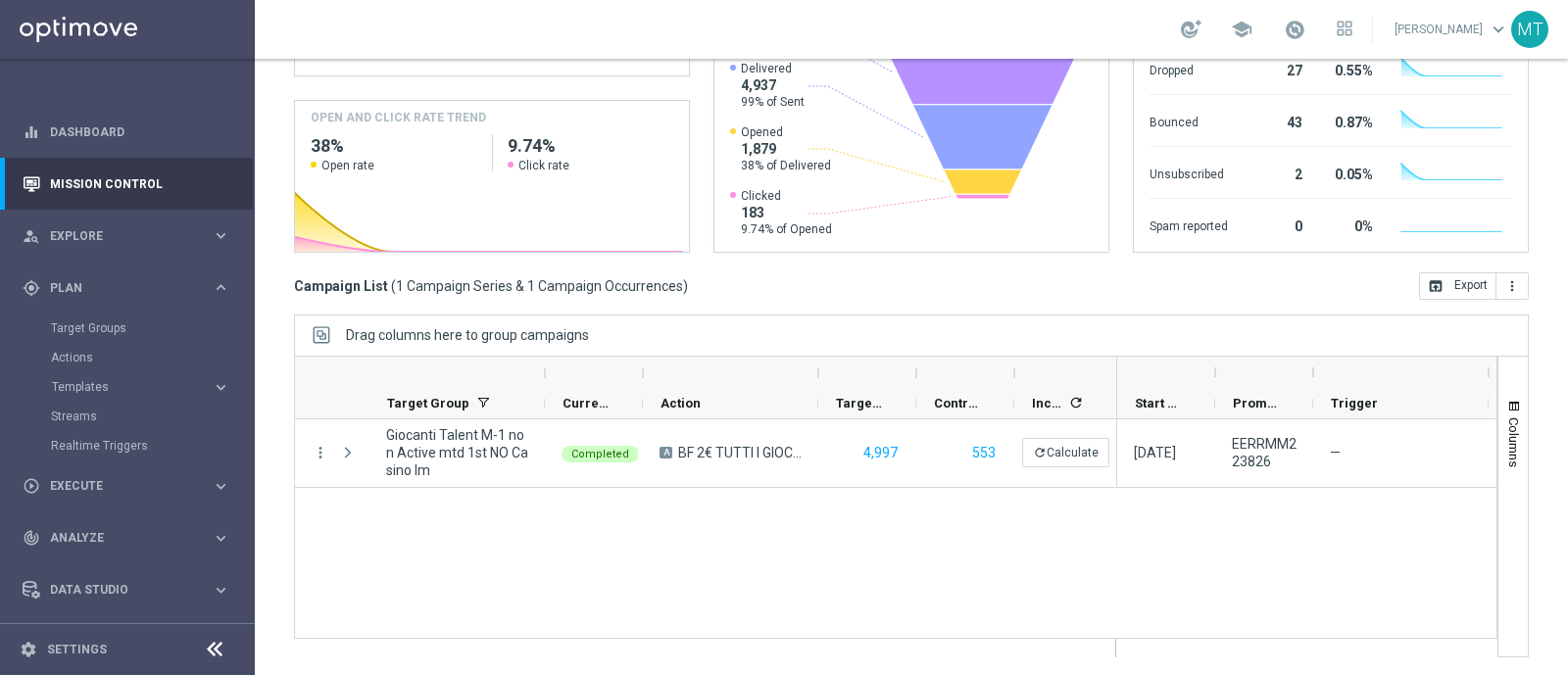 click on "Templates
keyboard_arrow_right
Optimail
OptiMobile In-App
OptiMobile Push
Optipush
Web Push Notifications" at bounding box center [152, 387] 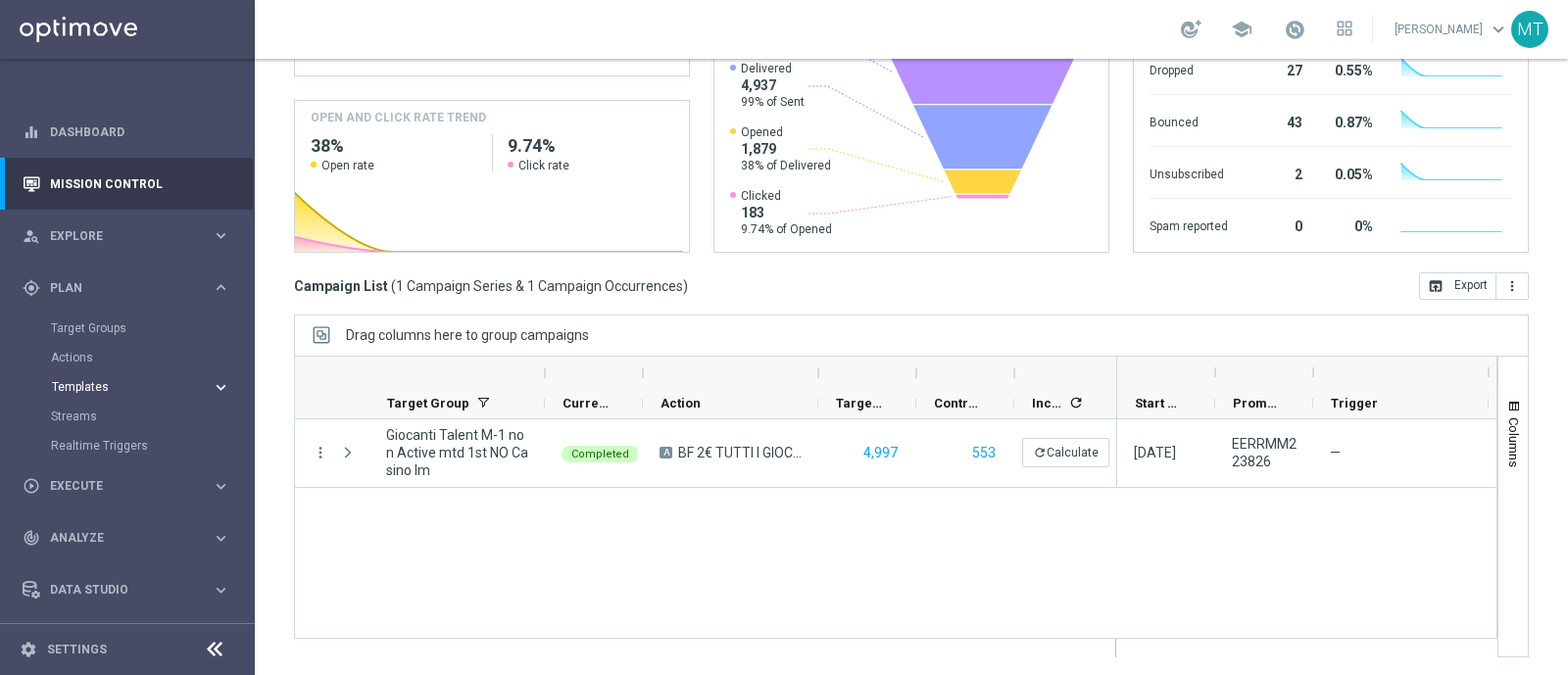click on "Templates
keyboard_arrow_right" at bounding box center [141, 387] 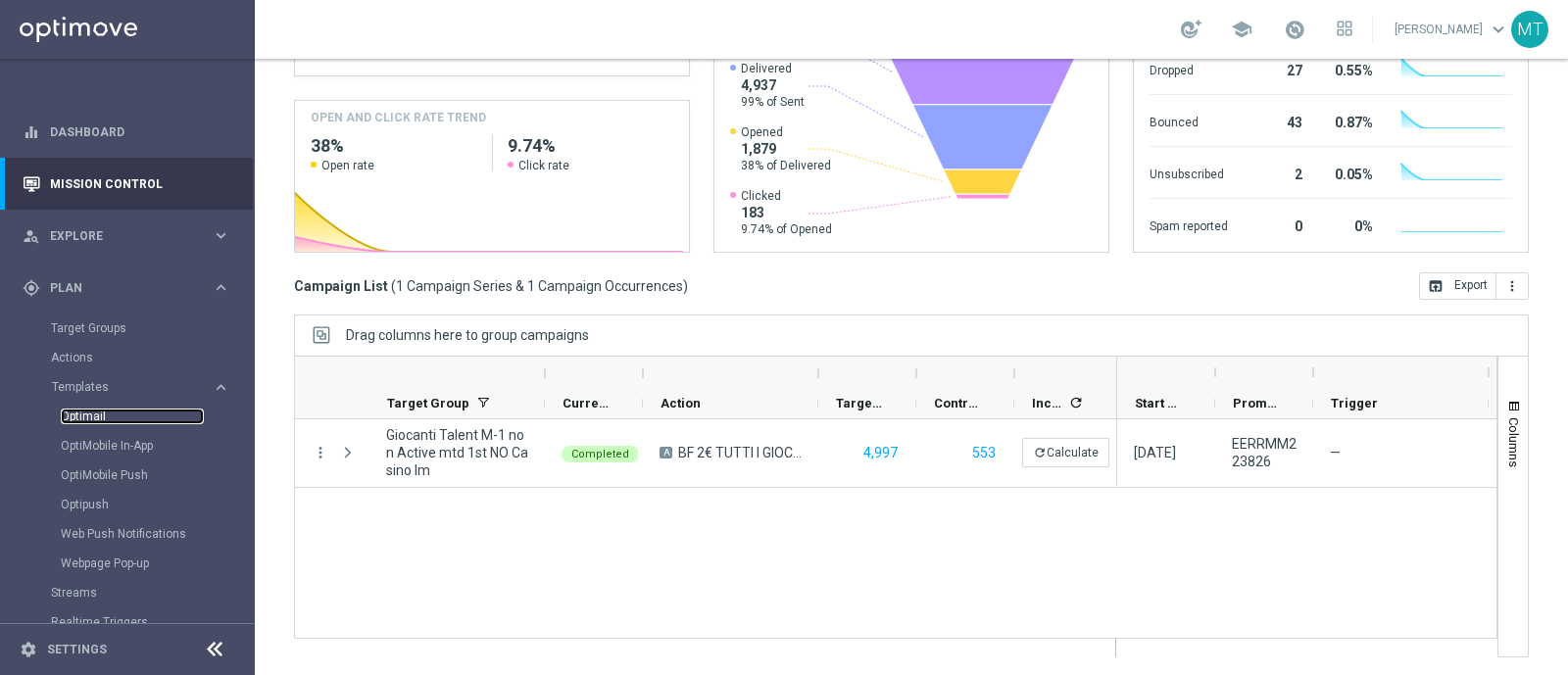 click on "Optimail" at bounding box center (132, 416) 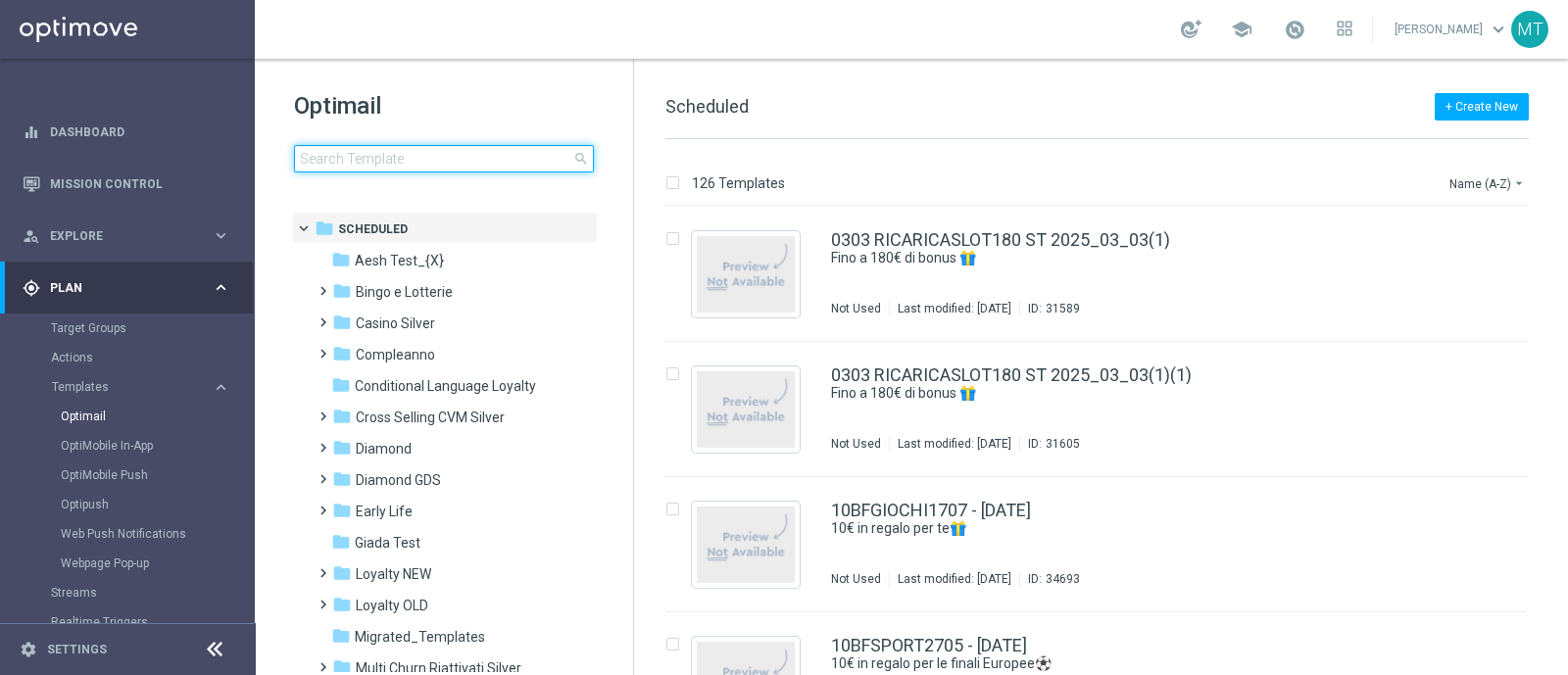 click 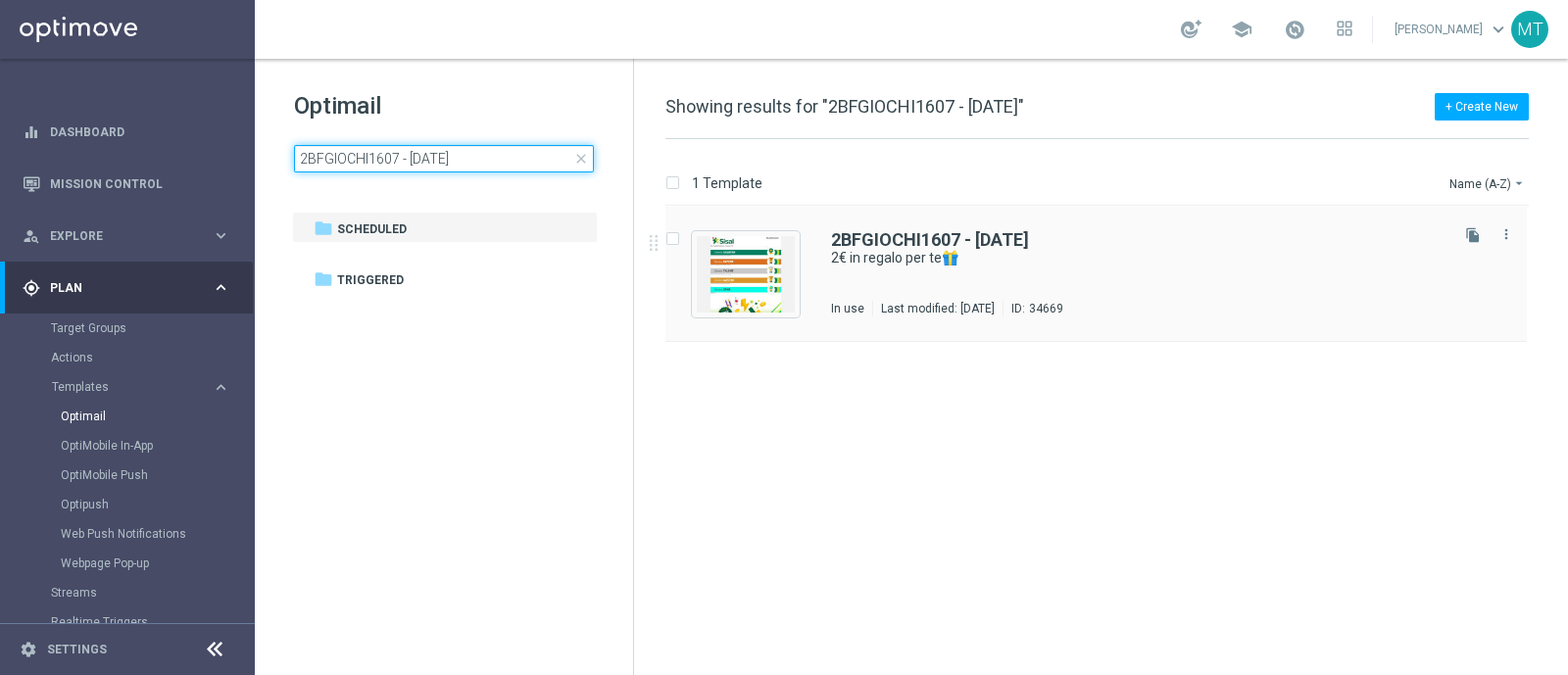 type on "2BFGIOCHI1607 - 2025-07-16" 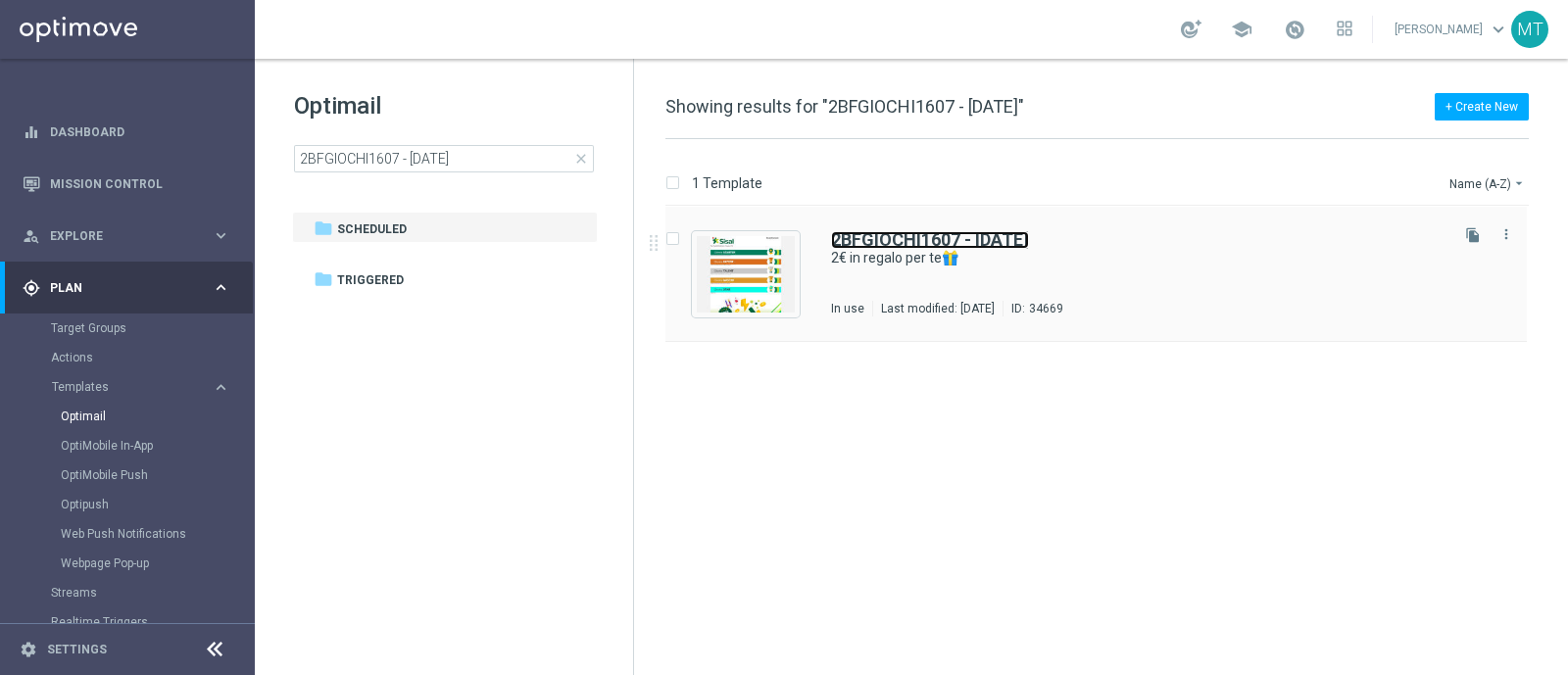 click on "2BFGIOCHI1607 - 2025-07-16" at bounding box center (930, 239) 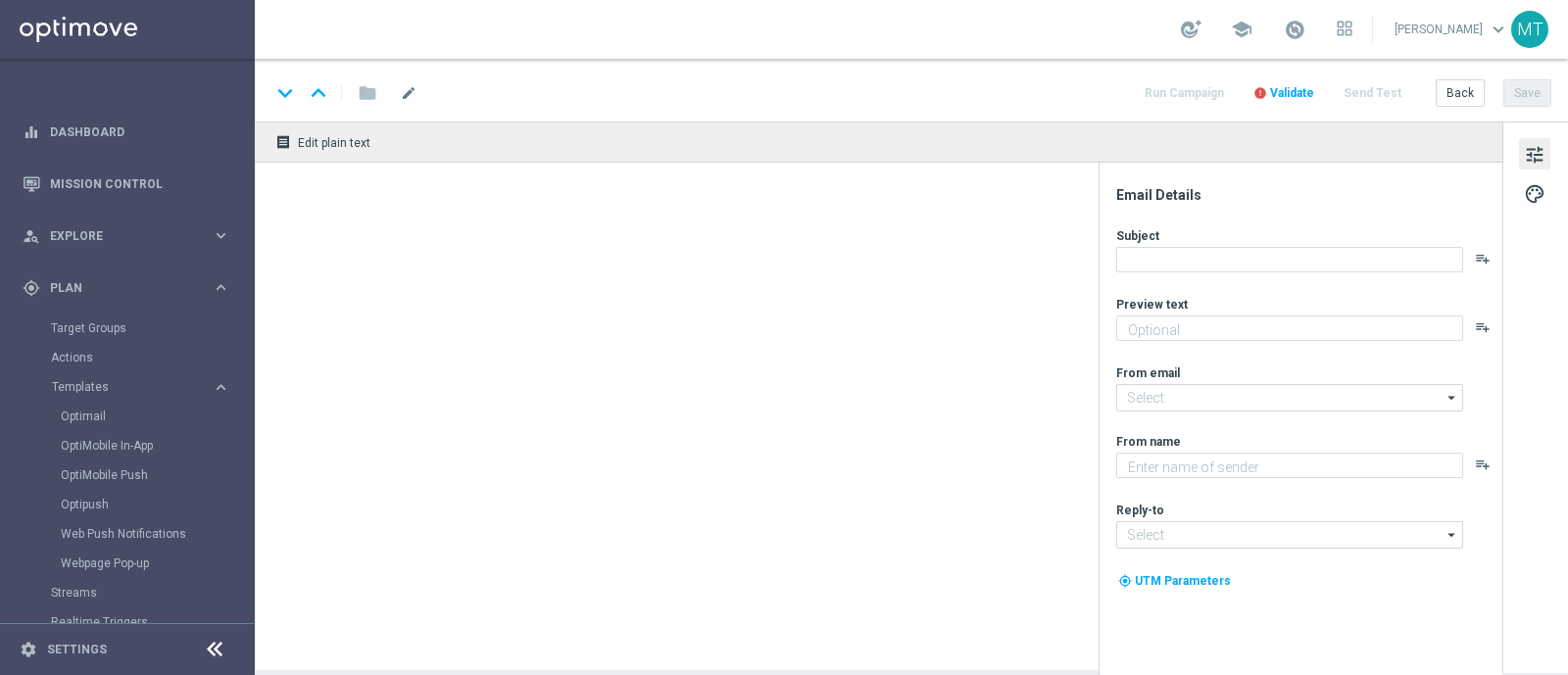 type on "da usare su qualsiasi gioco!" 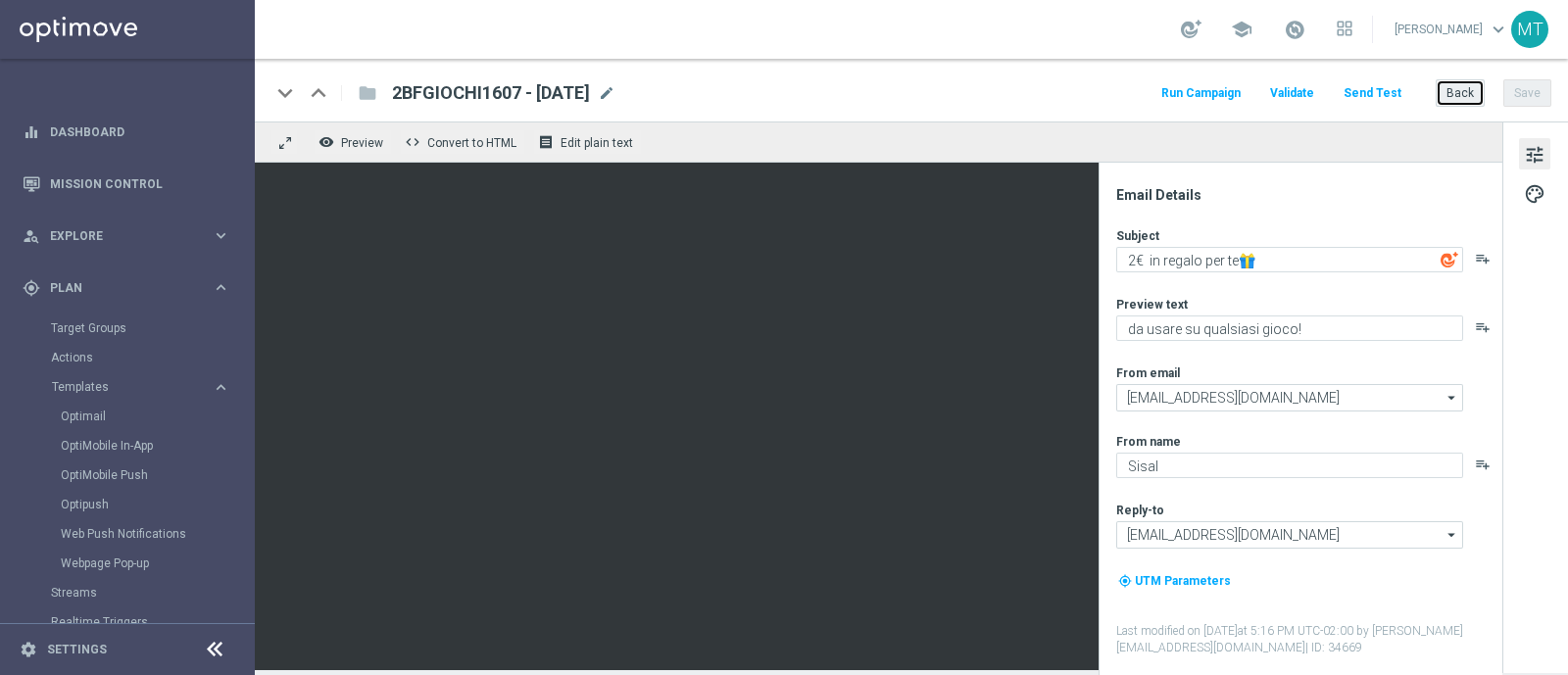 click on "Back" 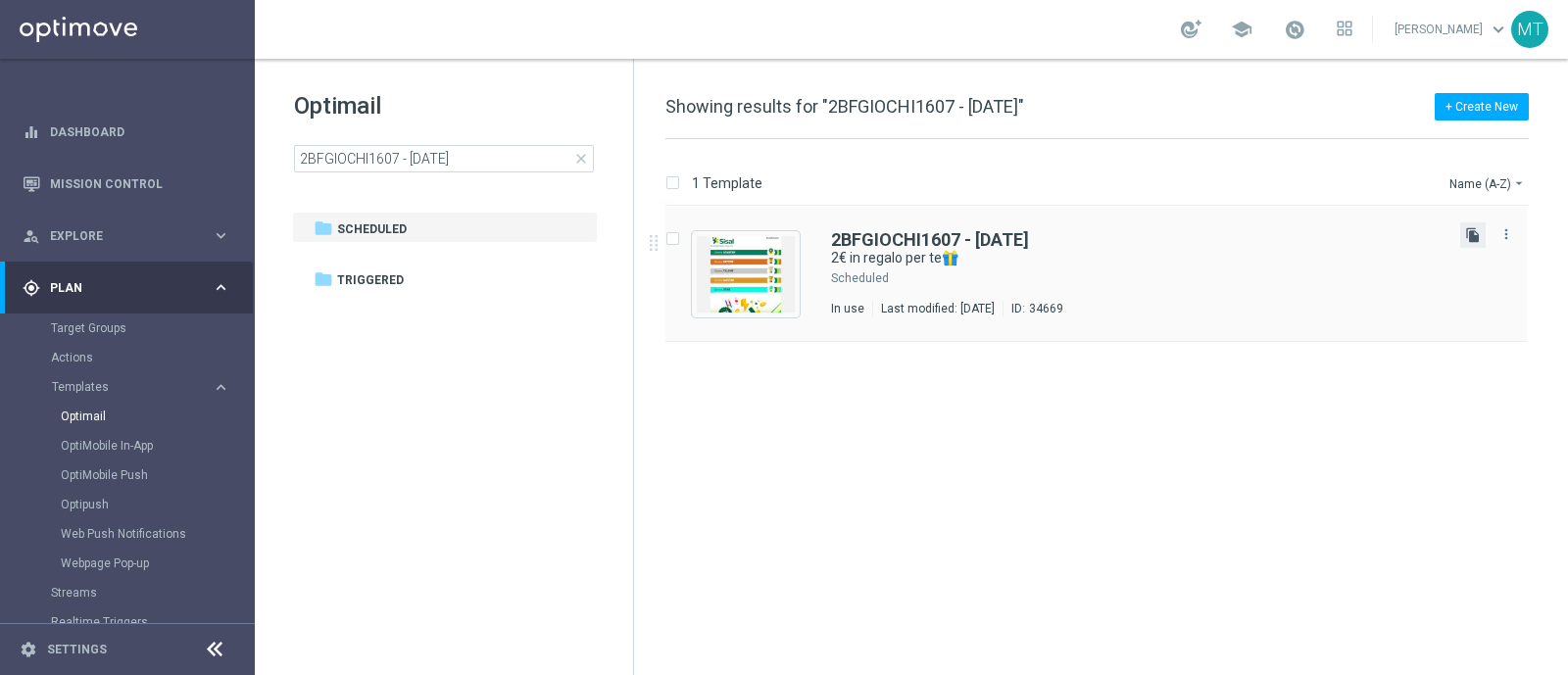 click on "file_copy" at bounding box center [1473, 235] 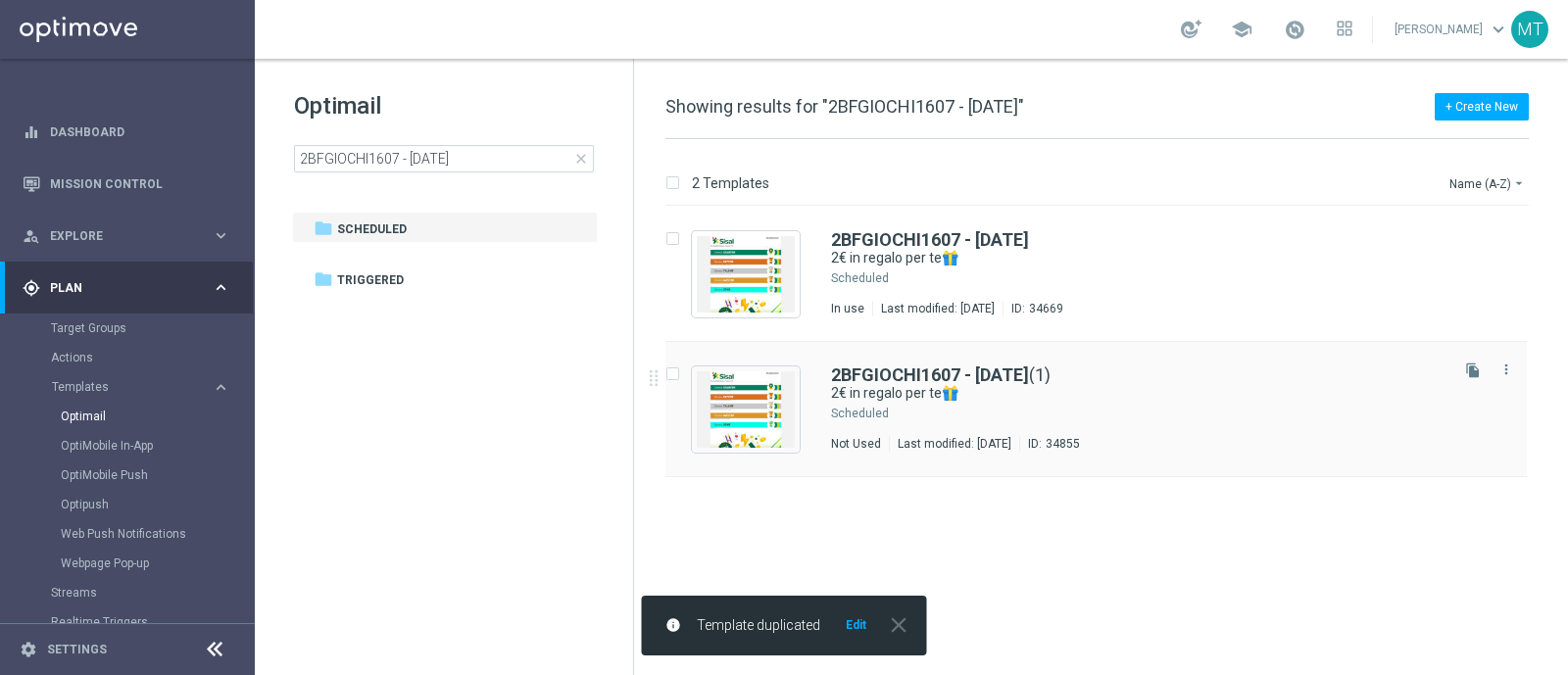 click on "2BFGIOCHI1607 - 2025-07-16 (1)
2€  in regalo per te🎁
Scheduled
Not Used
Last modified: Thursday, July 24, 2025
ID:
34855" at bounding box center [1138, 409] 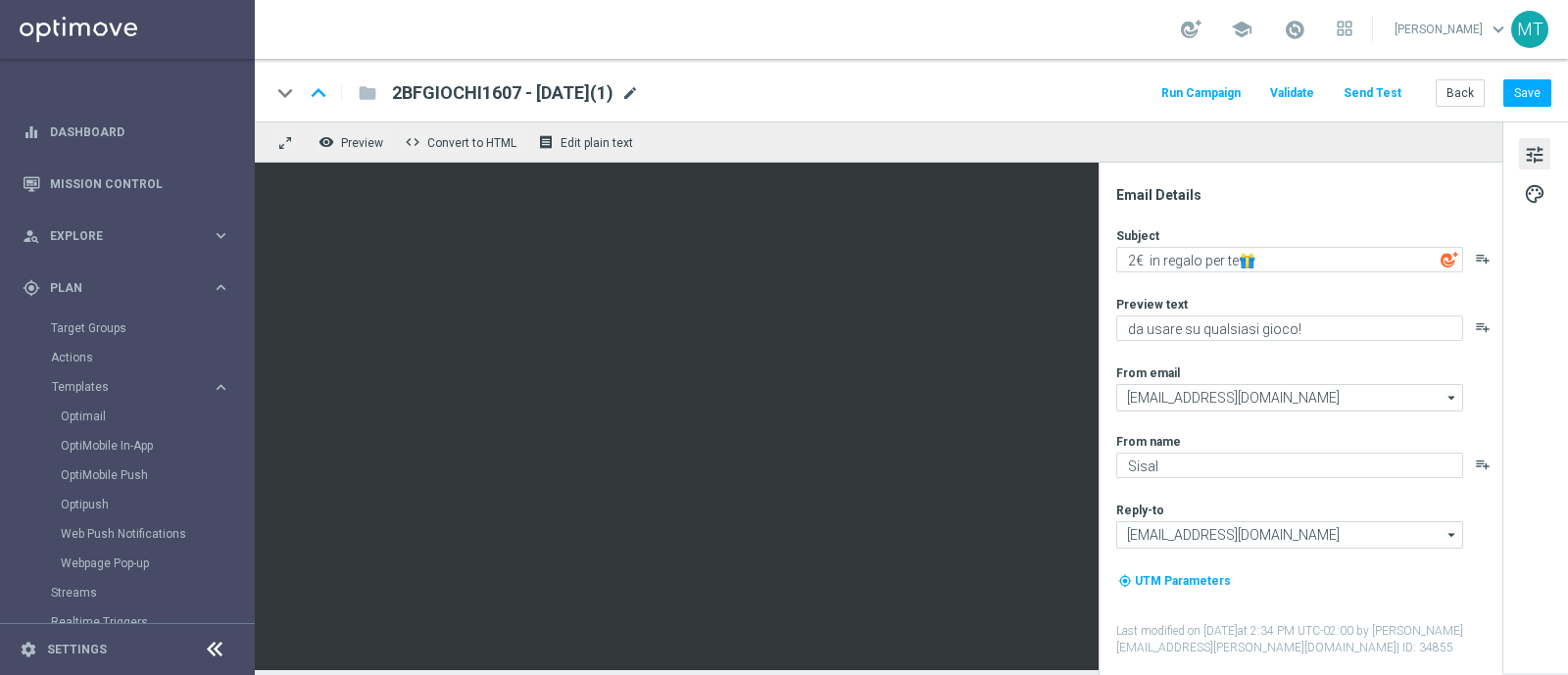 click on "mode_edit" 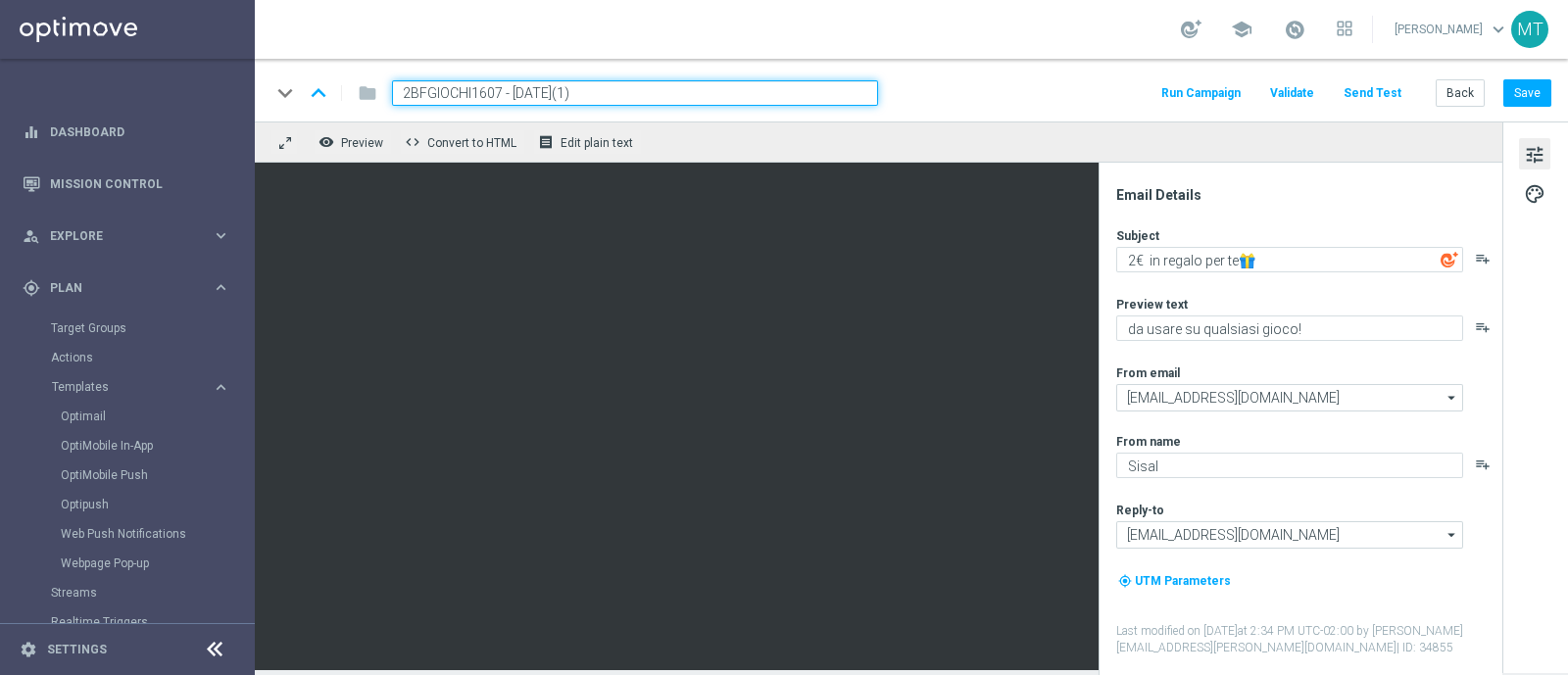 drag, startPoint x: 502, startPoint y: 89, endPoint x: 372, endPoint y: 96, distance: 130.18833 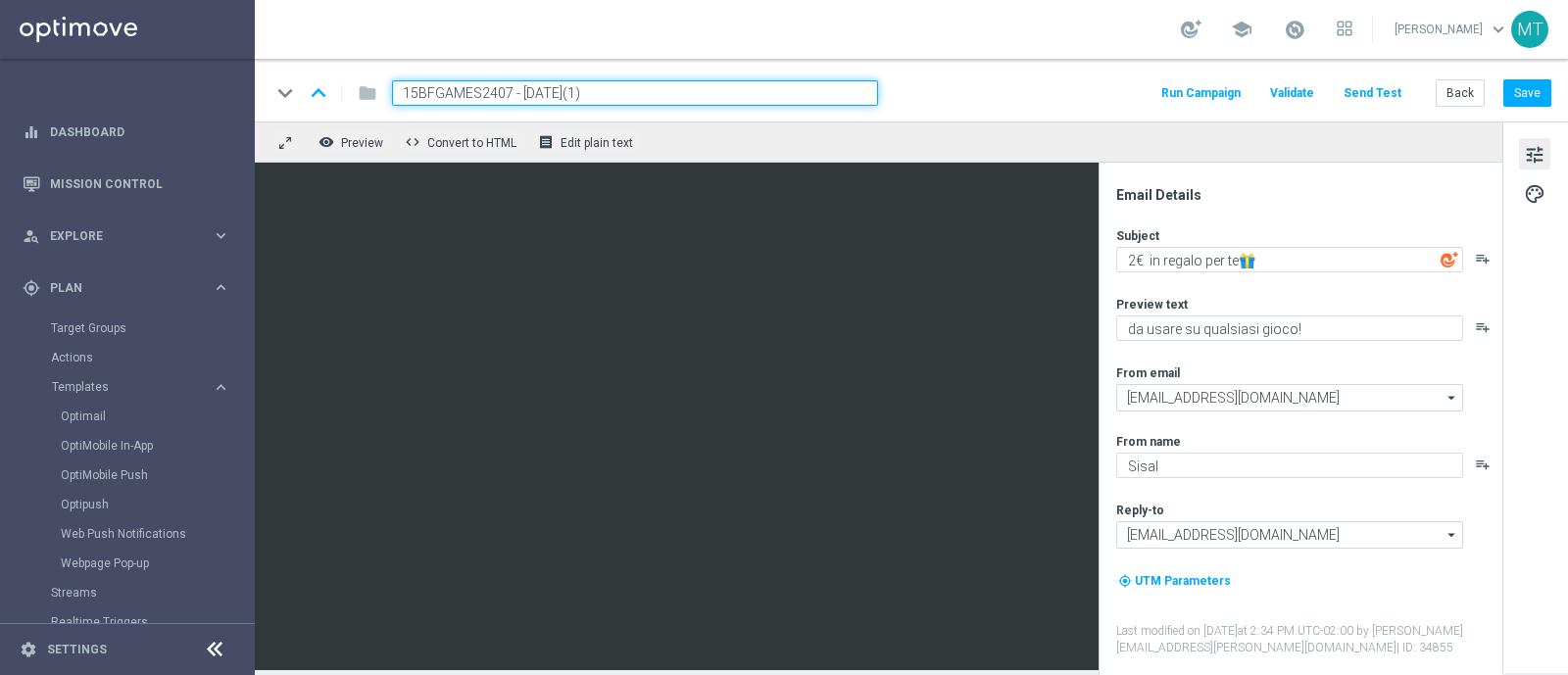 click on "15BFGAMES2407 - 2025-07-16(1)" at bounding box center [635, 93] 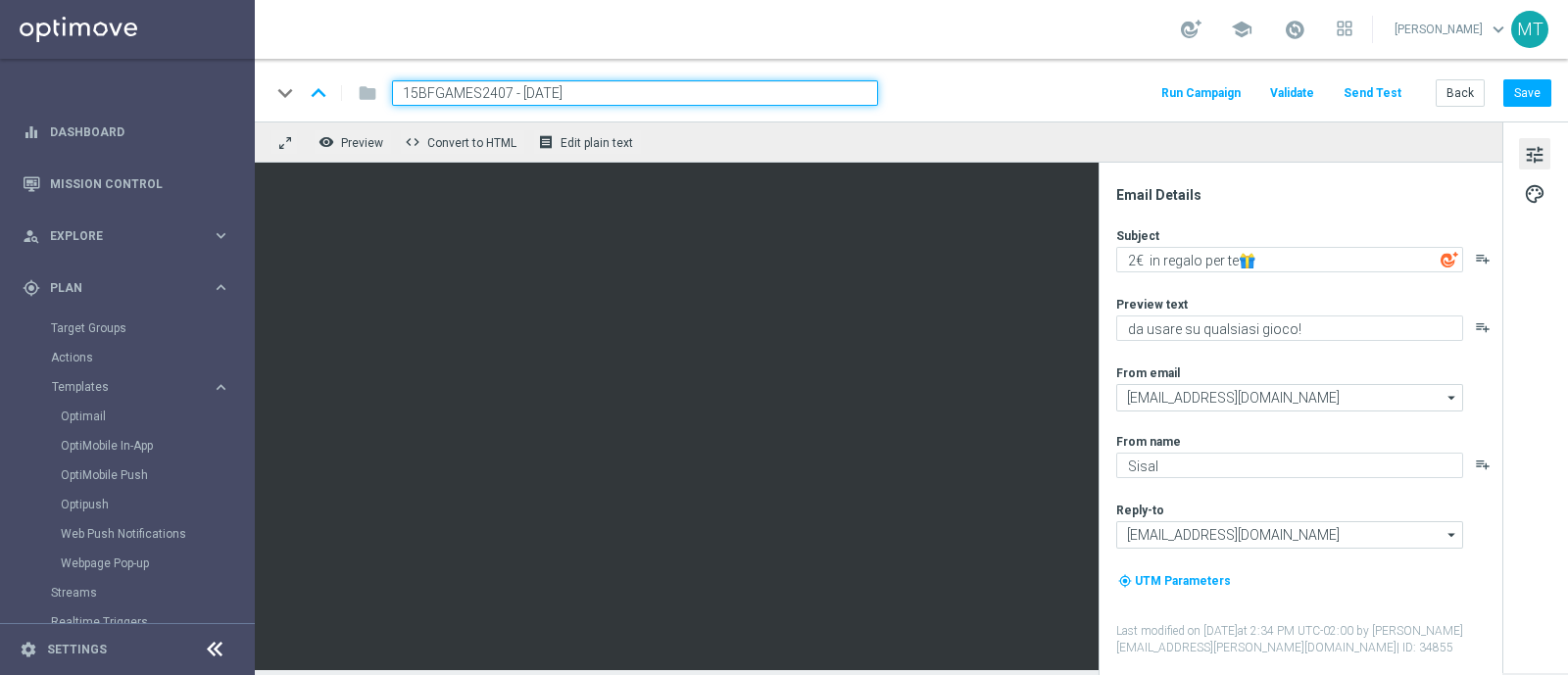type on "15BFGAMES2407 - [DATE]" 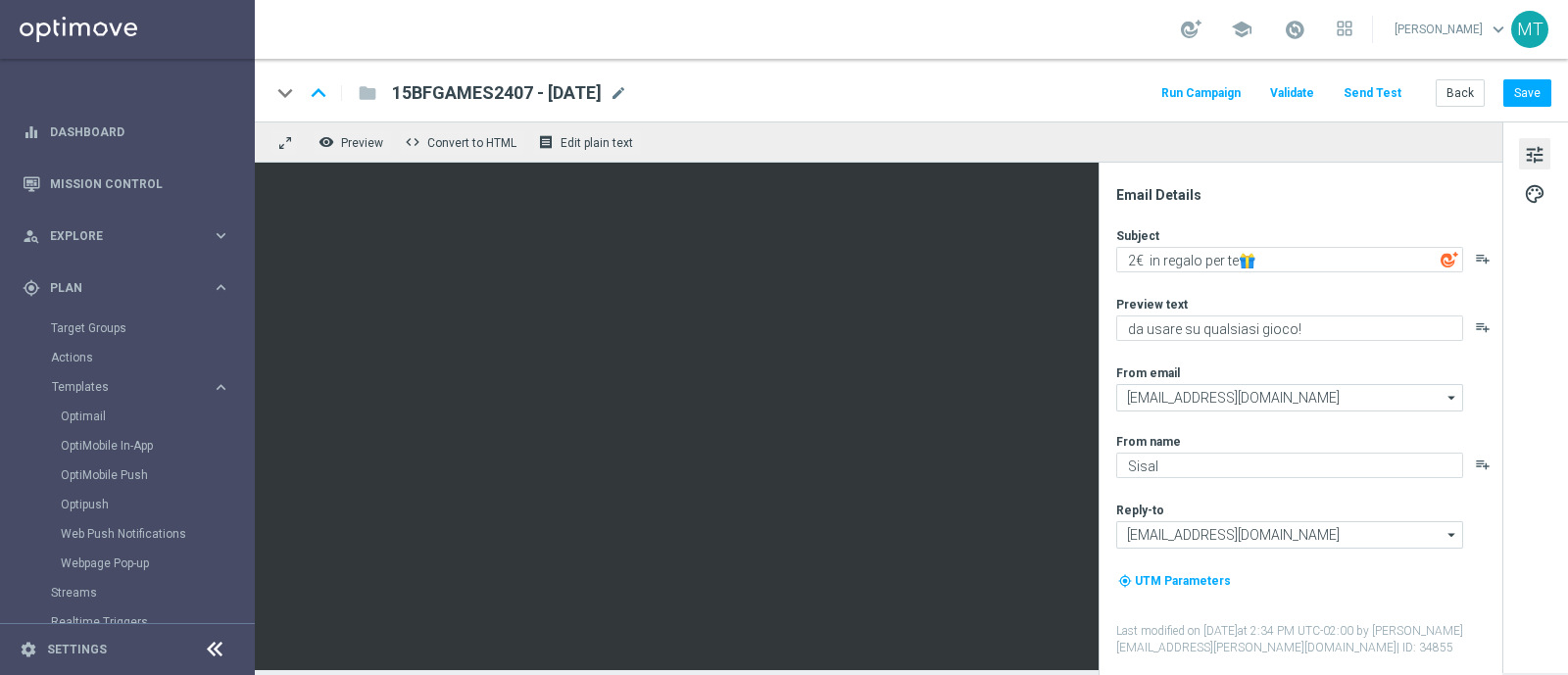 click on "keyboard_arrow_down
keyboard_arrow_up
folder
15BFGAMES2407 - 2025-07-24
15BFGAMES2407 - 2025-07-24
mode_edit
Run Campaign
Validate
Send Test
Back
Save" 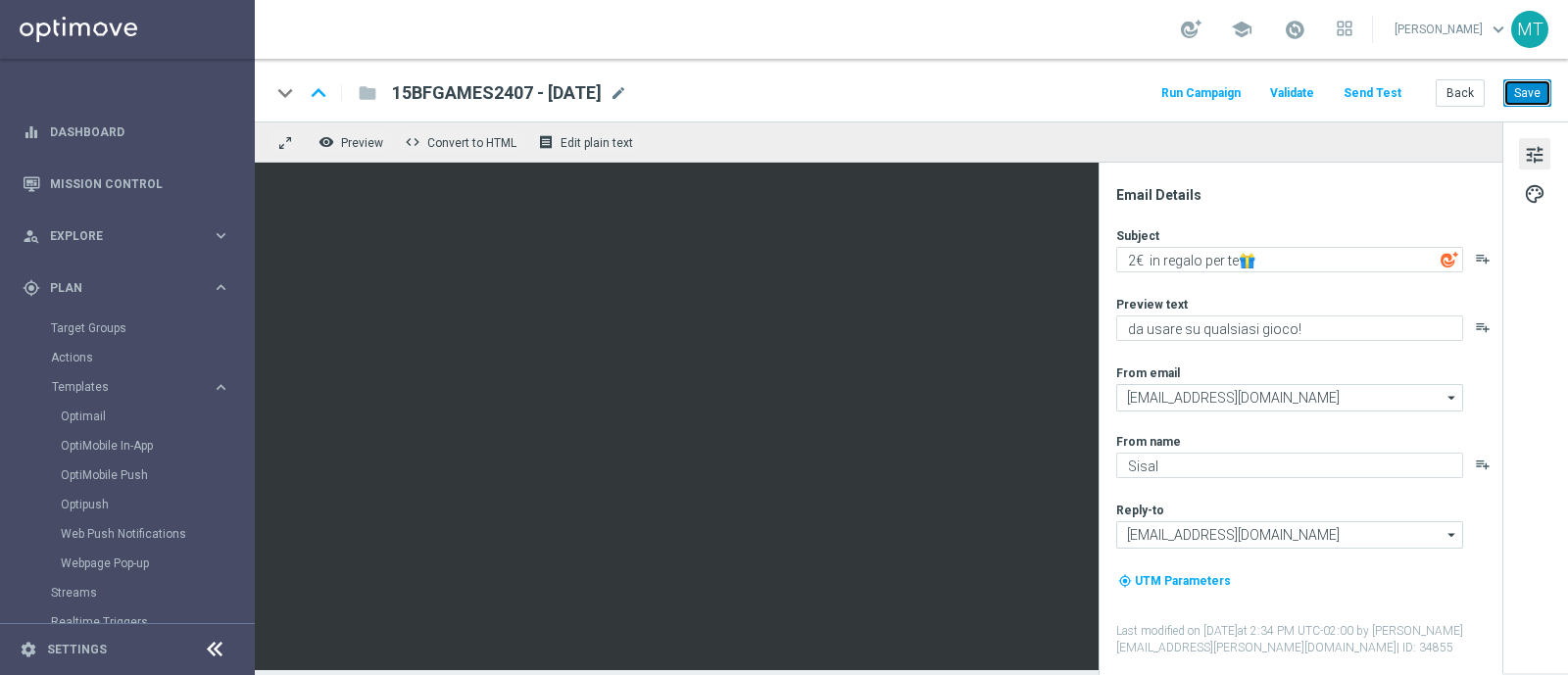 click on "Save" at bounding box center [1527, 93] 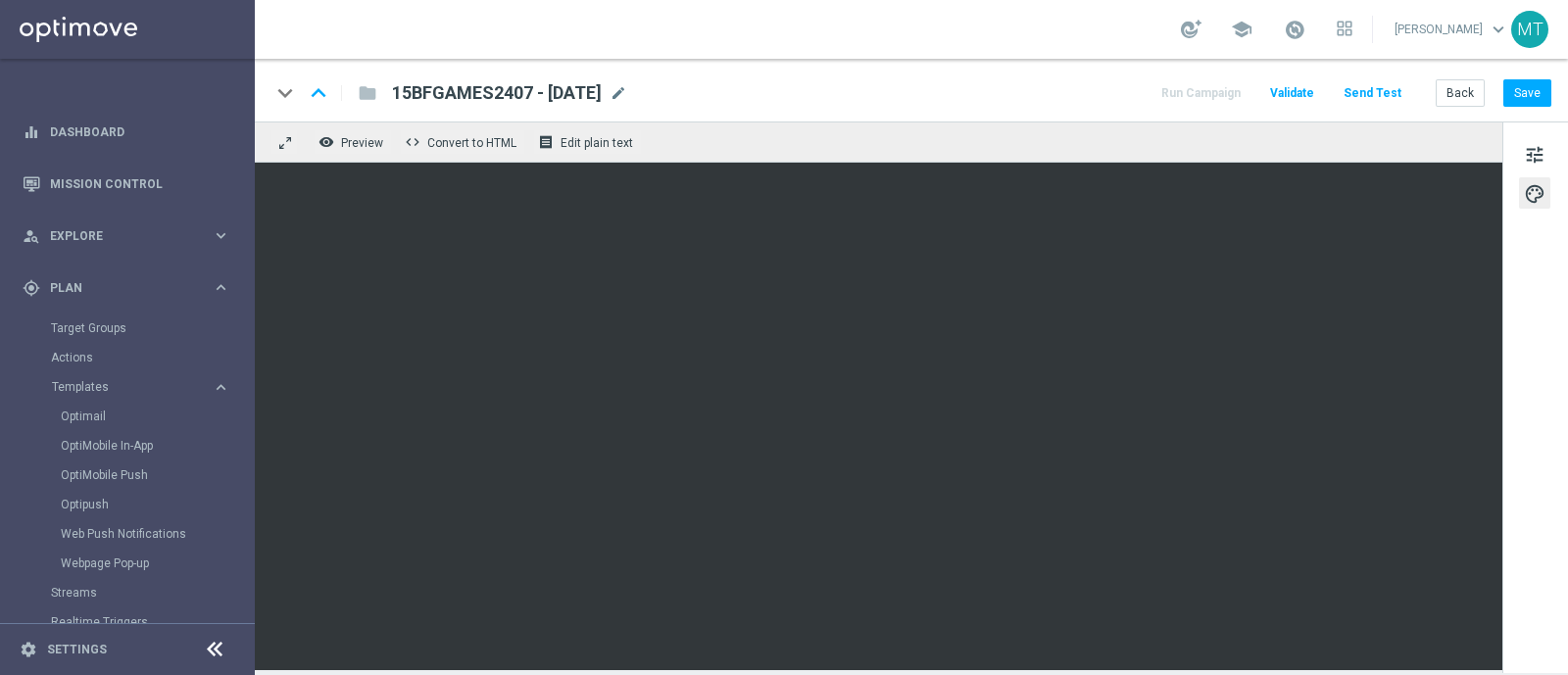 drag, startPoint x: 878, startPoint y: 188, endPoint x: 1318, endPoint y: 17, distance: 472.06038 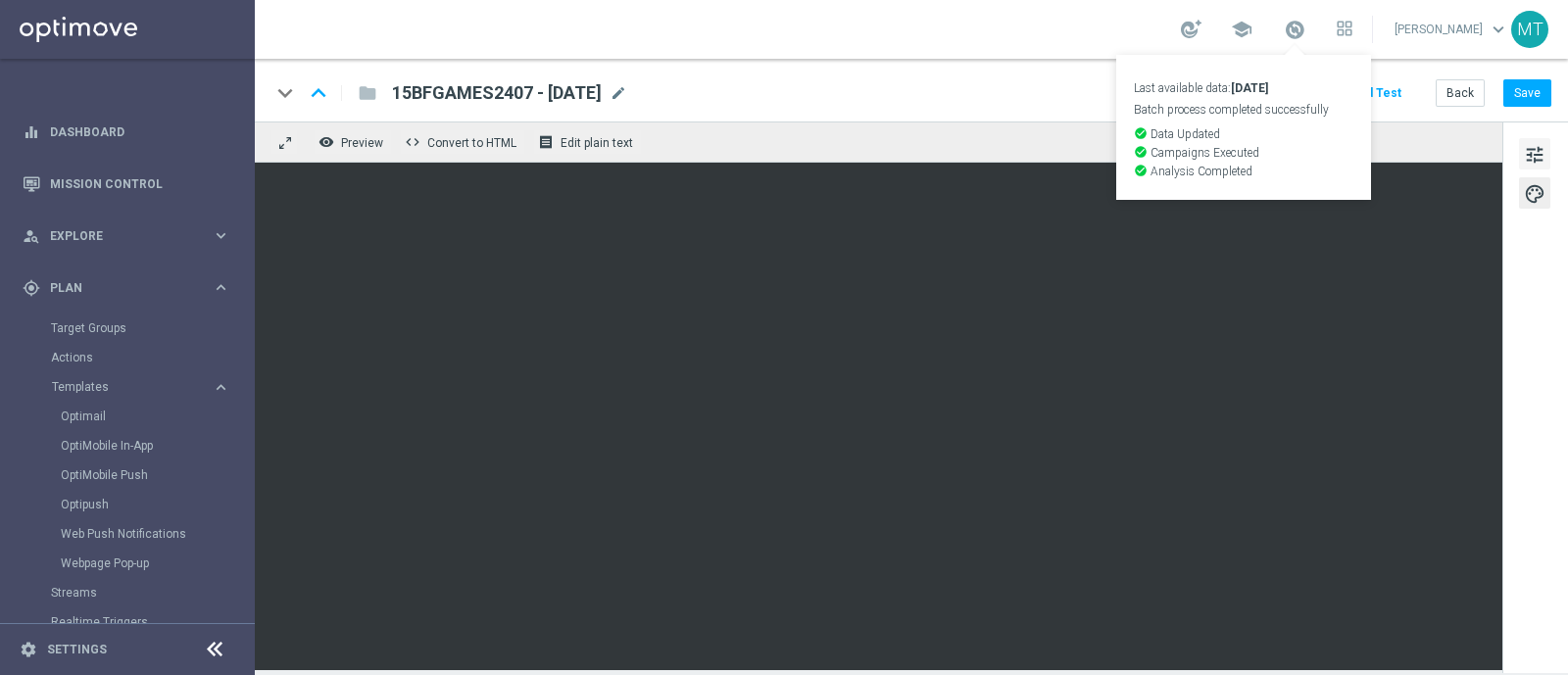 click on "tune" 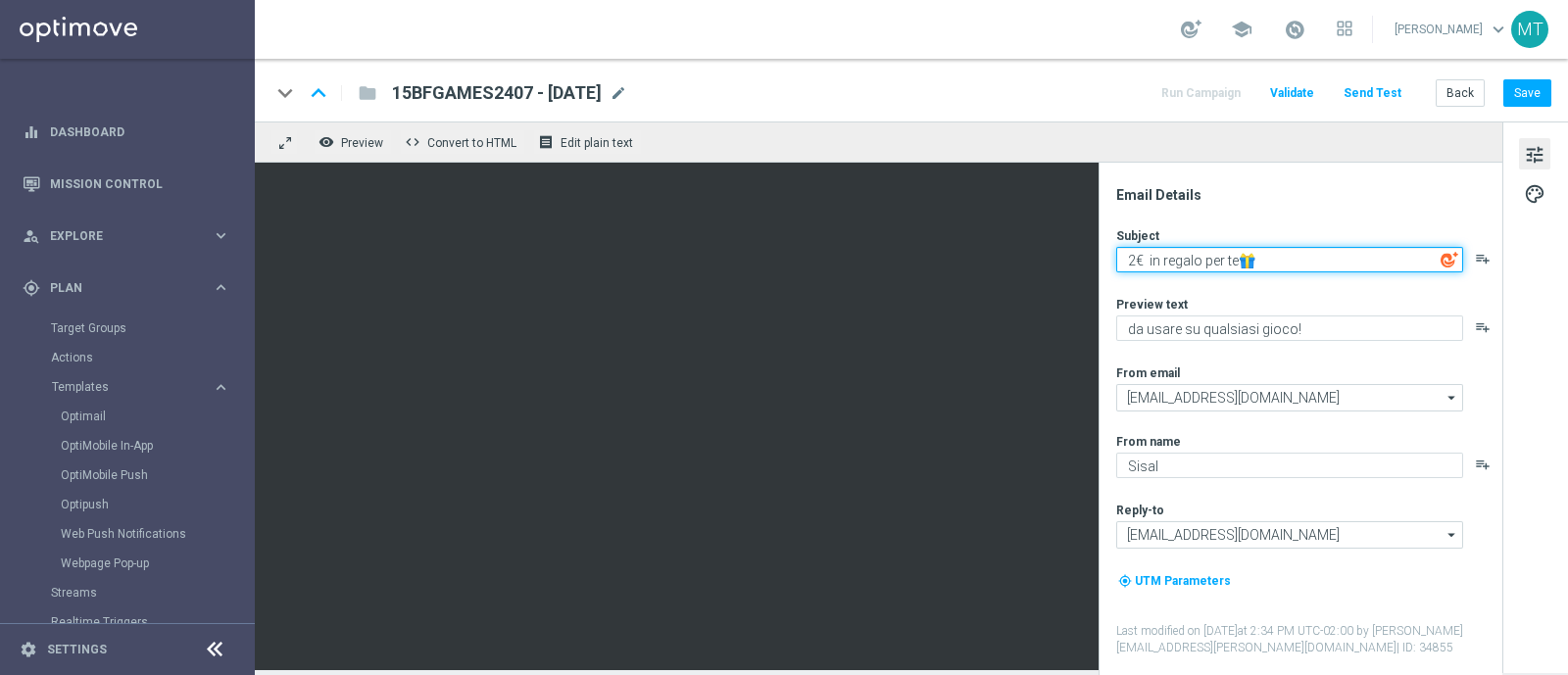 click on "2€  in regalo per te🎁" 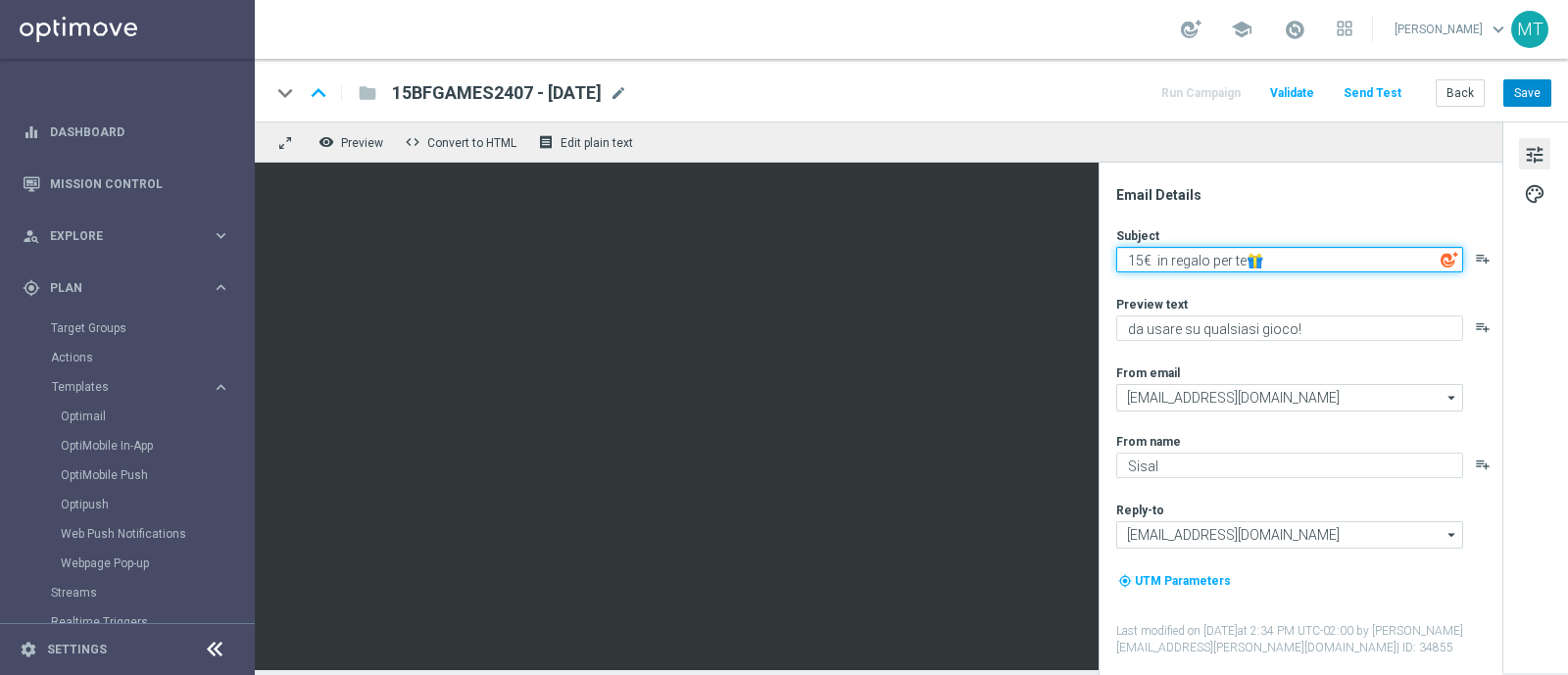 type on "15€  in regalo per te🎁" 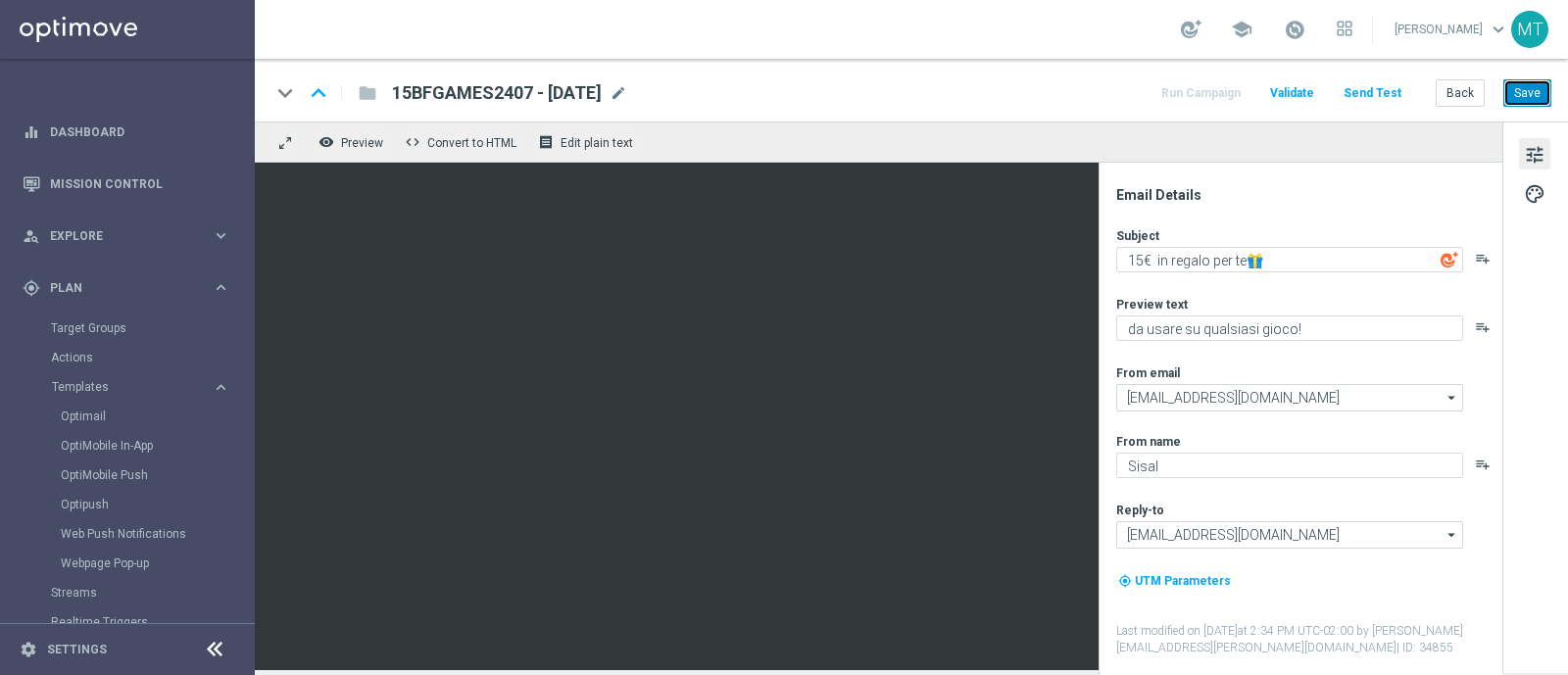 click on "Save" at bounding box center (1527, 93) 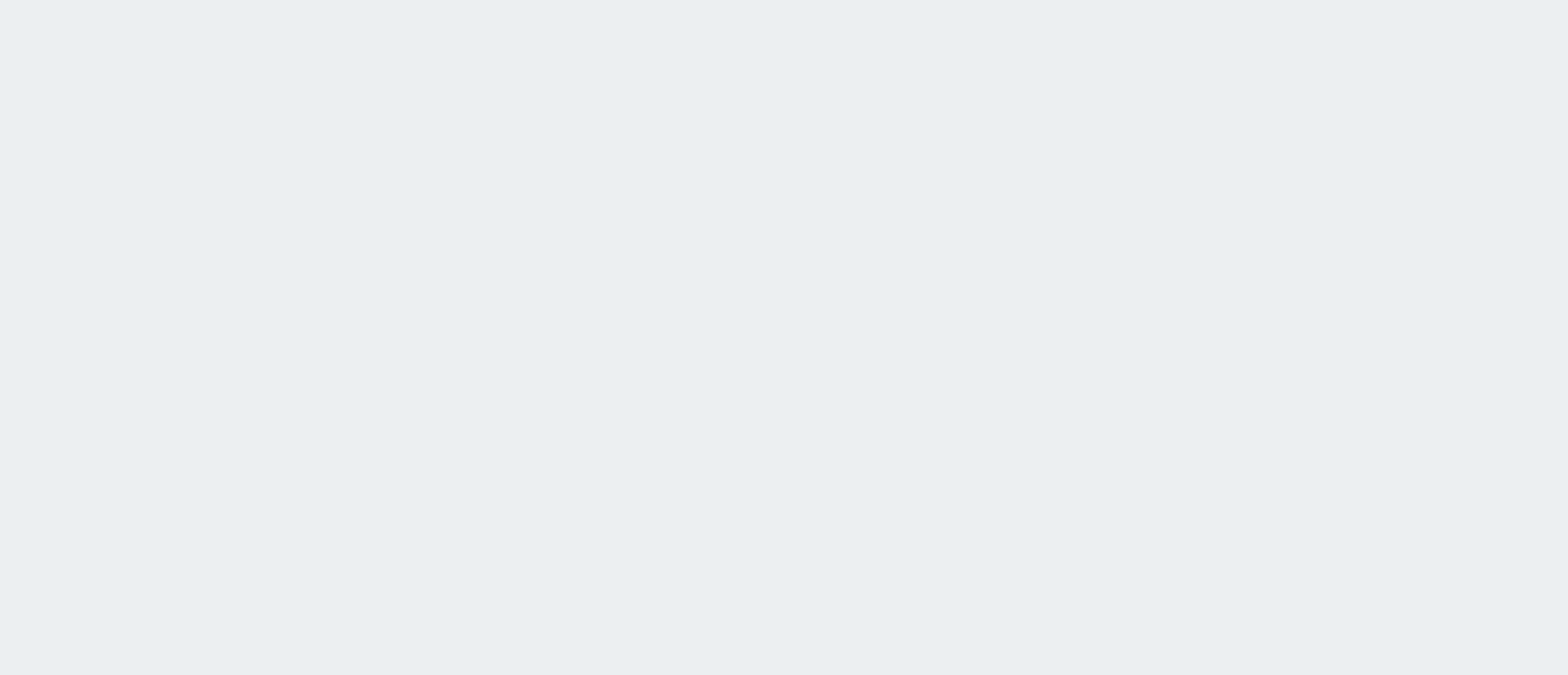 scroll, scrollTop: 0, scrollLeft: 0, axis: both 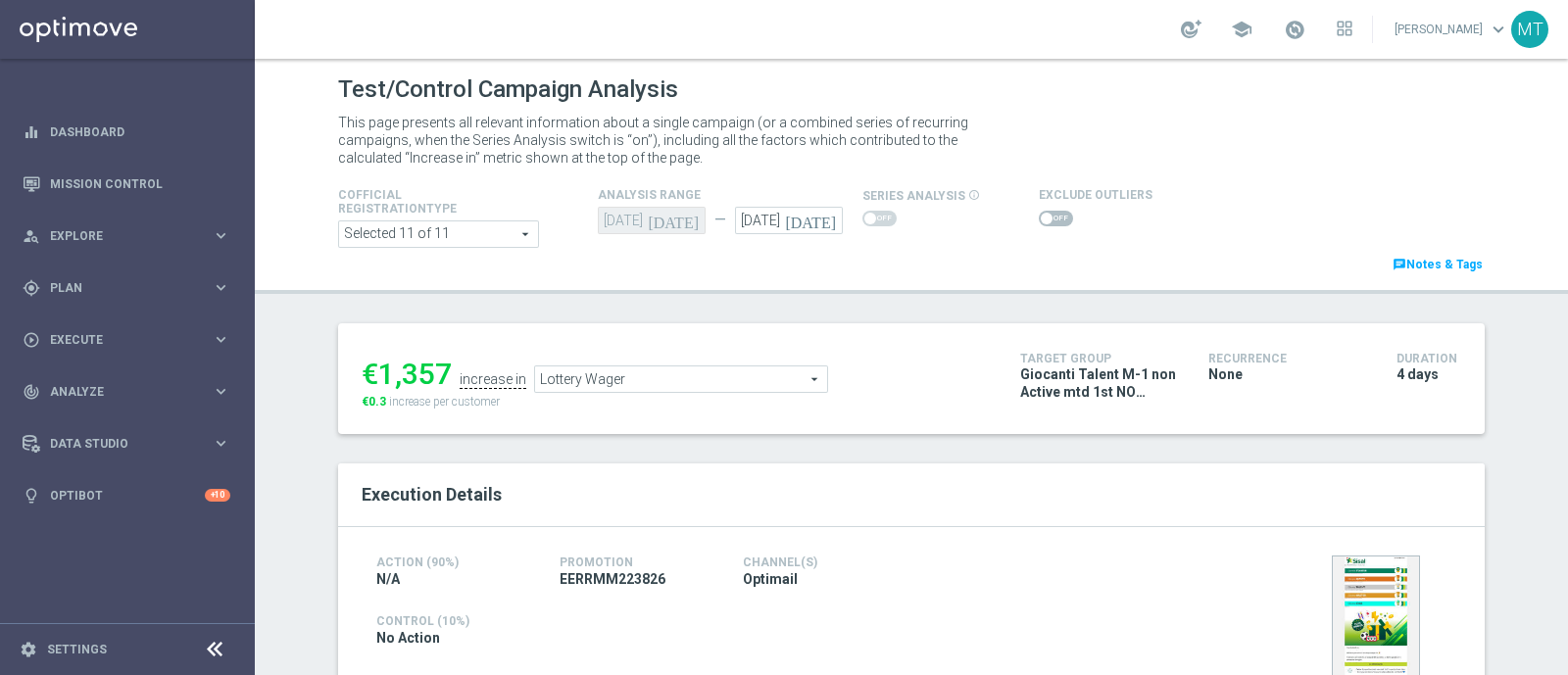 click on "today" 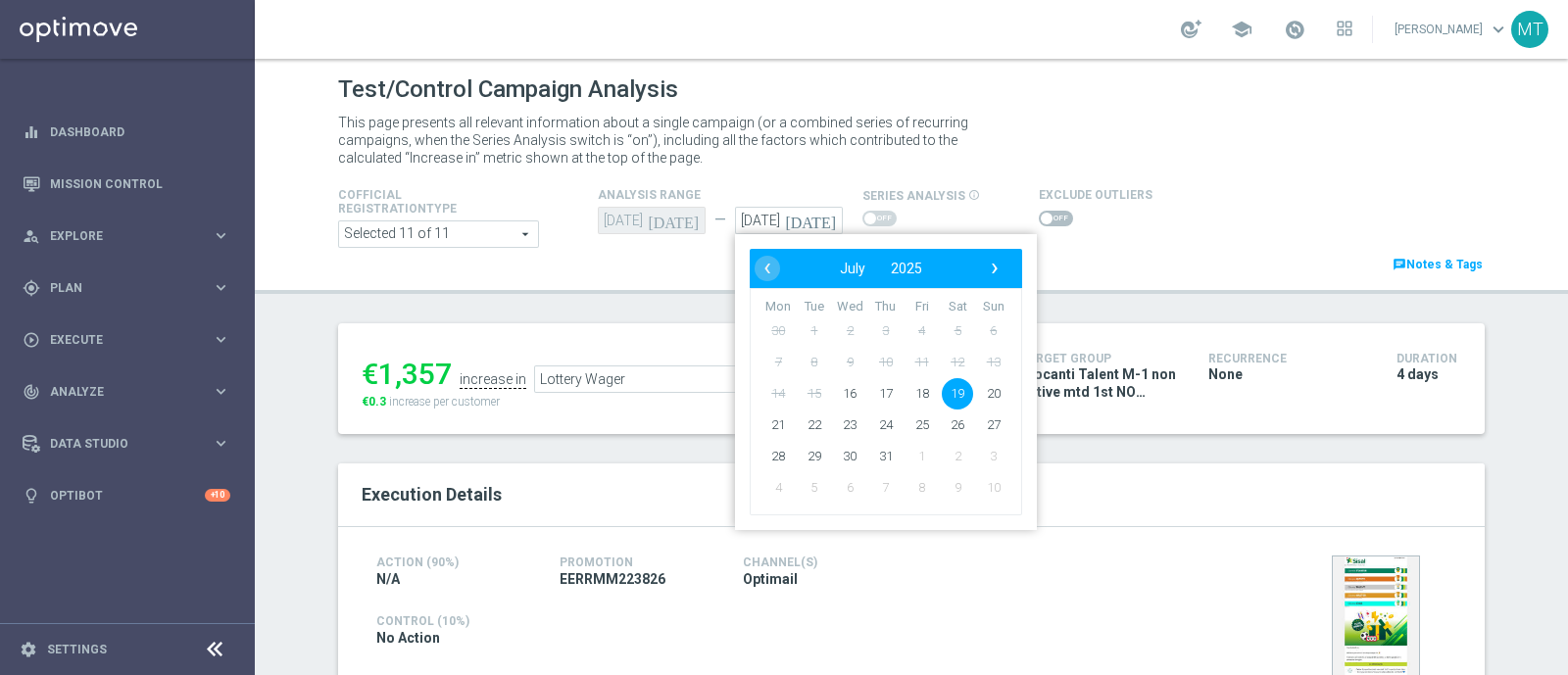 click on "13" 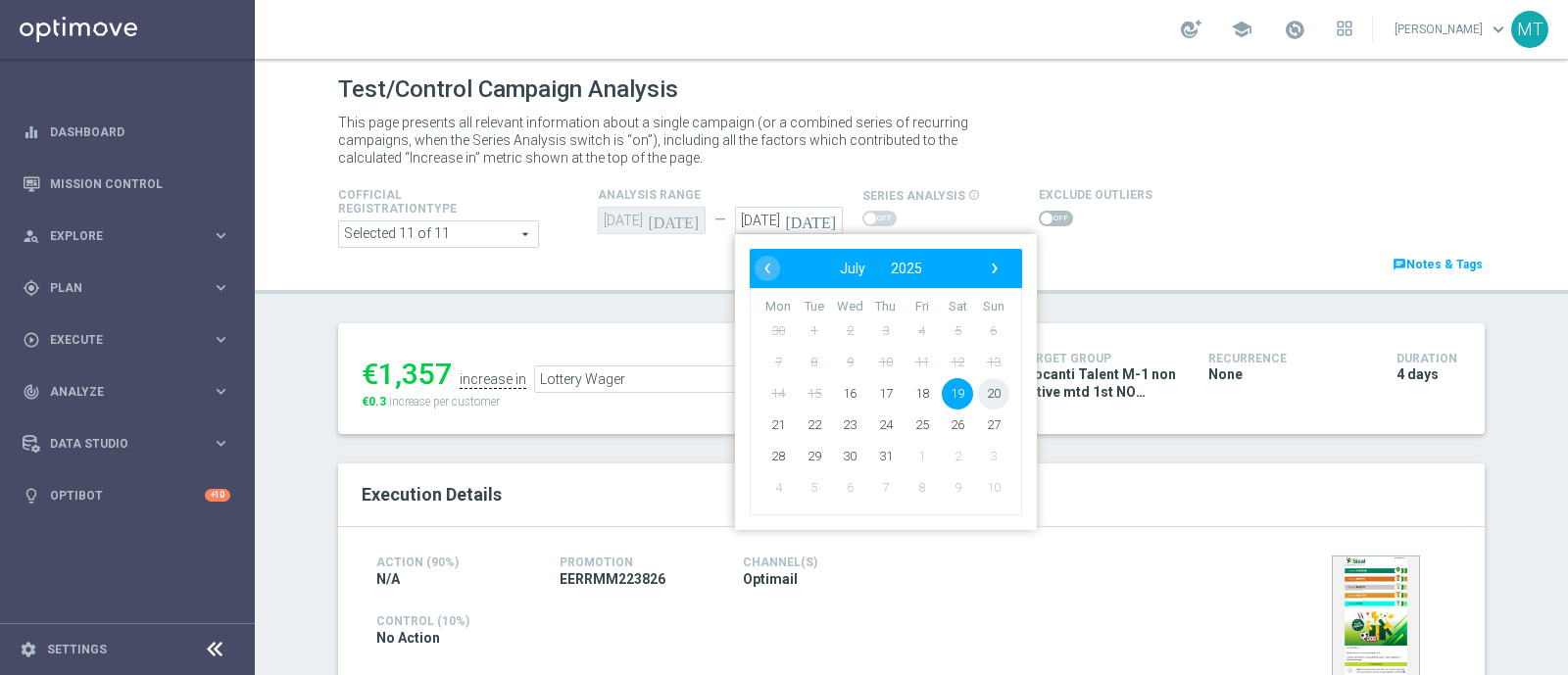 click on "20" 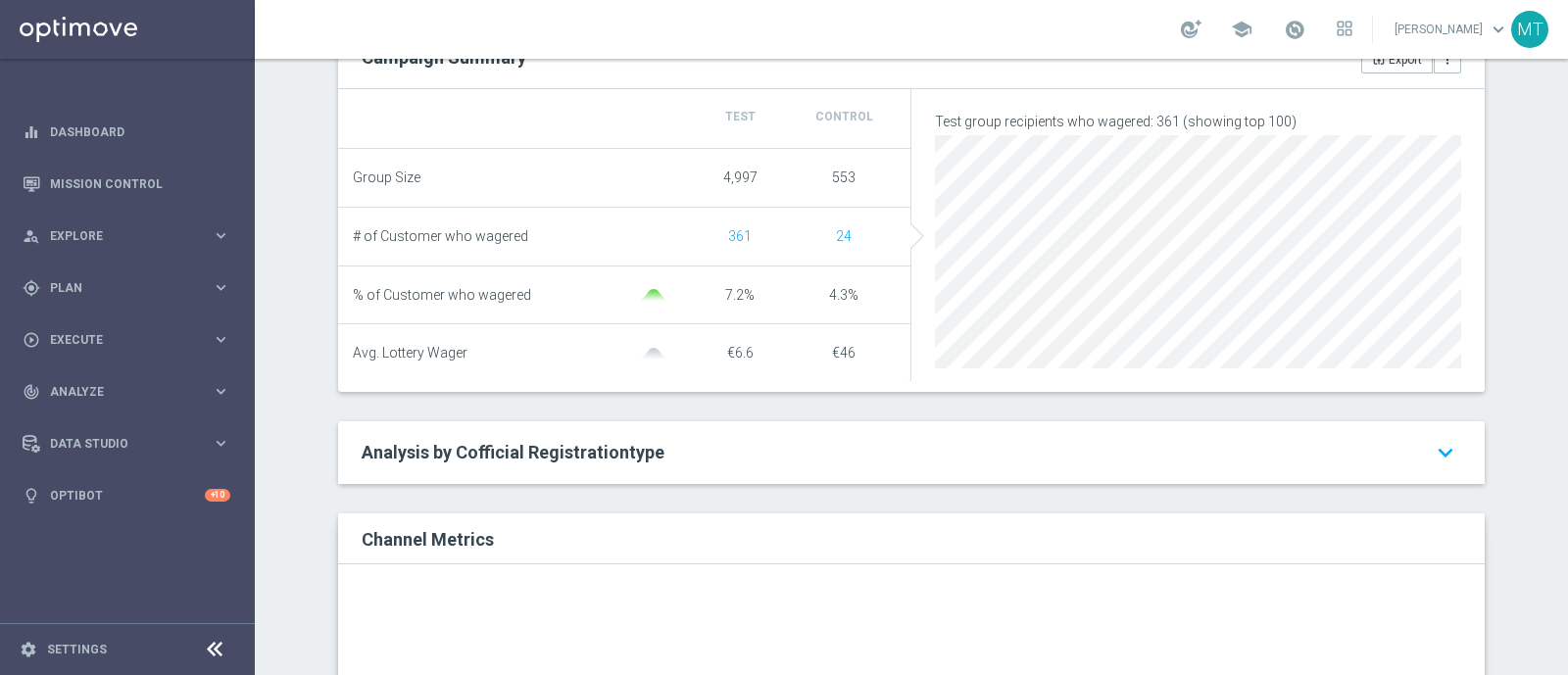scroll, scrollTop: 746, scrollLeft: 0, axis: vertical 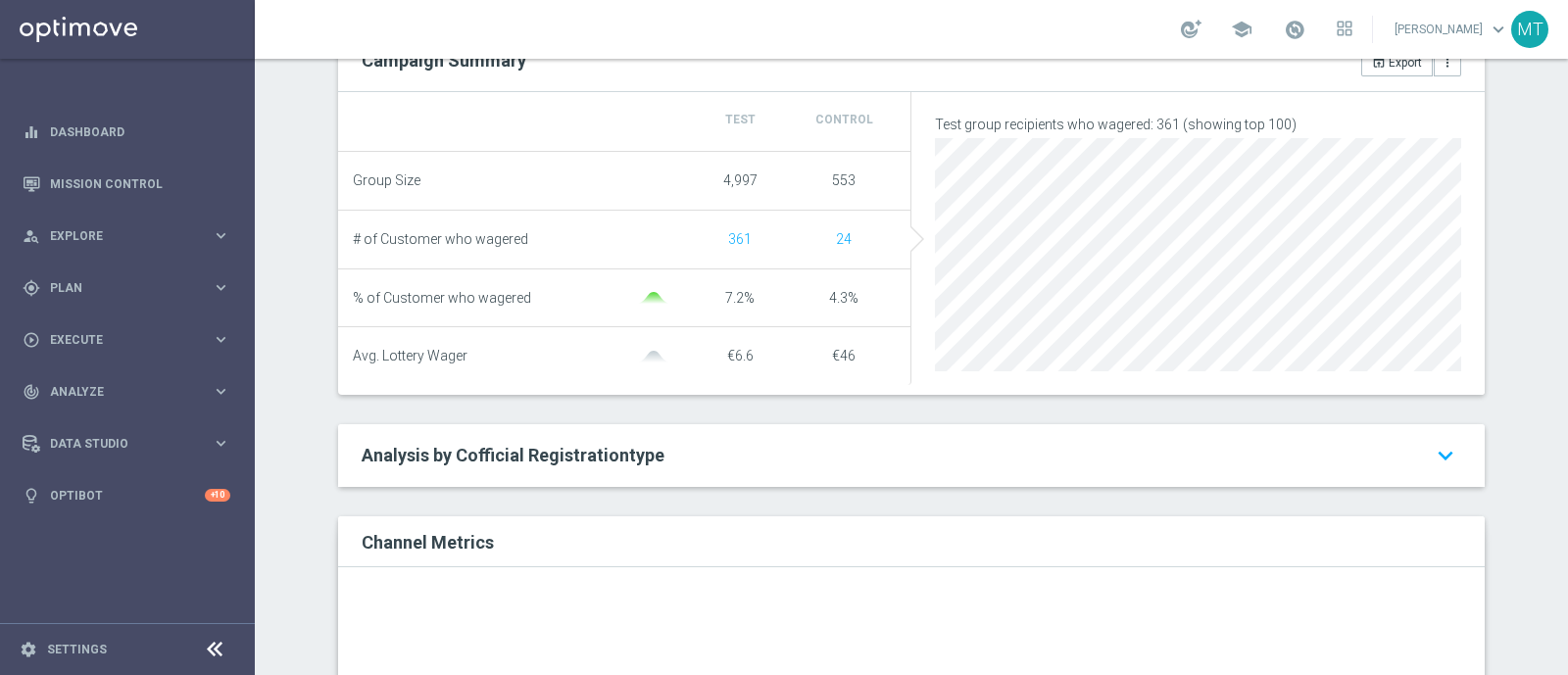 drag, startPoint x: 1502, startPoint y: 153, endPoint x: 1313, endPoint y: 564, distance: 452.3737 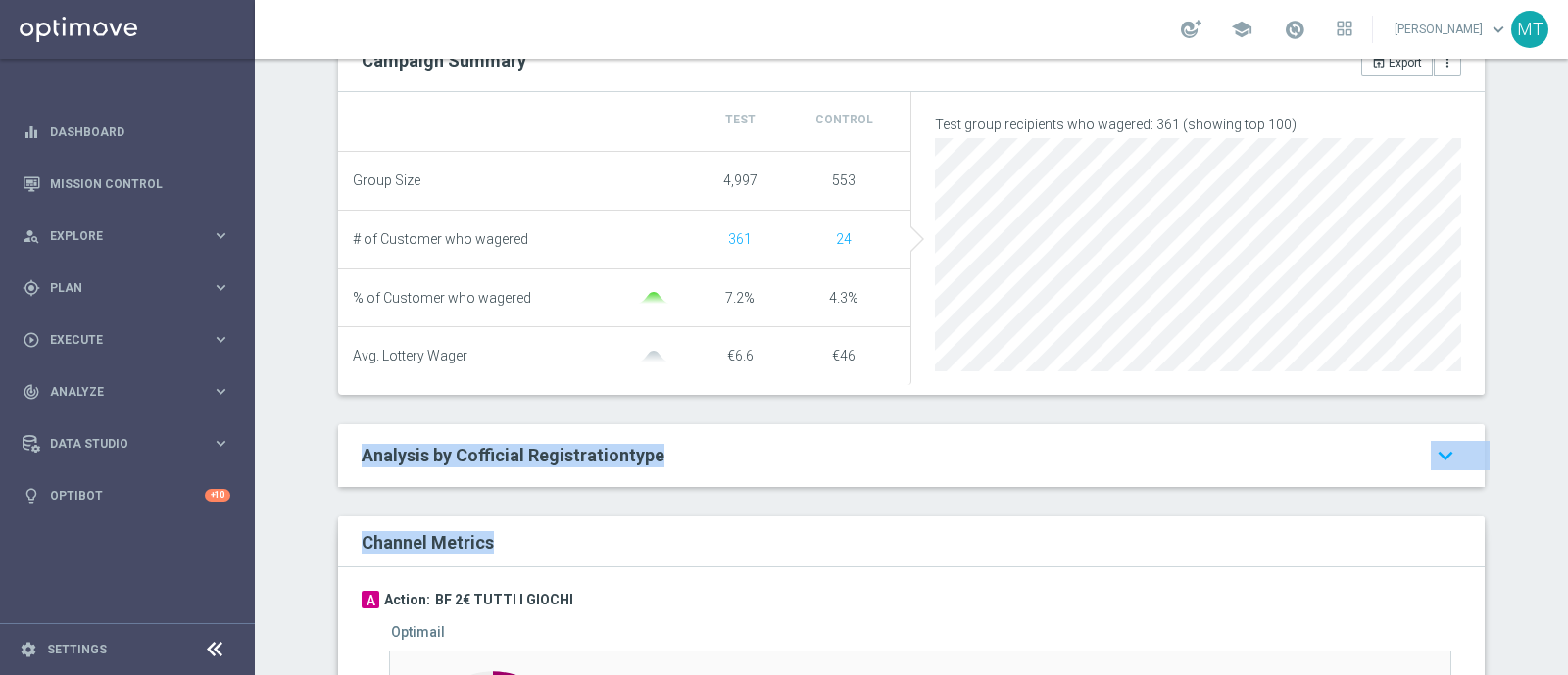 click on "Test/Control  Campaign Analysis
This page presents all relevant information about a single campaign (or a combined series of recurring campaigns, when the Series Analysis switch is “on”), including all the factors which contributed to the calculated “Increase in” metric shown at the top of the page.
Cofficial Registrationtype" 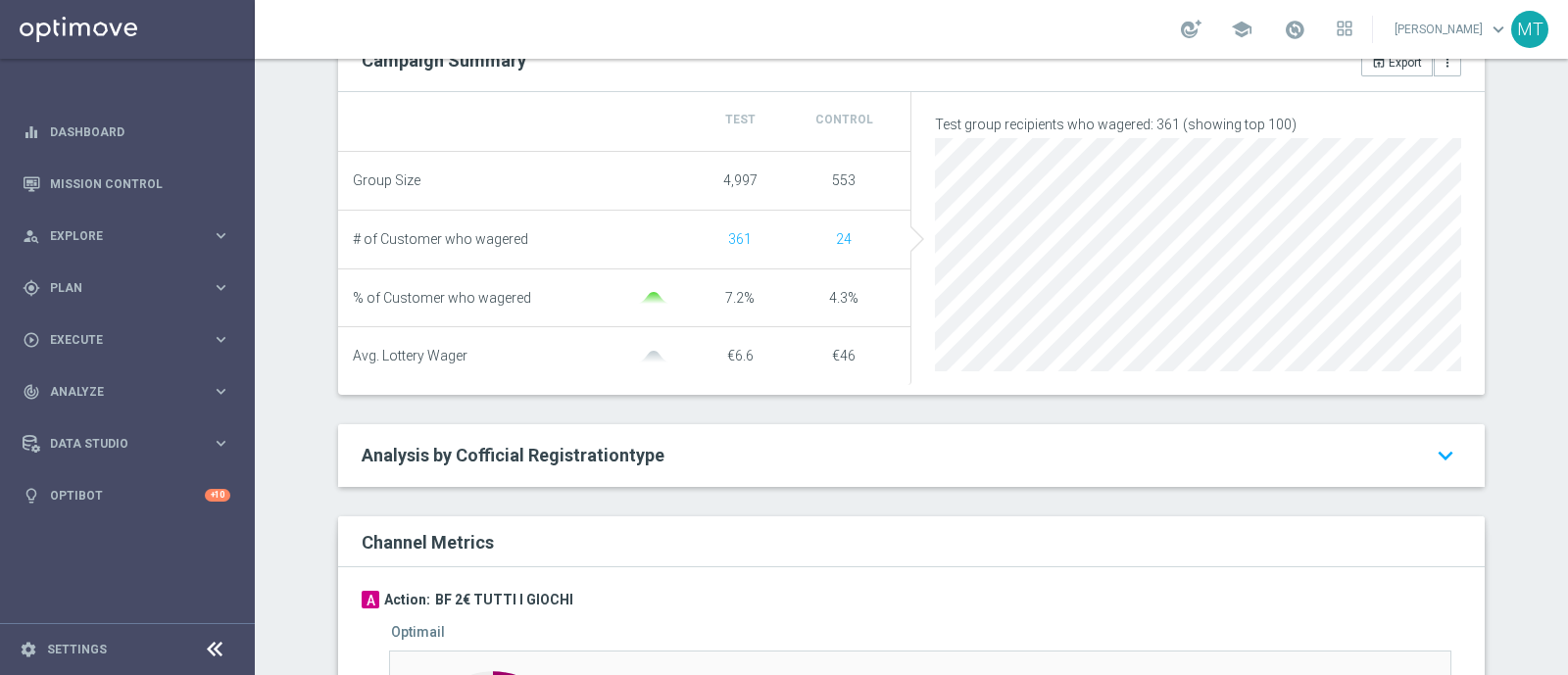 click on "€46" 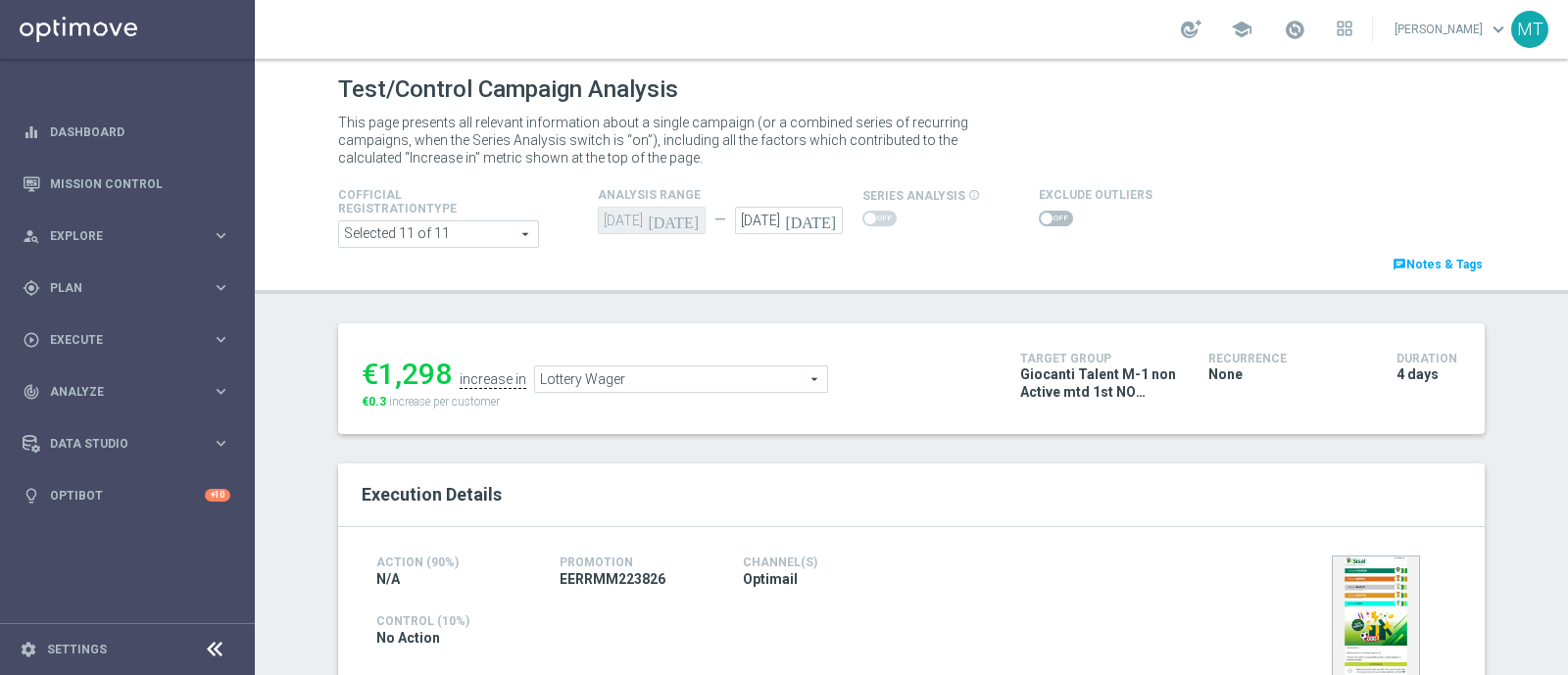 scroll, scrollTop: 1, scrollLeft: 0, axis: vertical 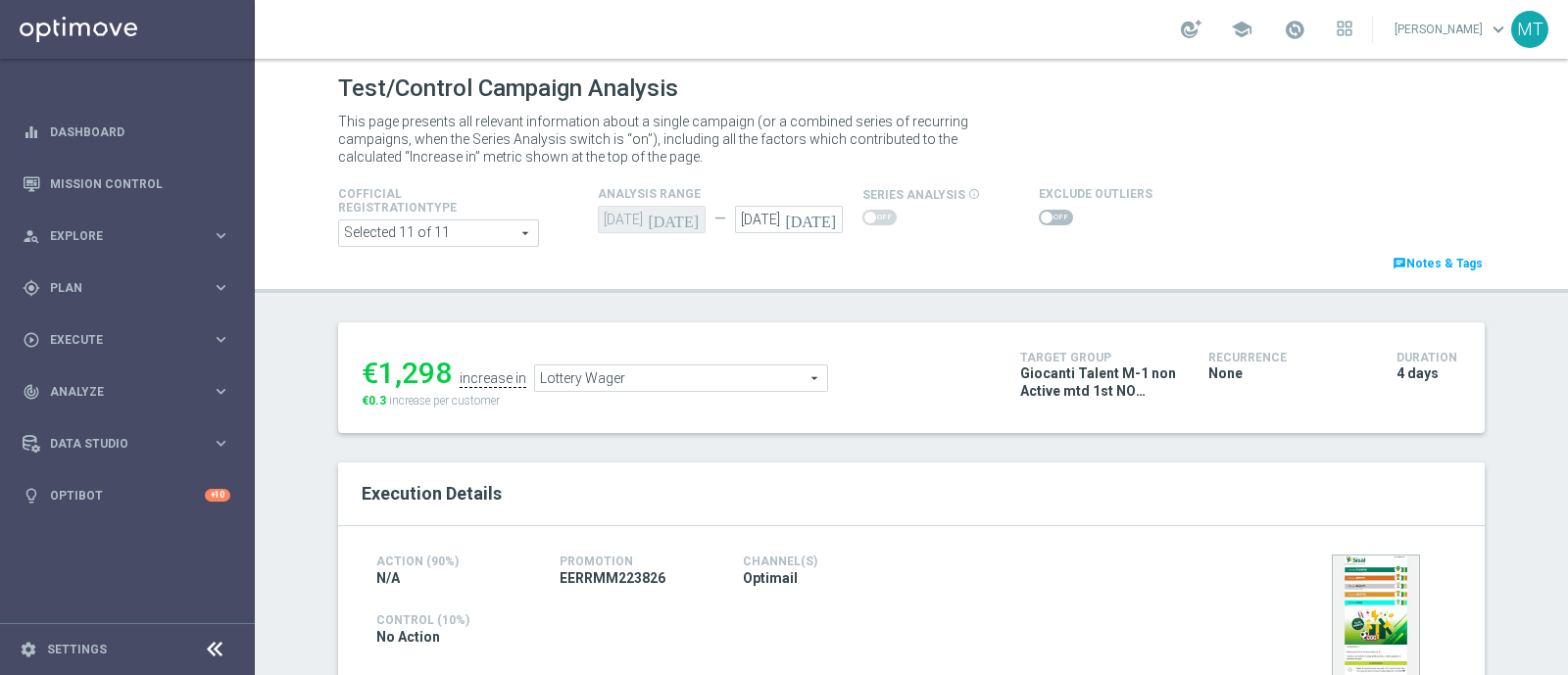 click on "Lottery Wager" 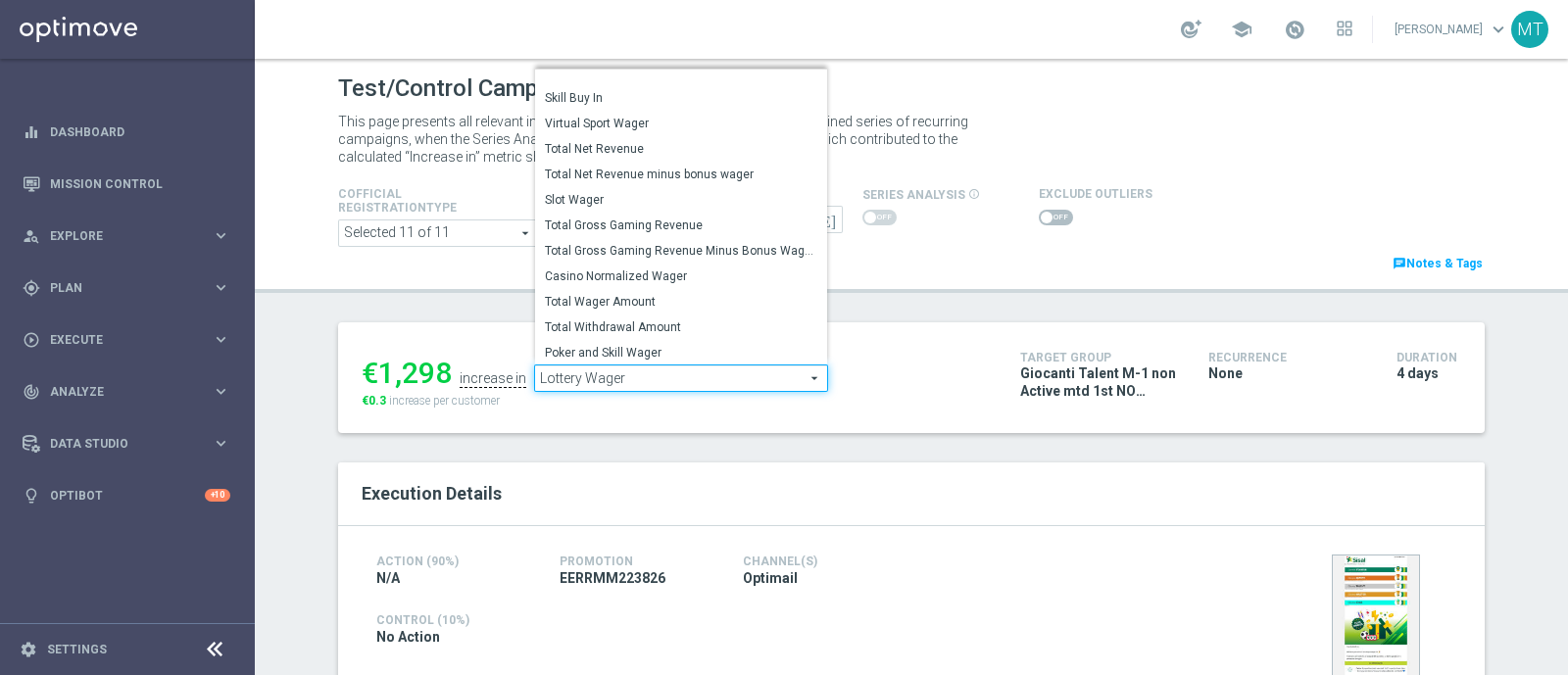 scroll, scrollTop: 279, scrollLeft: 0, axis: vertical 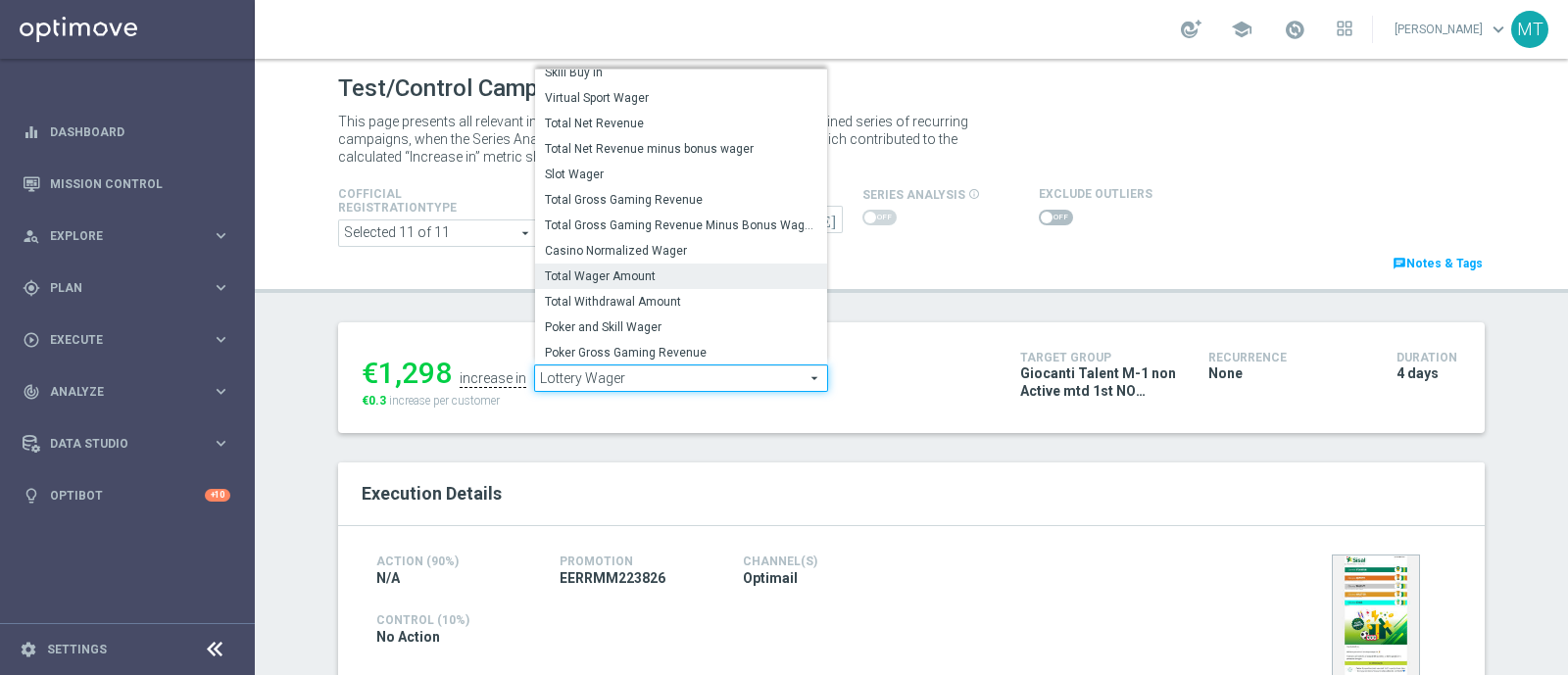 click on "Total Wager Amount" 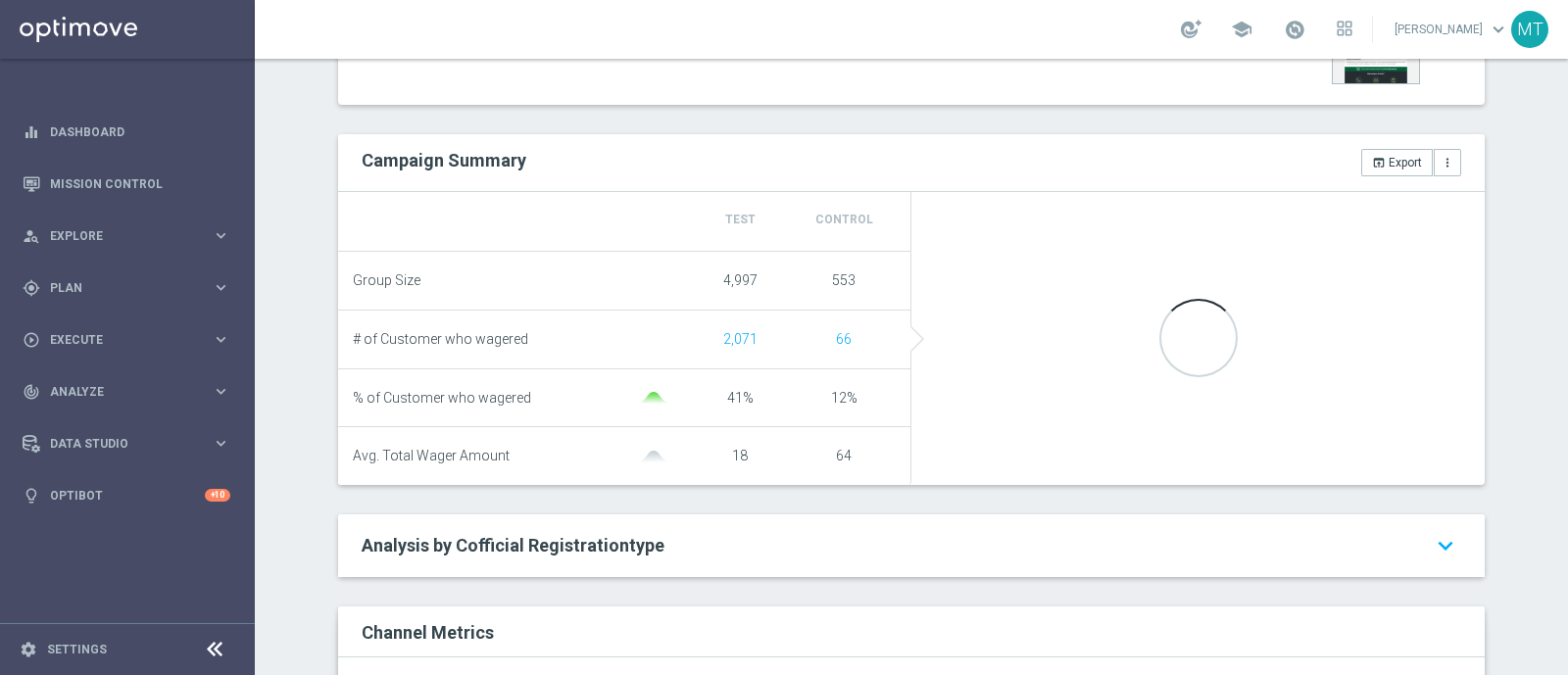 scroll, scrollTop: 0, scrollLeft: 0, axis: both 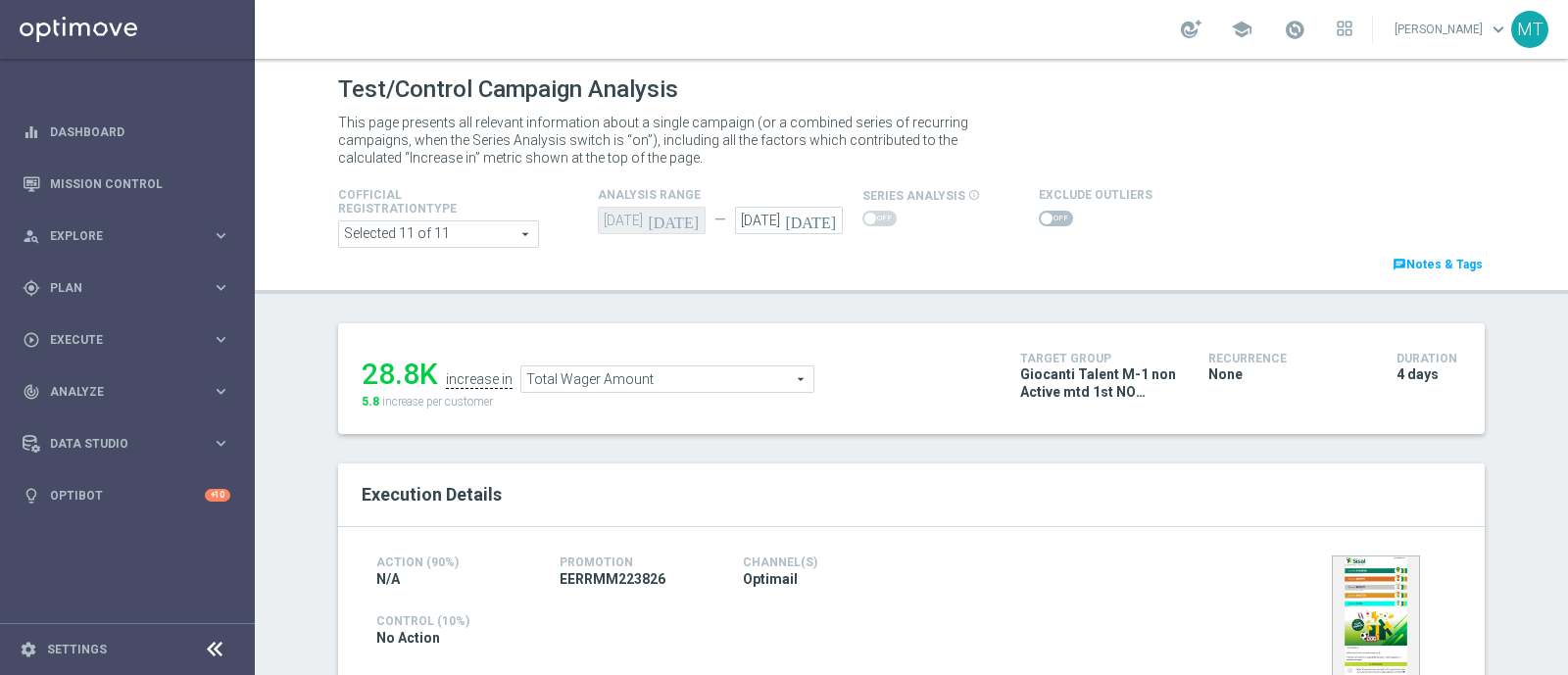 click on "Total Wager Amount" 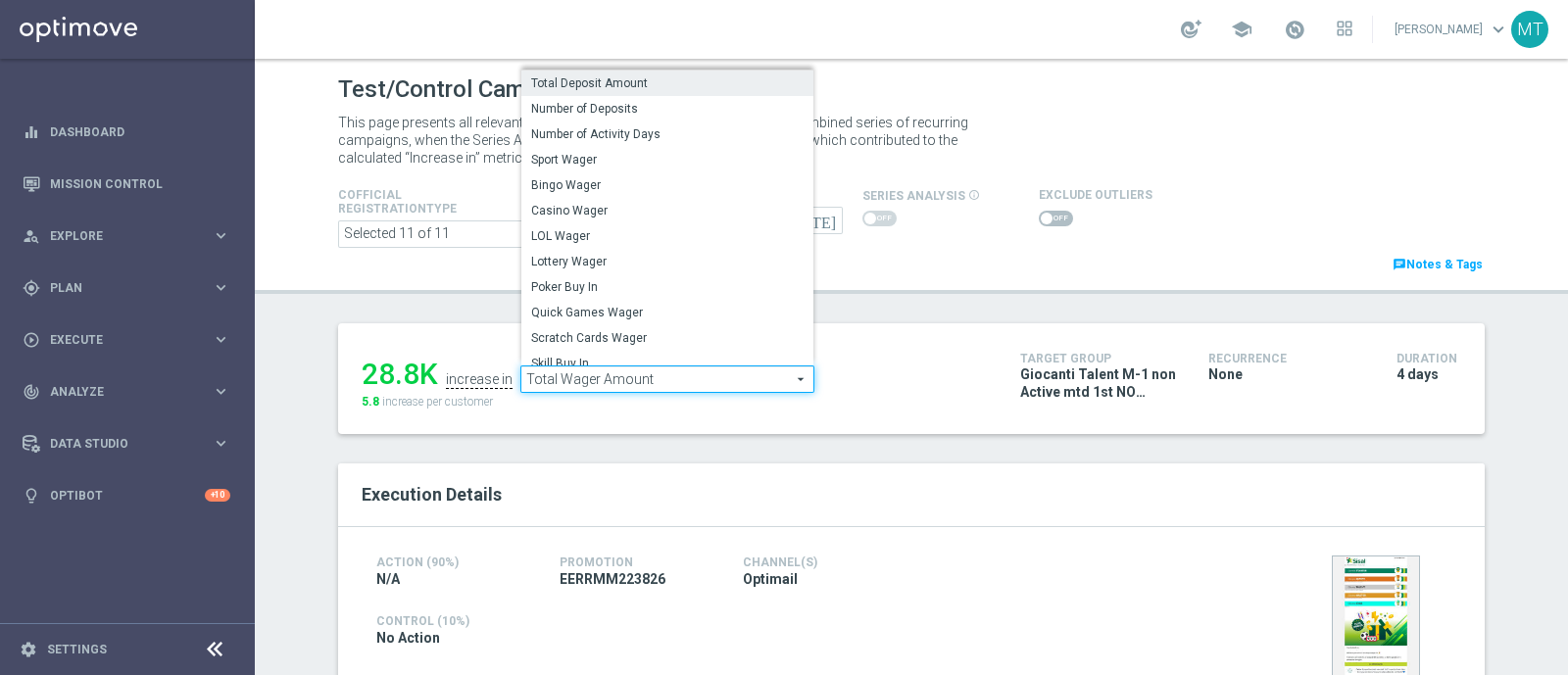 click on "Total Deposit Amount" 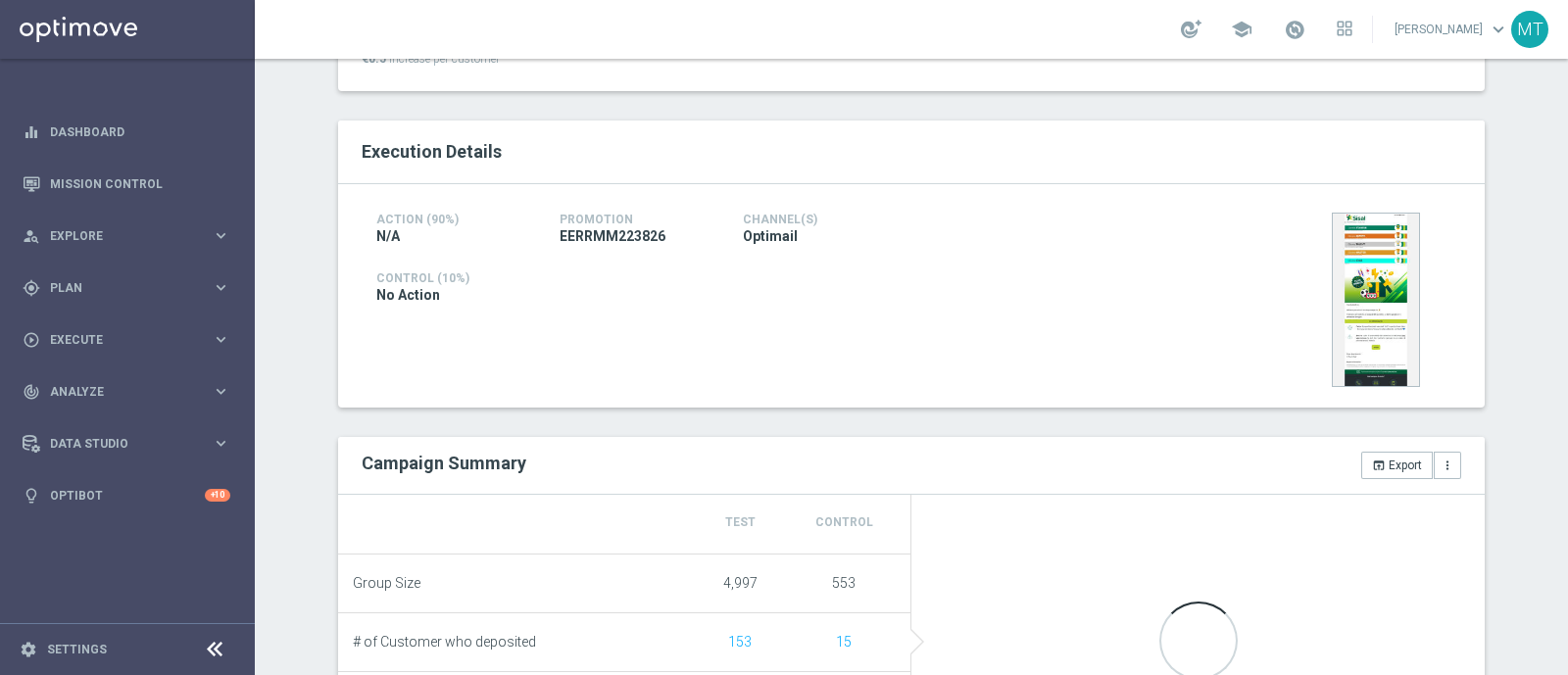 scroll, scrollTop: 124, scrollLeft: 0, axis: vertical 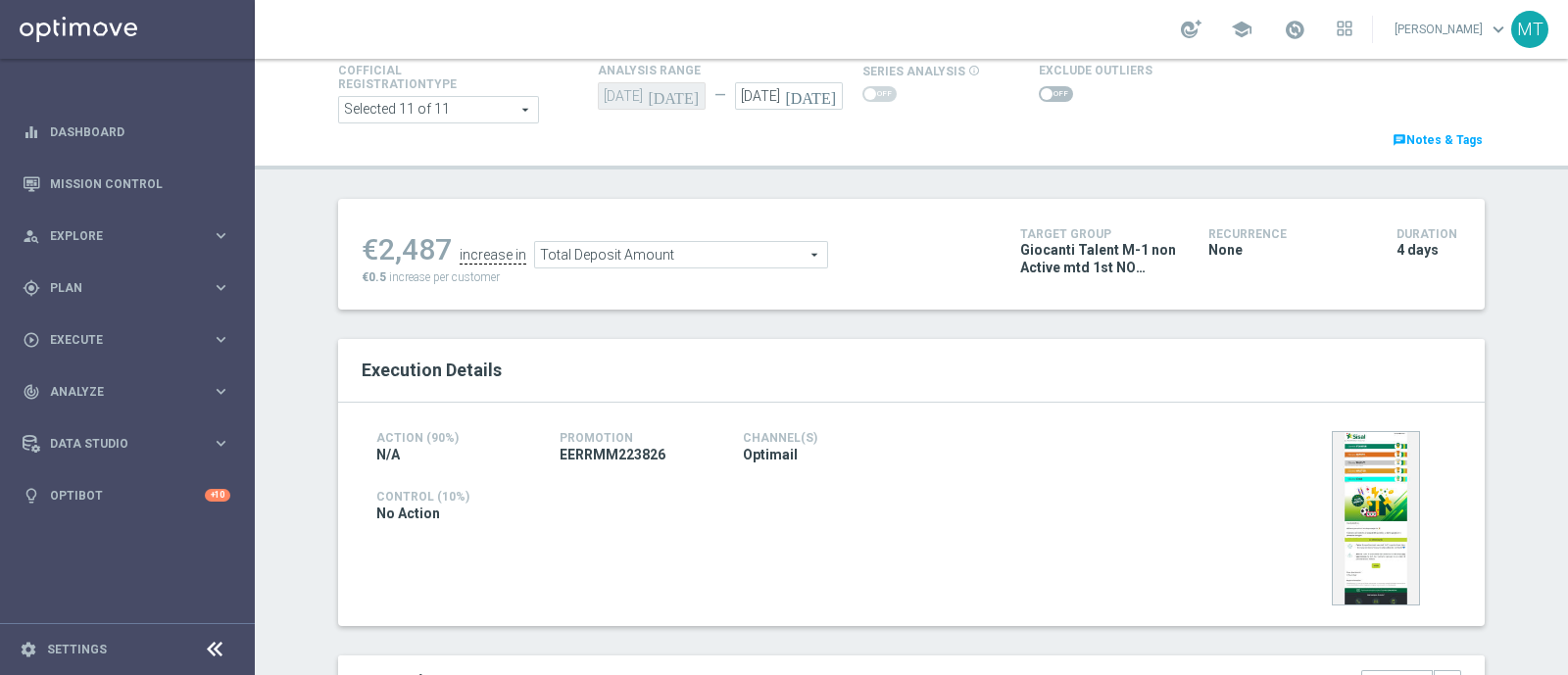 click 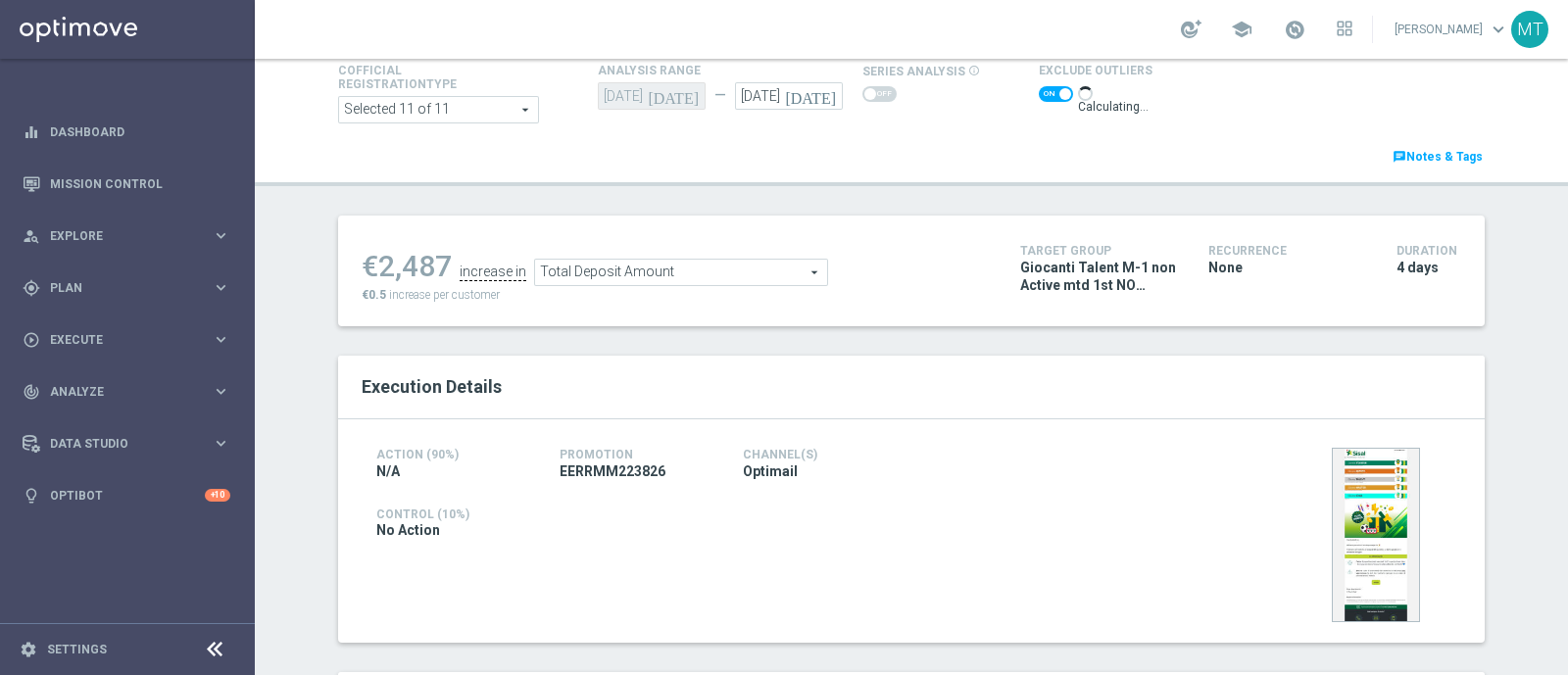 scroll, scrollTop: 252, scrollLeft: 0, axis: vertical 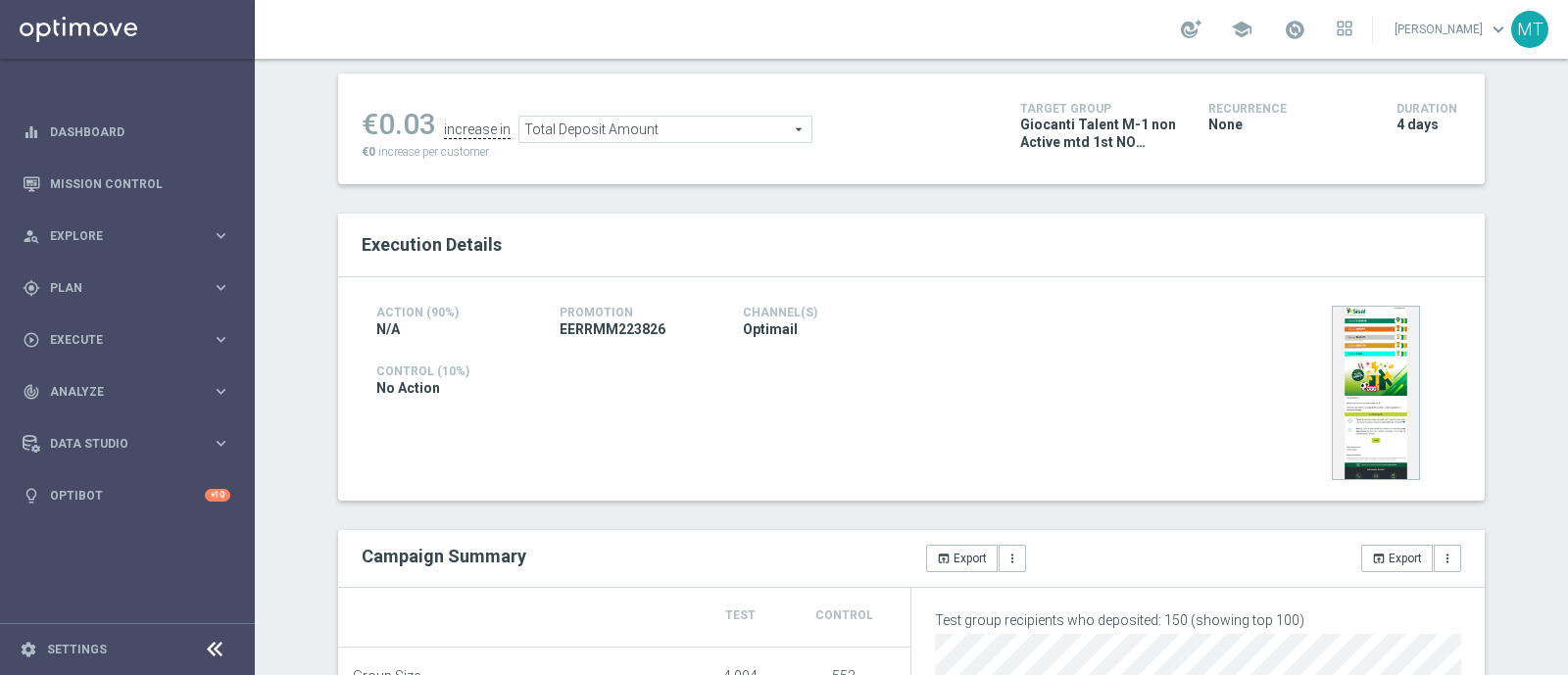 click on "Total Deposit Amount" 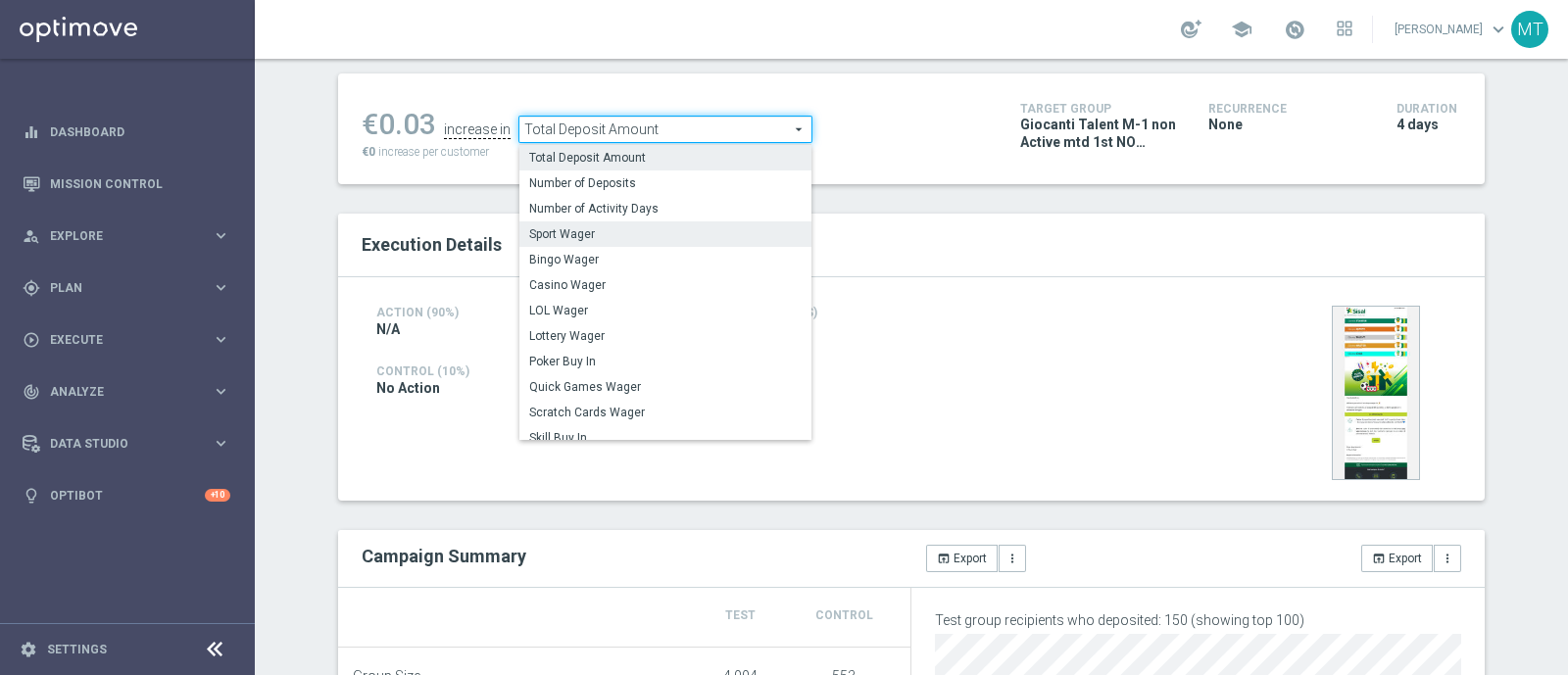 click on "Sport Wager" 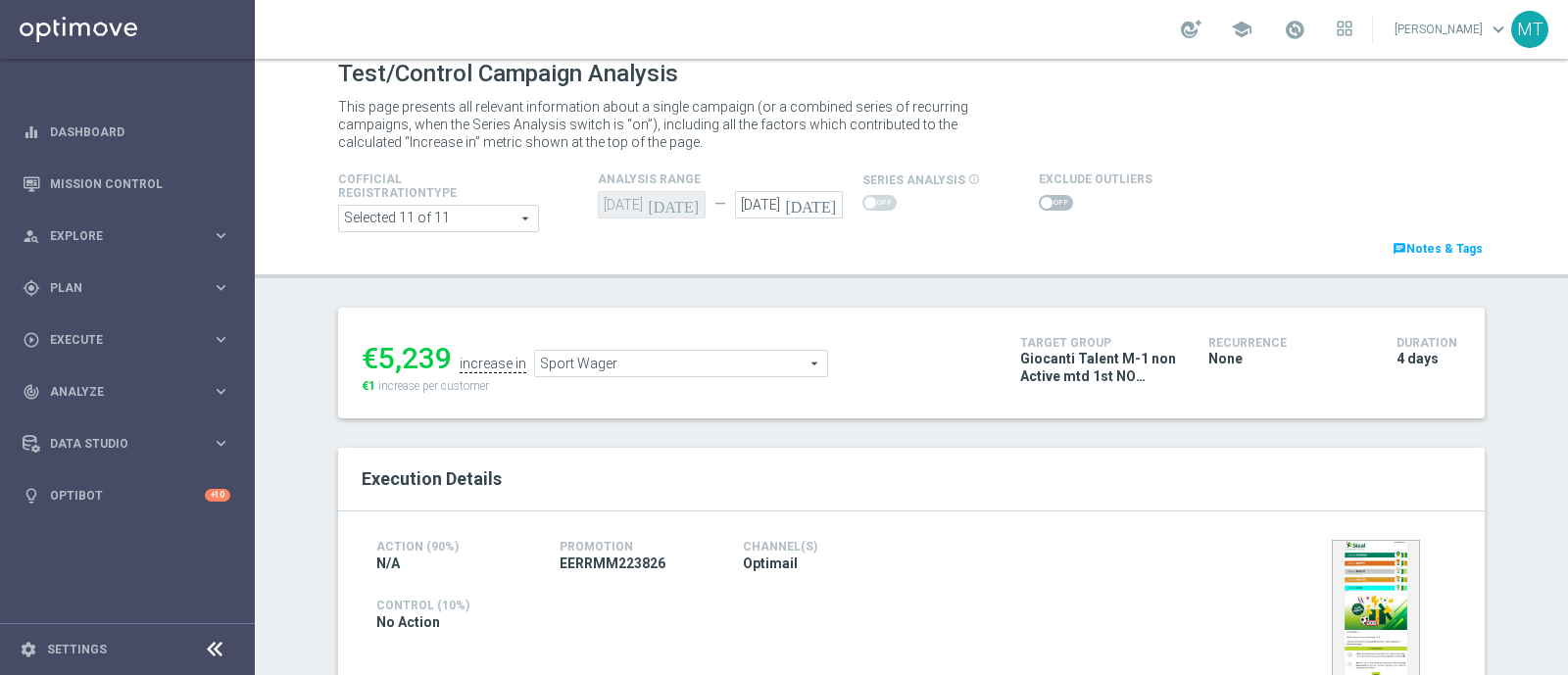scroll, scrollTop: 0, scrollLeft: 0, axis: both 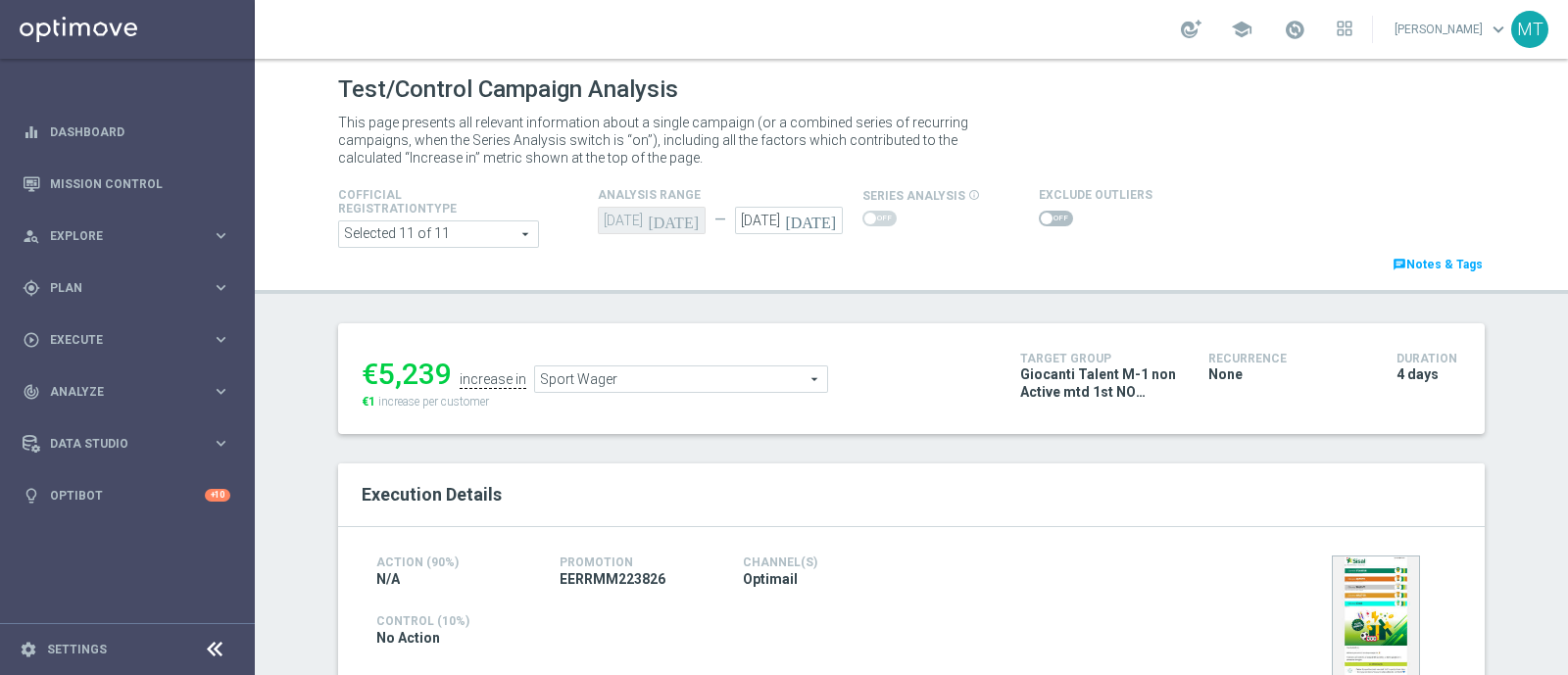 click on "Sport Wager" 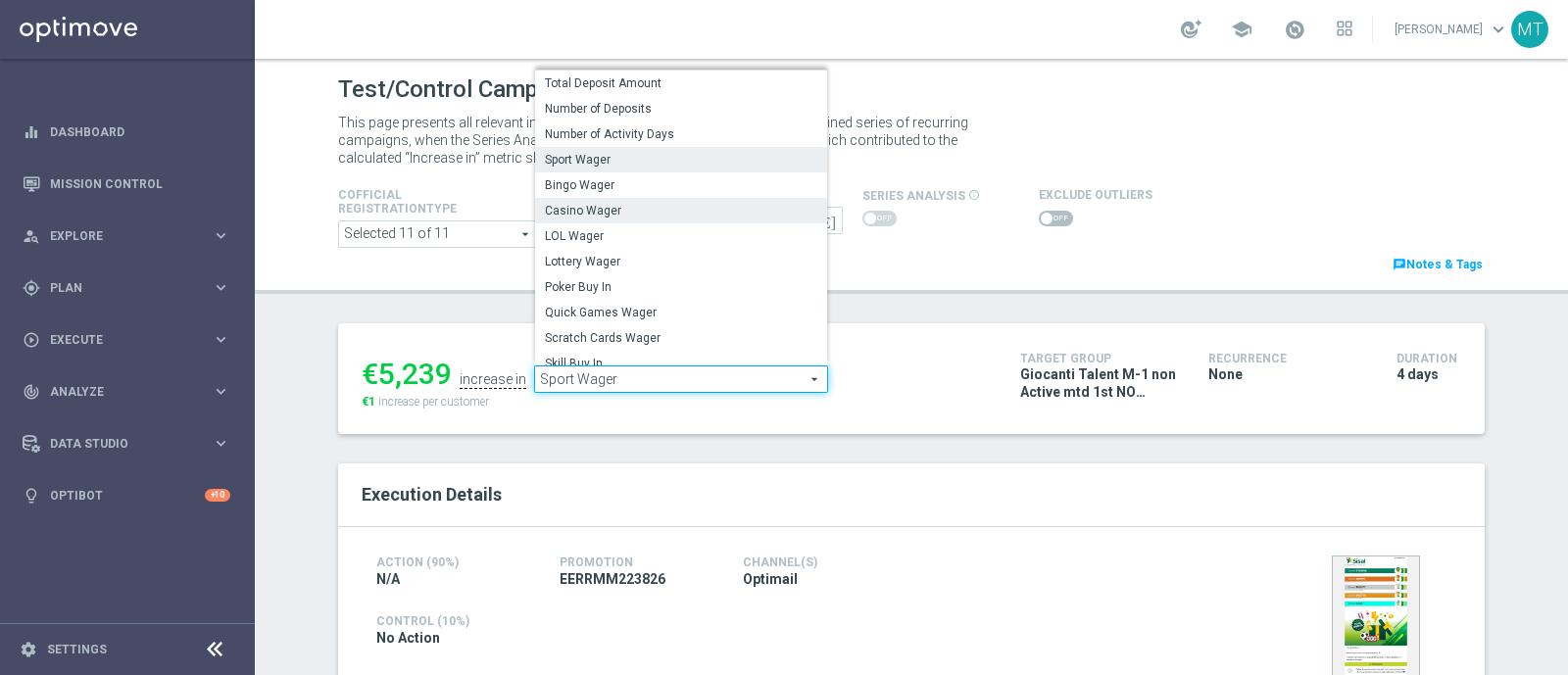 click on "Casino Wager" 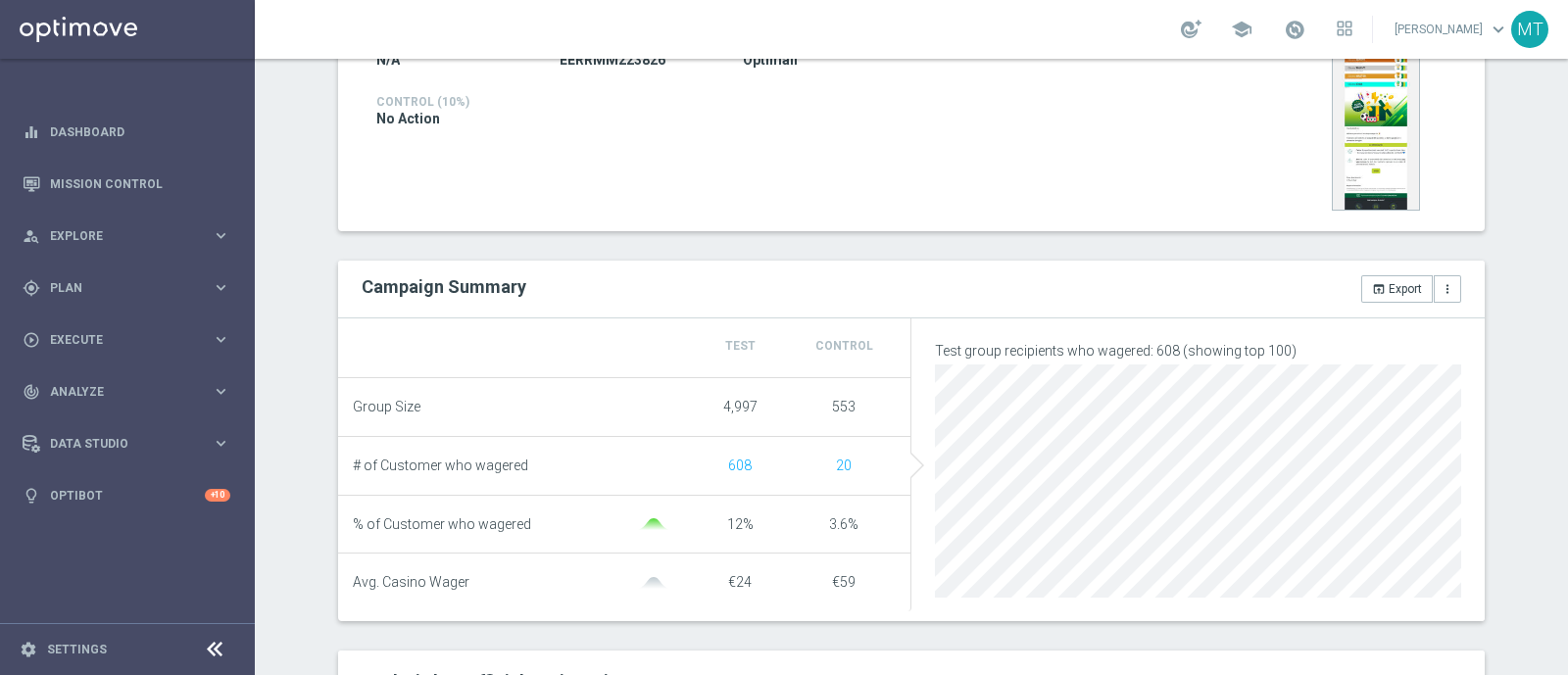 scroll, scrollTop: 0, scrollLeft: 0, axis: both 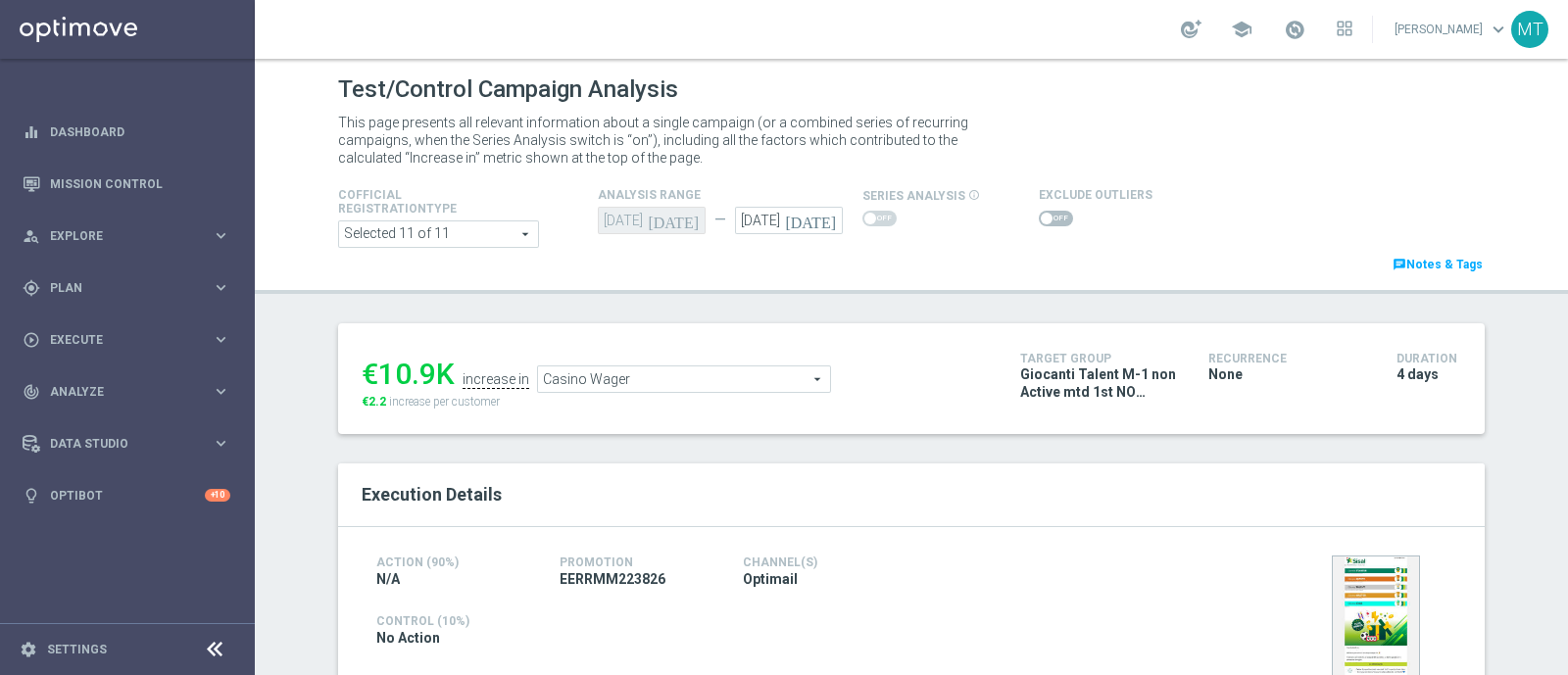click on "Casino Wager" 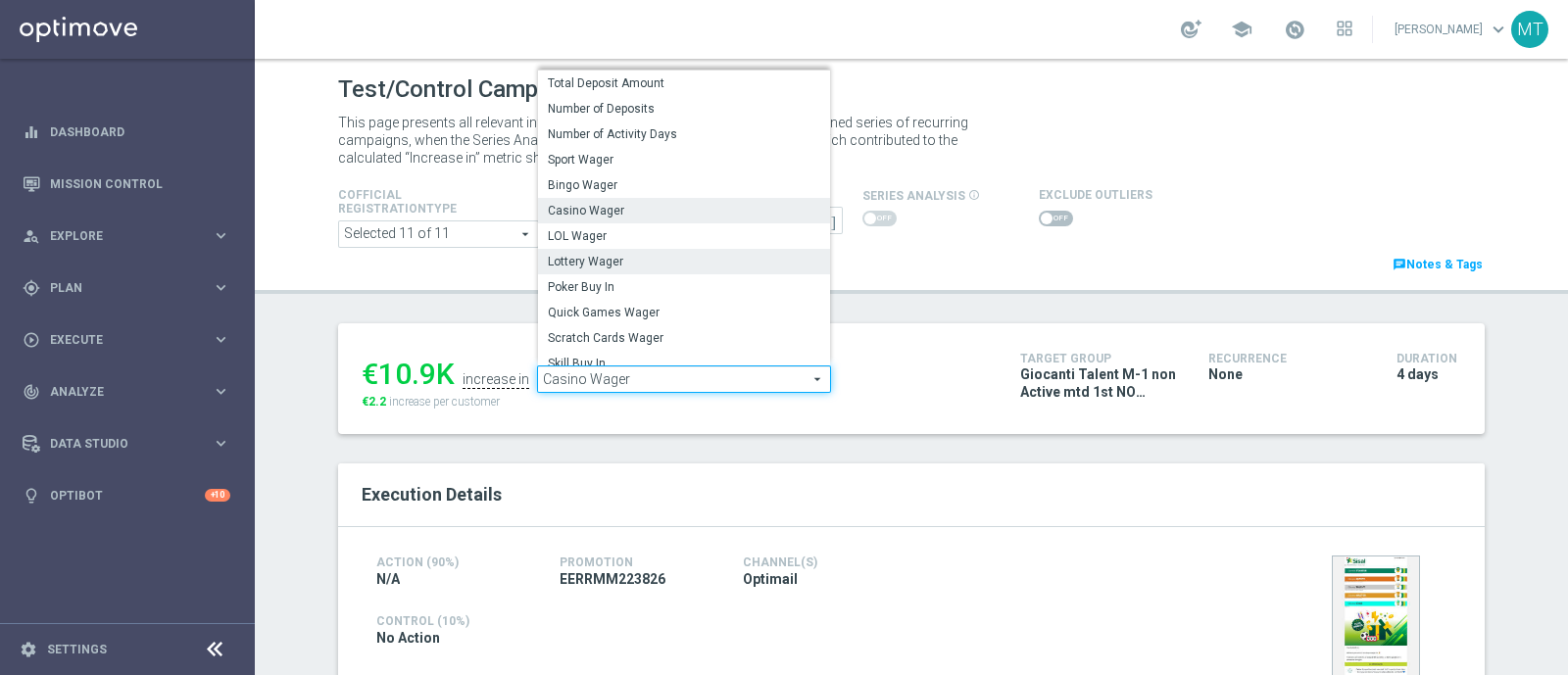 click on "Lottery Wager" 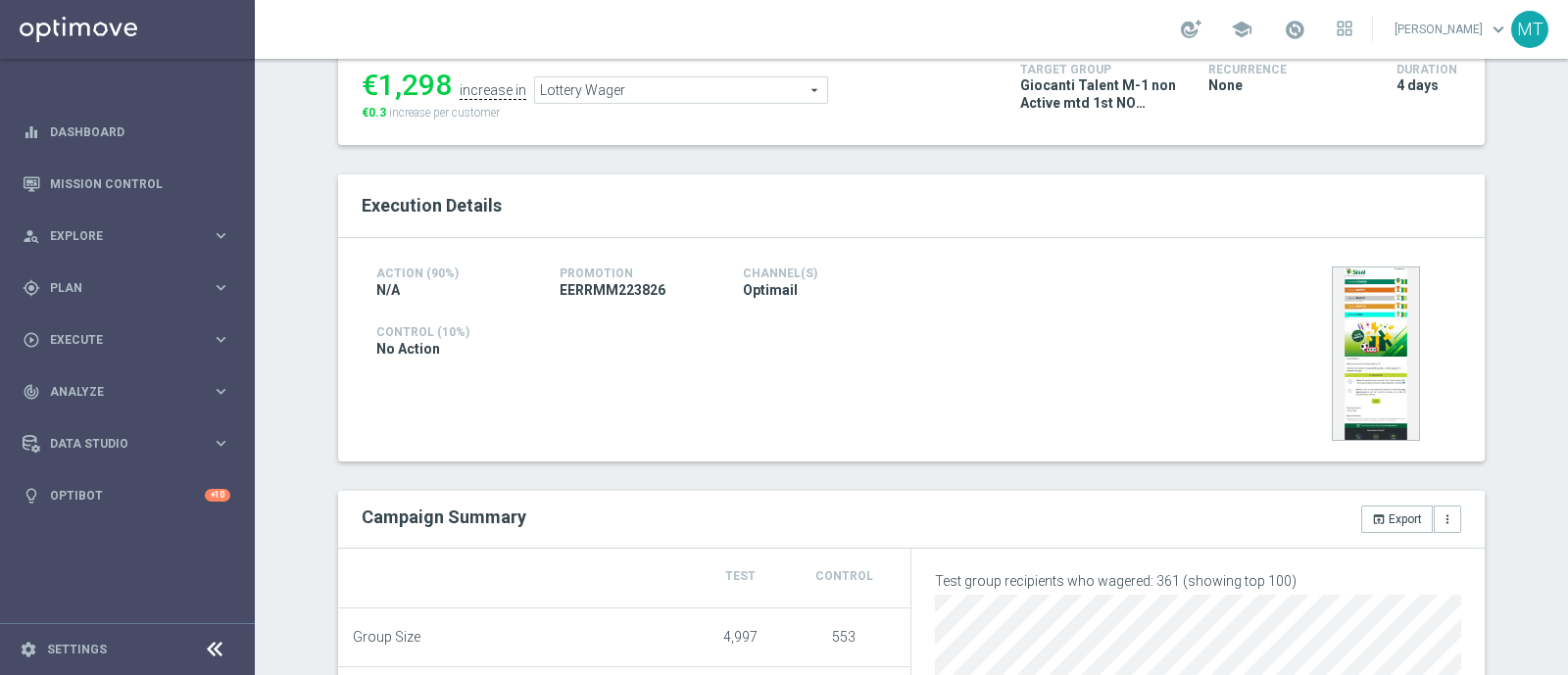 scroll, scrollTop: 809, scrollLeft: 0, axis: vertical 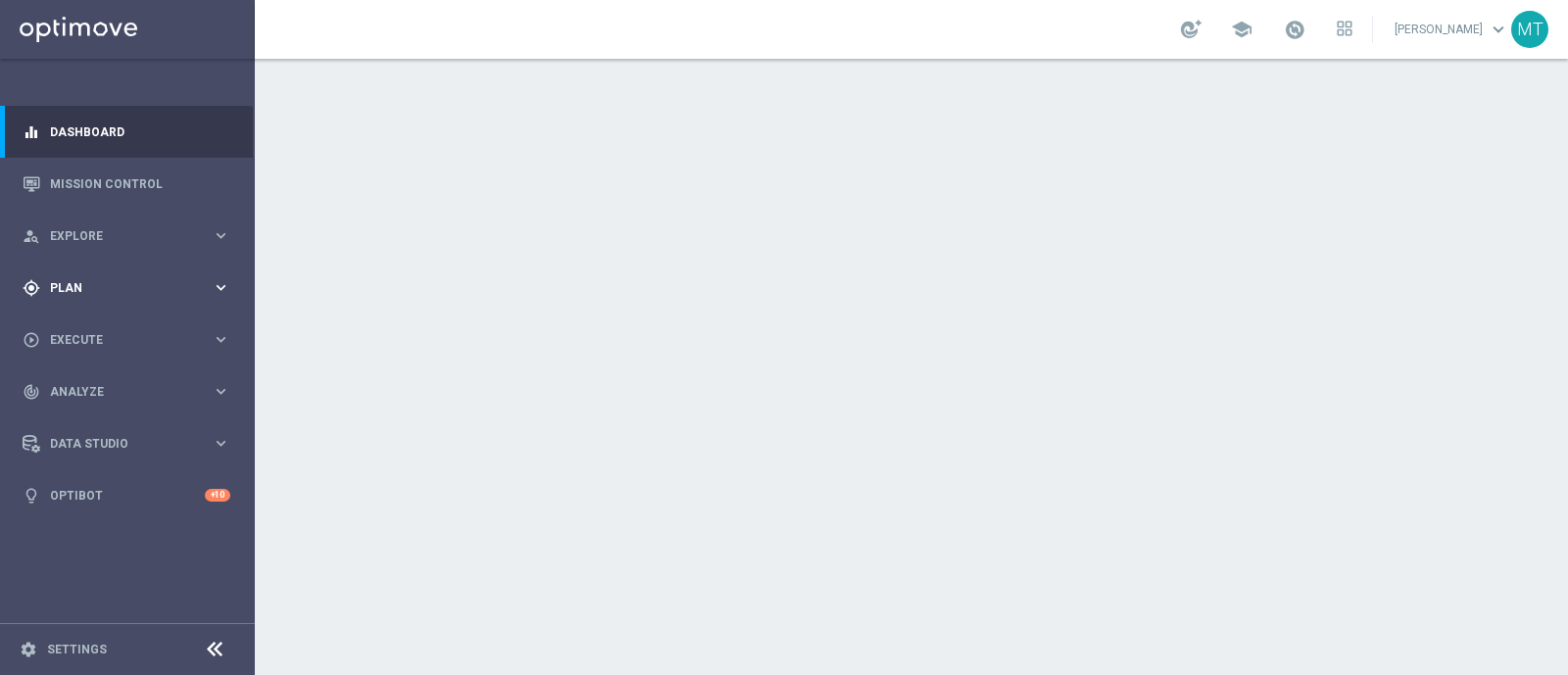 click on "Plan" at bounding box center (130, 288) 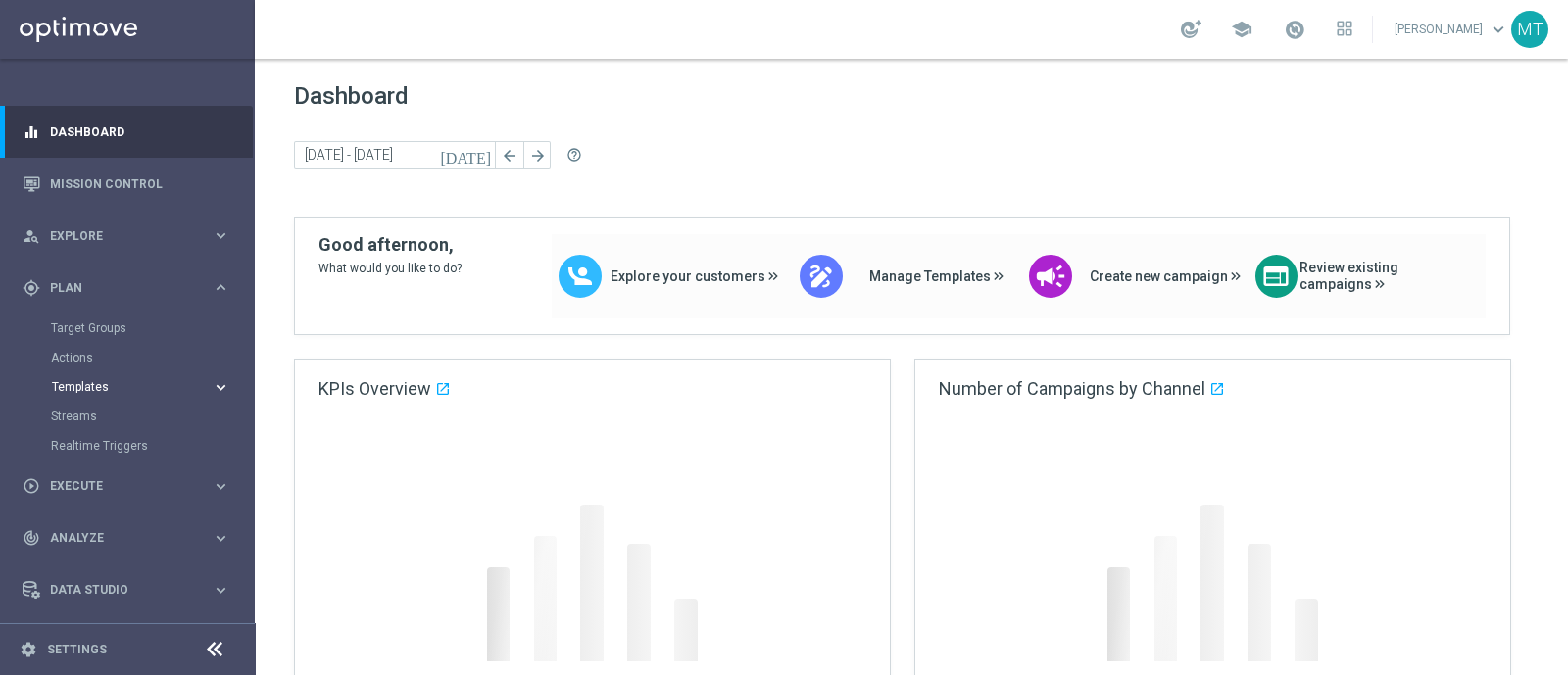 click on "Templates
keyboard_arrow_right" at bounding box center [141, 387] 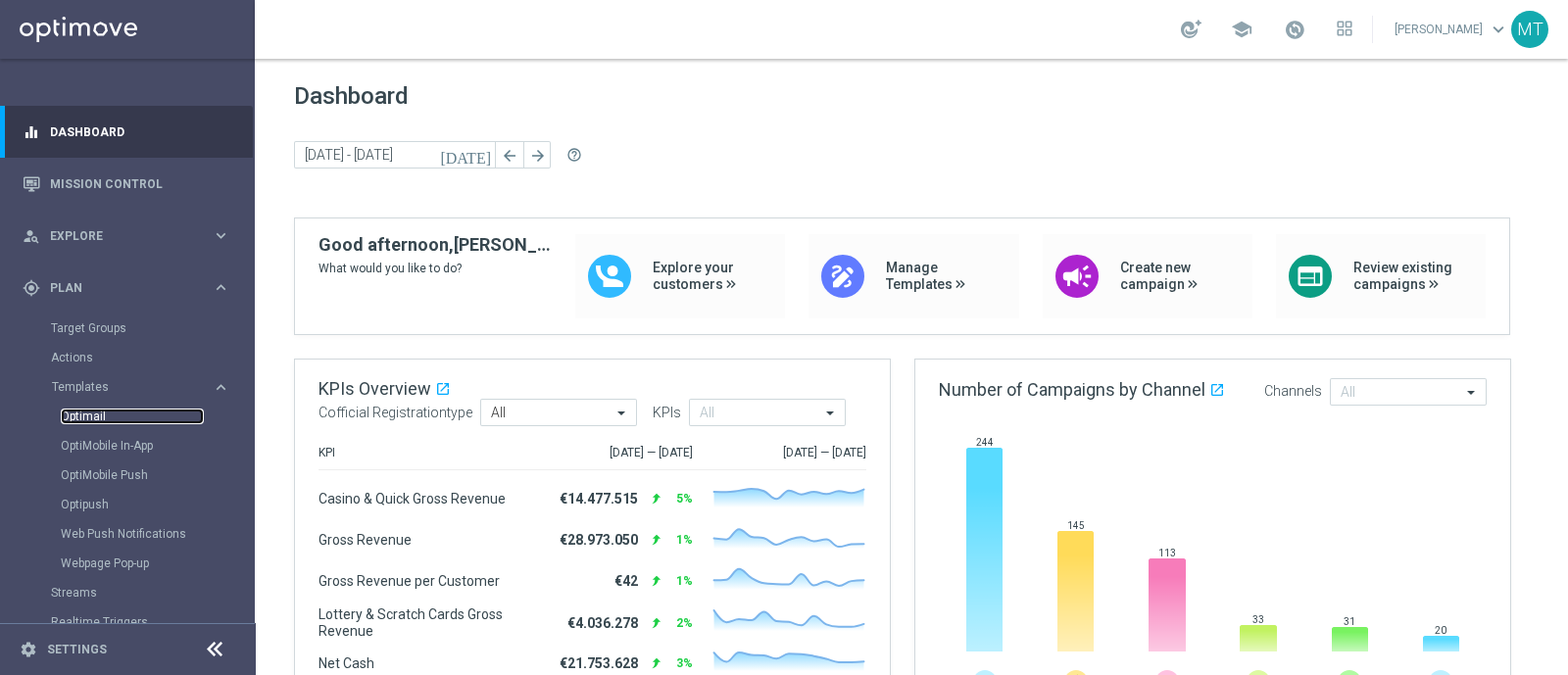 click on "Optimail" at bounding box center [132, 416] 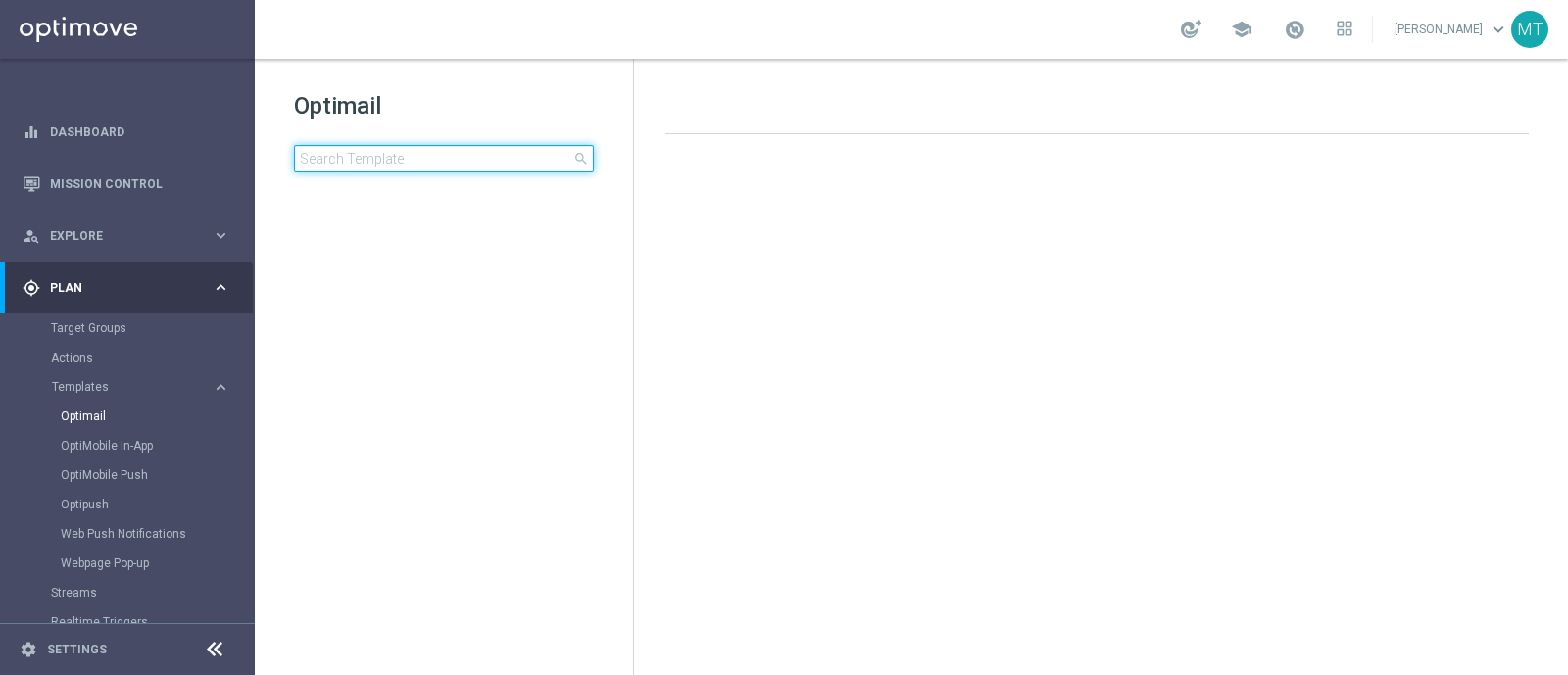 click 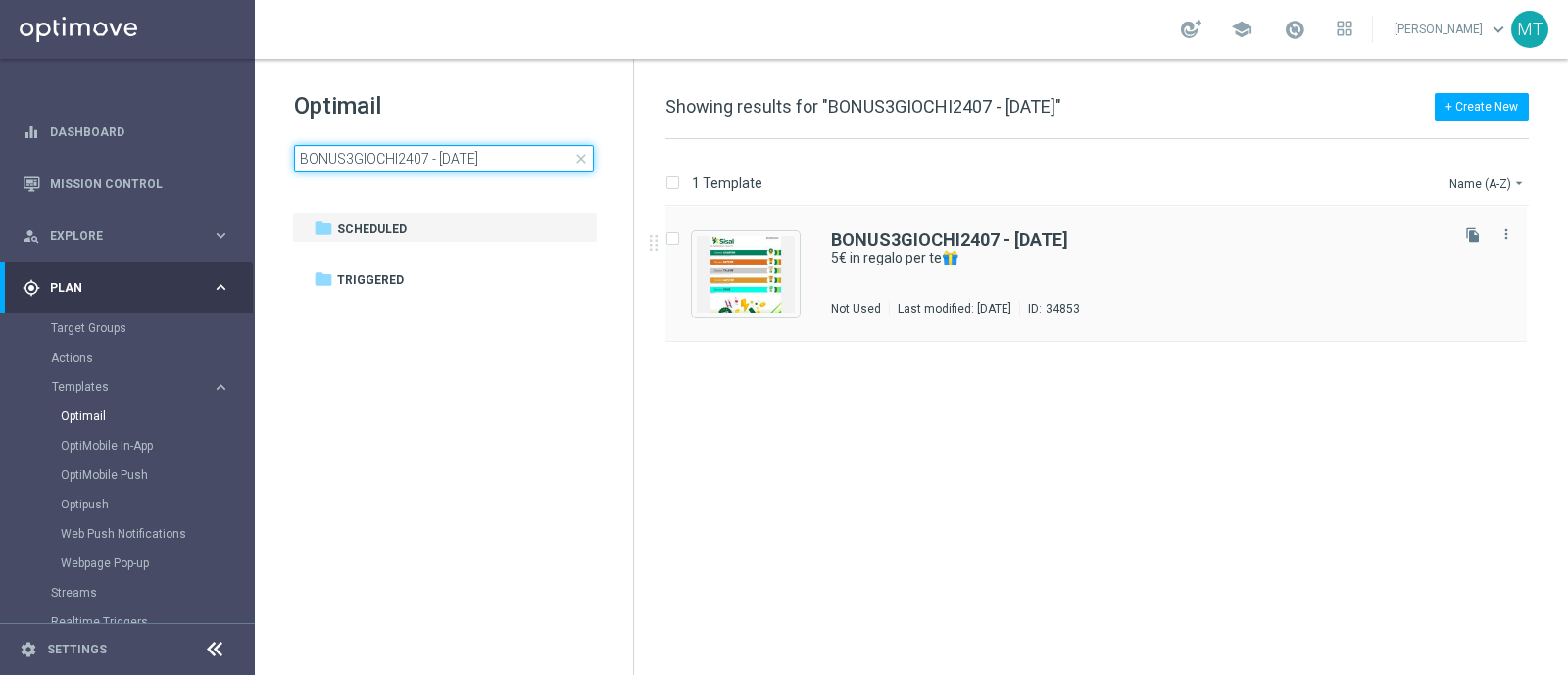 type on "BONUS3GIOCHI2407 - 2025-07-24" 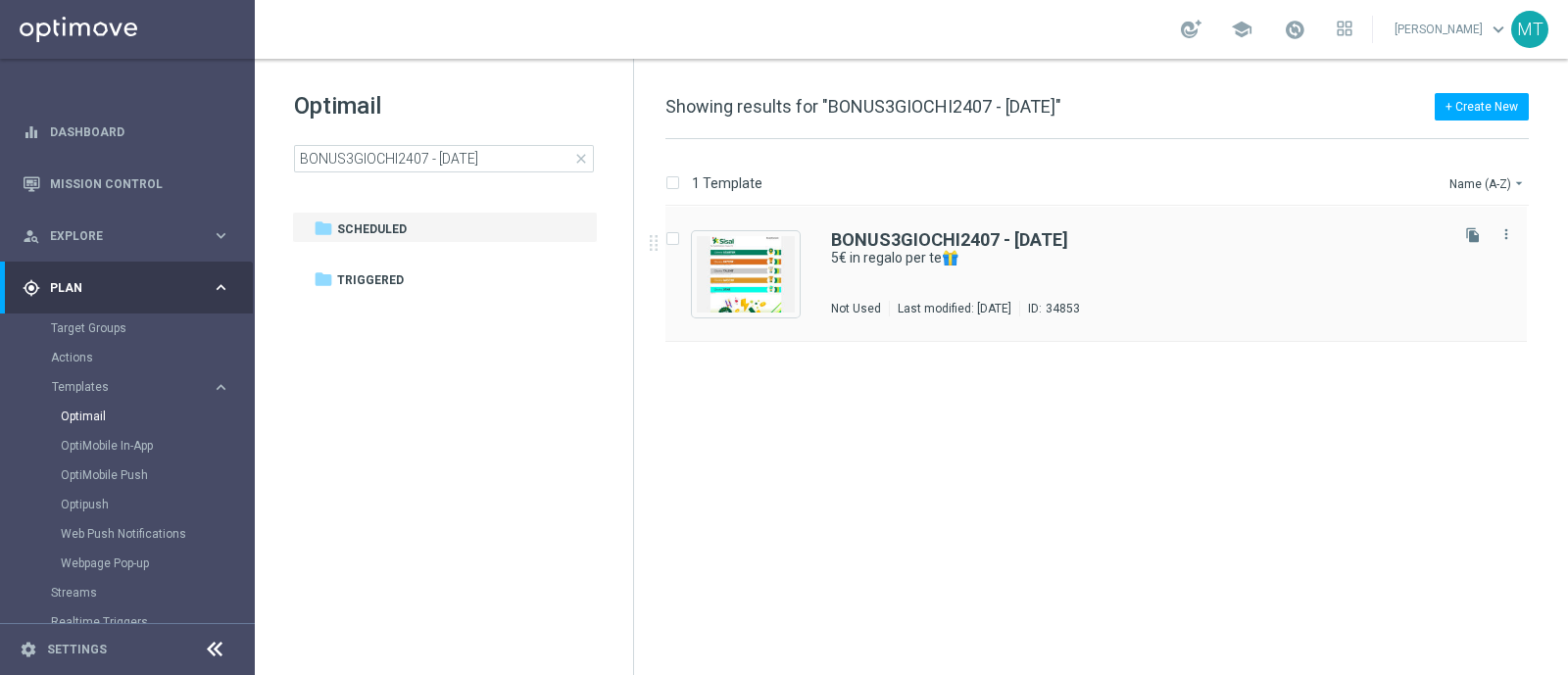 click on "BONUS3GIOCHI2407 - 2025-07-24
5€ in regalo per te🎁
Not Used
Last modified: Thursday, July 24, 2025
ID:
34853" at bounding box center [1138, 273] 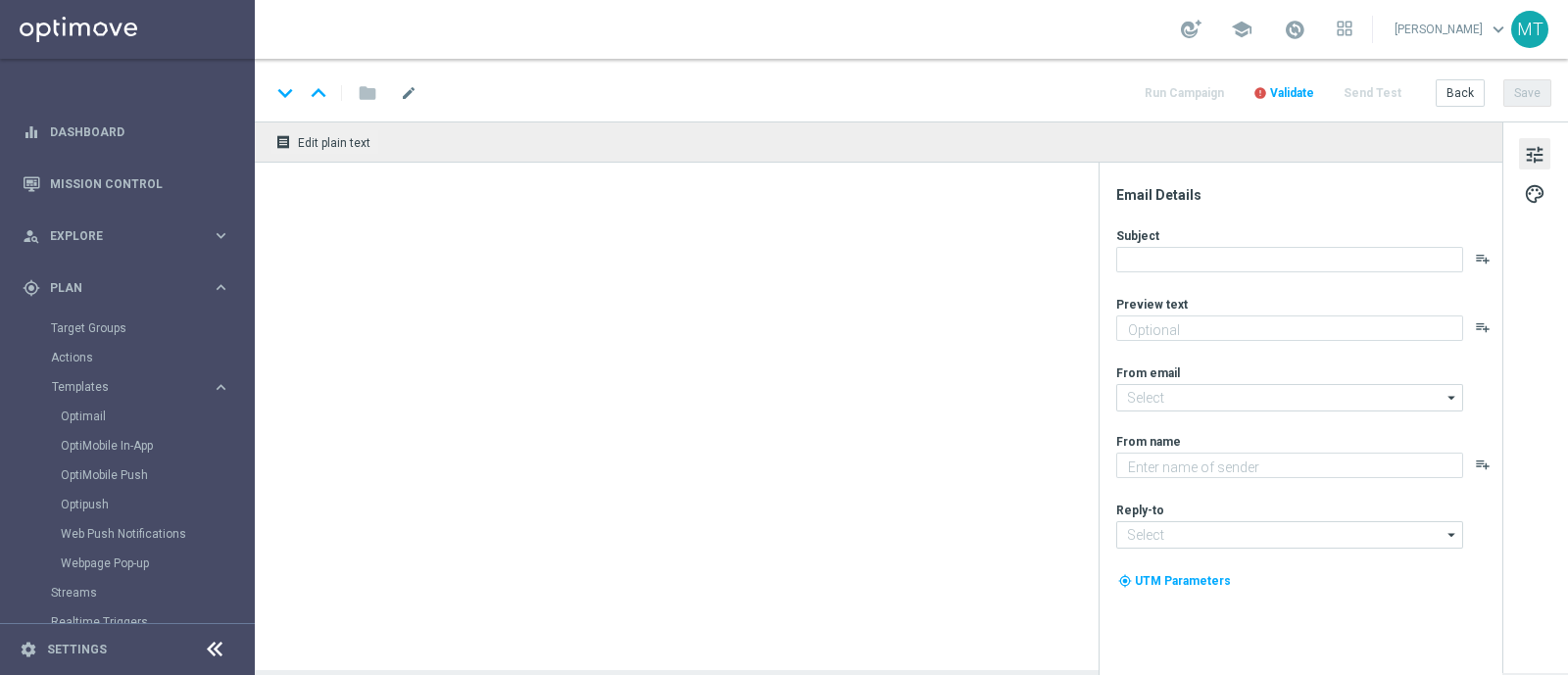 type on "da usare su qualsiasi gioco!" 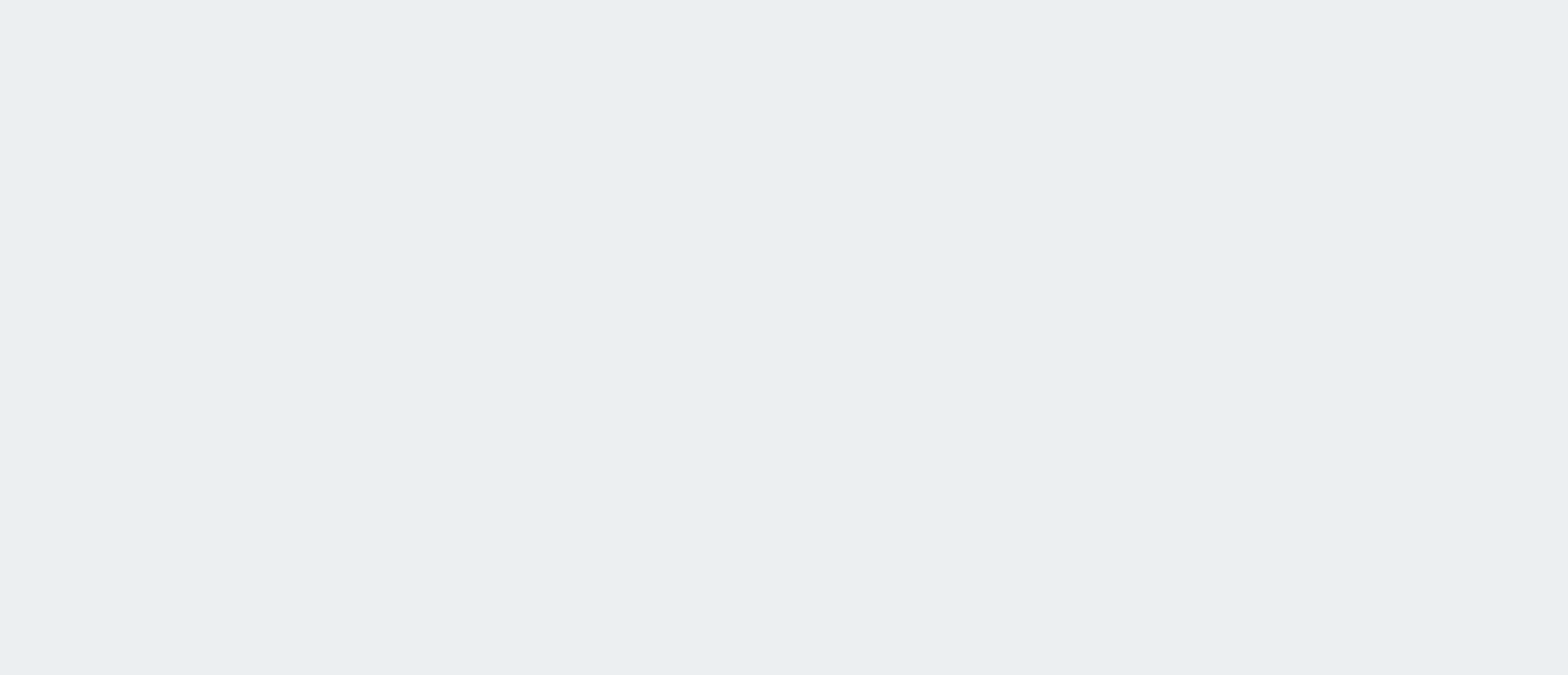 scroll, scrollTop: 0, scrollLeft: 0, axis: both 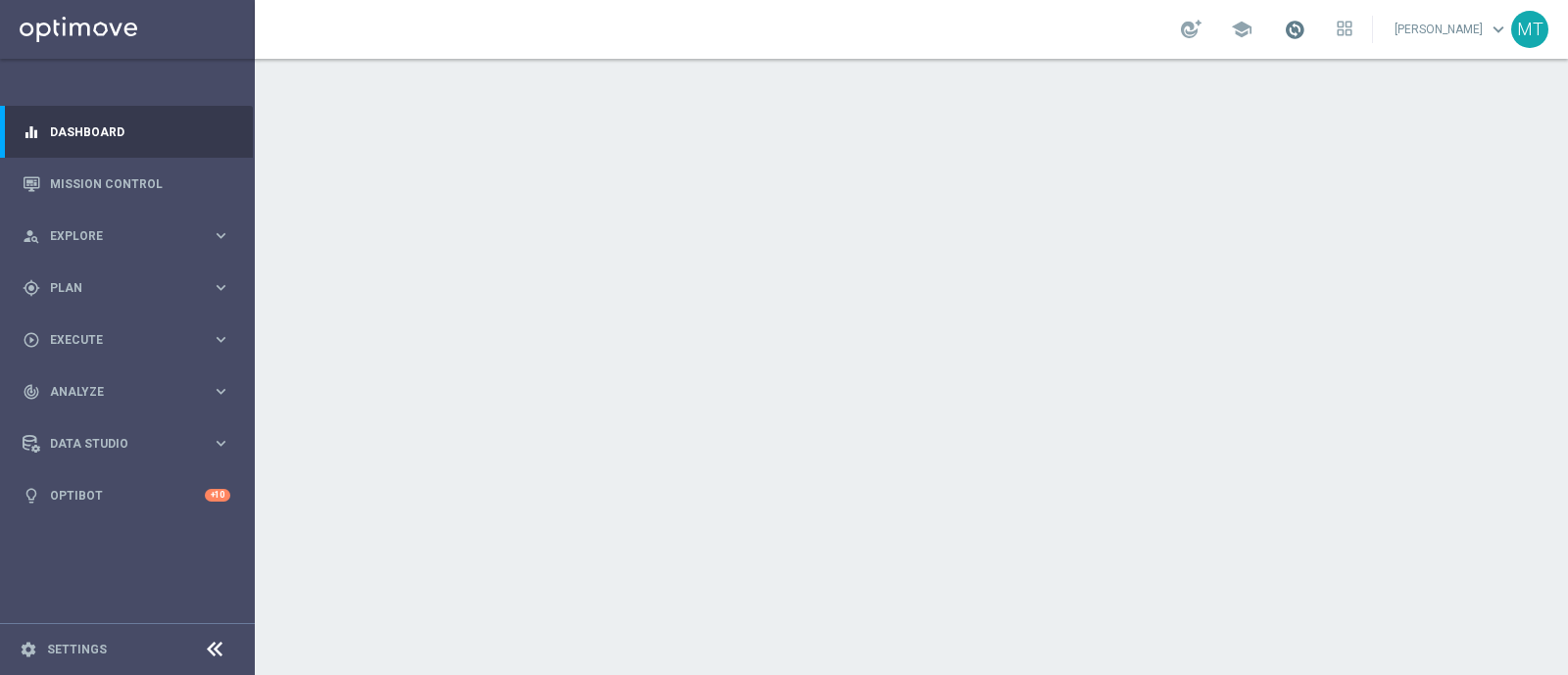 click at bounding box center [1295, 29] 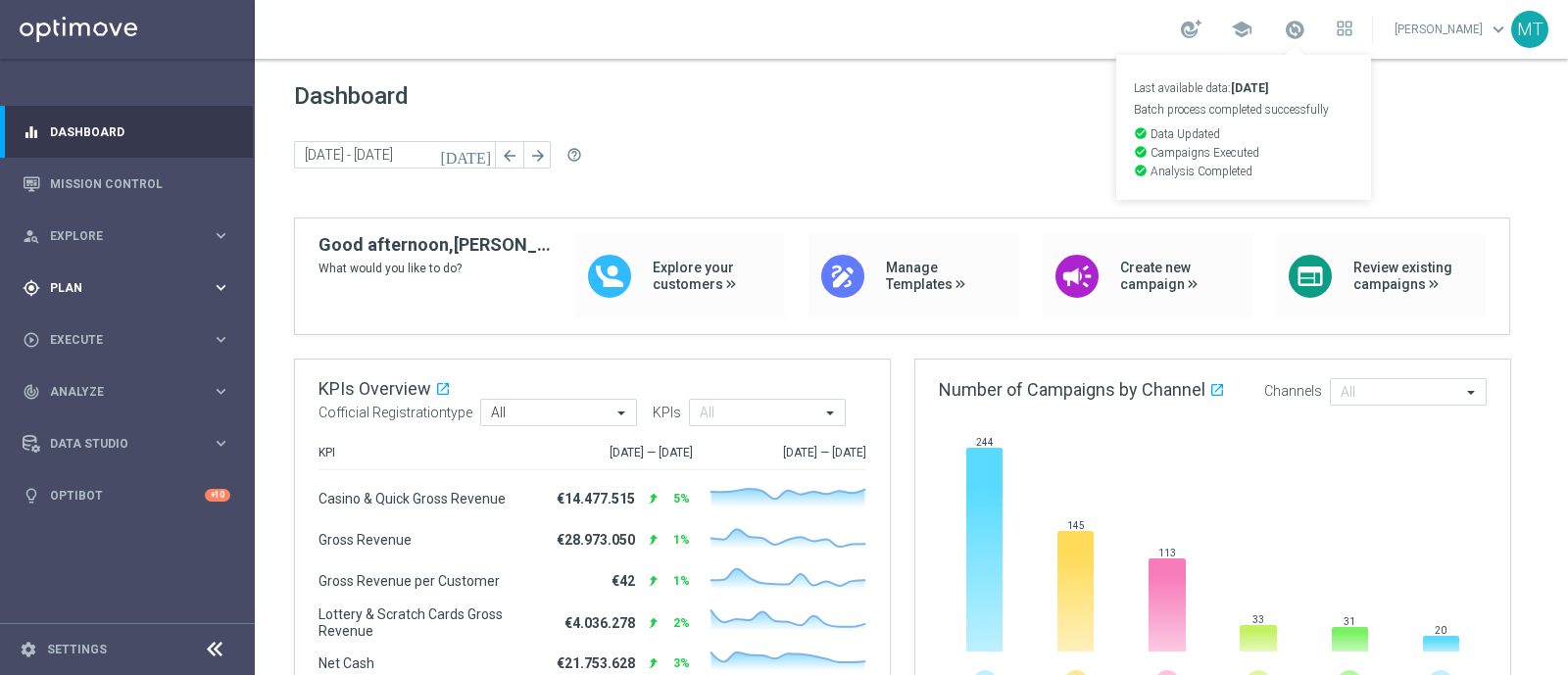 click on "gps_fixed
Plan
keyboard_arrow_right" at bounding box center (126, 287) 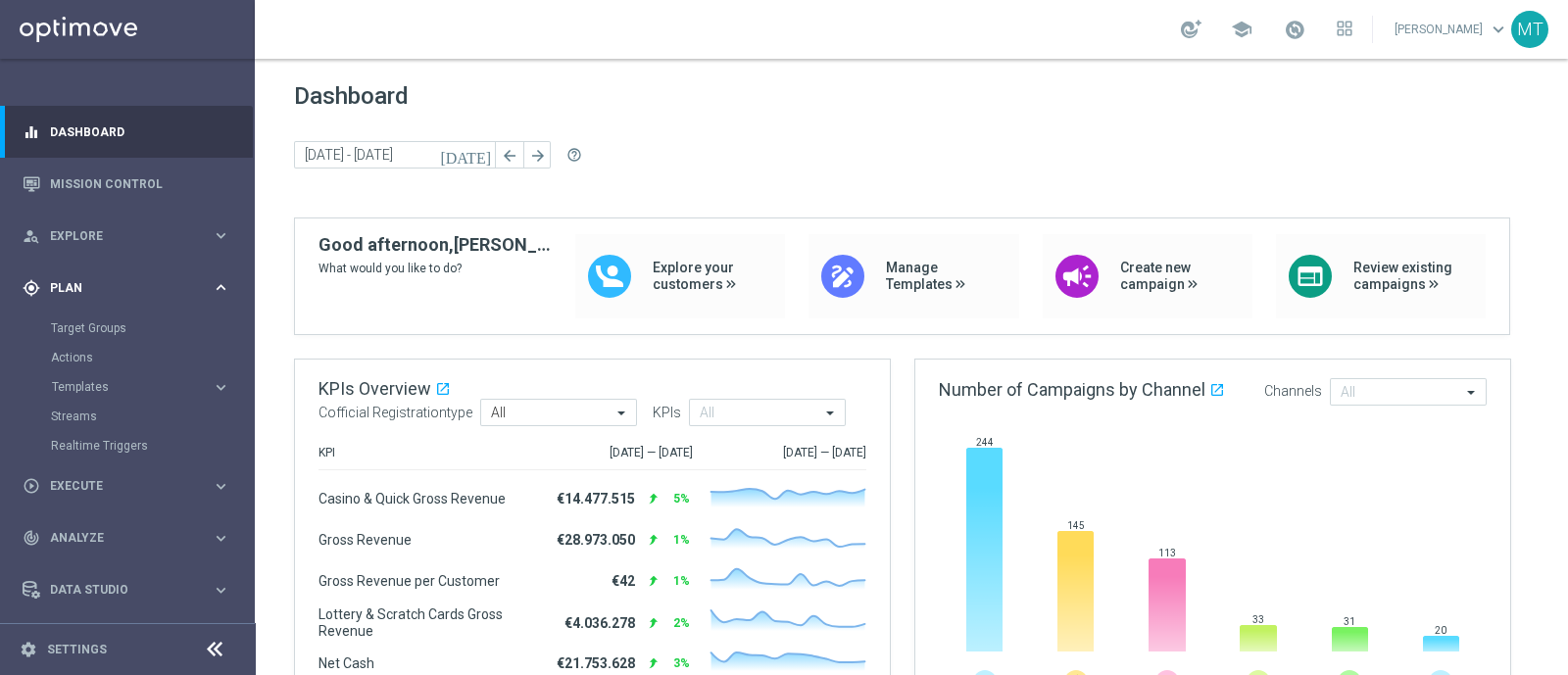 click on "gps_fixed
Plan
keyboard_arrow_right" at bounding box center [126, 287] 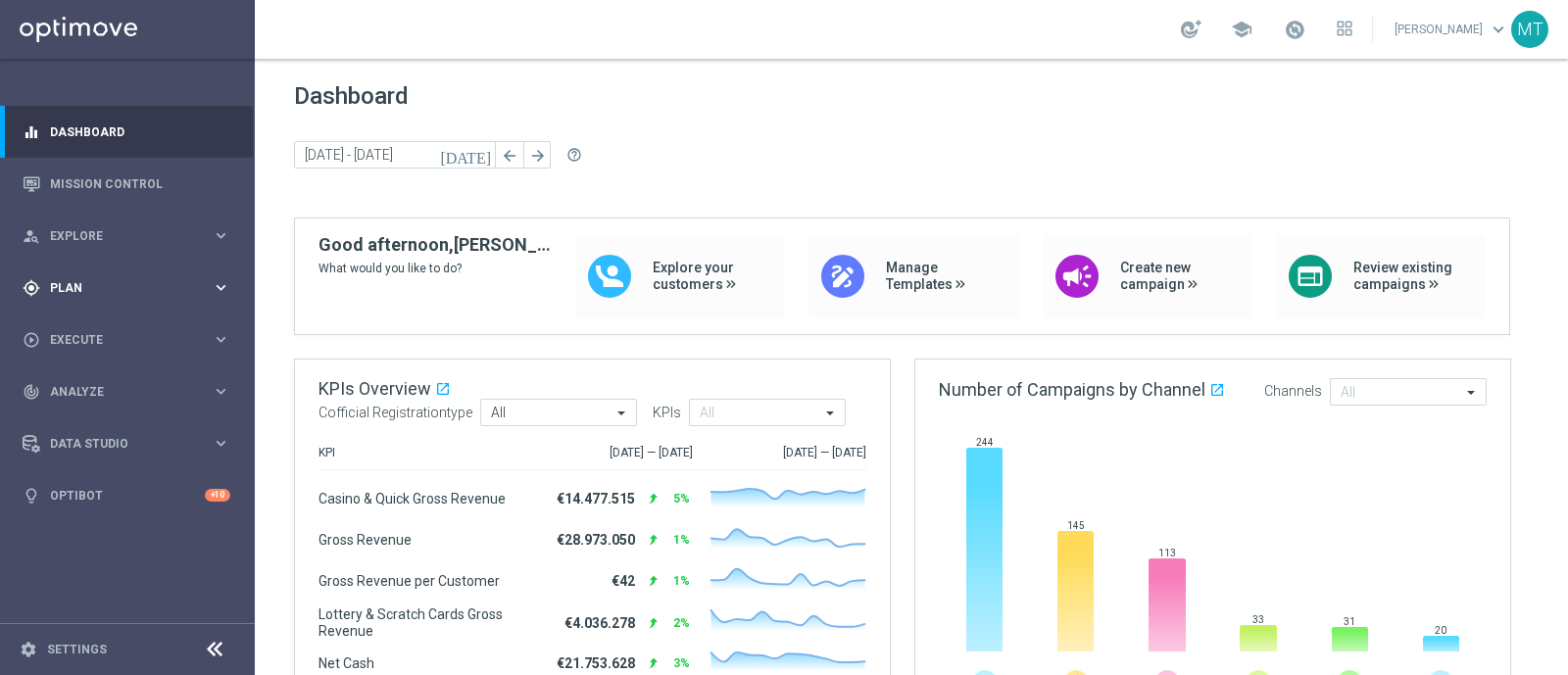 click on "gps_fixed
Plan
keyboard_arrow_right" at bounding box center (126, 287) 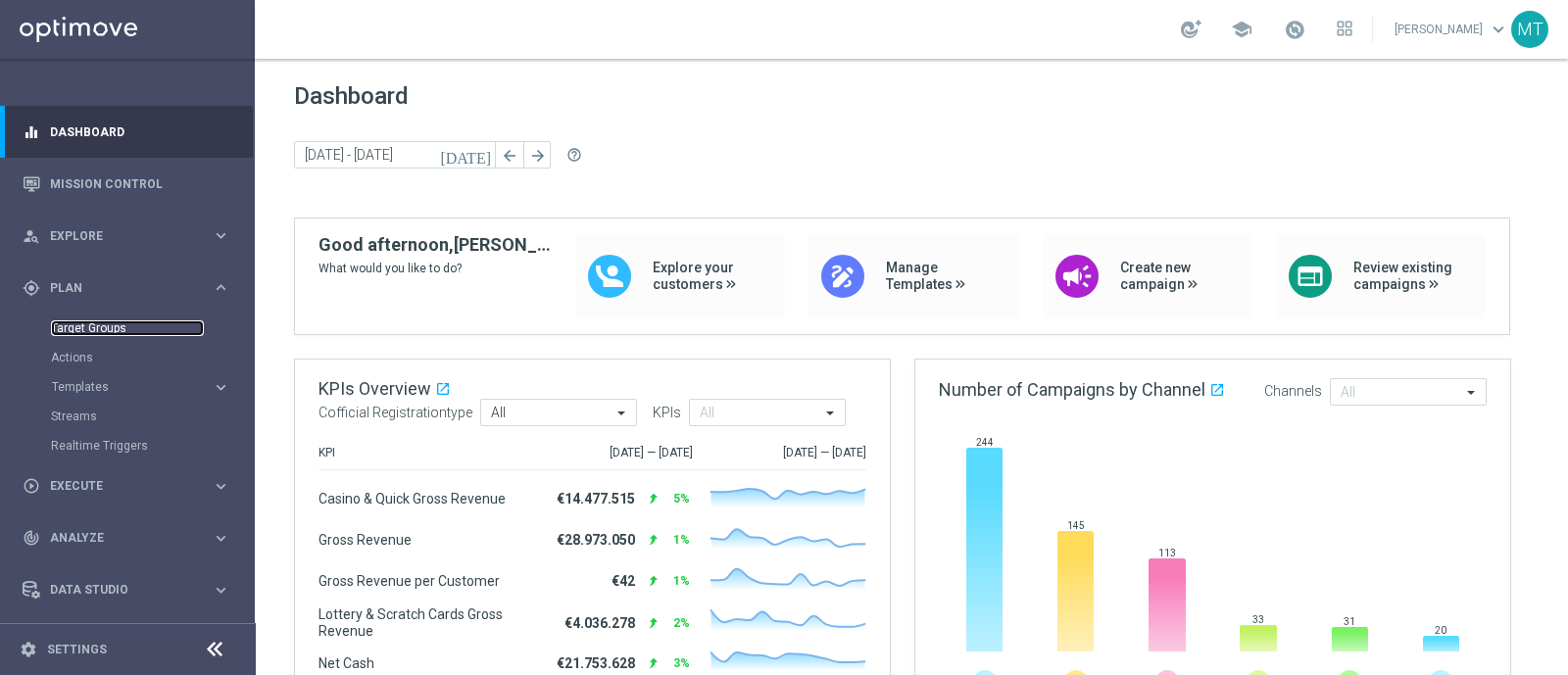 click on "Target Groups" at bounding box center [127, 328] 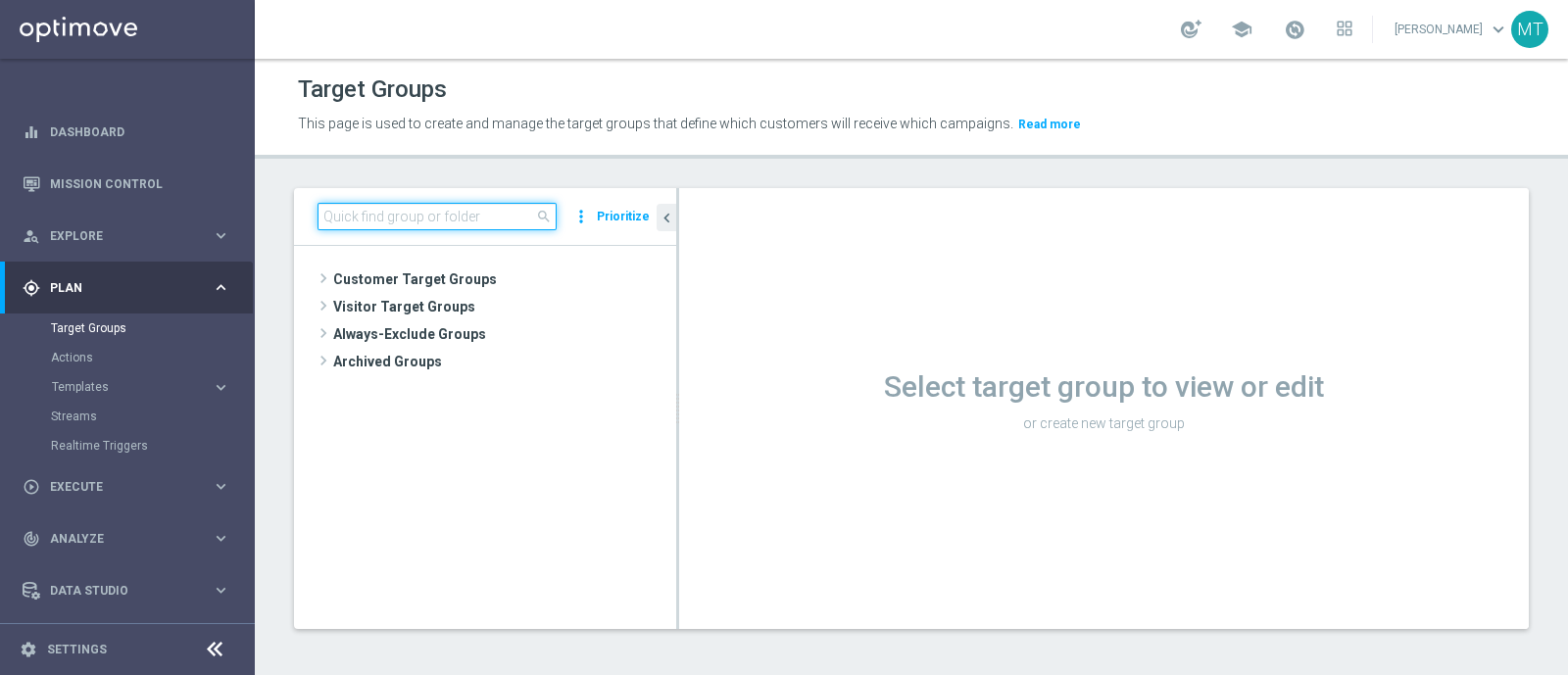 click at bounding box center [437, 217] 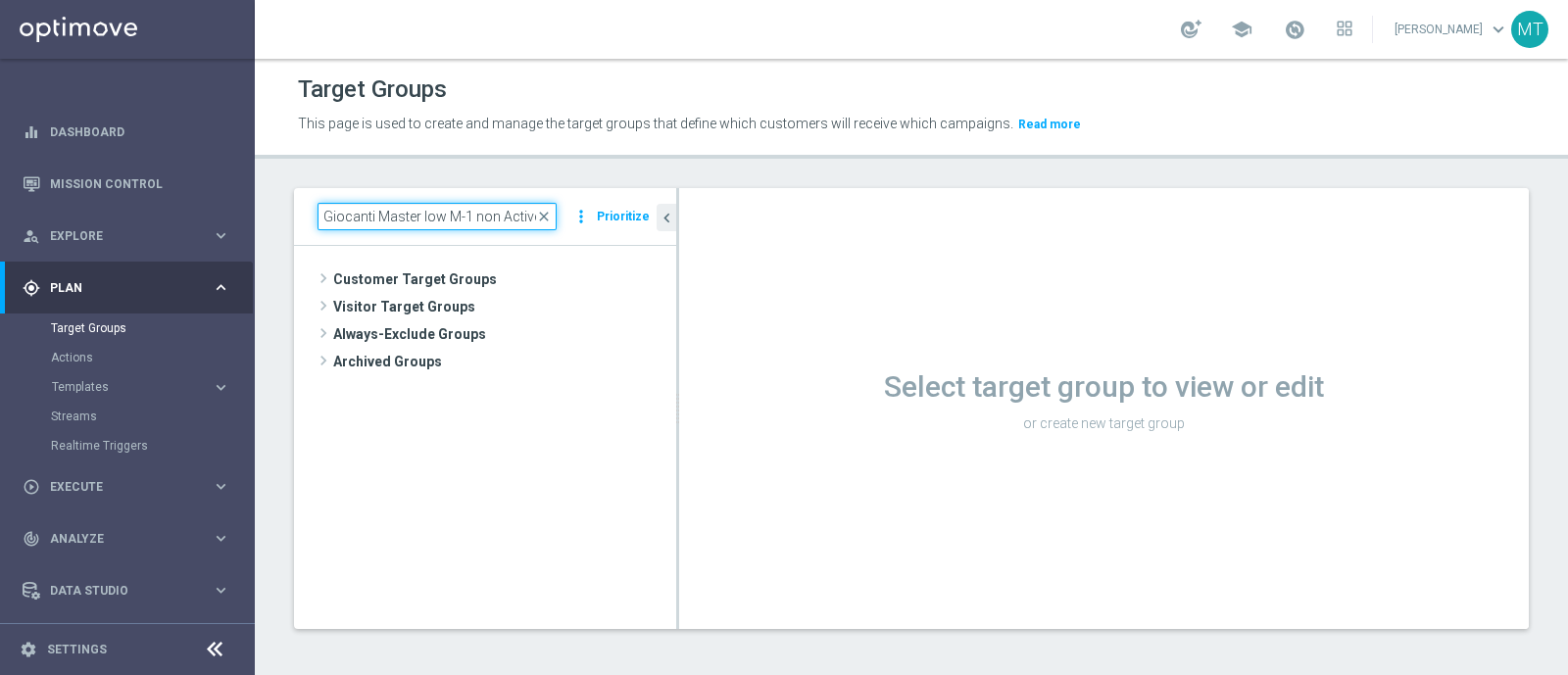 scroll, scrollTop: 0, scrollLeft: 22, axis: horizontal 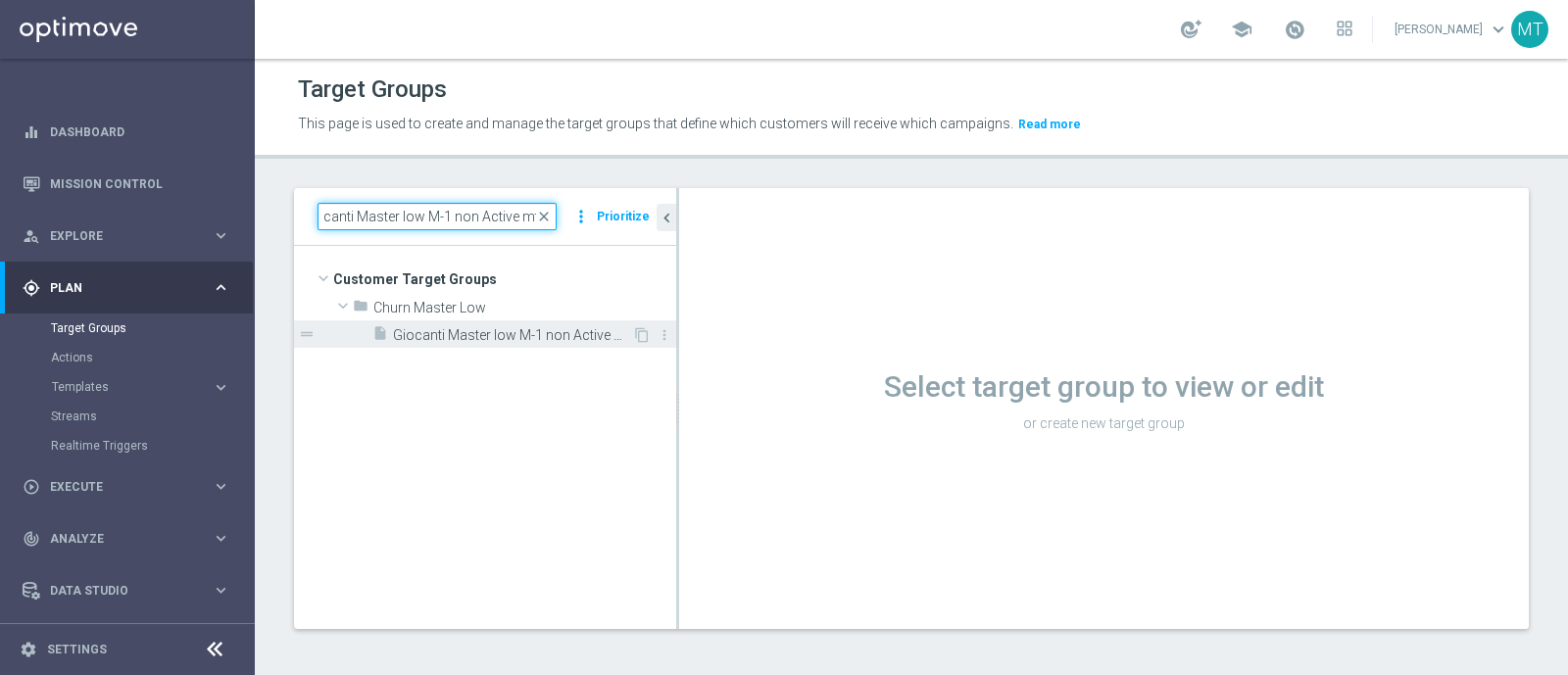 type on "Giocanti Master low M-1 non Active mtd" 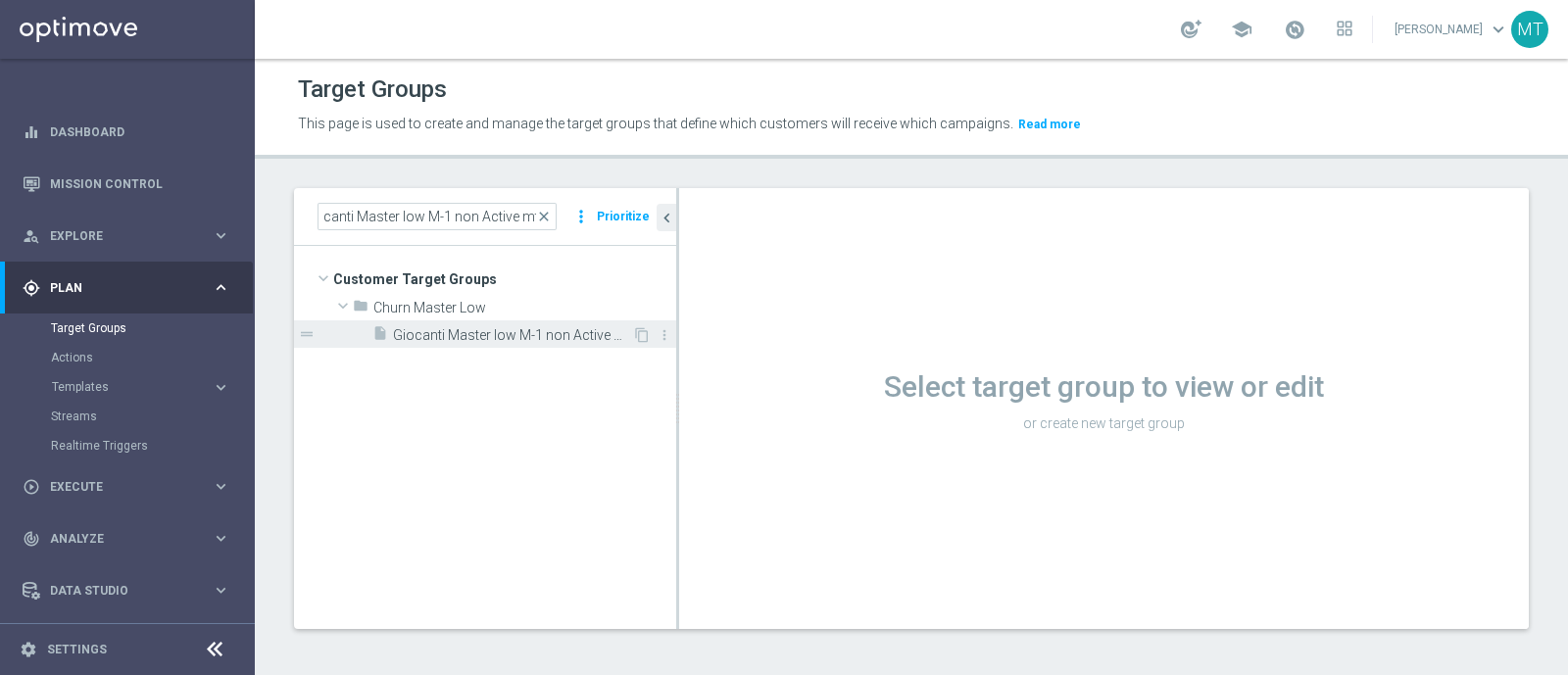 click on "Giocanti Master low M-1 non Active mtd" at bounding box center [513, 335] 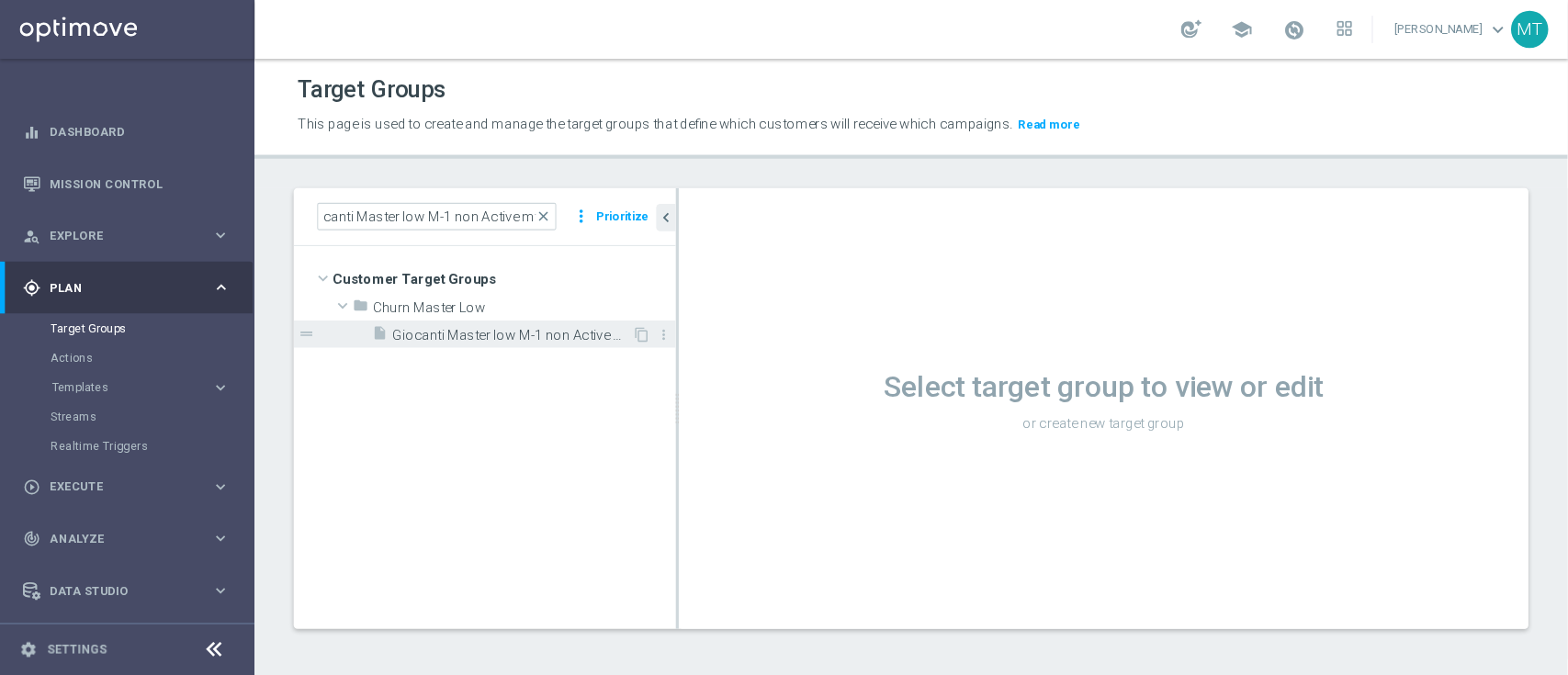 scroll, scrollTop: 0, scrollLeft: 0, axis: both 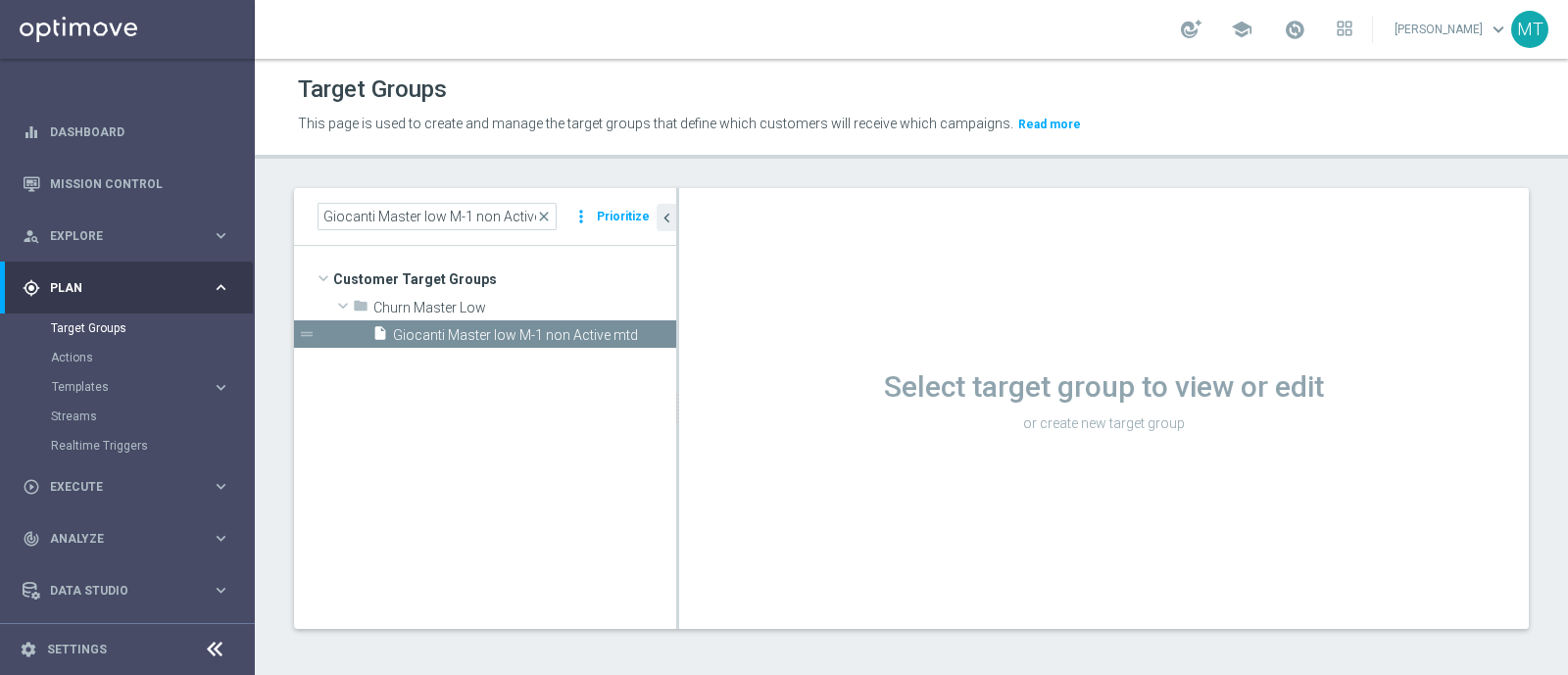 drag, startPoint x: 1494, startPoint y: 2, endPoint x: 505, endPoint y: 395, distance: 1064.2227 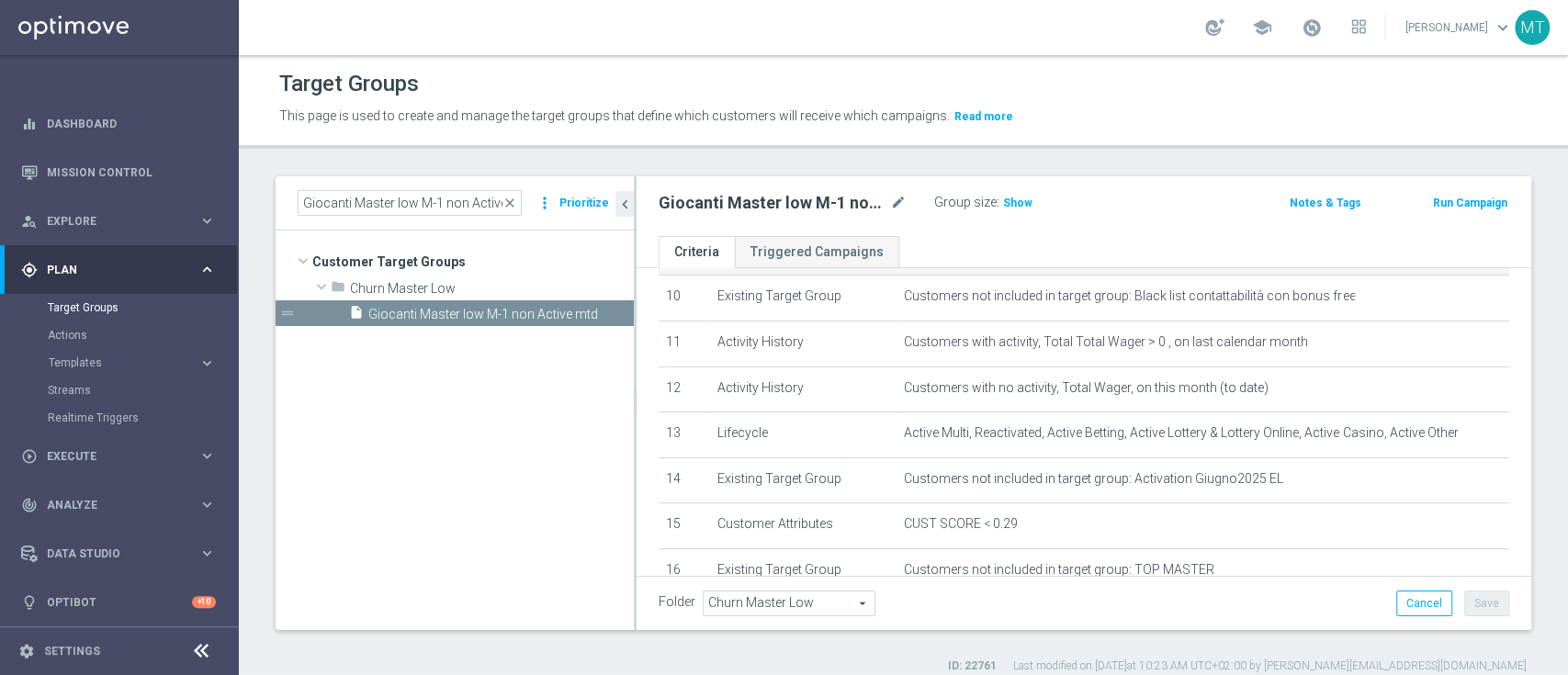 scroll, scrollTop: 595, scrollLeft: 0, axis: vertical 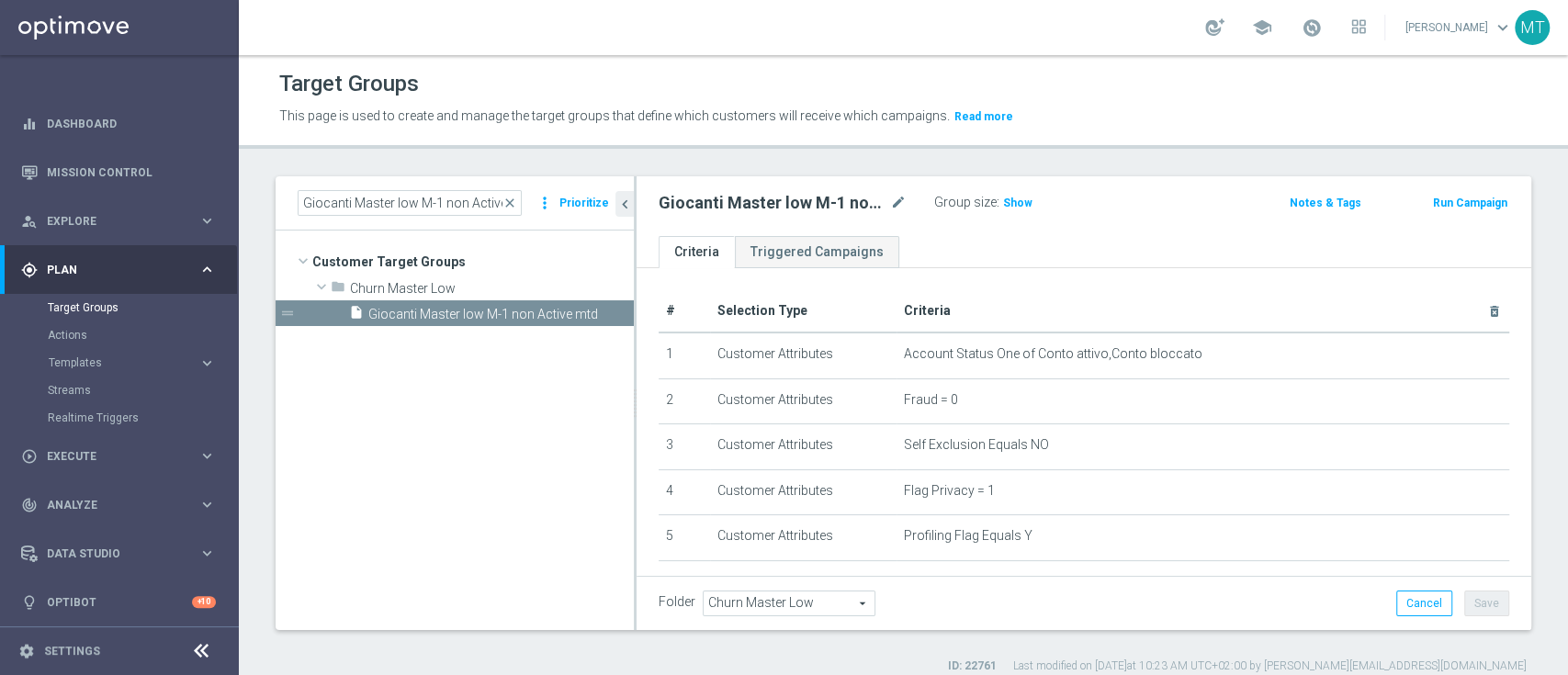 click on "#
Selection Type
Criteria
delete_forever
1
Customer Attributes
Account Status One of  Conto attivo,Conto bloccato
mode_edit
delete_forever
2
Customer Attributes
Fraud =  0
mode_edit
delete_forever
3
Customer Attributes
Self Exclusion Equals  NO
mode_edit
delete_forever
4" 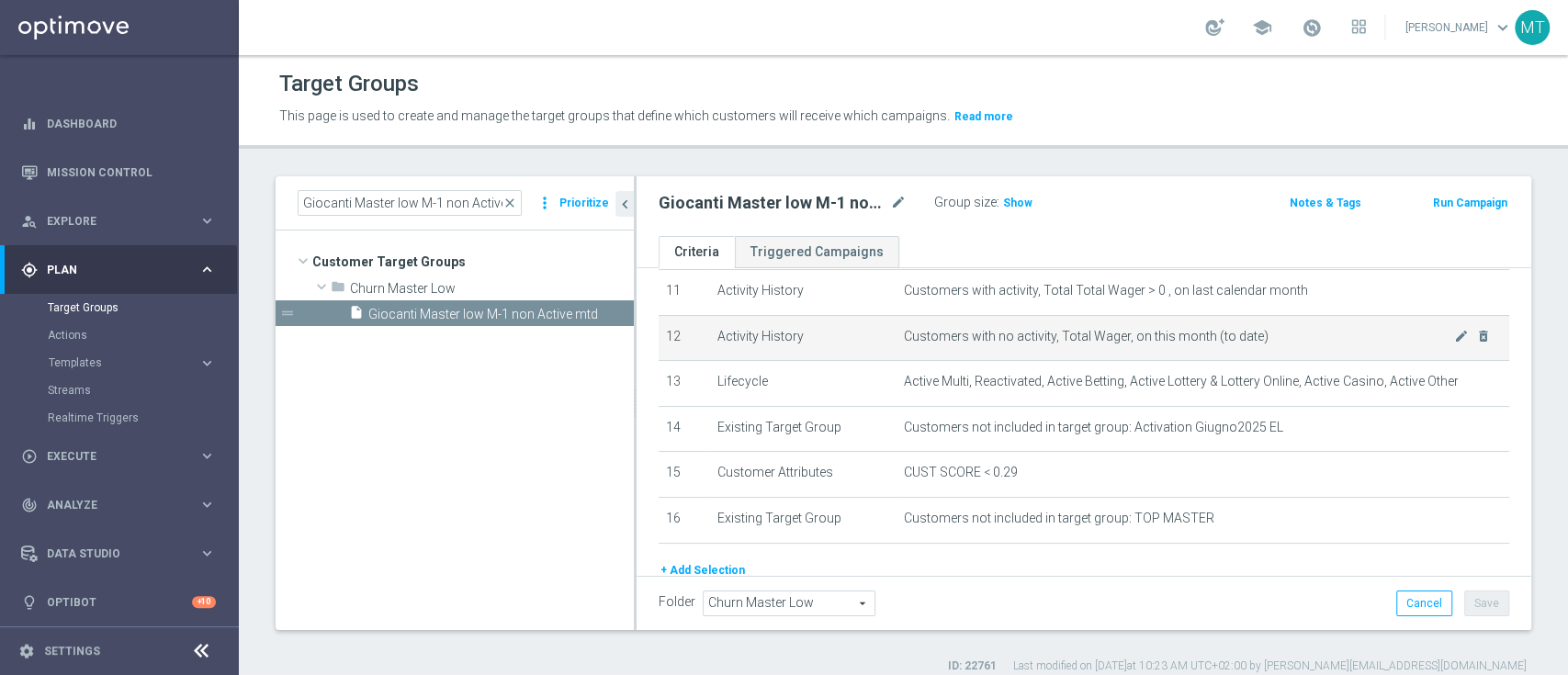 scroll, scrollTop: 595, scrollLeft: 0, axis: vertical 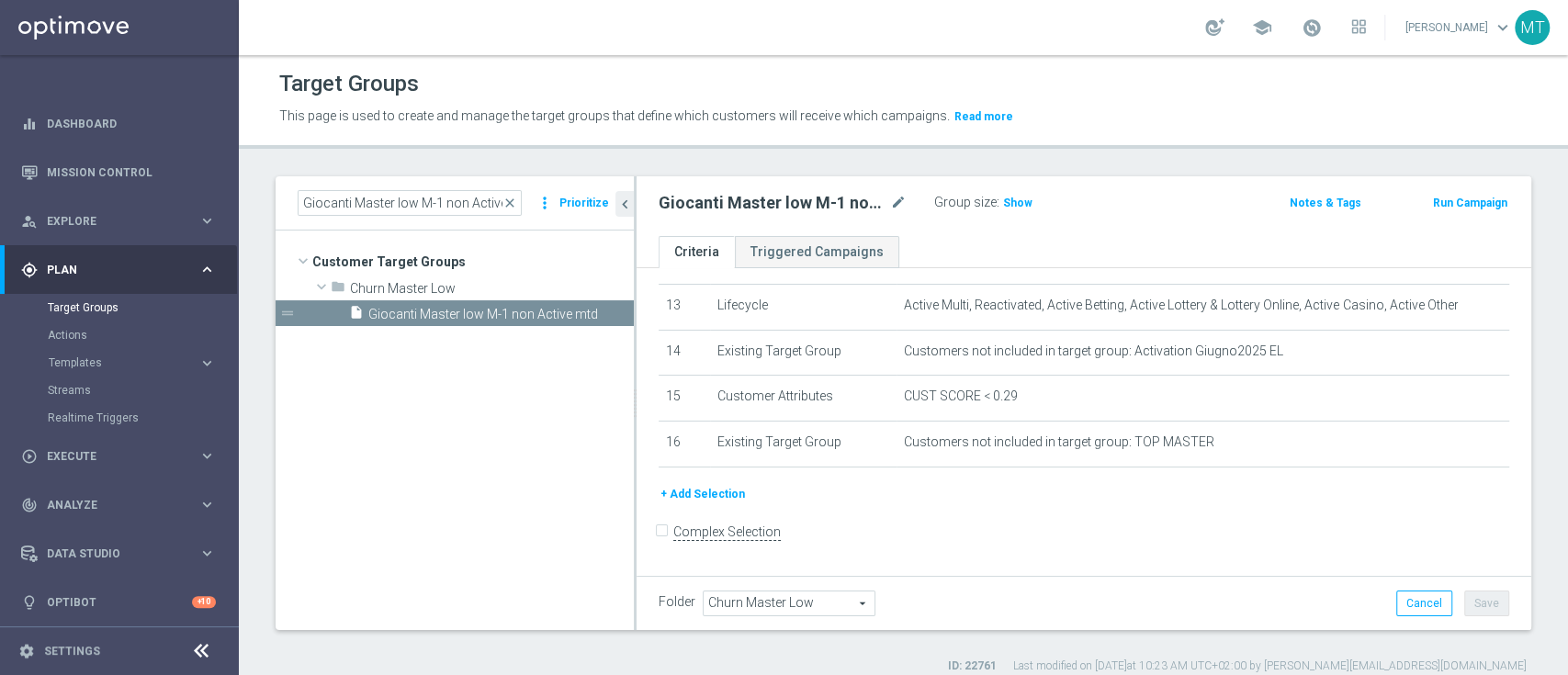 click on "Run Campaign" 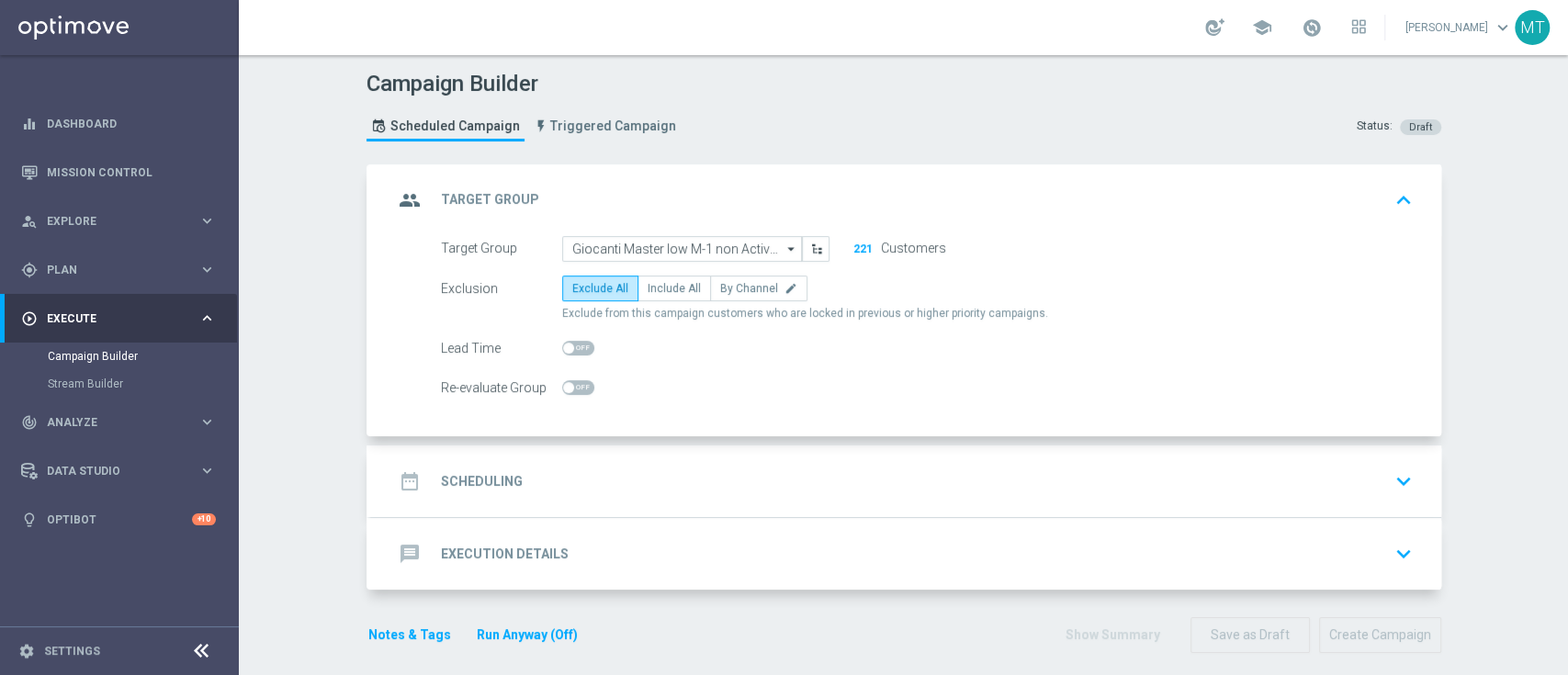click on "date_range
Scheduling
keyboard_arrow_down" 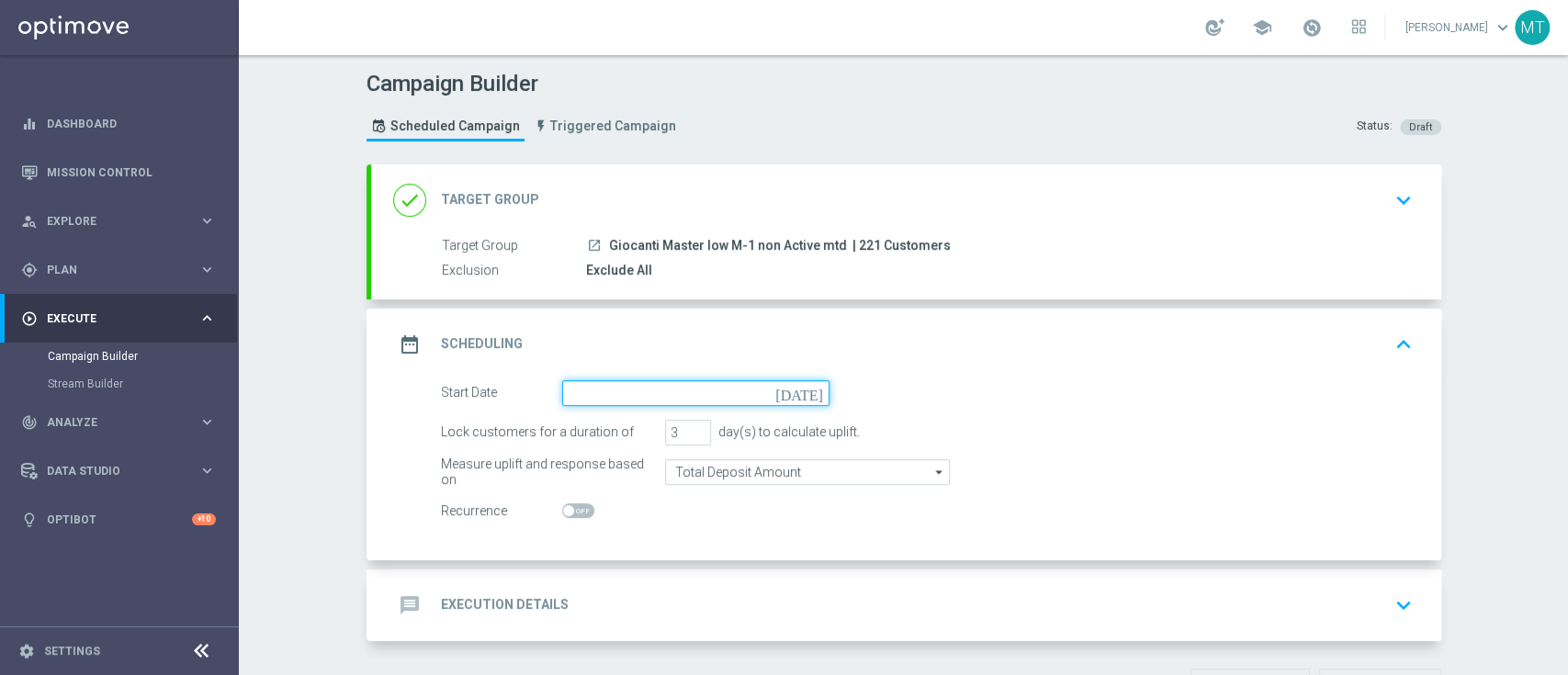 click 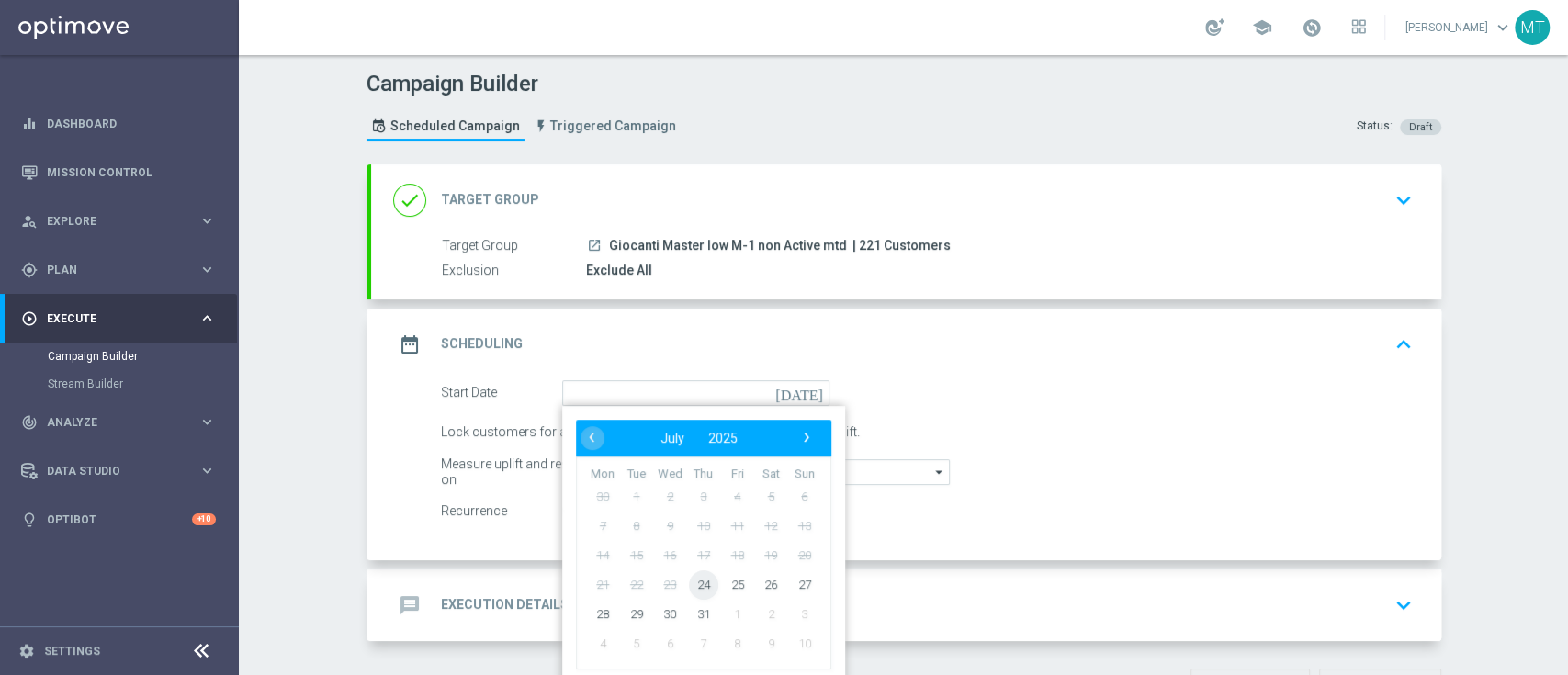 click on "24" 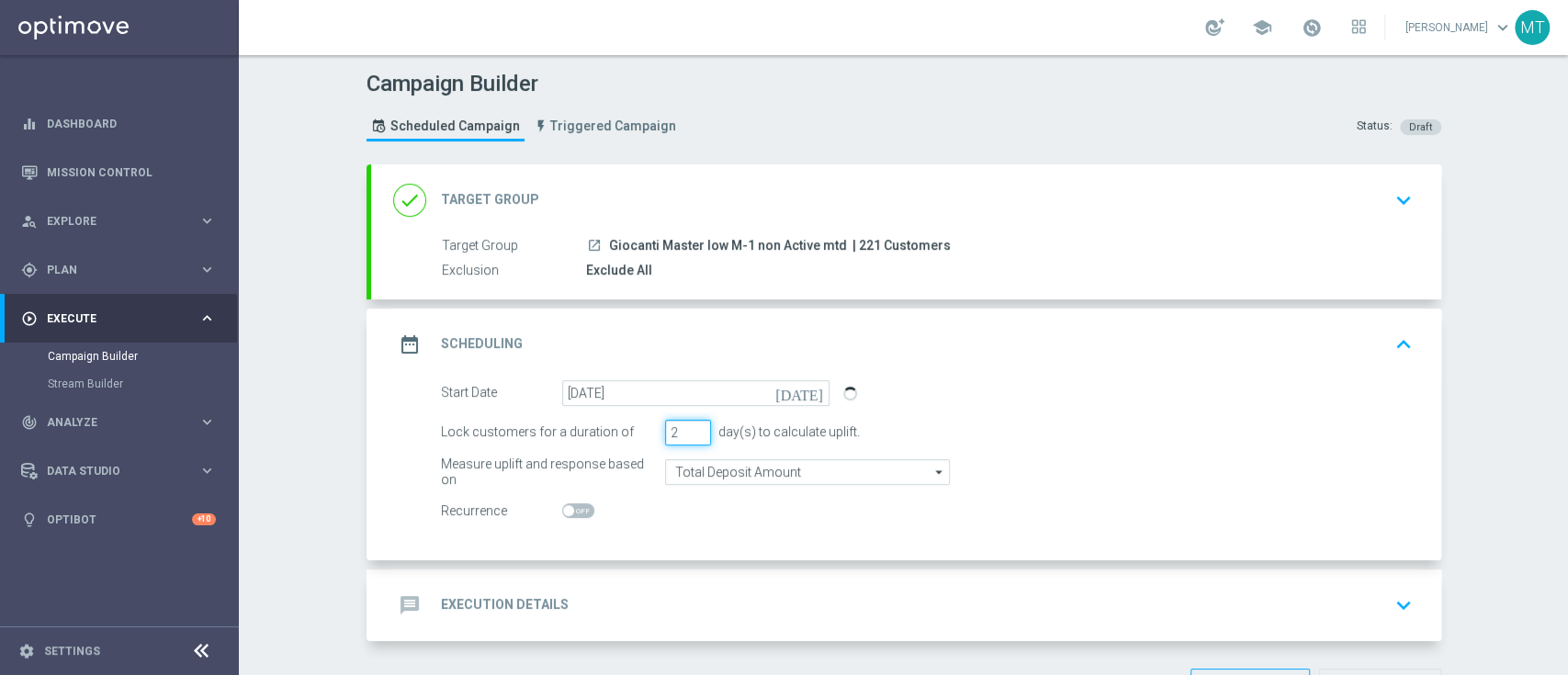 click on "2" 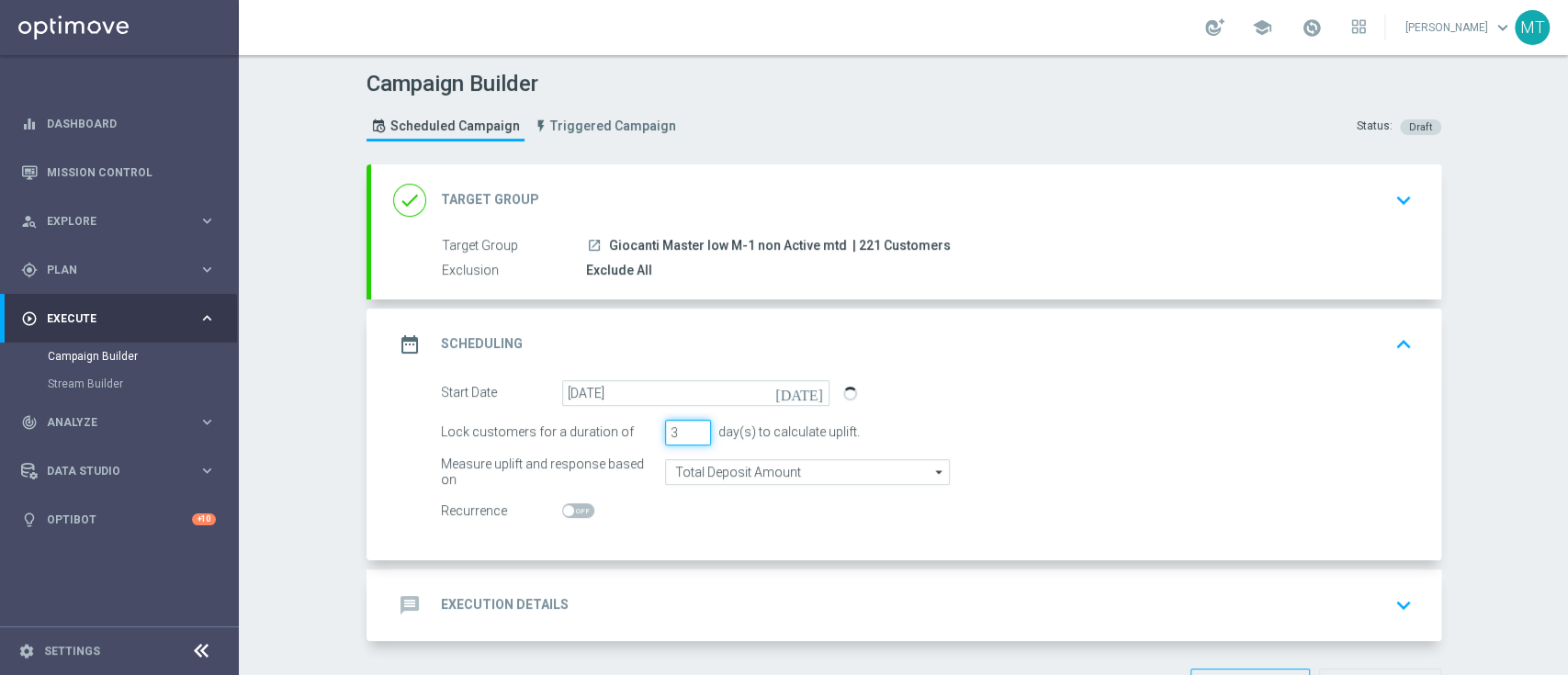 click on "3" 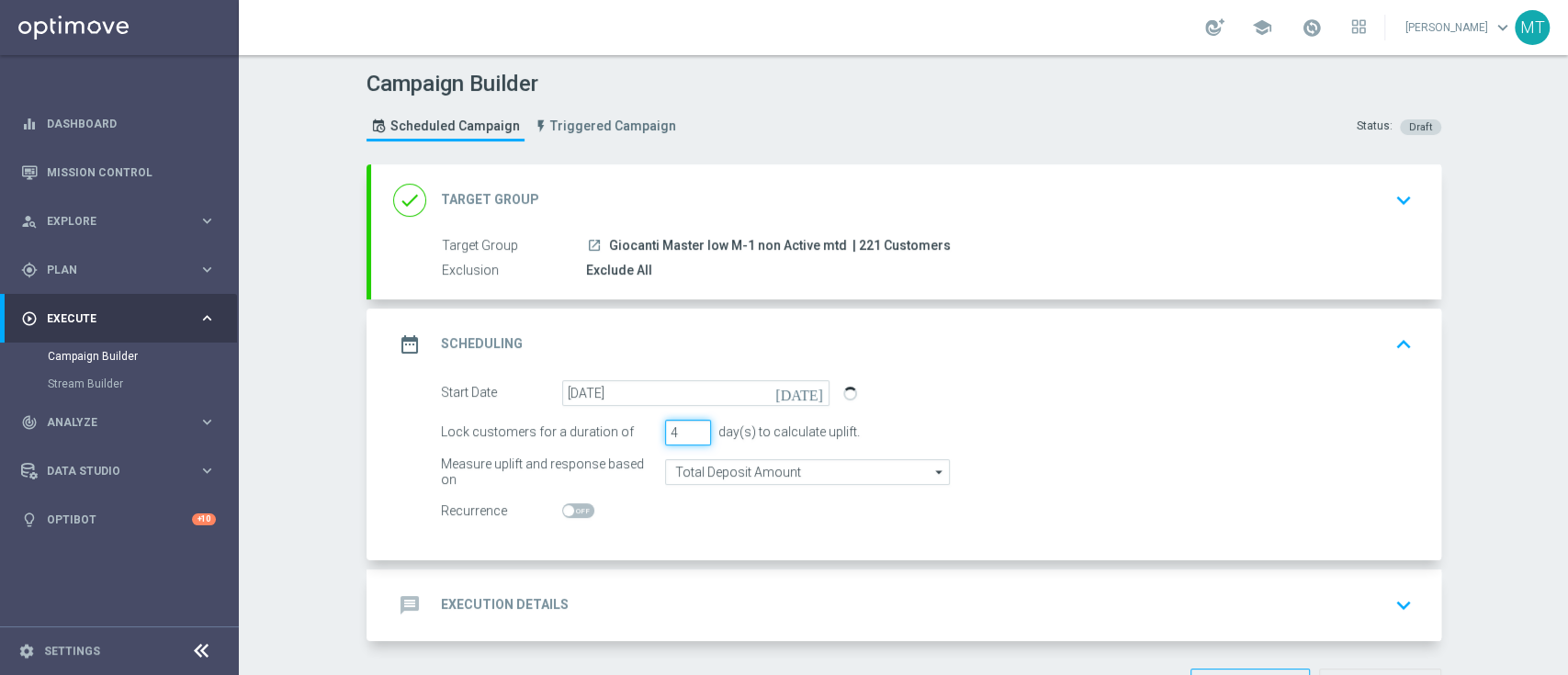 type on "4" 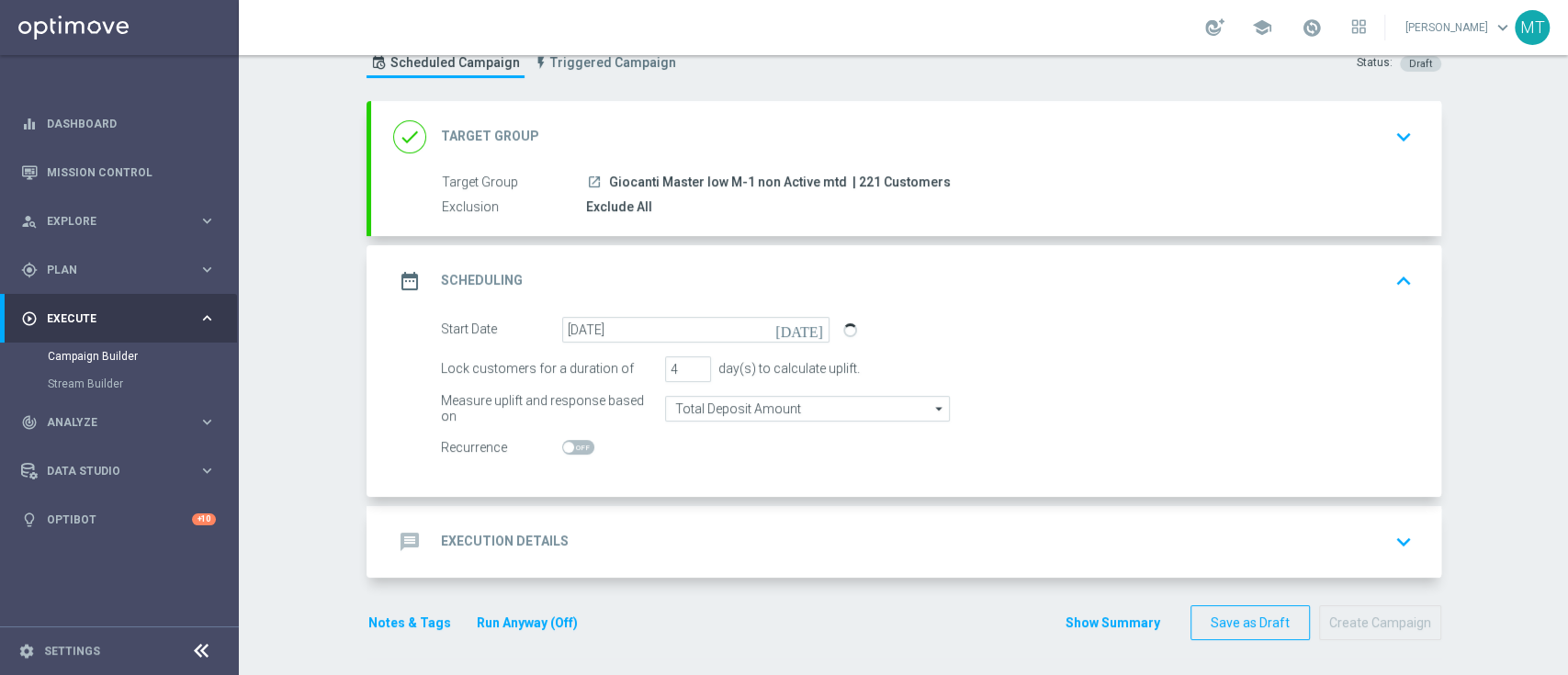 click on "message
Execution Details
keyboard_arrow_down" 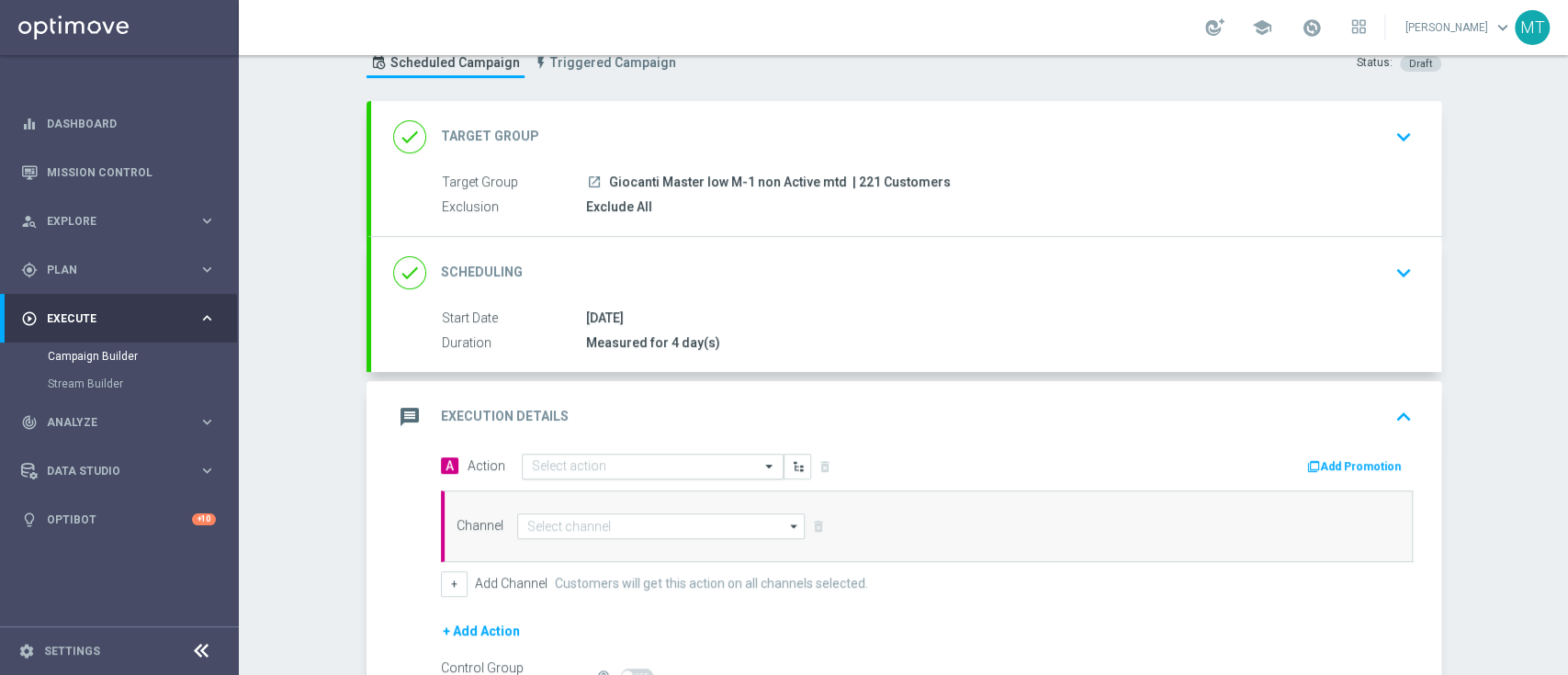 click 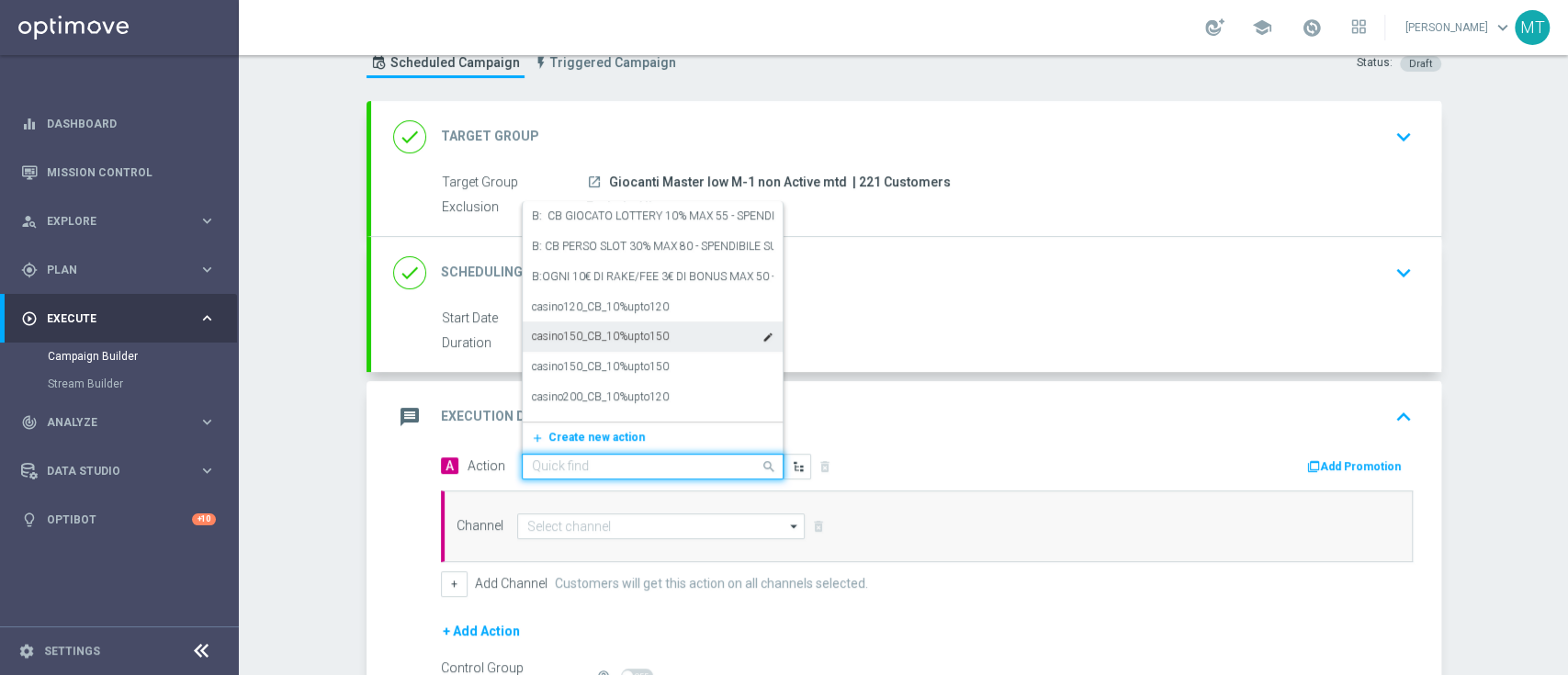 paste on "BF 15€ TUTTI I GIOCHI" 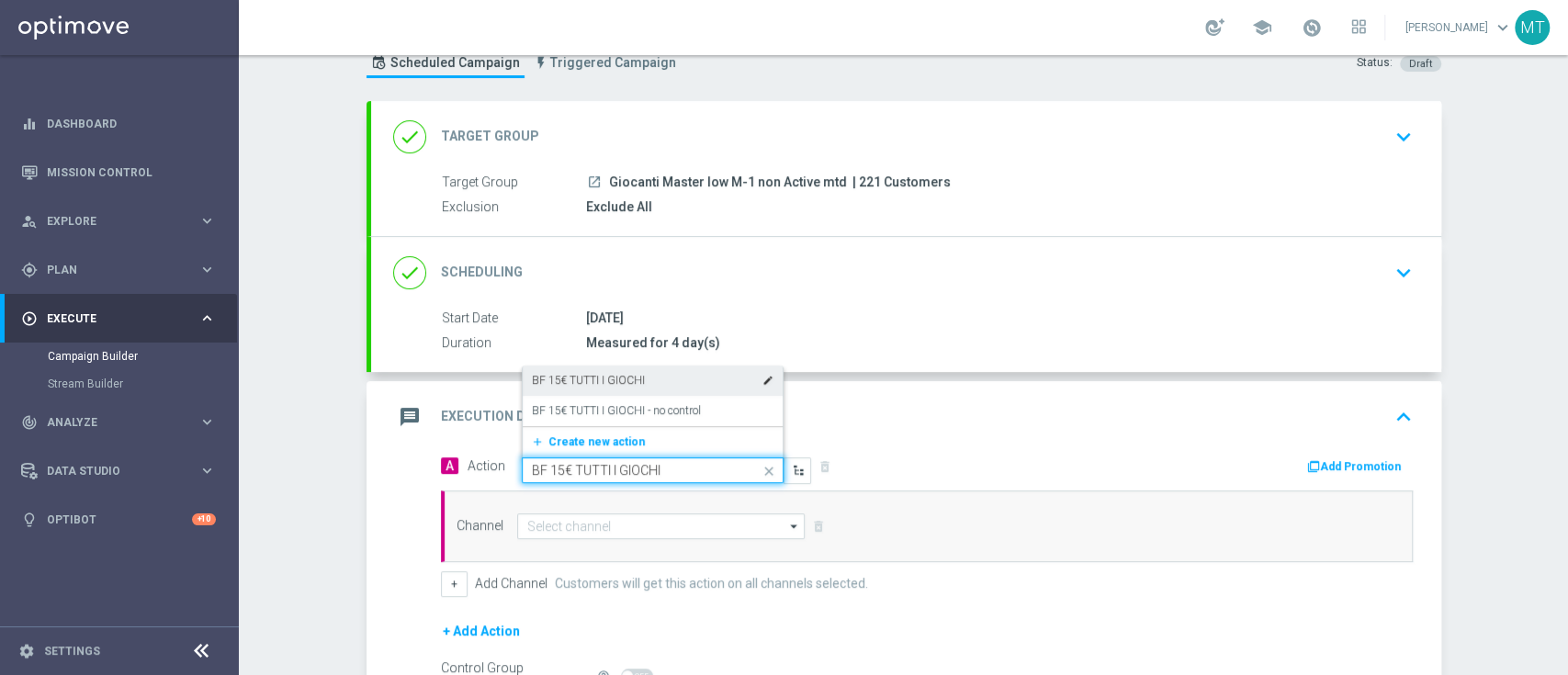 click on "BF 15€ TUTTI I GIOCHI" at bounding box center [588, 380] 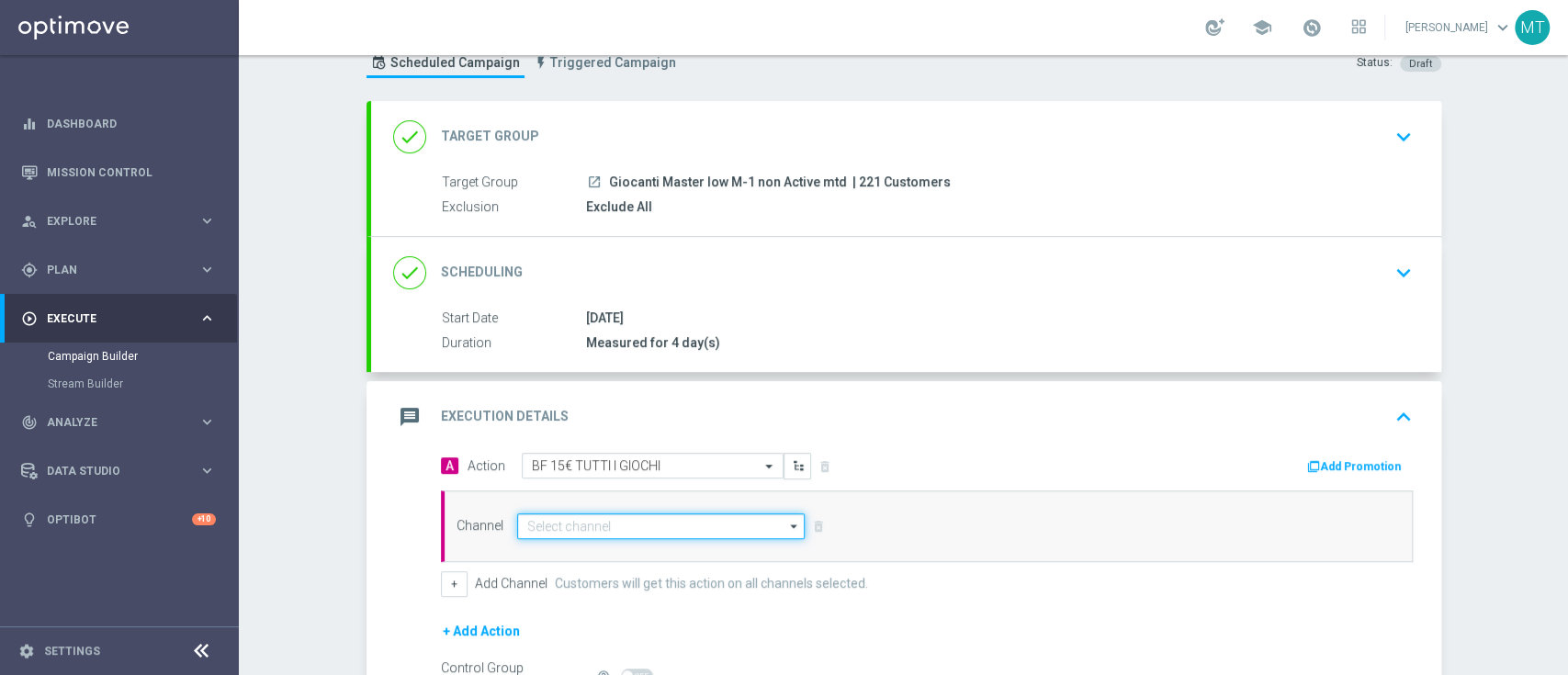 click 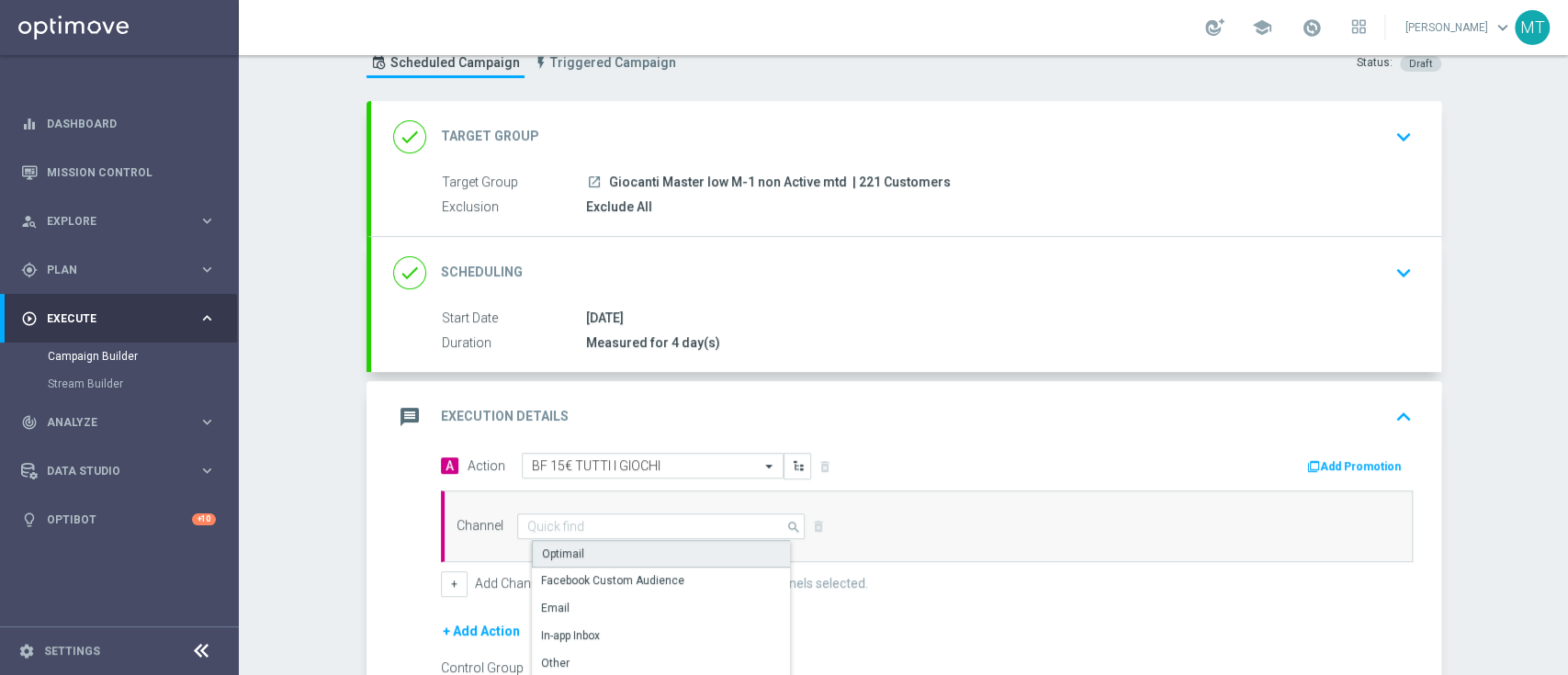 click on "Optimail" 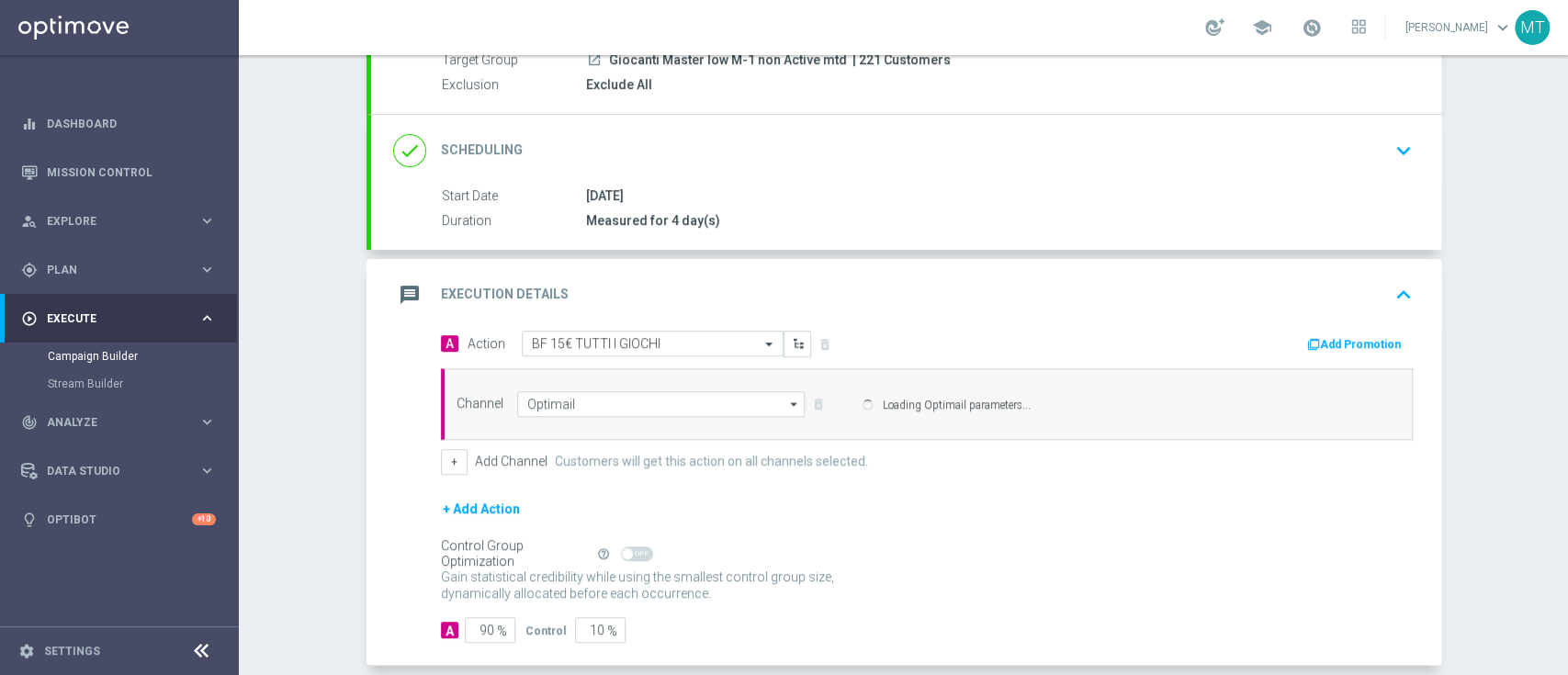 scroll, scrollTop: 187, scrollLeft: 0, axis: vertical 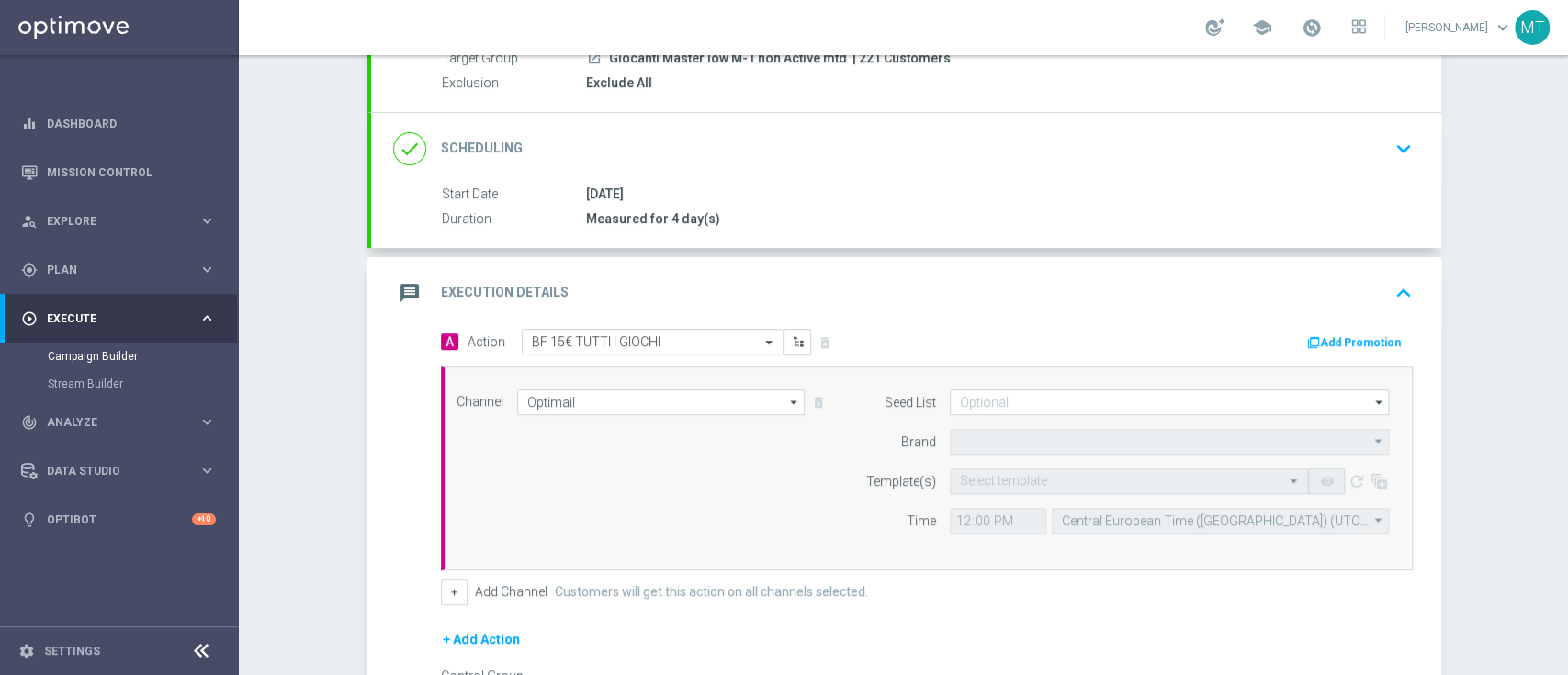 type on "Sisal Marketing" 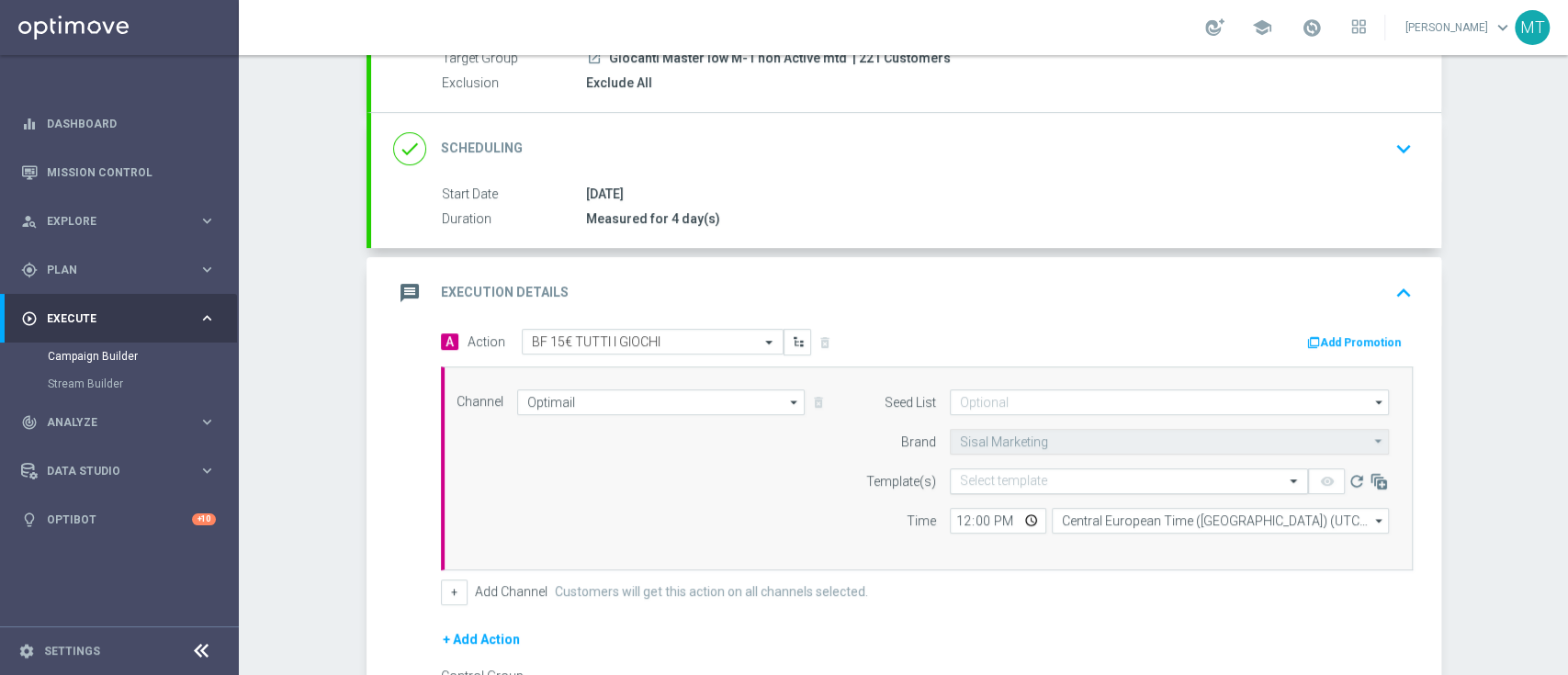 click 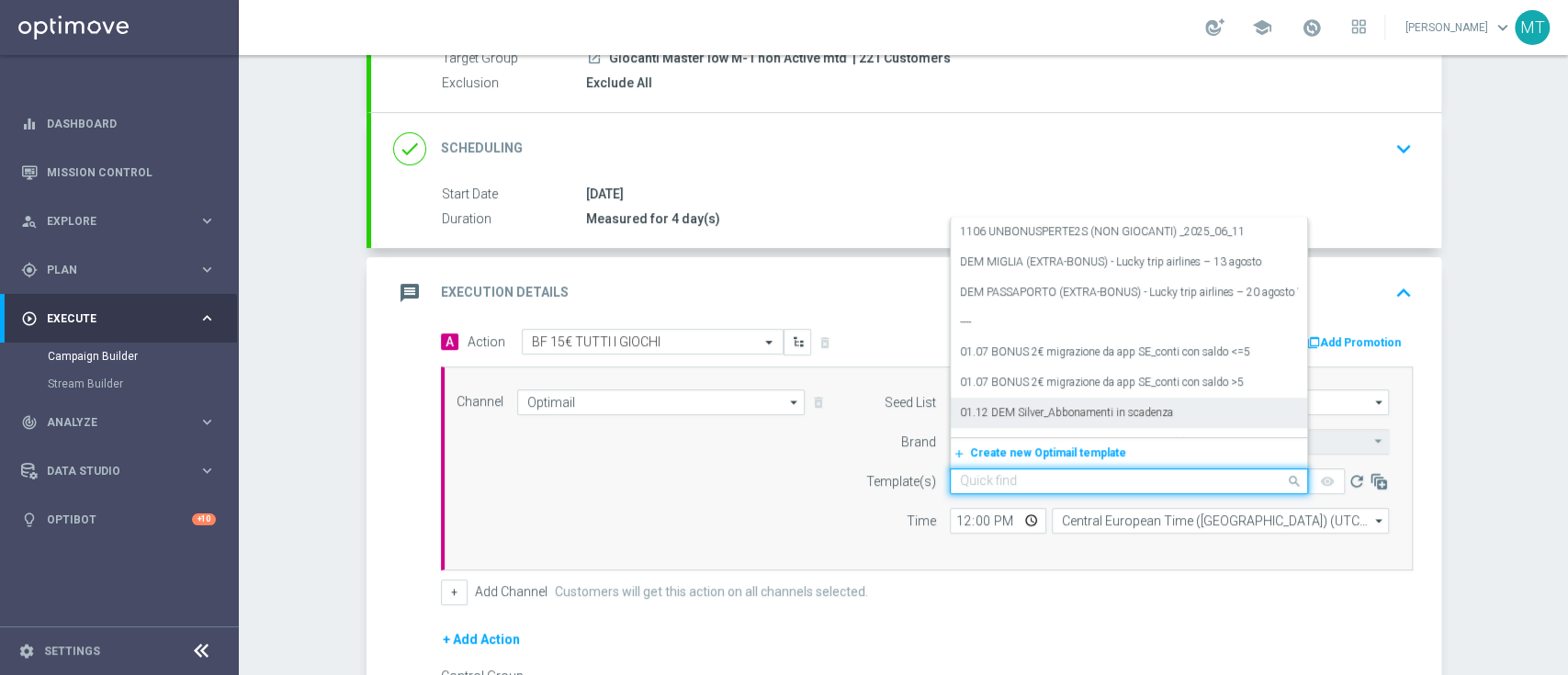 click 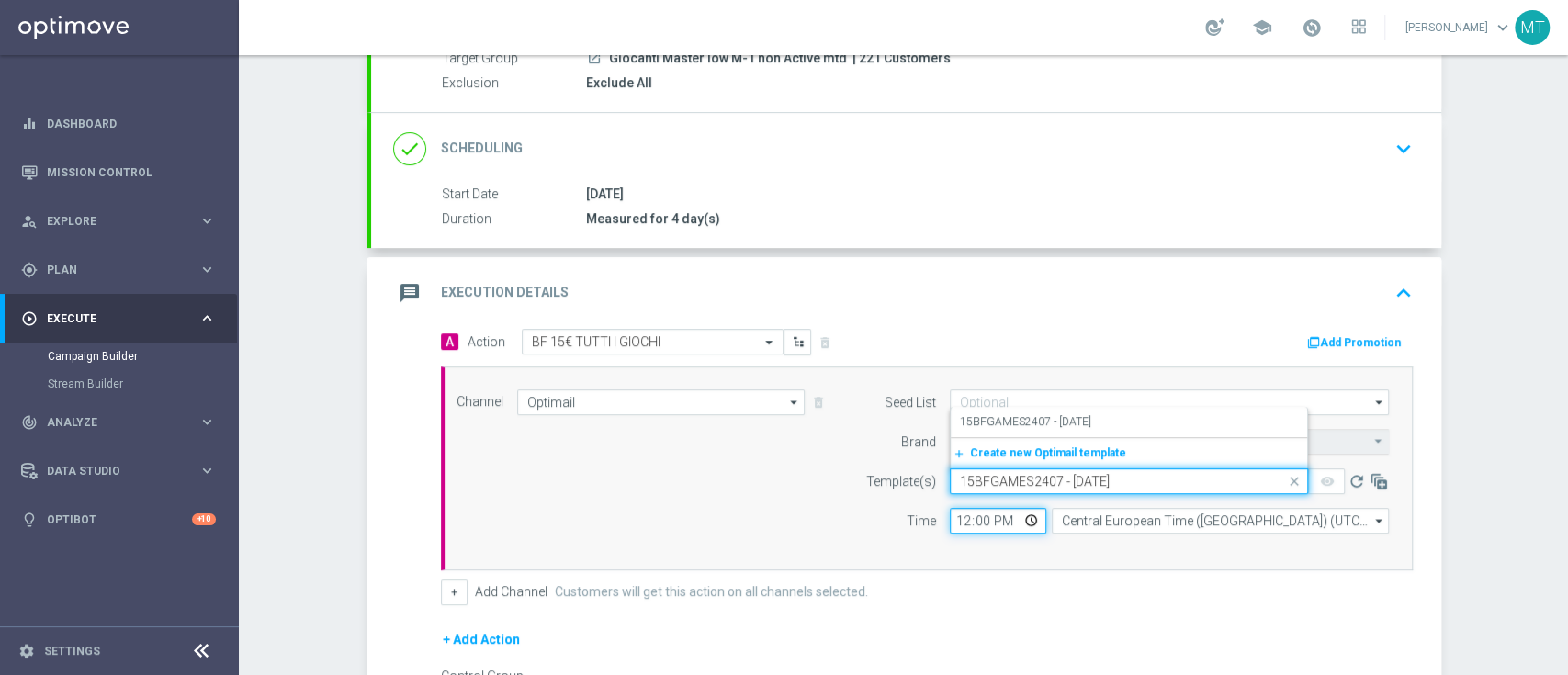 type 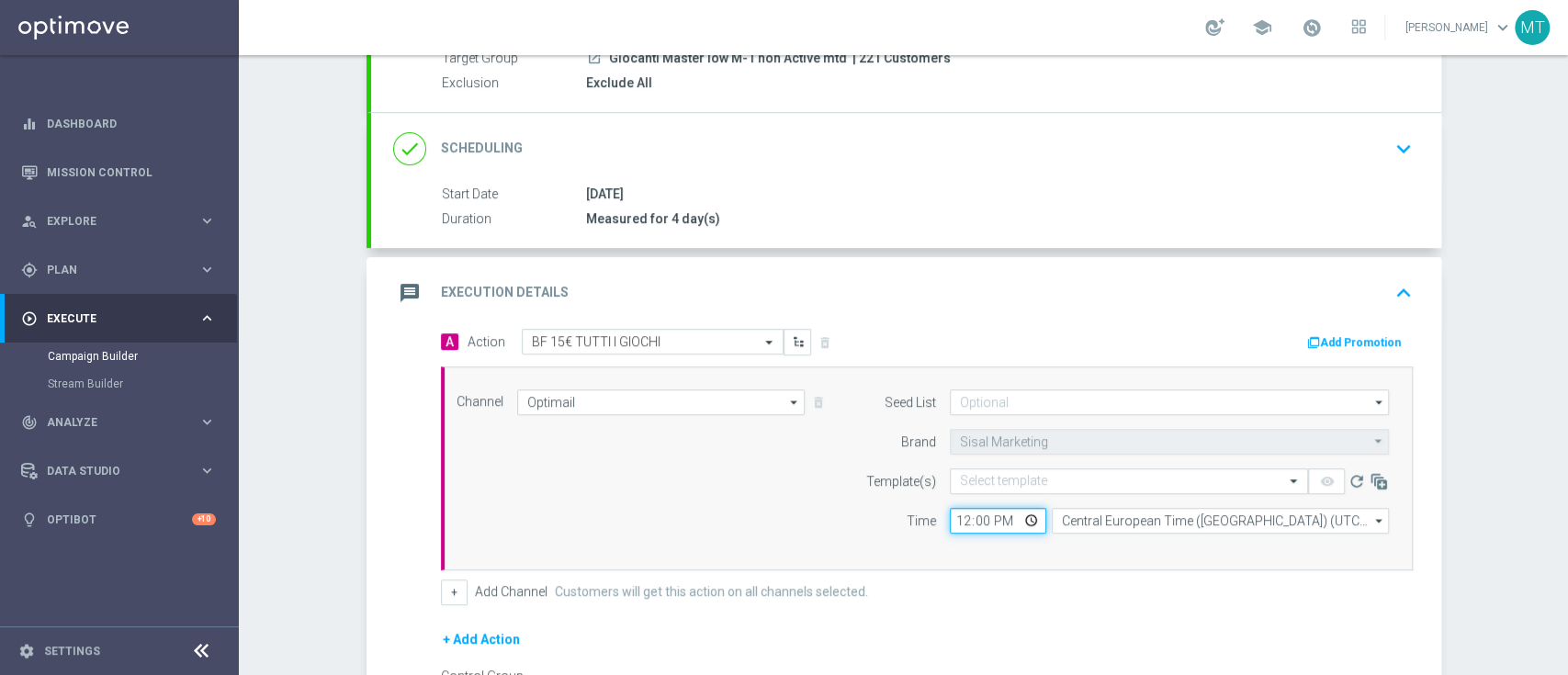 click on "12:00" 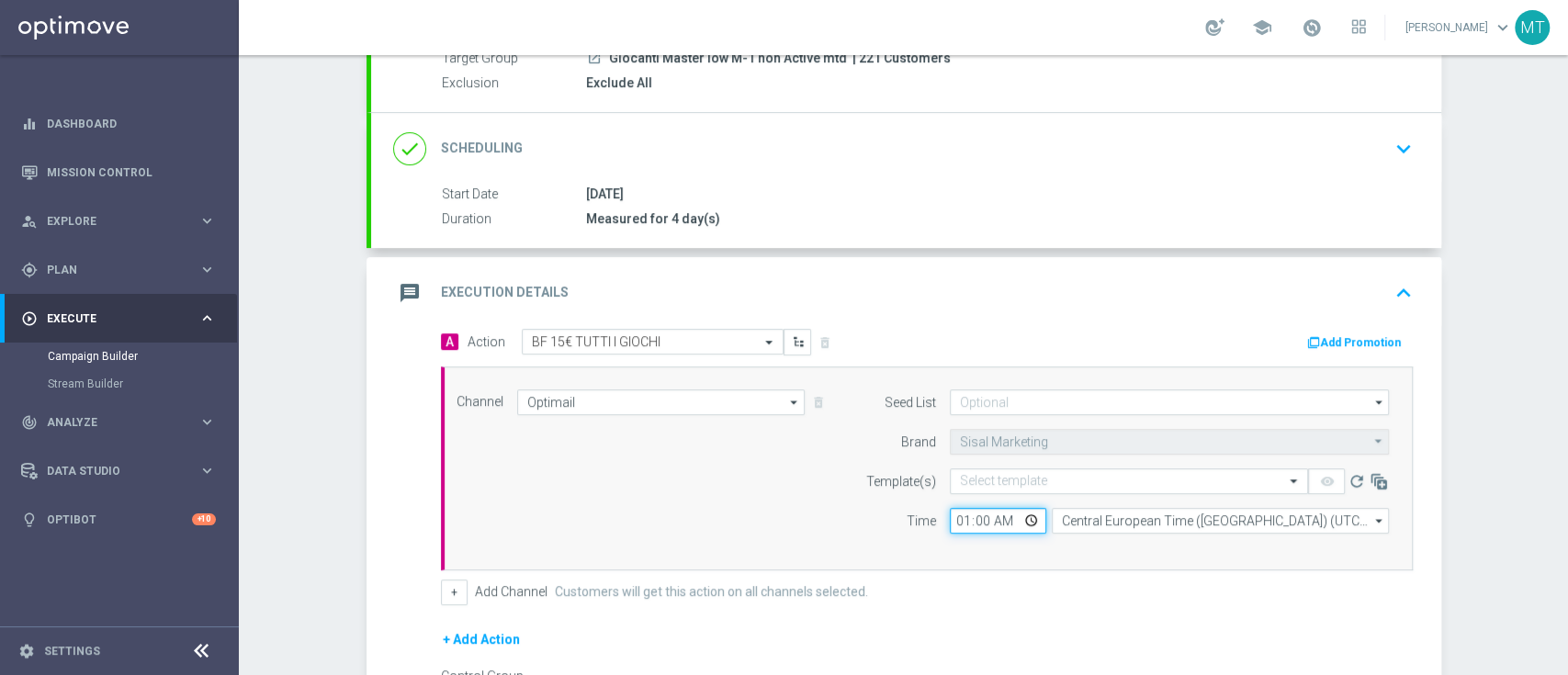 type on "18:00" 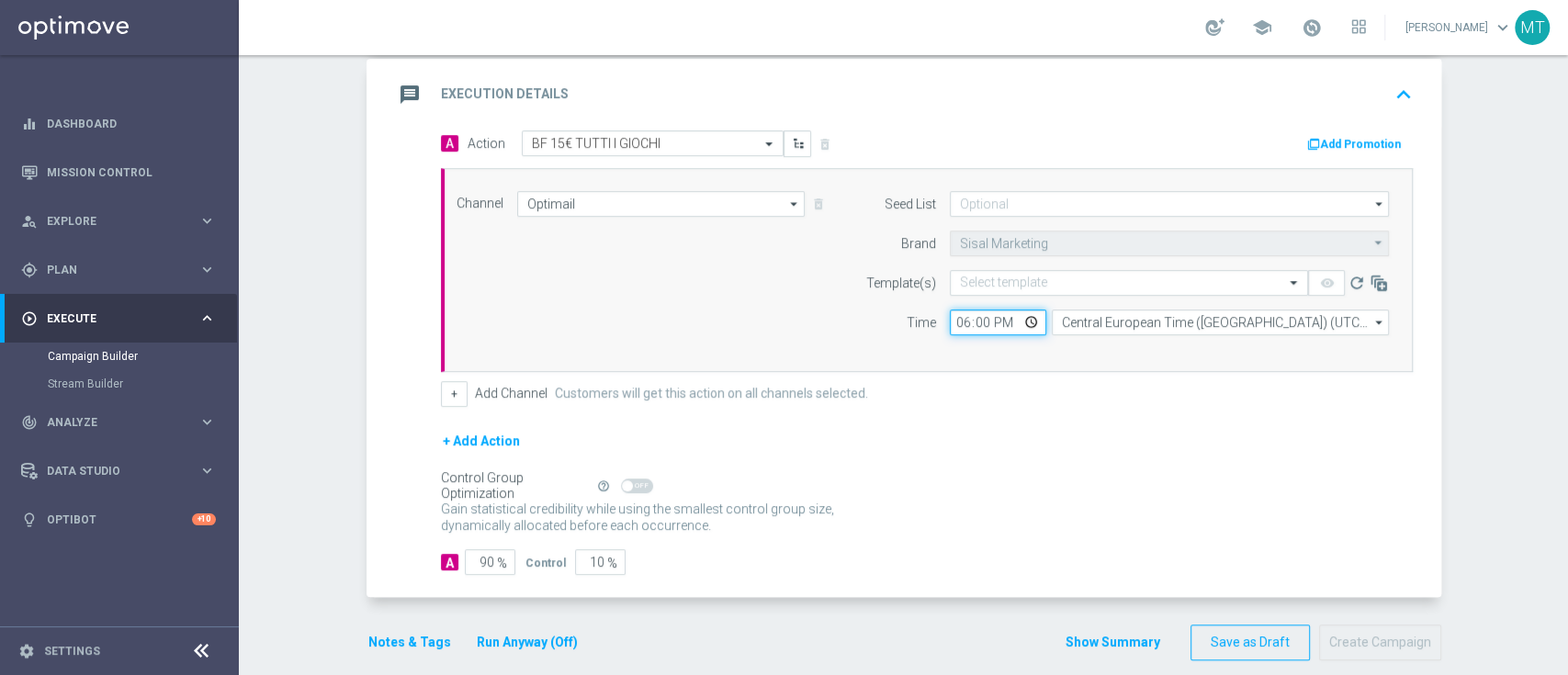 scroll, scrollTop: 387, scrollLeft: 0, axis: vertical 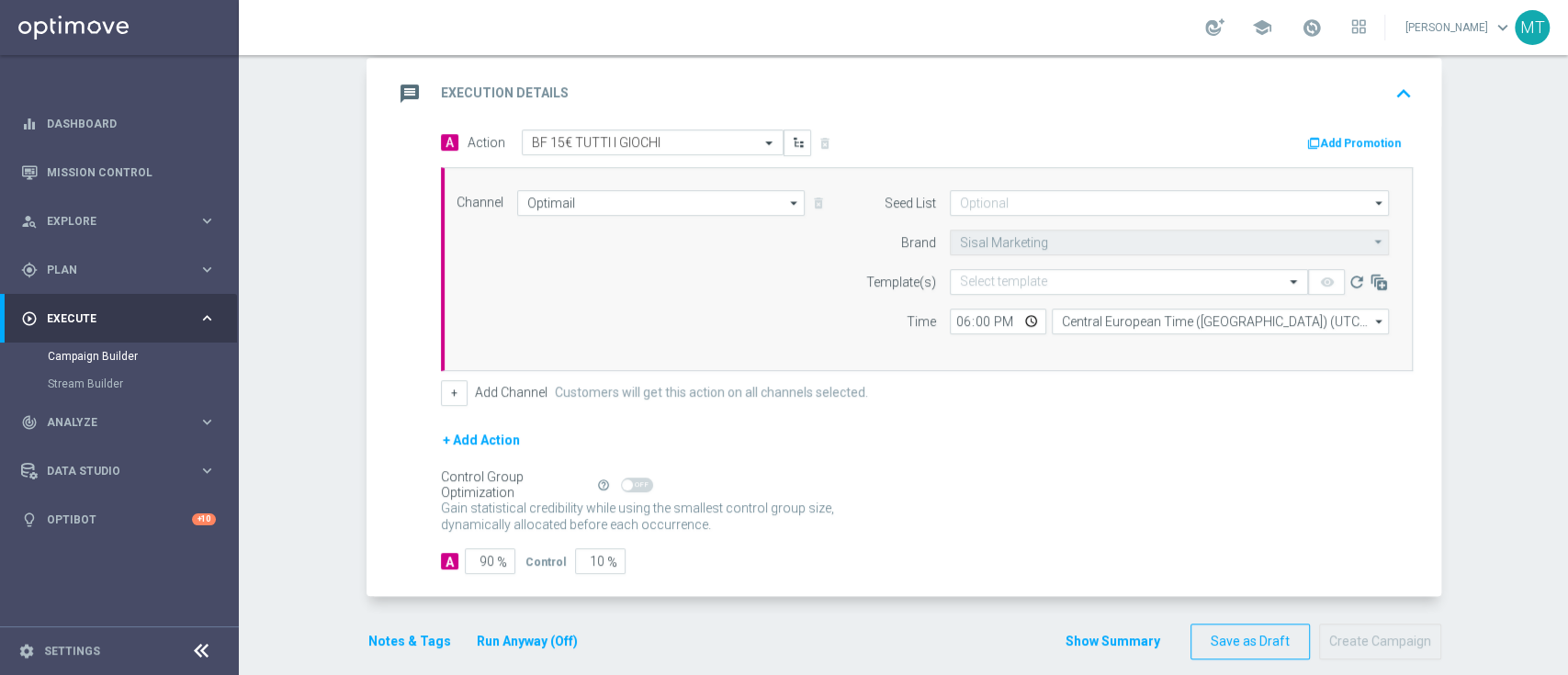 click on "Notes & Tags" 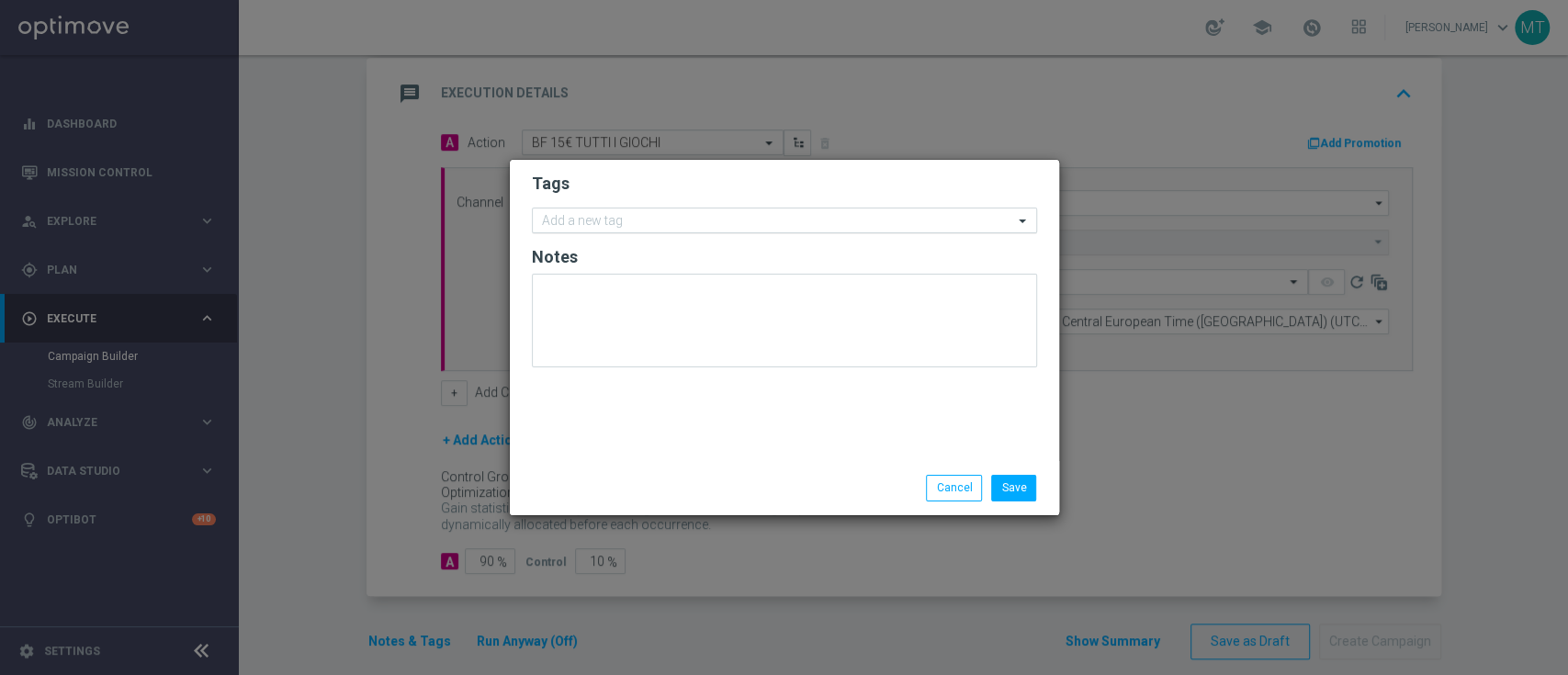 click 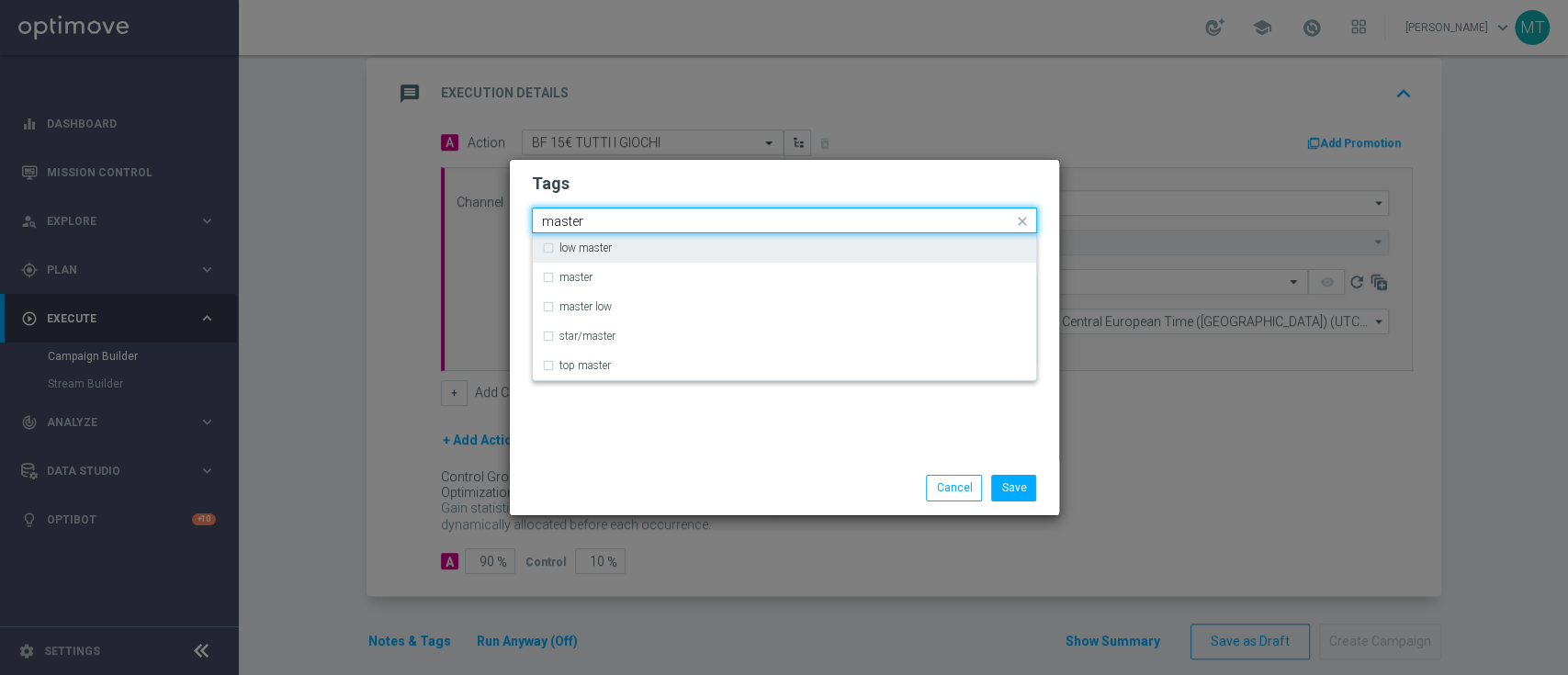 click on "low master" at bounding box center [585, 248] 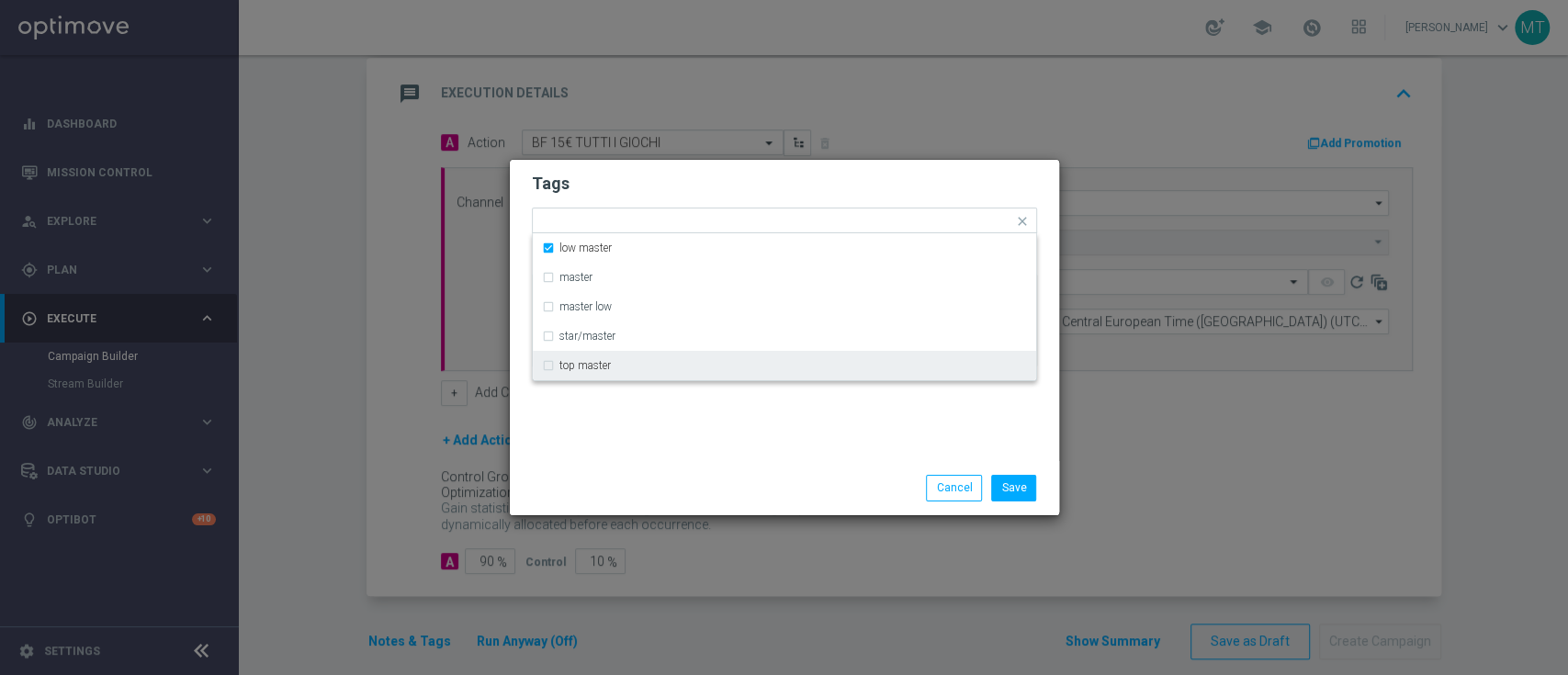 click on "Save
Cancel" 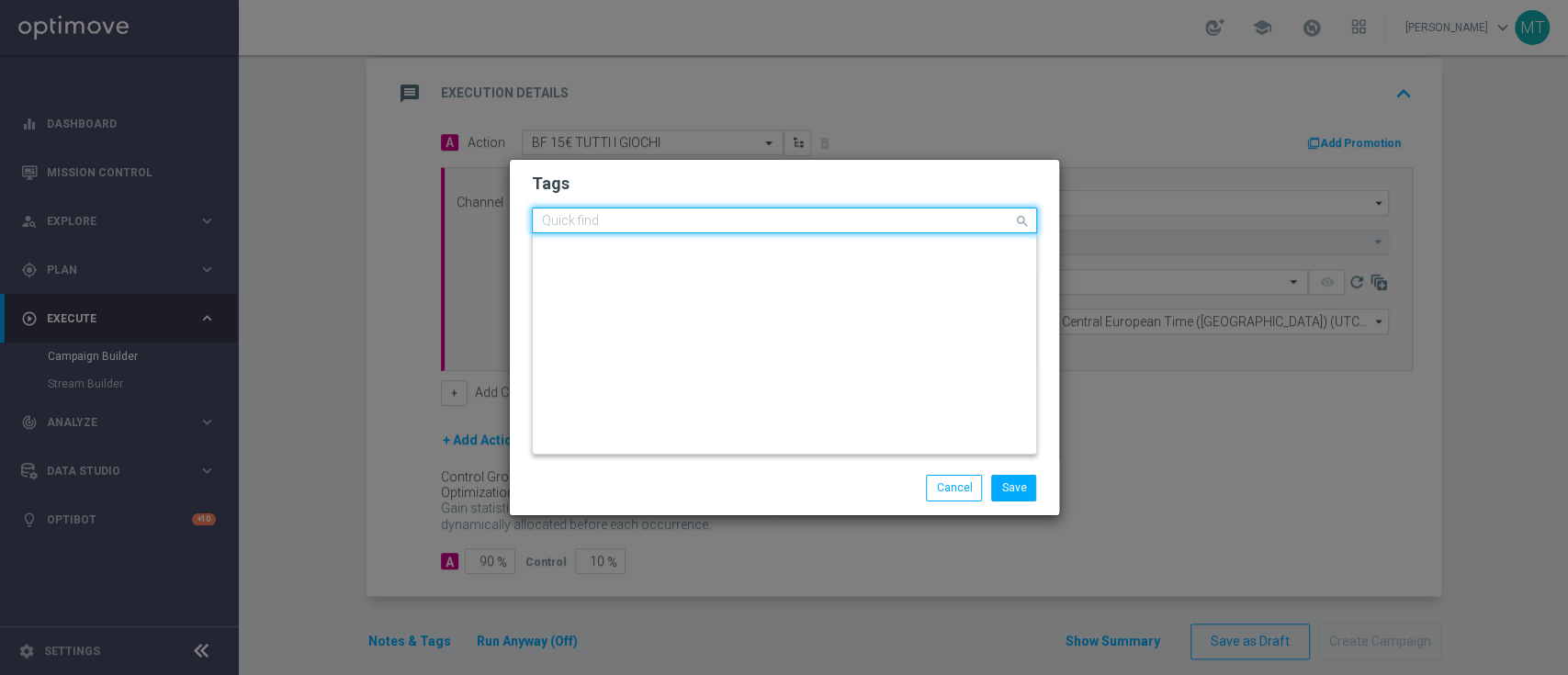 click on "Quick find × low master" 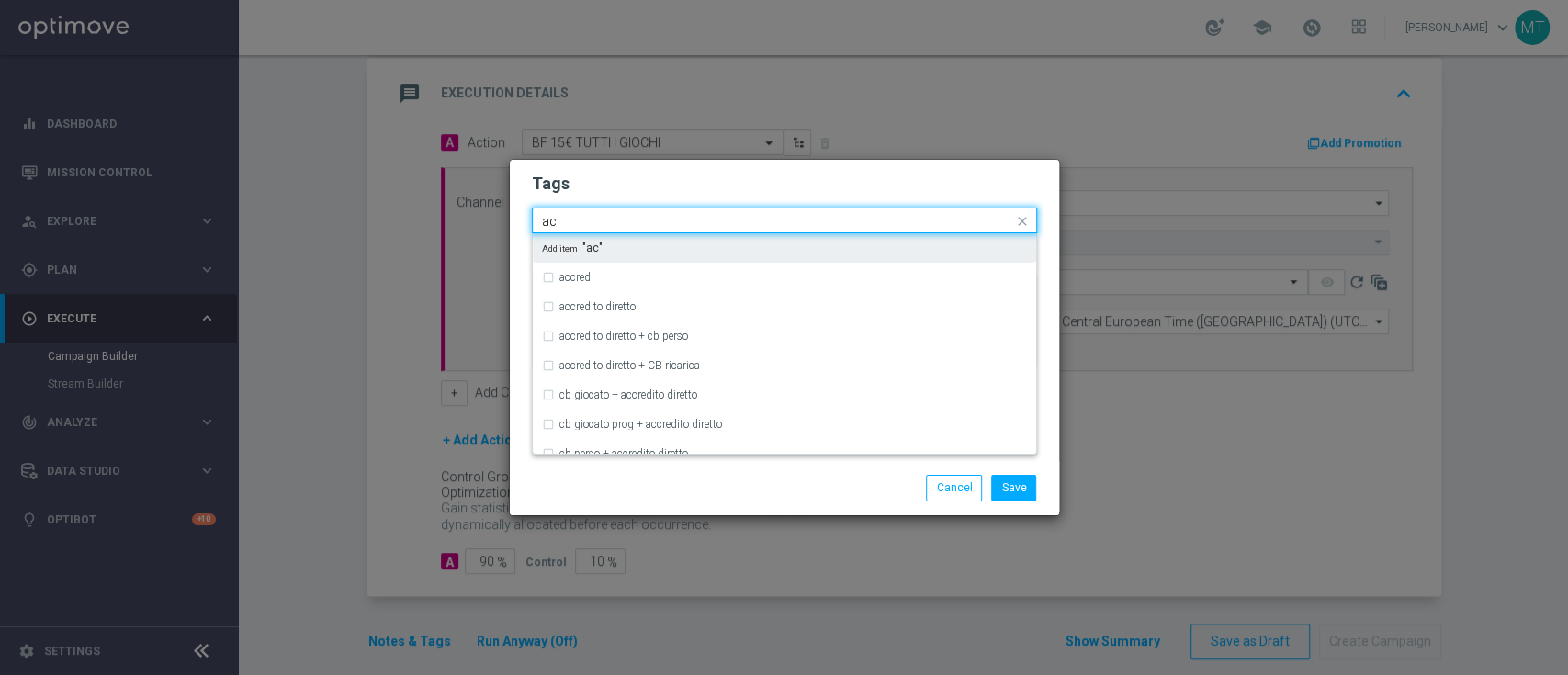 type on "a" 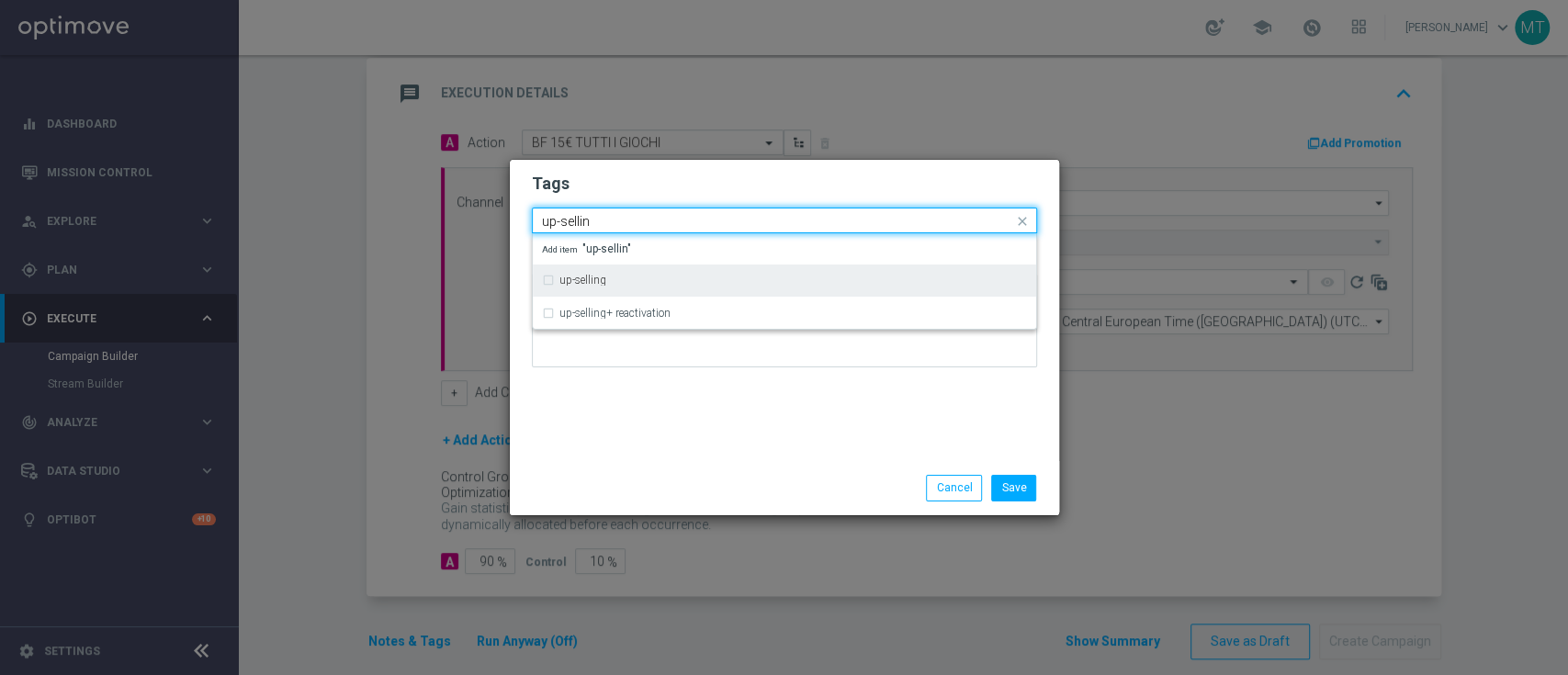 click on "up-selling" at bounding box center (784, 280) 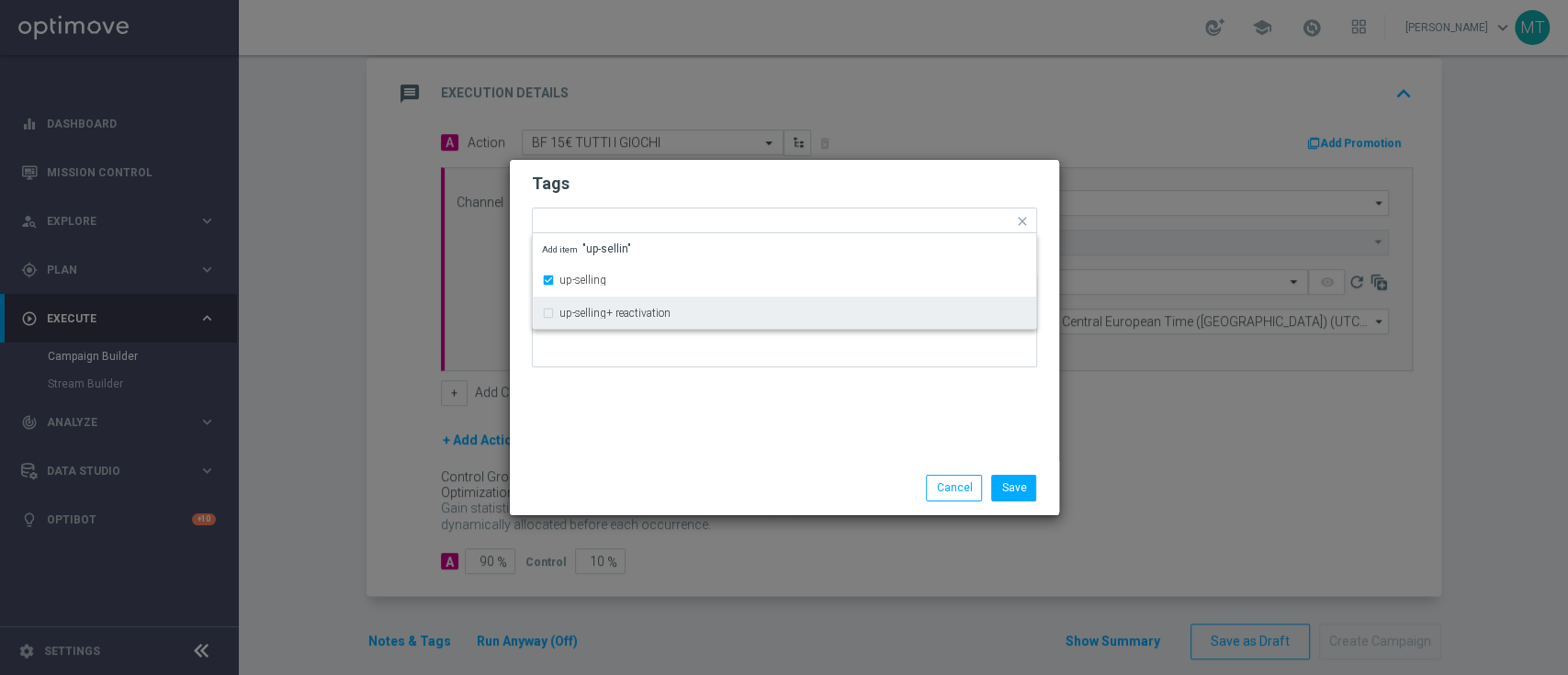 click on "Tags
Quick find × low master × up-selling up-selling up-selling+ reactivation Add item "up-sellin"
Notes" 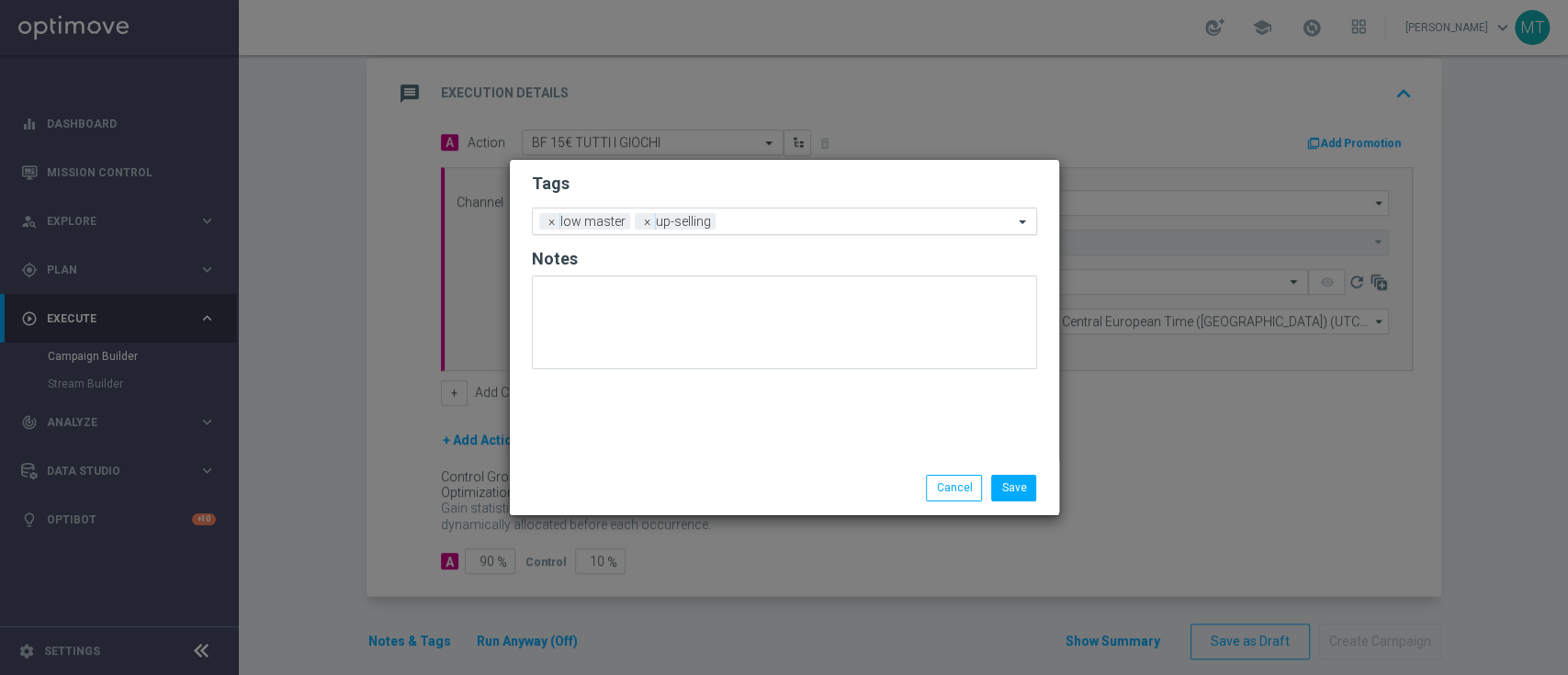 click on "Add a new tag × low master × up-selling" 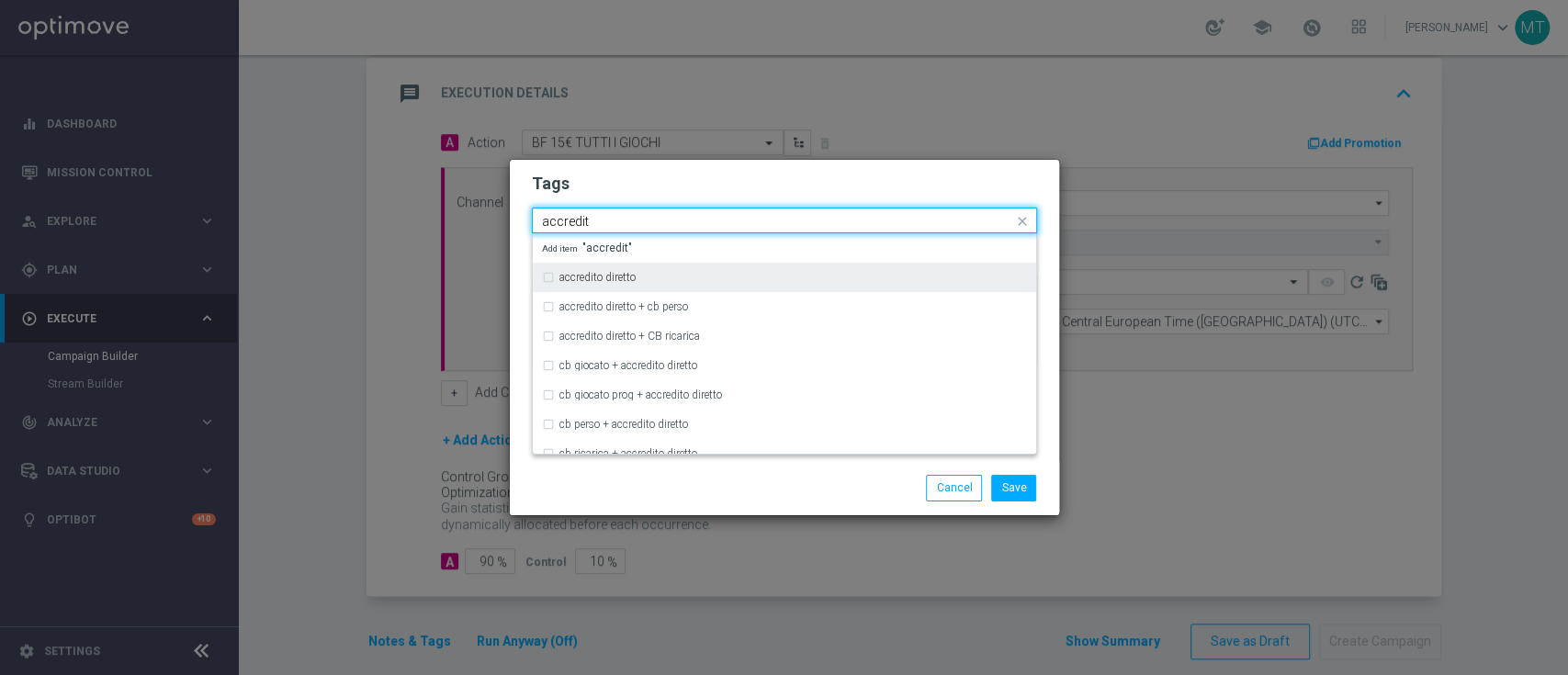 click on "accredito diretto" at bounding box center [784, 277] 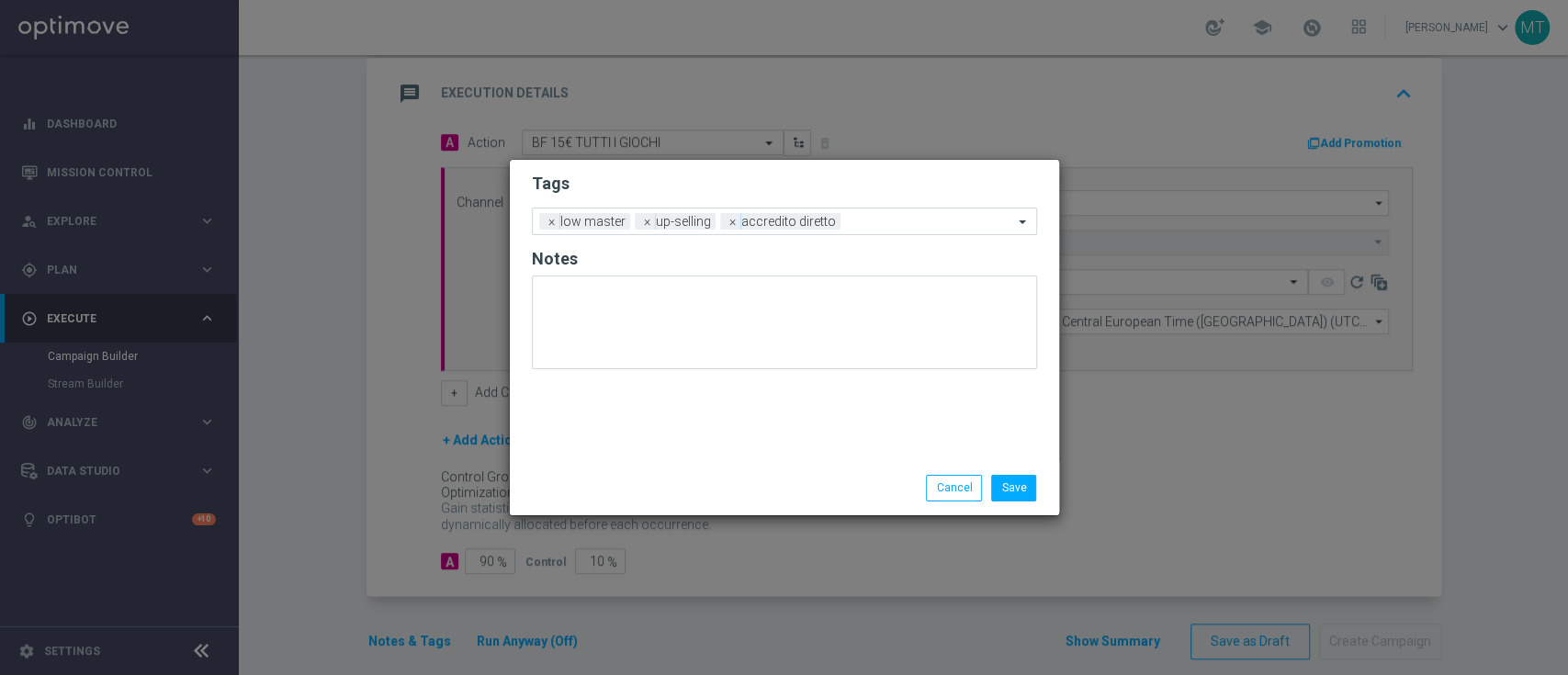 click on "Save
Cancel" 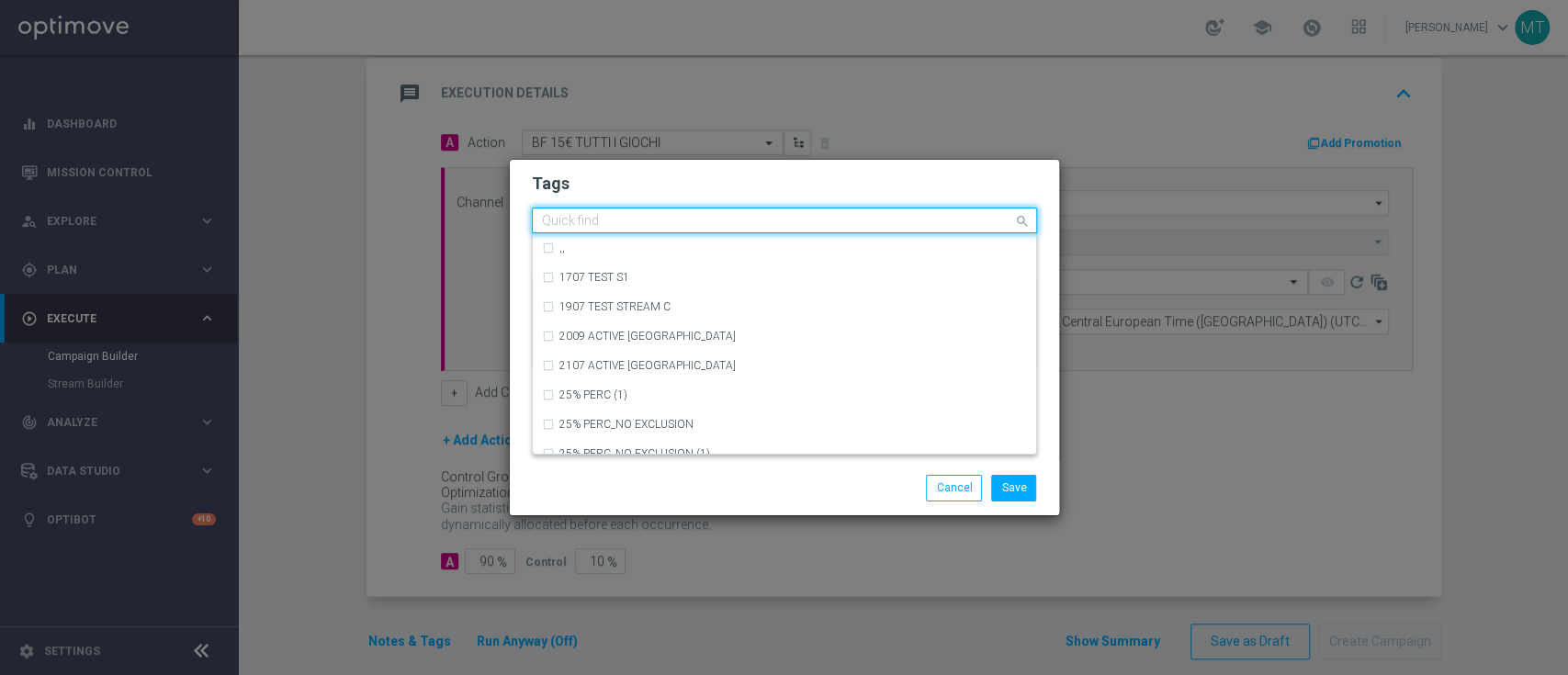 click 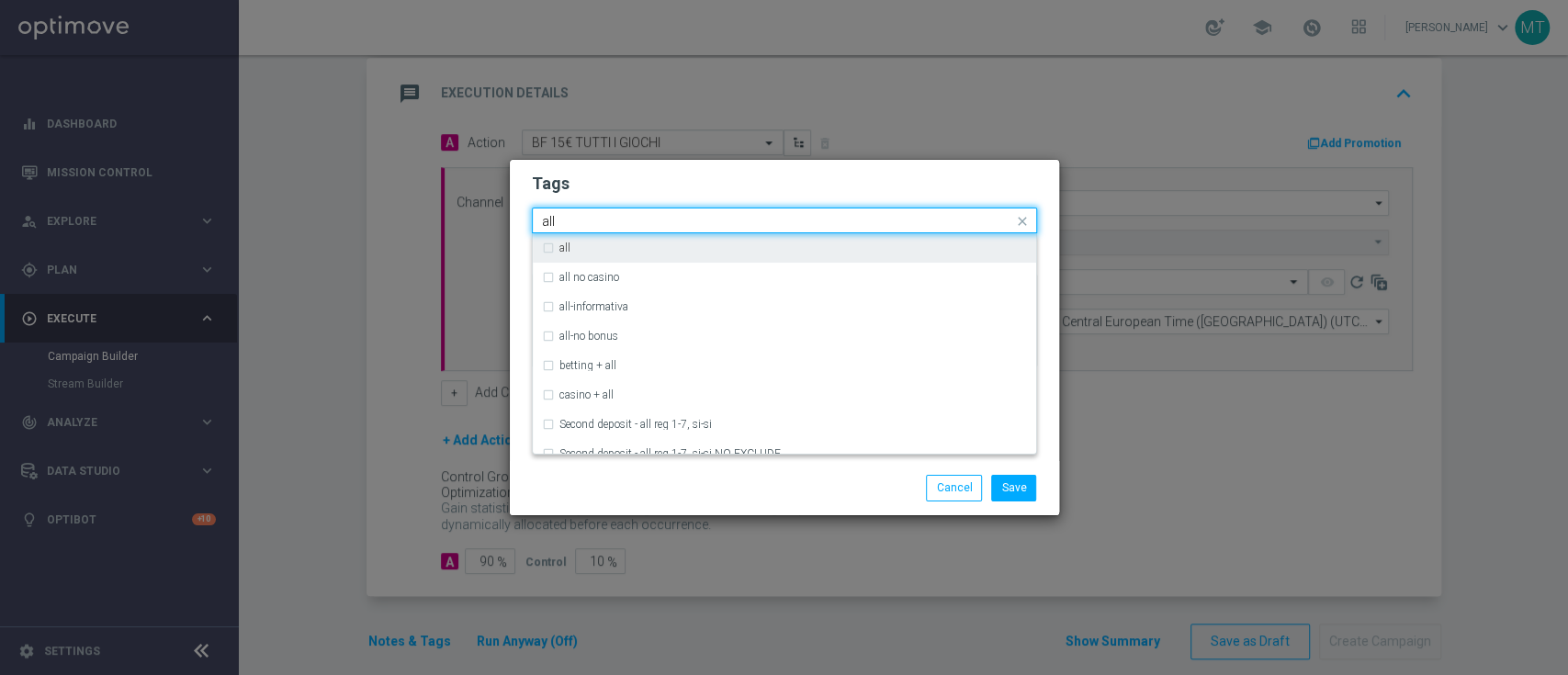 click on "all" at bounding box center (784, 248) 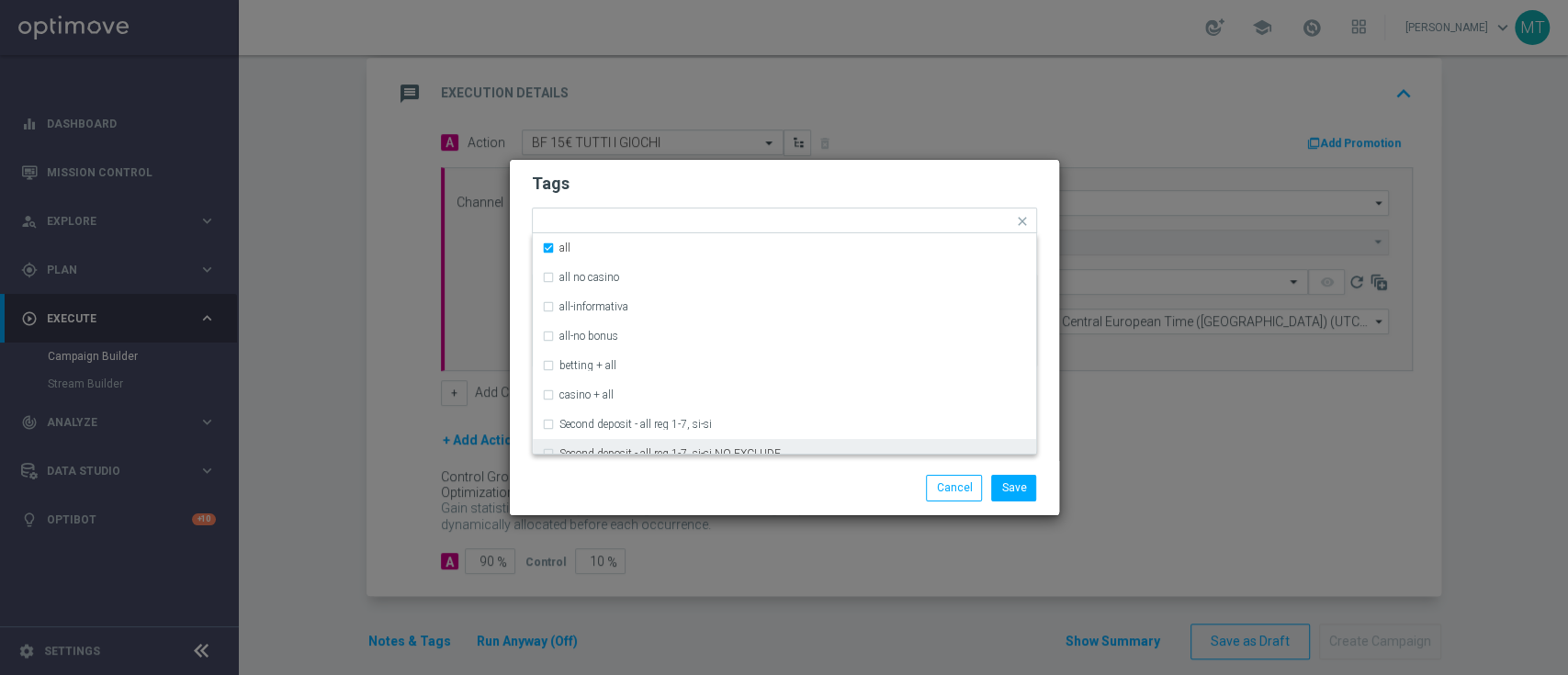 click on "Save
Cancel" 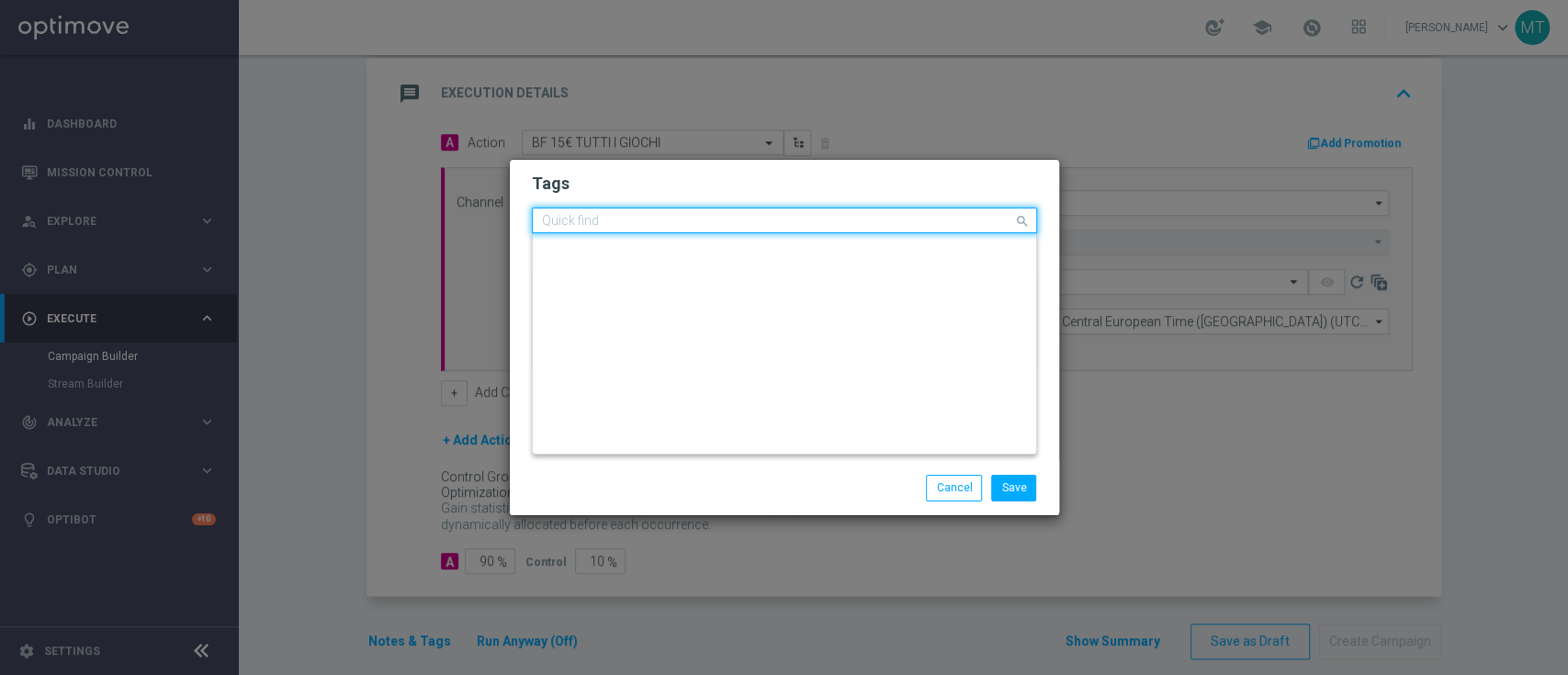 scroll, scrollTop: 0, scrollLeft: 0, axis: both 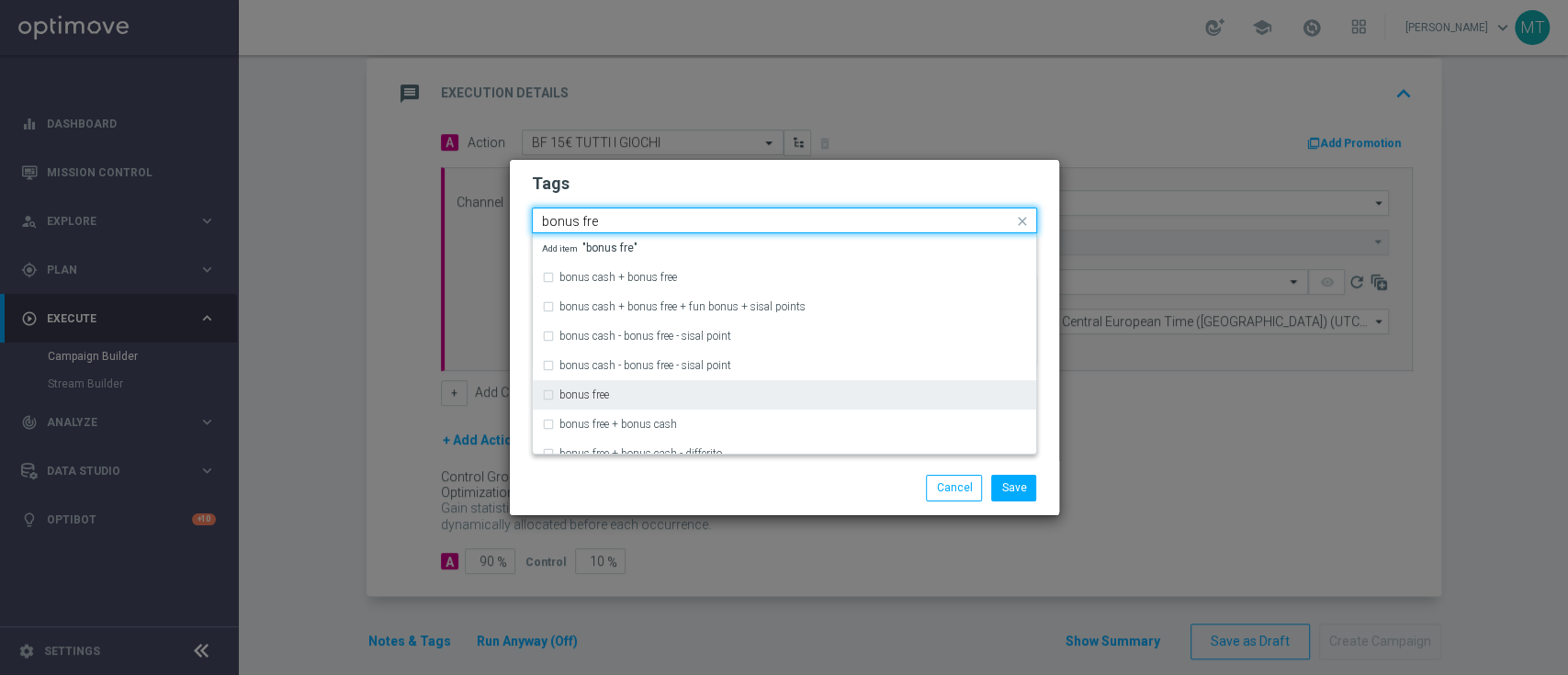 click on "bonus free" at bounding box center (784, 395) 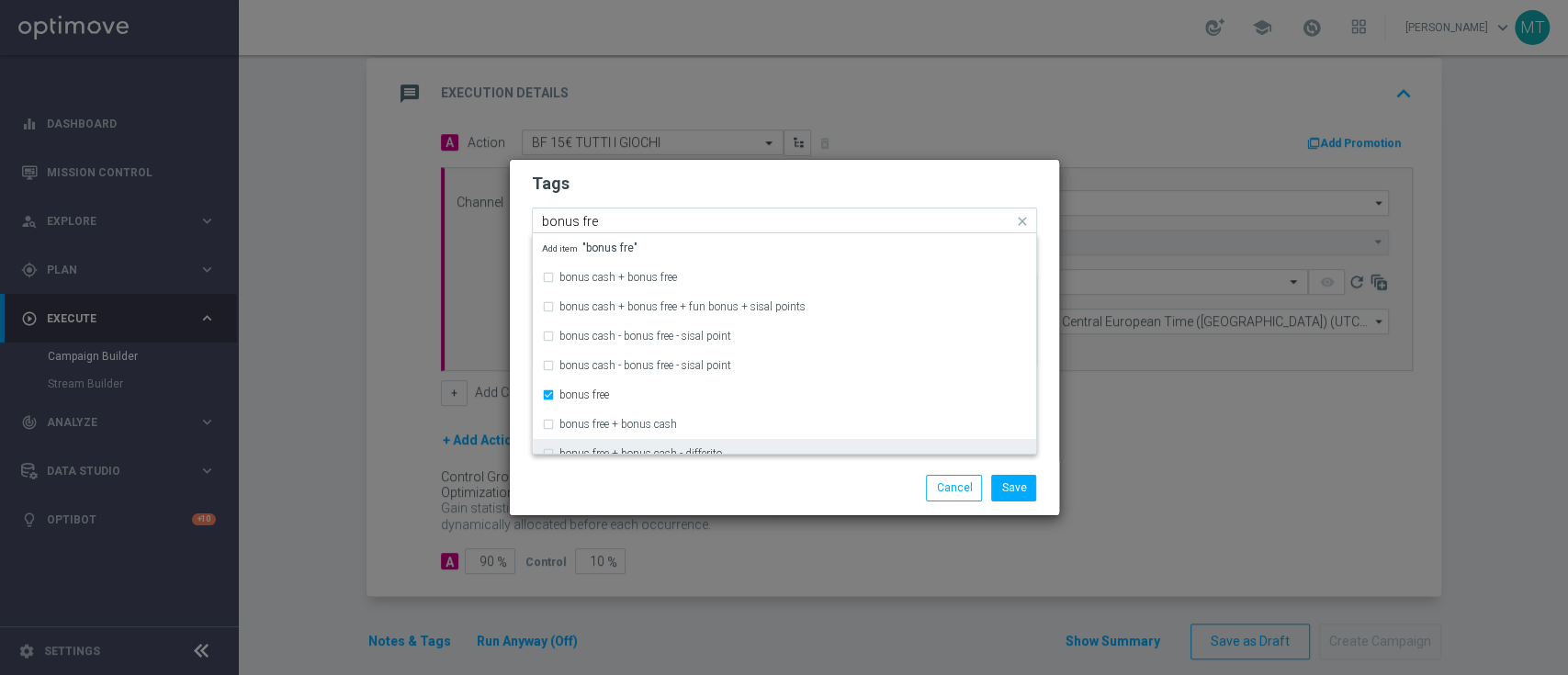 type 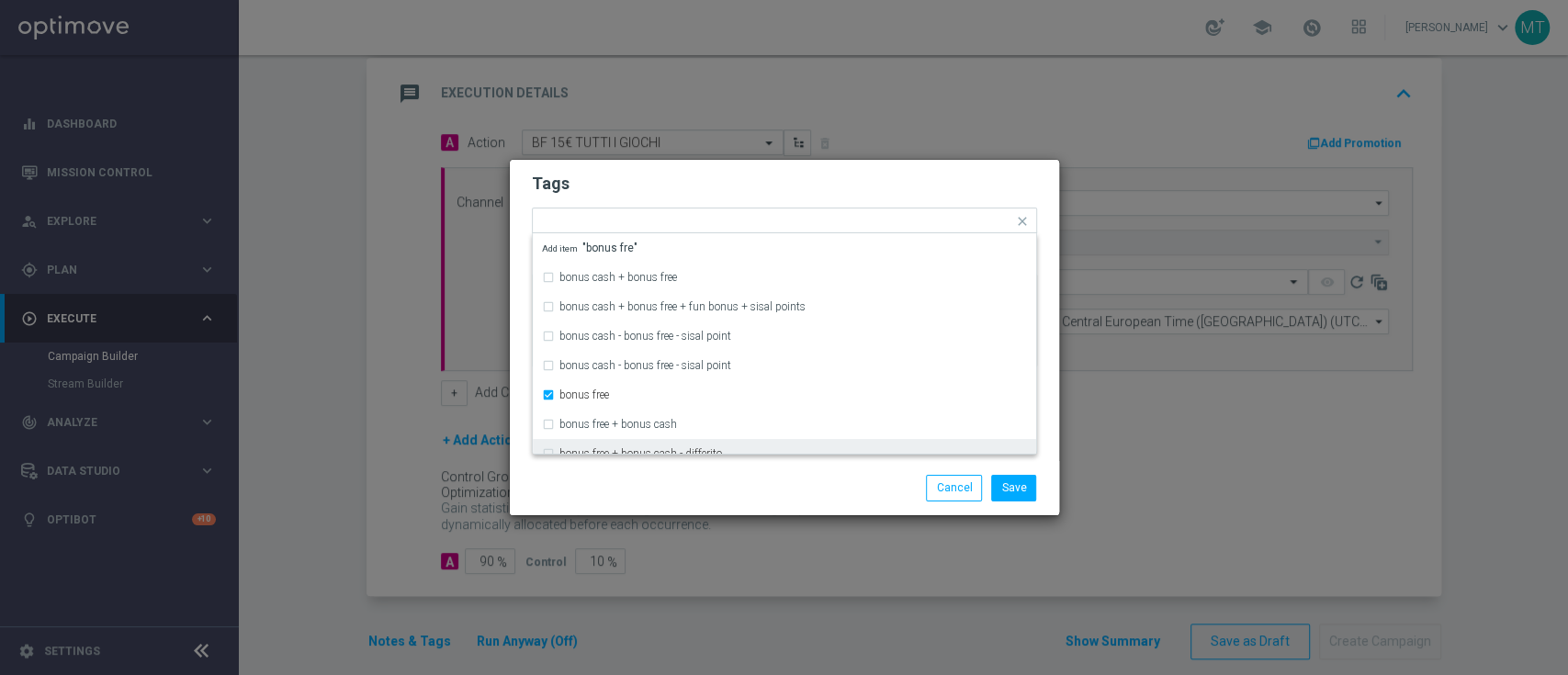 click on "Save
Cancel" 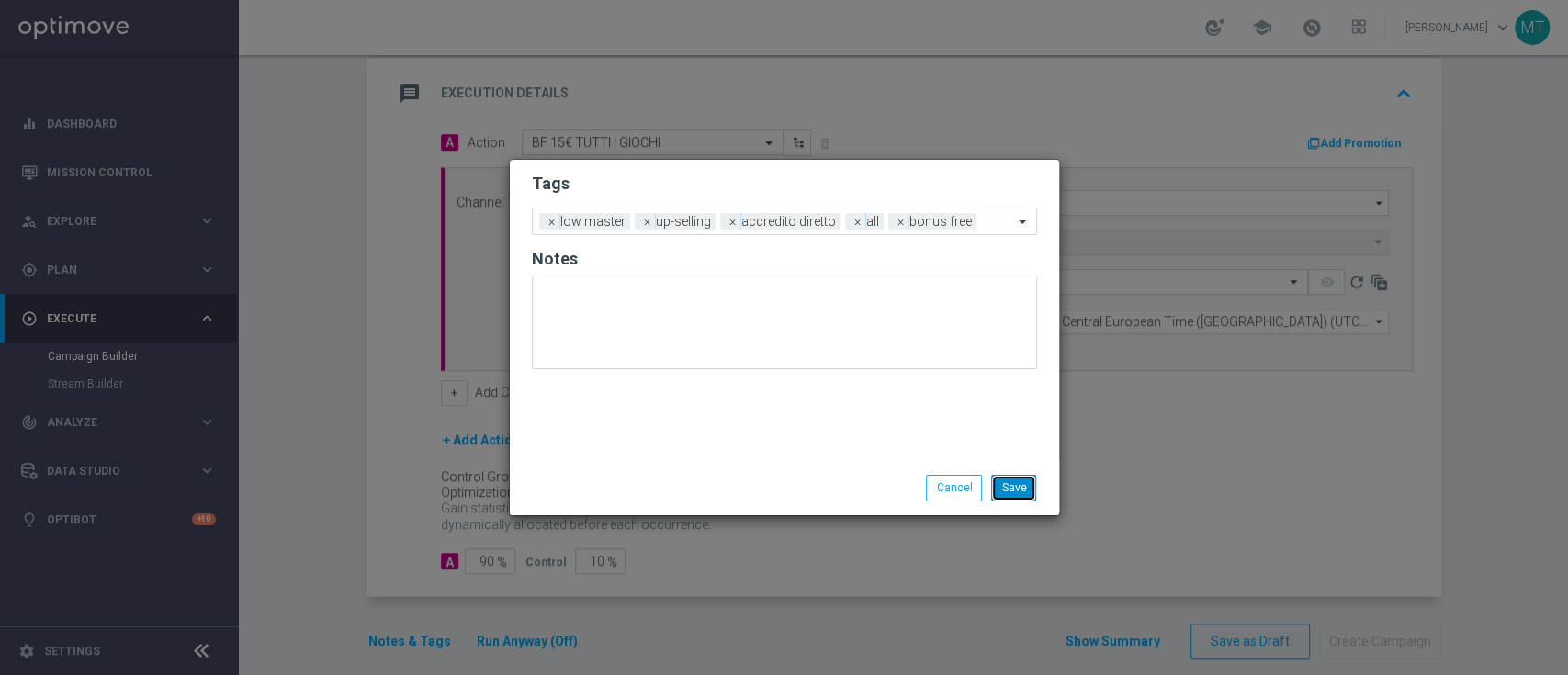 click on "Save" 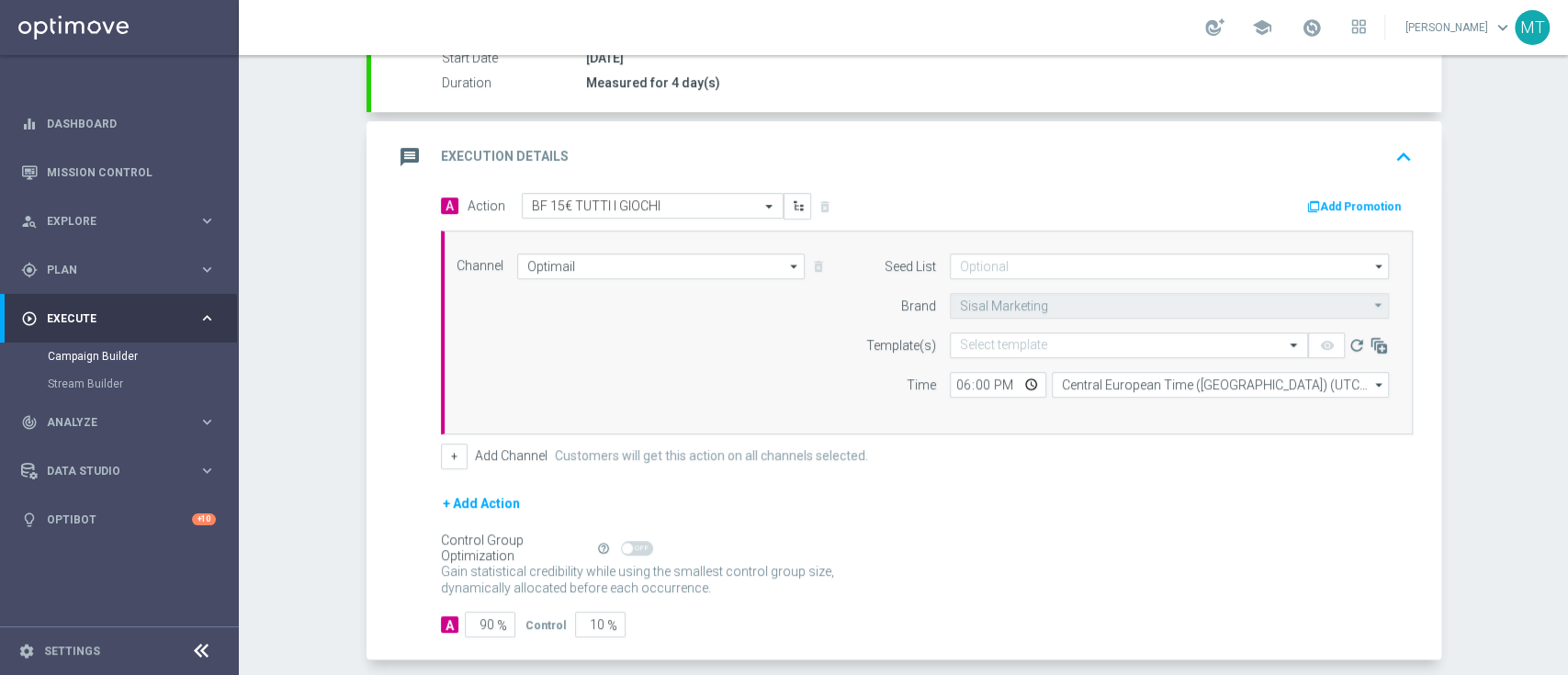 scroll, scrollTop: 322, scrollLeft: 0, axis: vertical 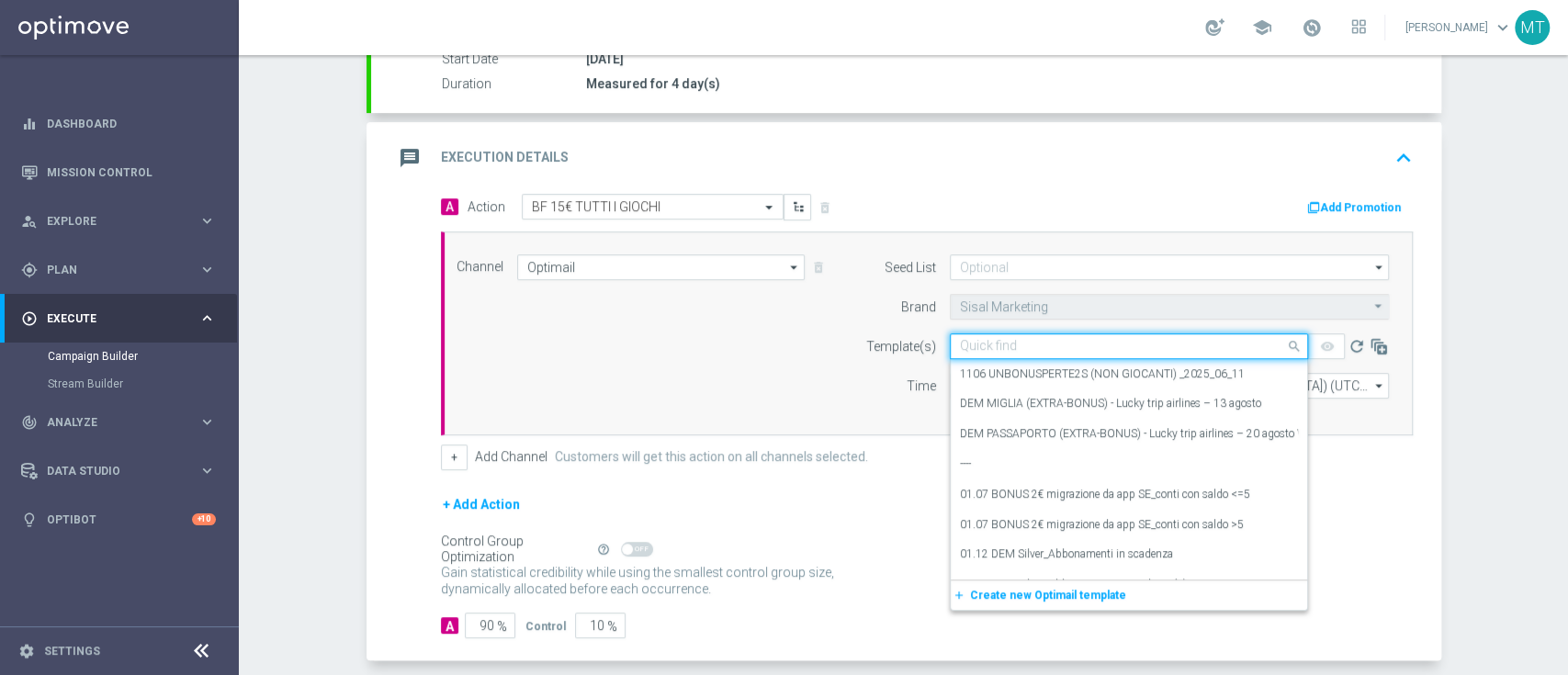 click on "Quick find" 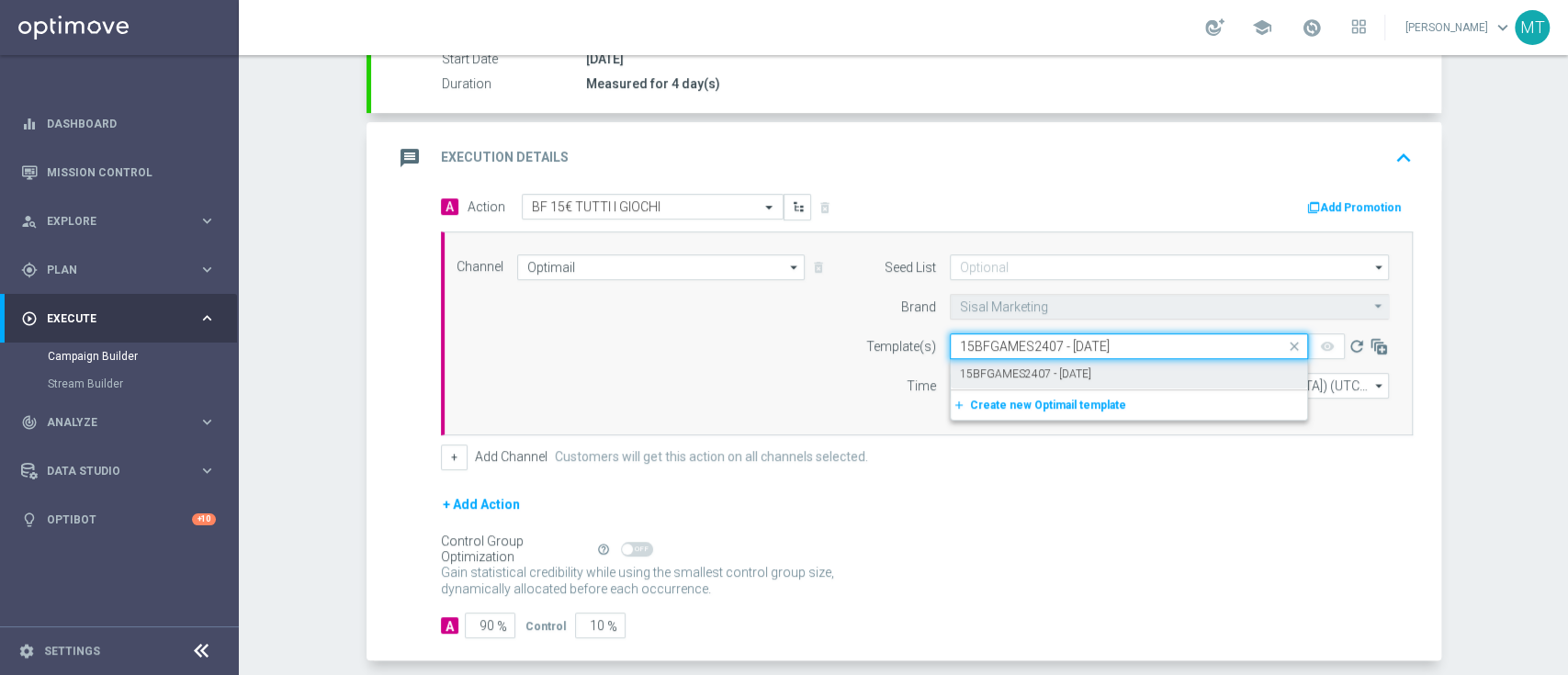 click on "15BFGAMES2407 - [DATE]" at bounding box center [1025, 374] 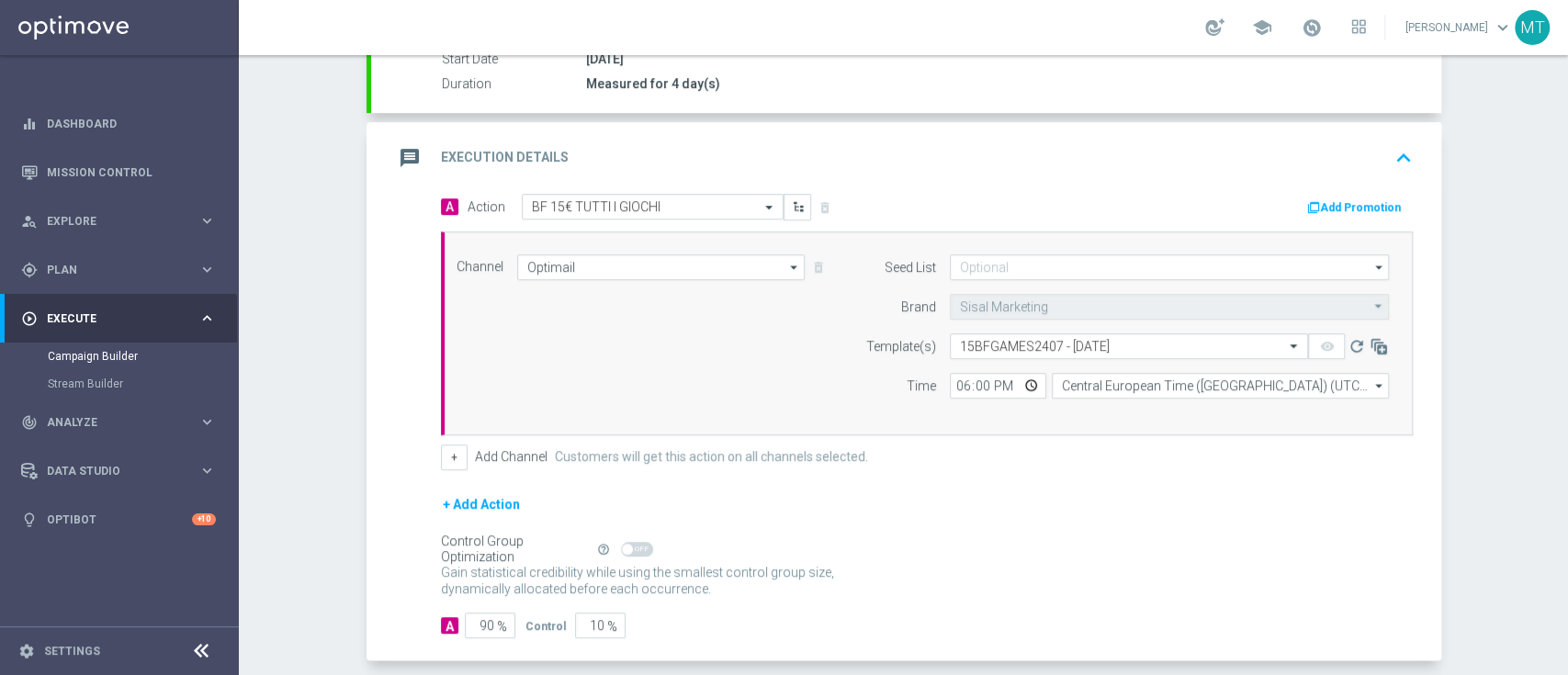 click on "A
Action
Select action  BF 15€ TUTTI I GIOCHI
delete_forever
Add Promotion
Channel
Optimail
Optimail
arrow_drop_down" 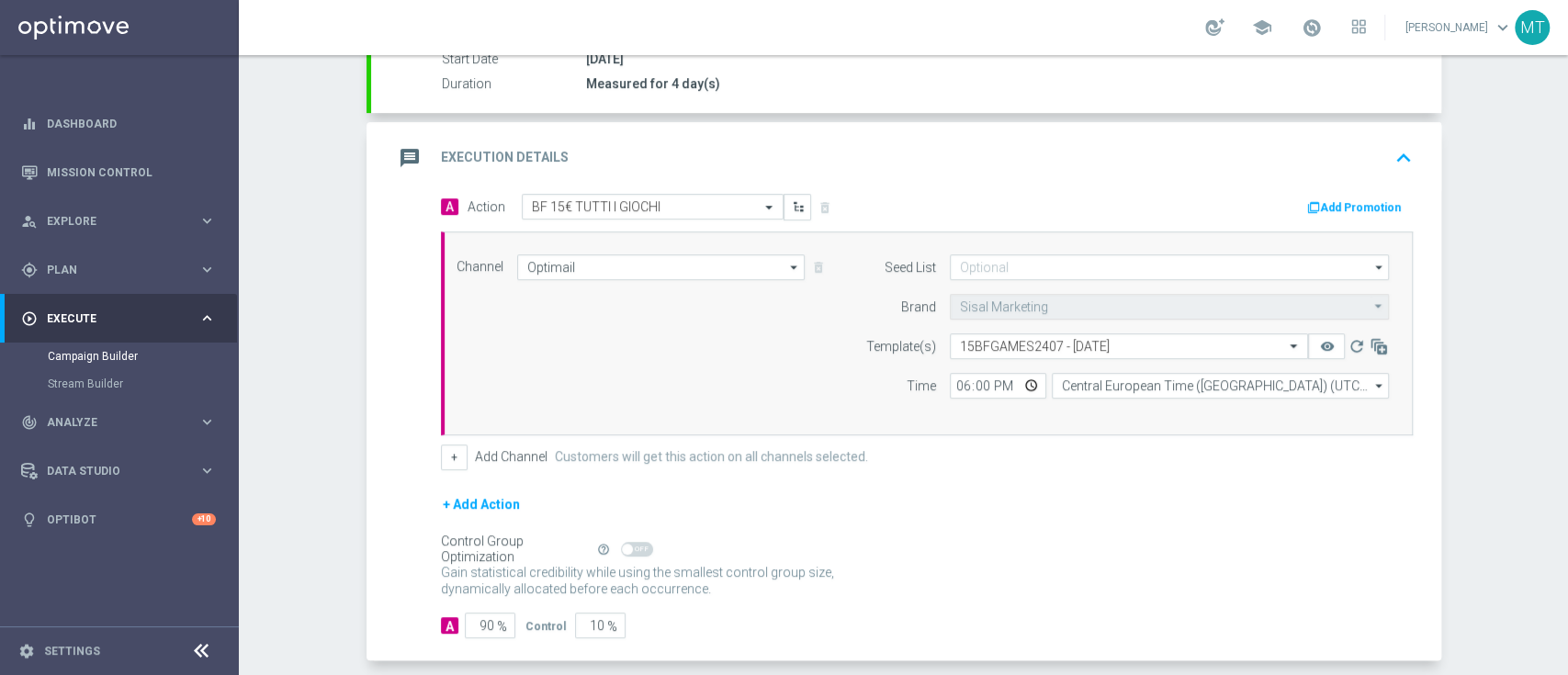 click on "Add Promotion" 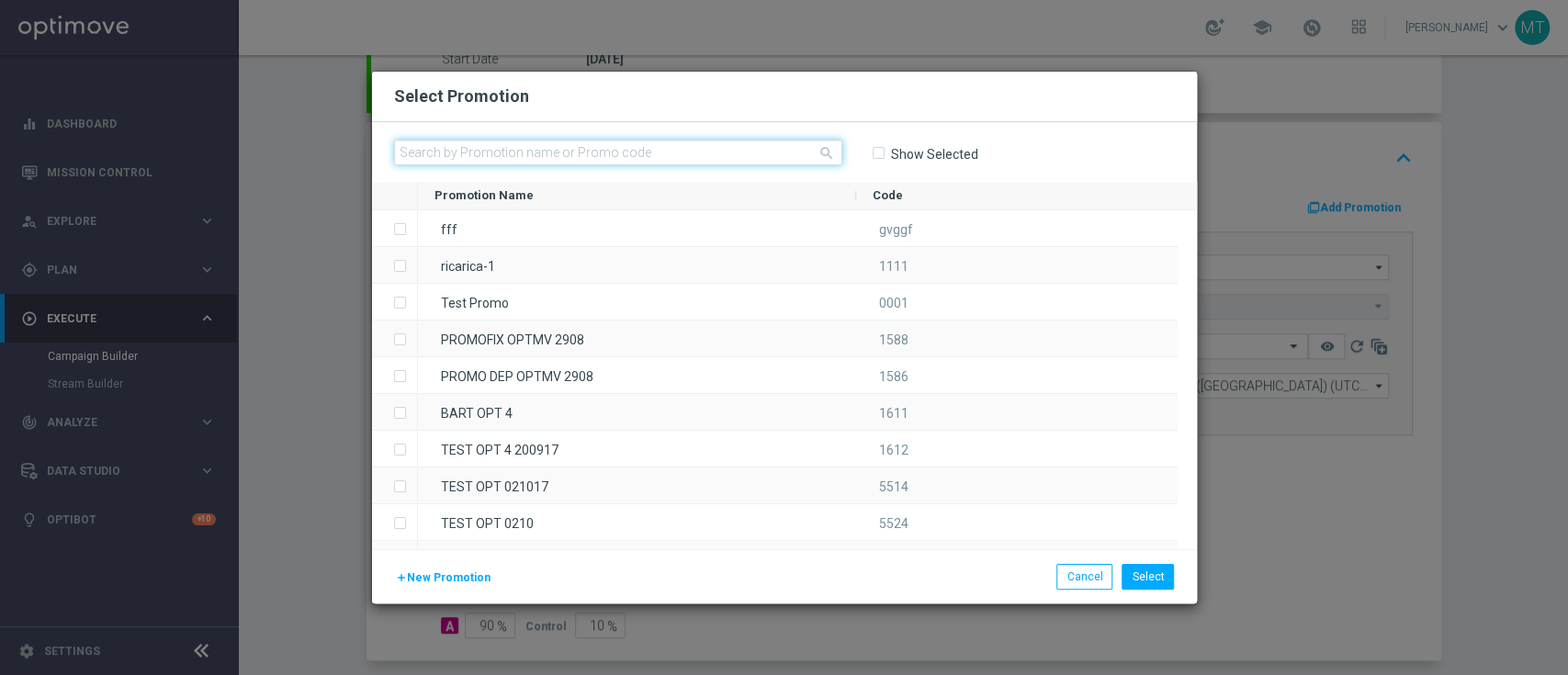 click 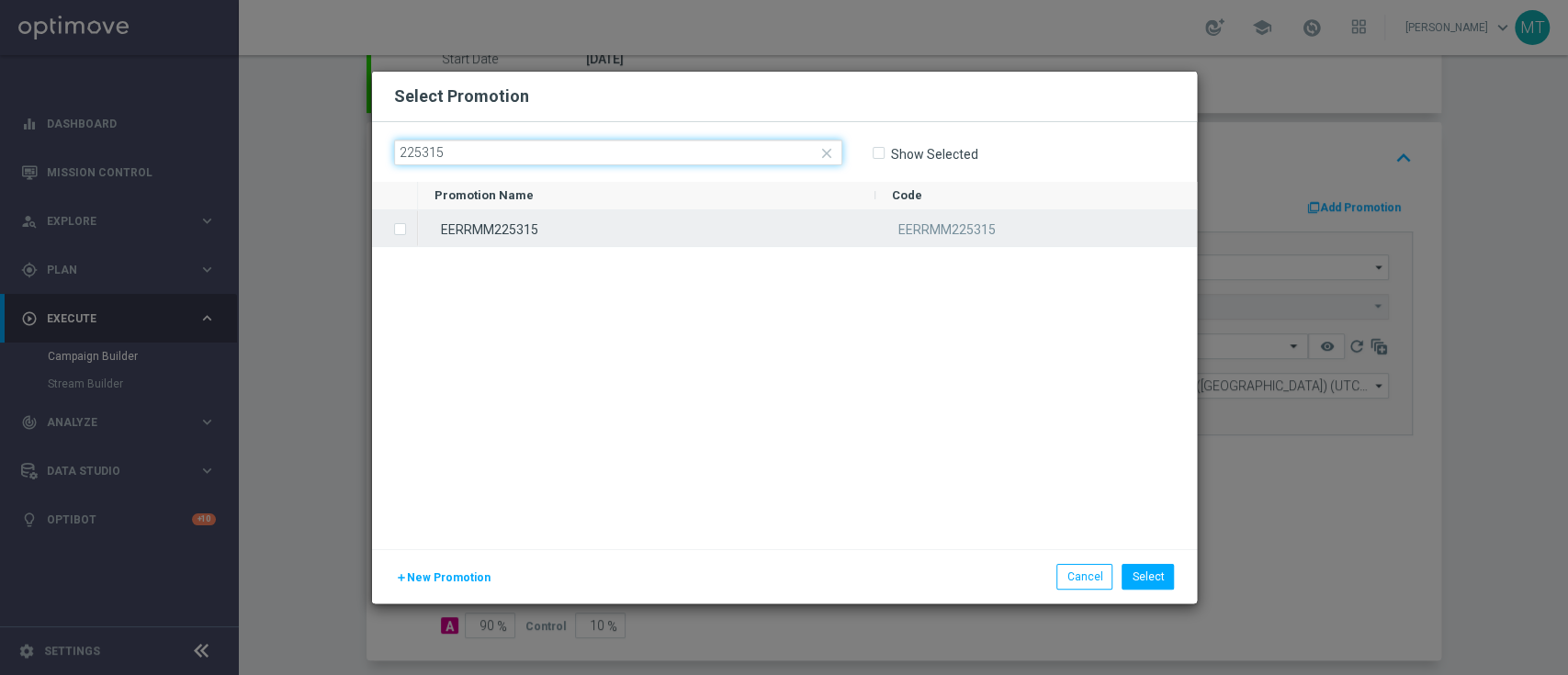 type on "225315" 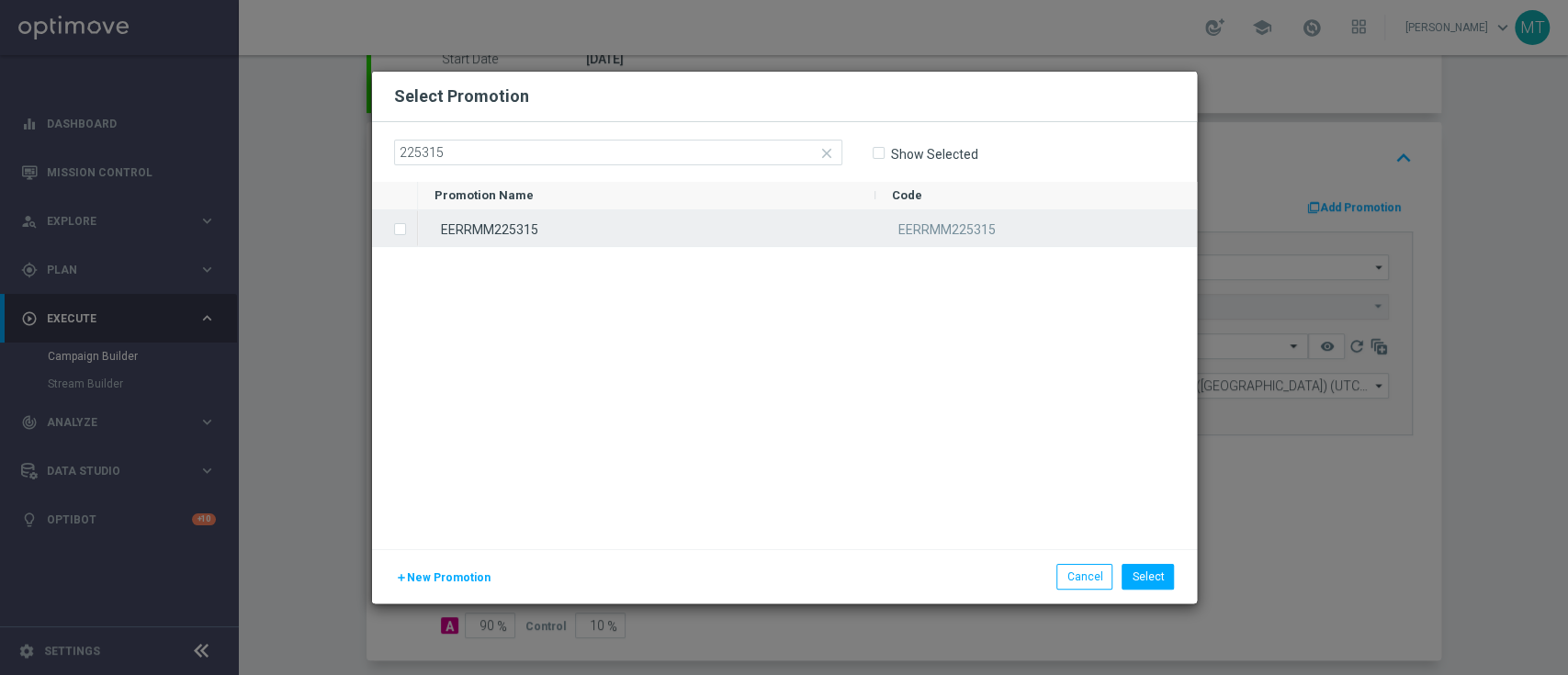 click on "EERRMM225315" 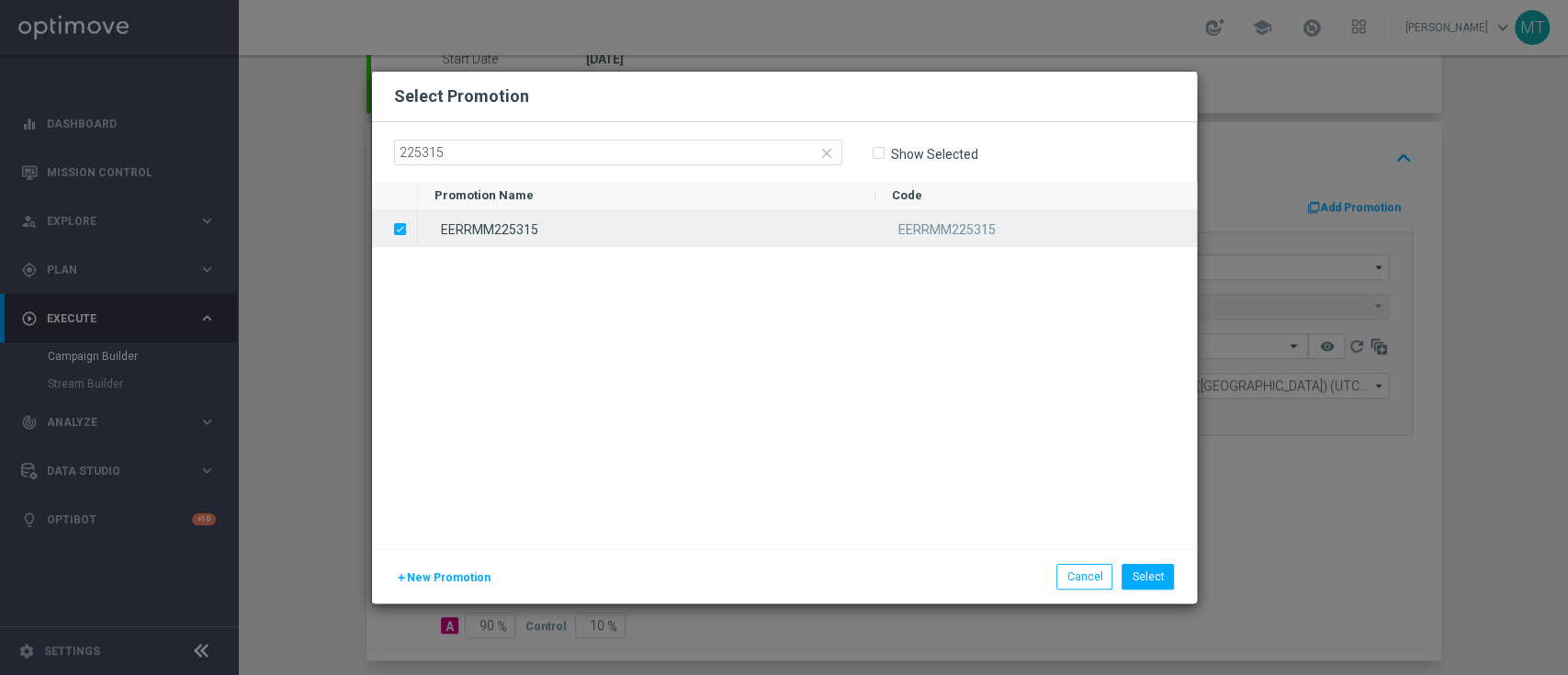 click on "EERRMM225315" 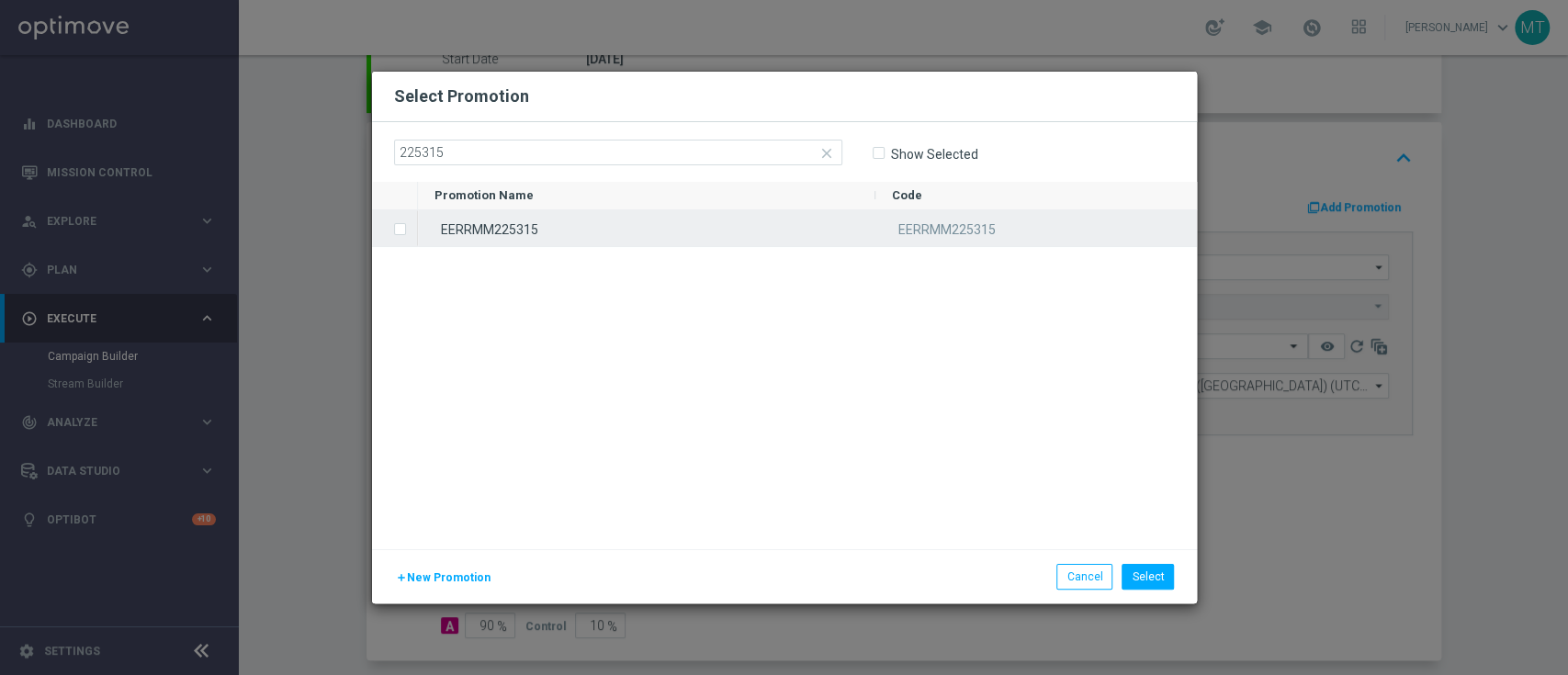 click on "EERRMM225315" 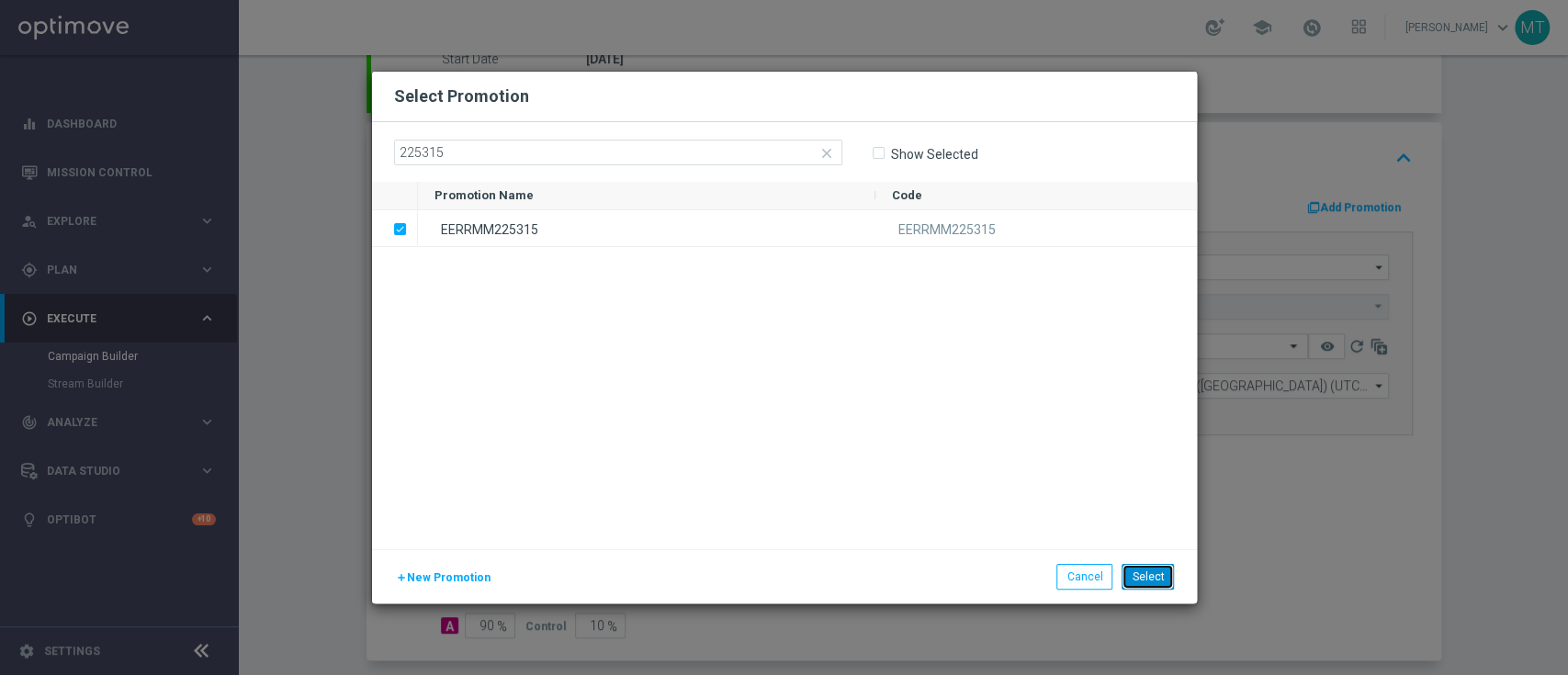 click on "Select" 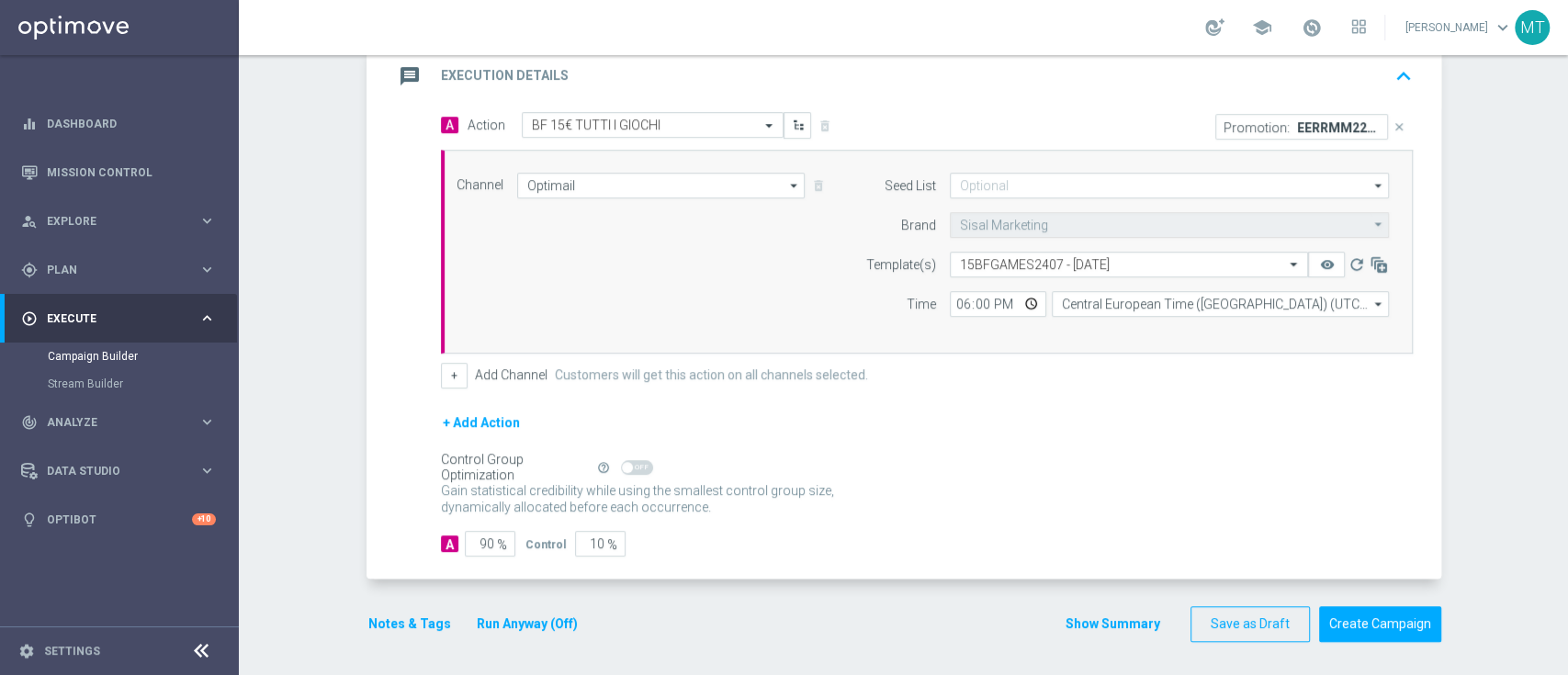 scroll, scrollTop: 0, scrollLeft: 0, axis: both 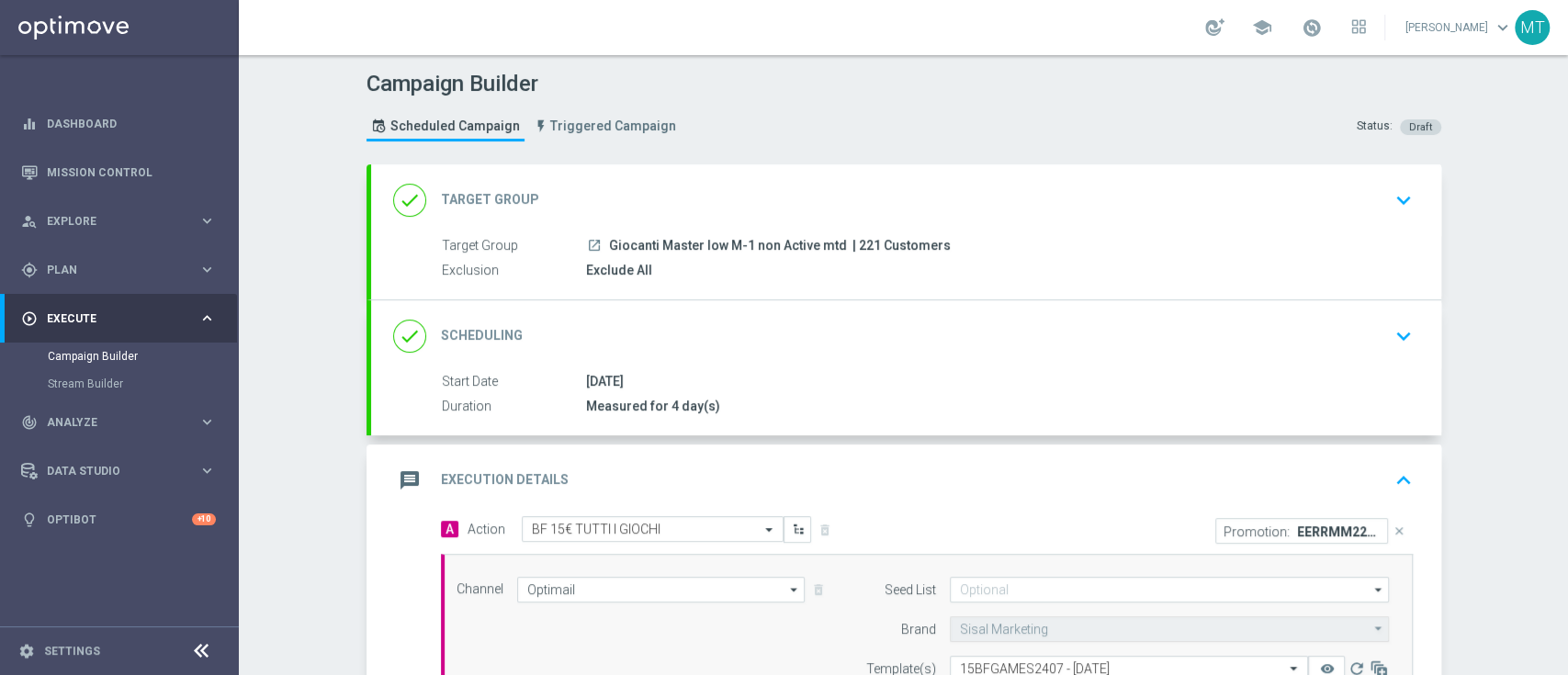 click on "Exclude All" 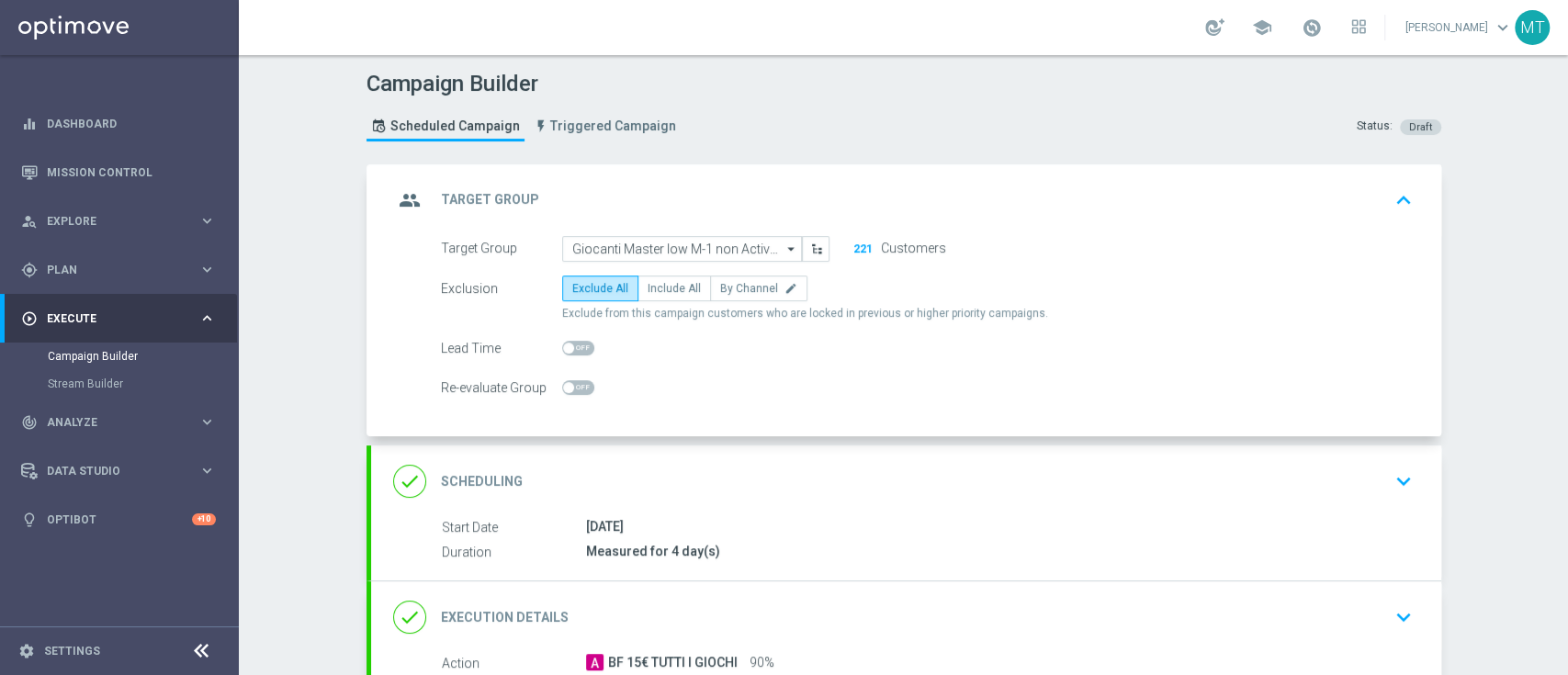 scroll, scrollTop: 166, scrollLeft: 0, axis: vertical 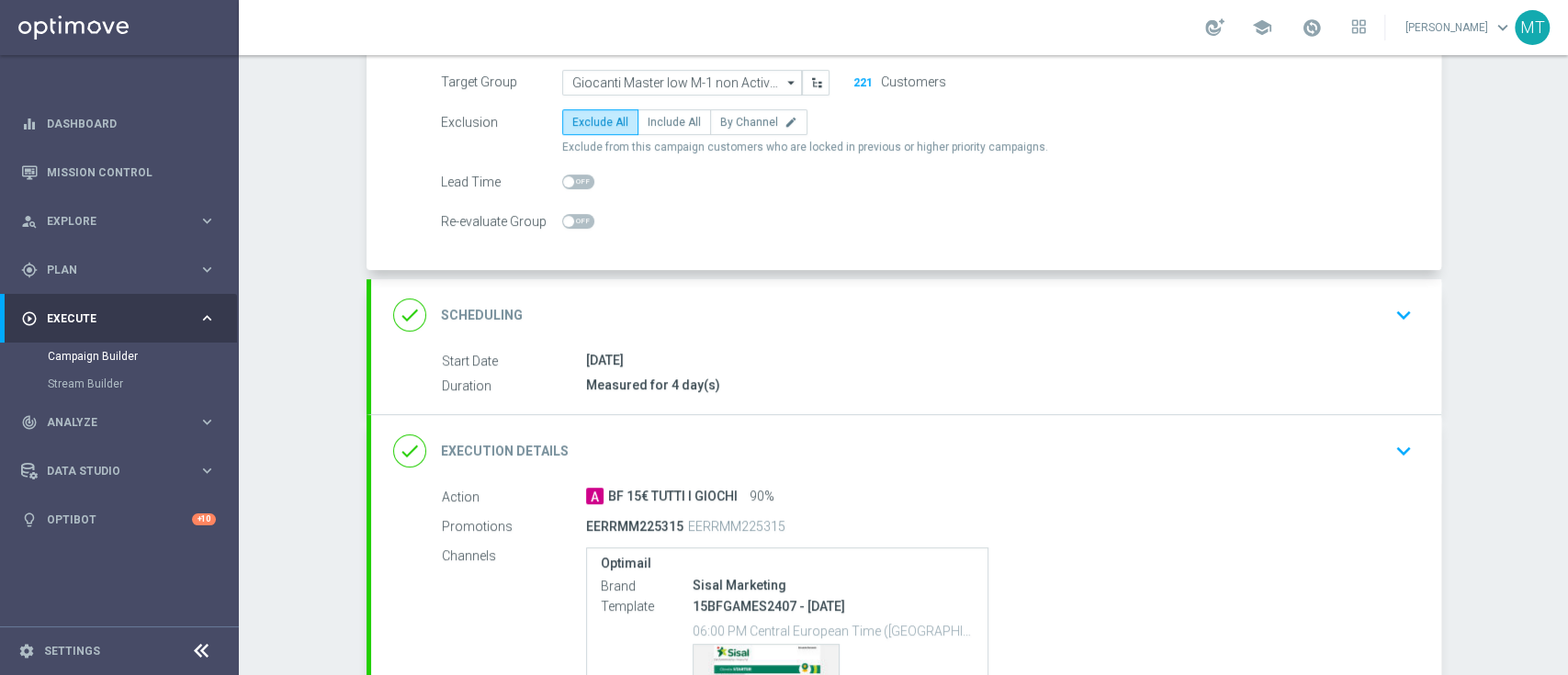 click on "done
Scheduling
keyboard_arrow_down" 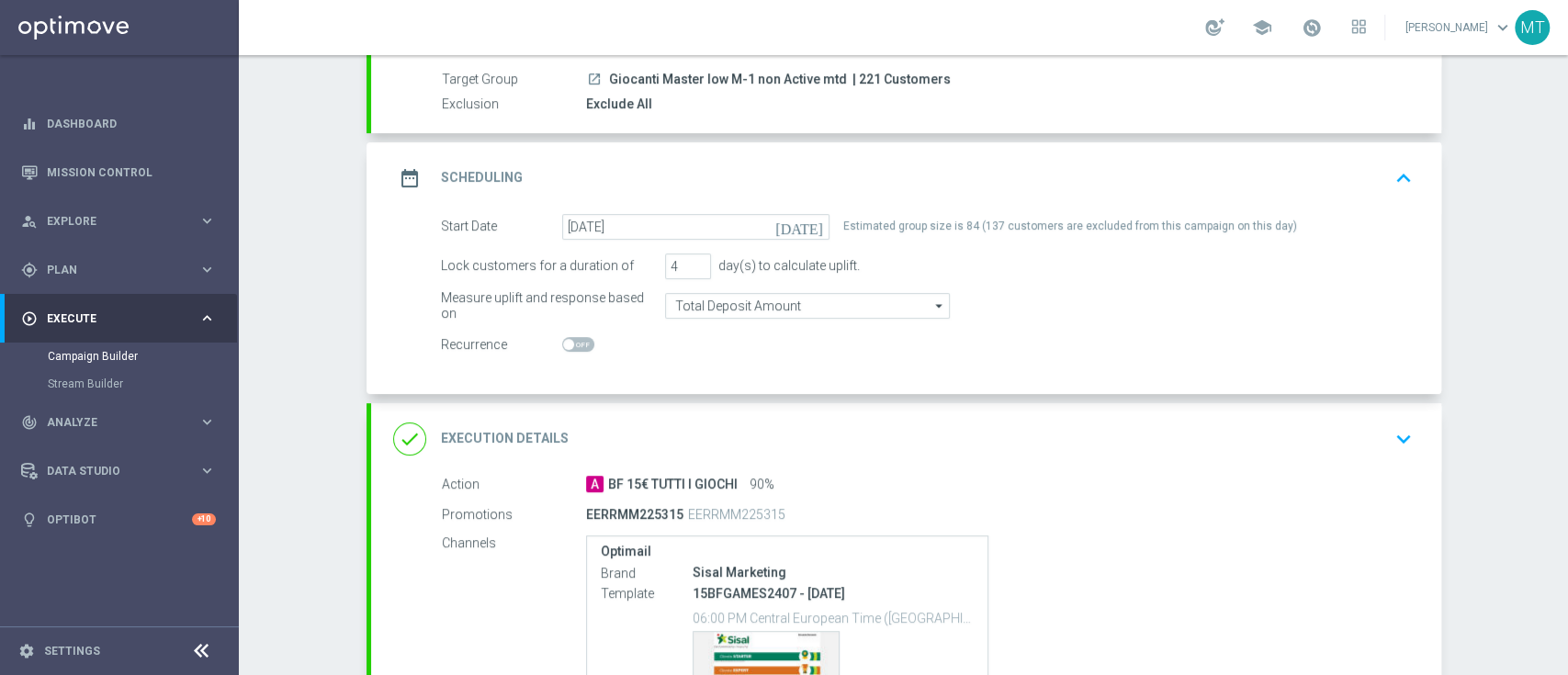 click on "Exclude All" 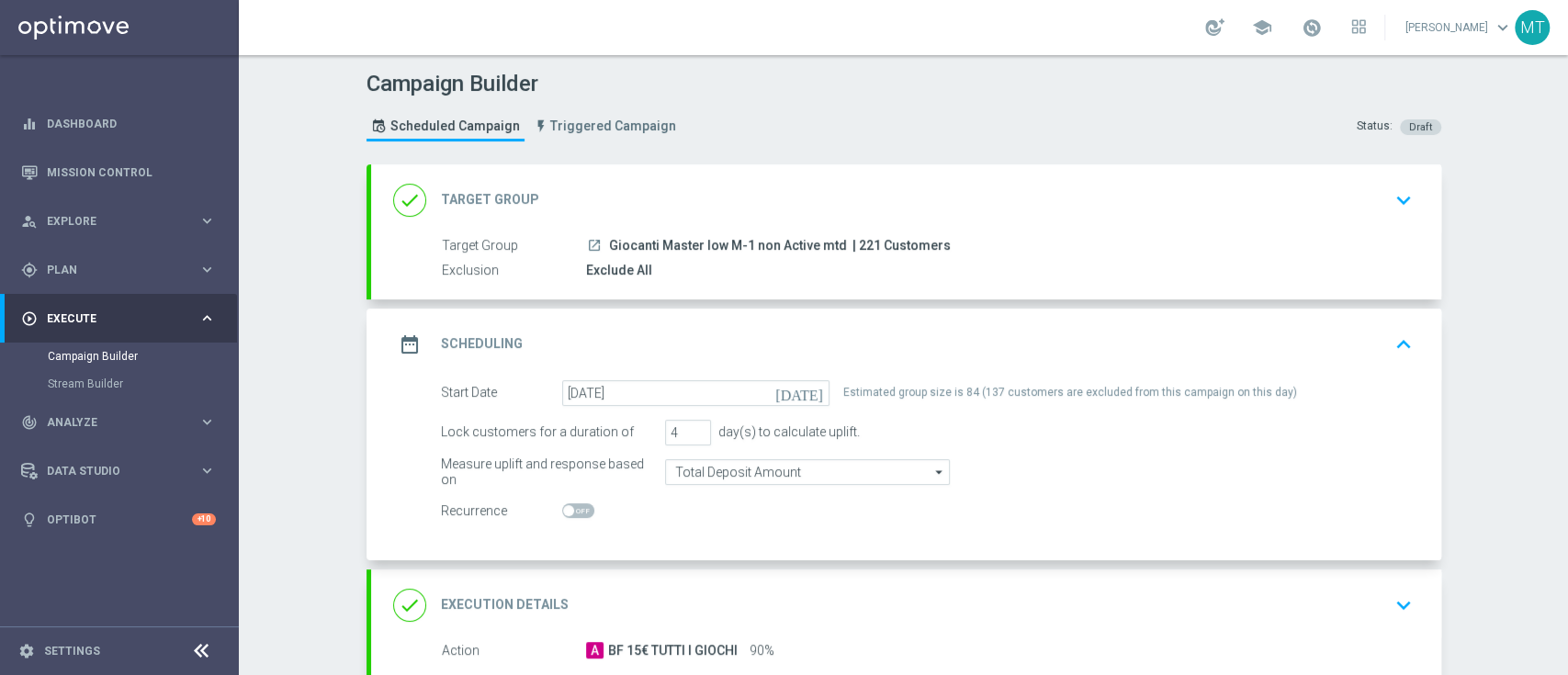 click on "done
Target Group
keyboard_arrow_down" 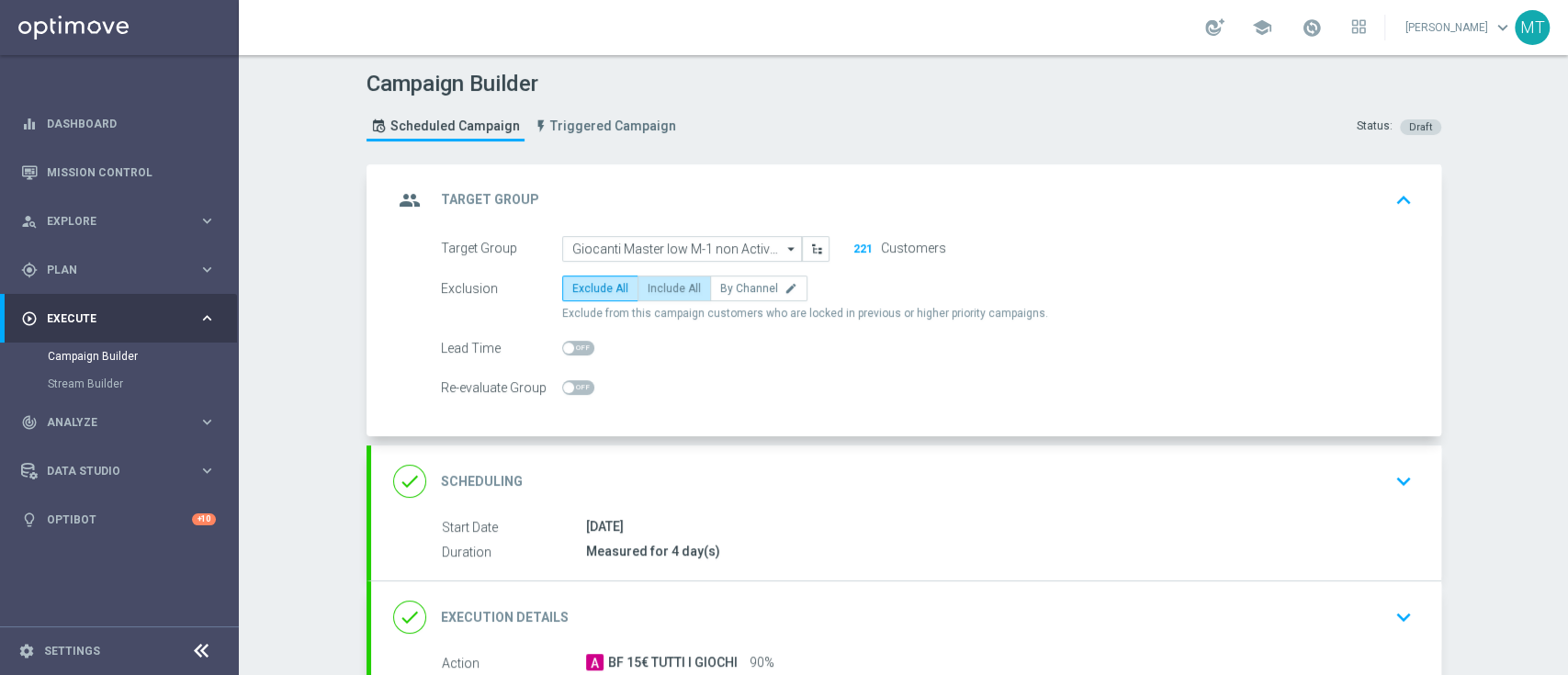 click on "Include All" 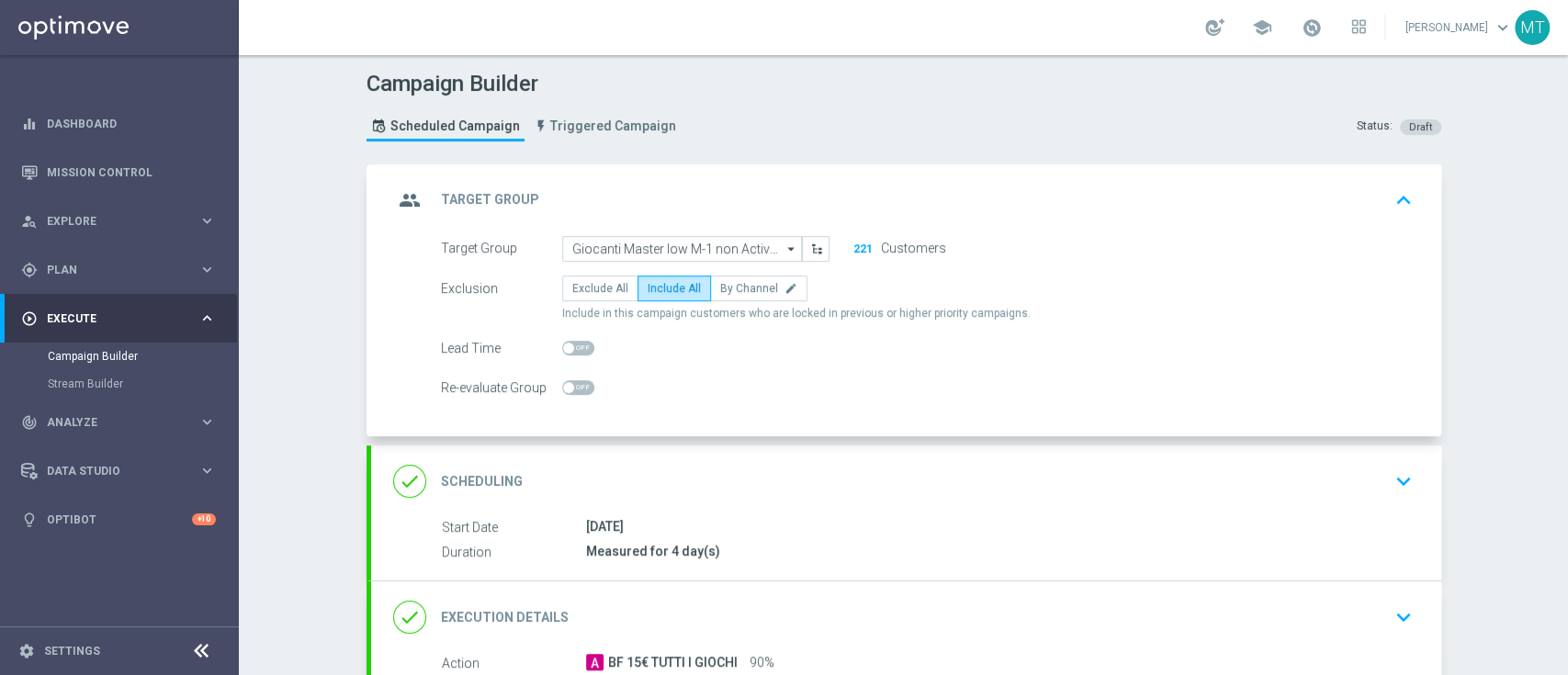 click on "Re-evaluate Group" 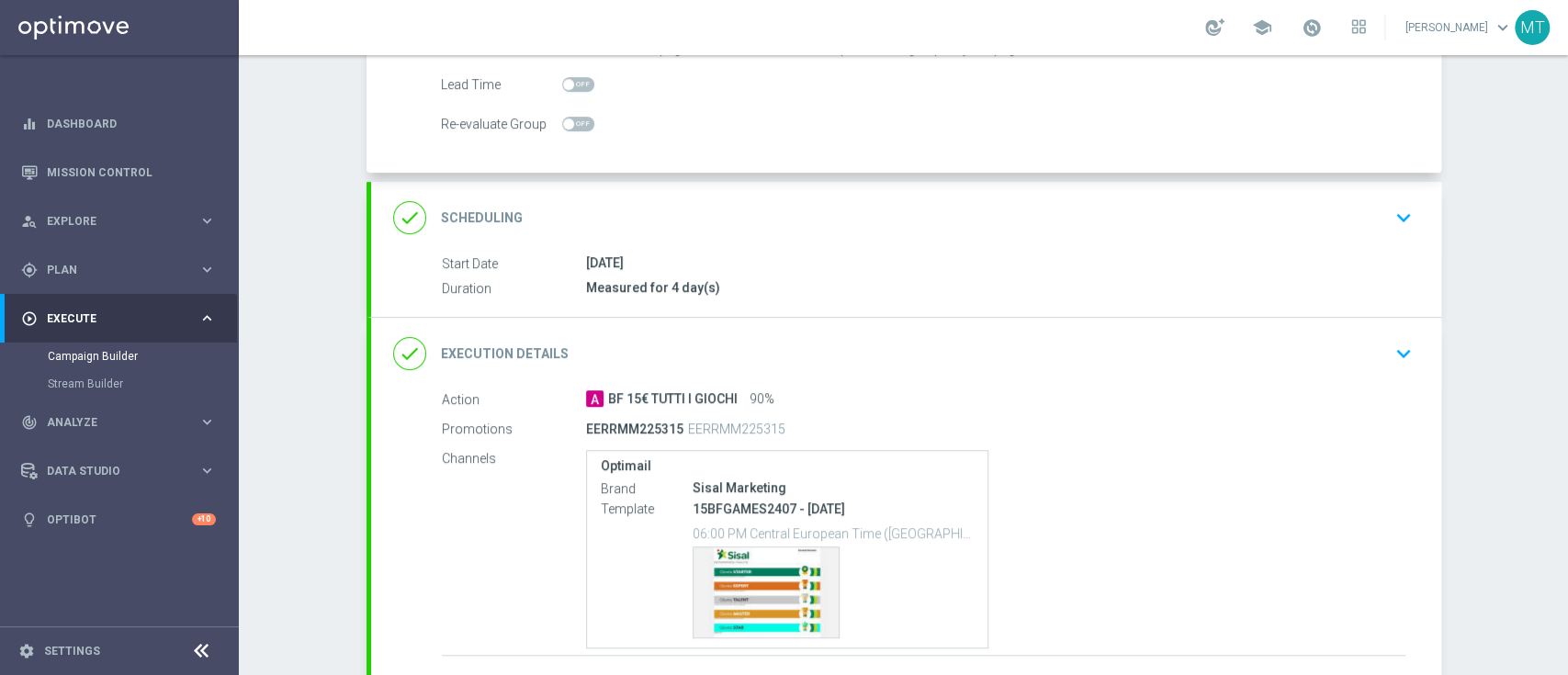 scroll, scrollTop: 264, scrollLeft: 0, axis: vertical 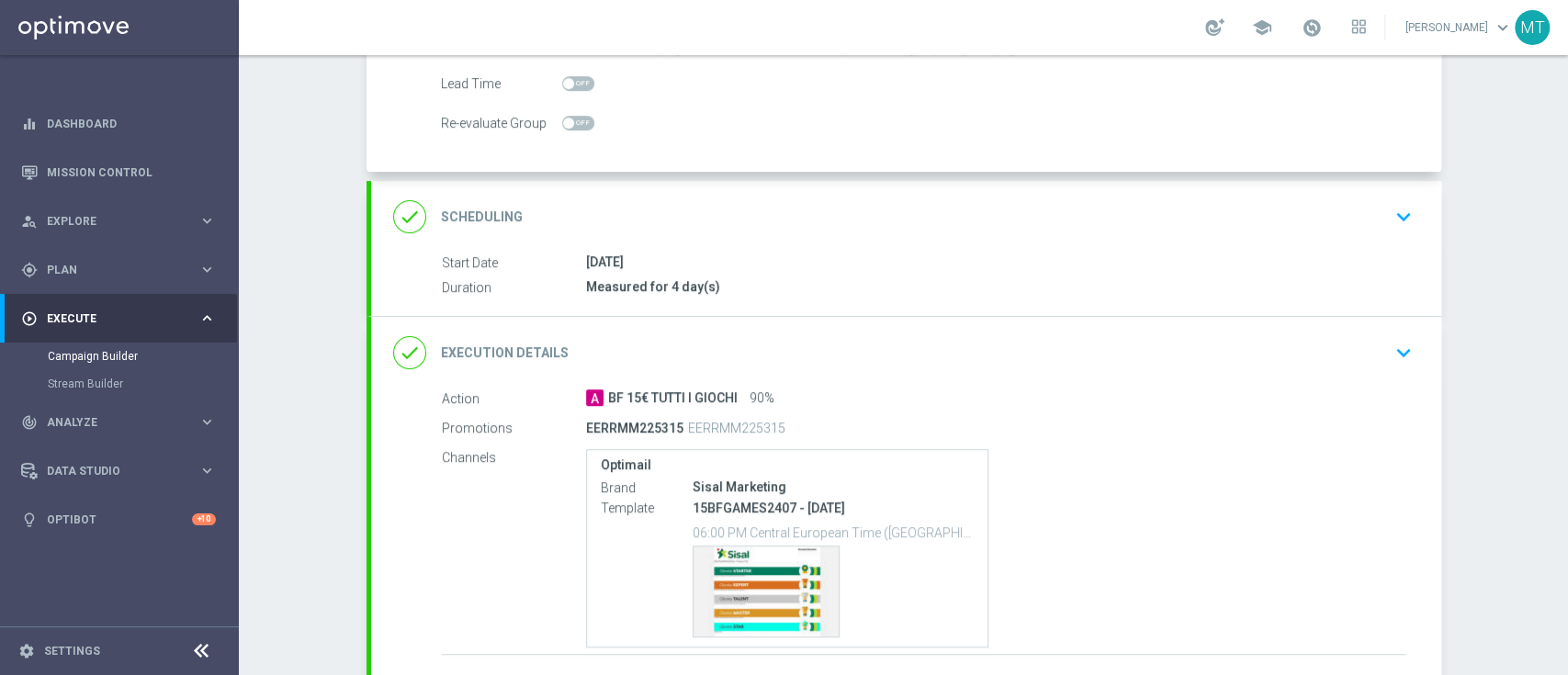 click on "keyboard_arrow_down" 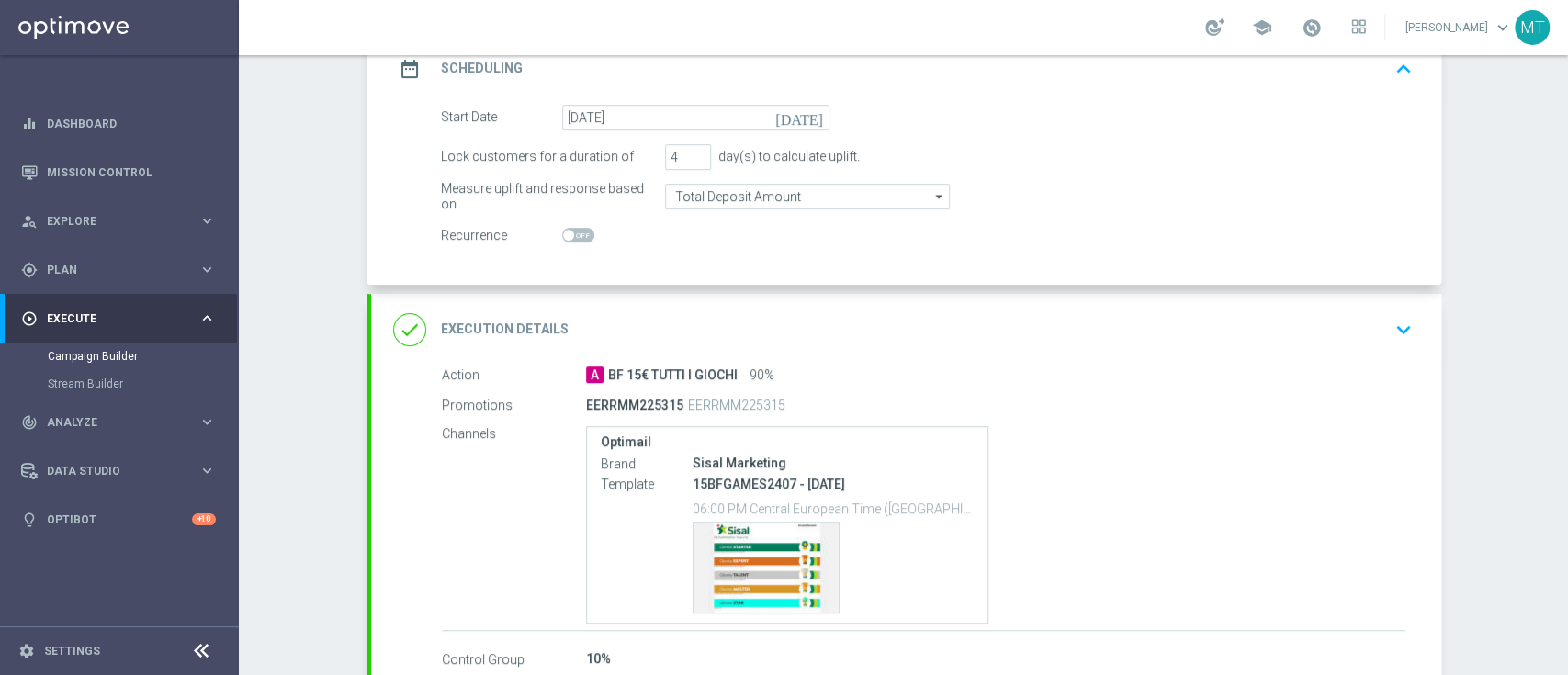 scroll, scrollTop: 276, scrollLeft: 0, axis: vertical 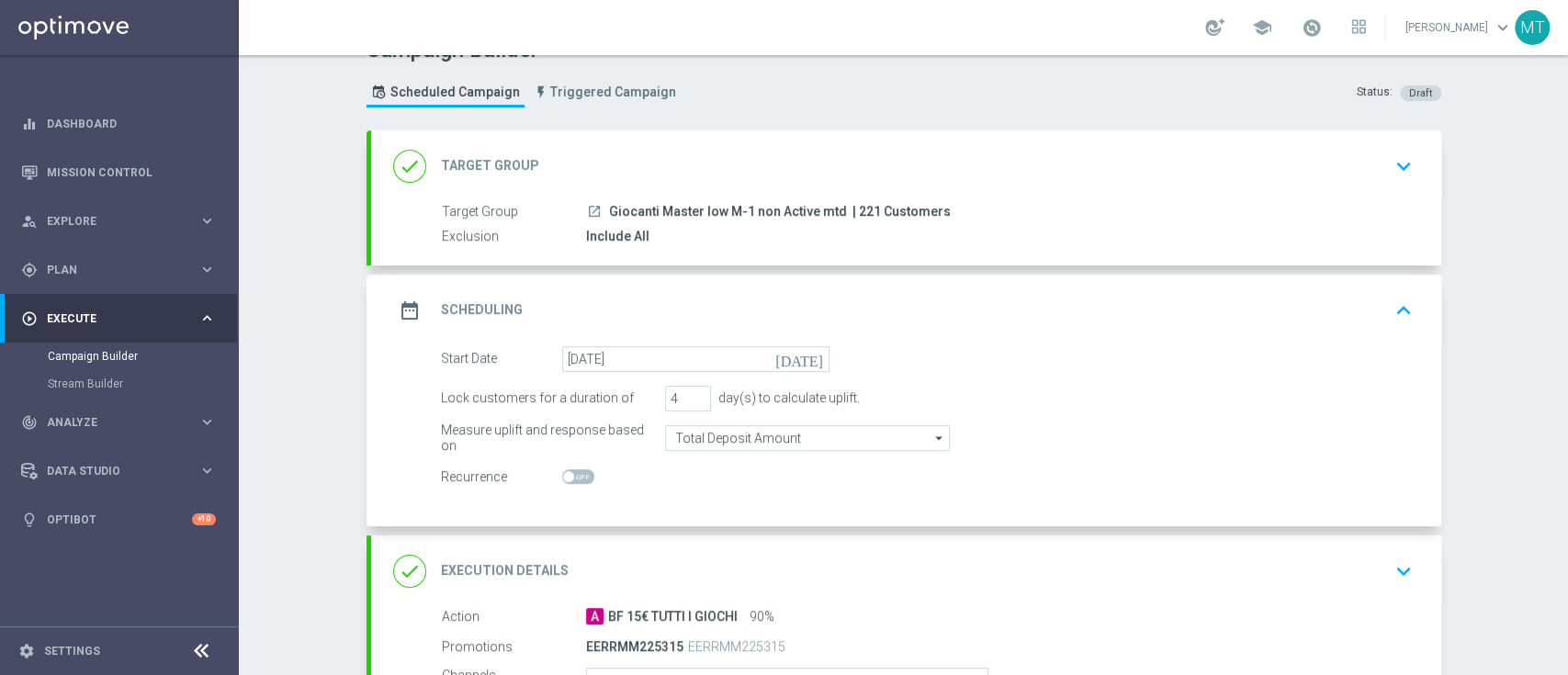 click on "date_range
Scheduling
keyboard_arrow_up" 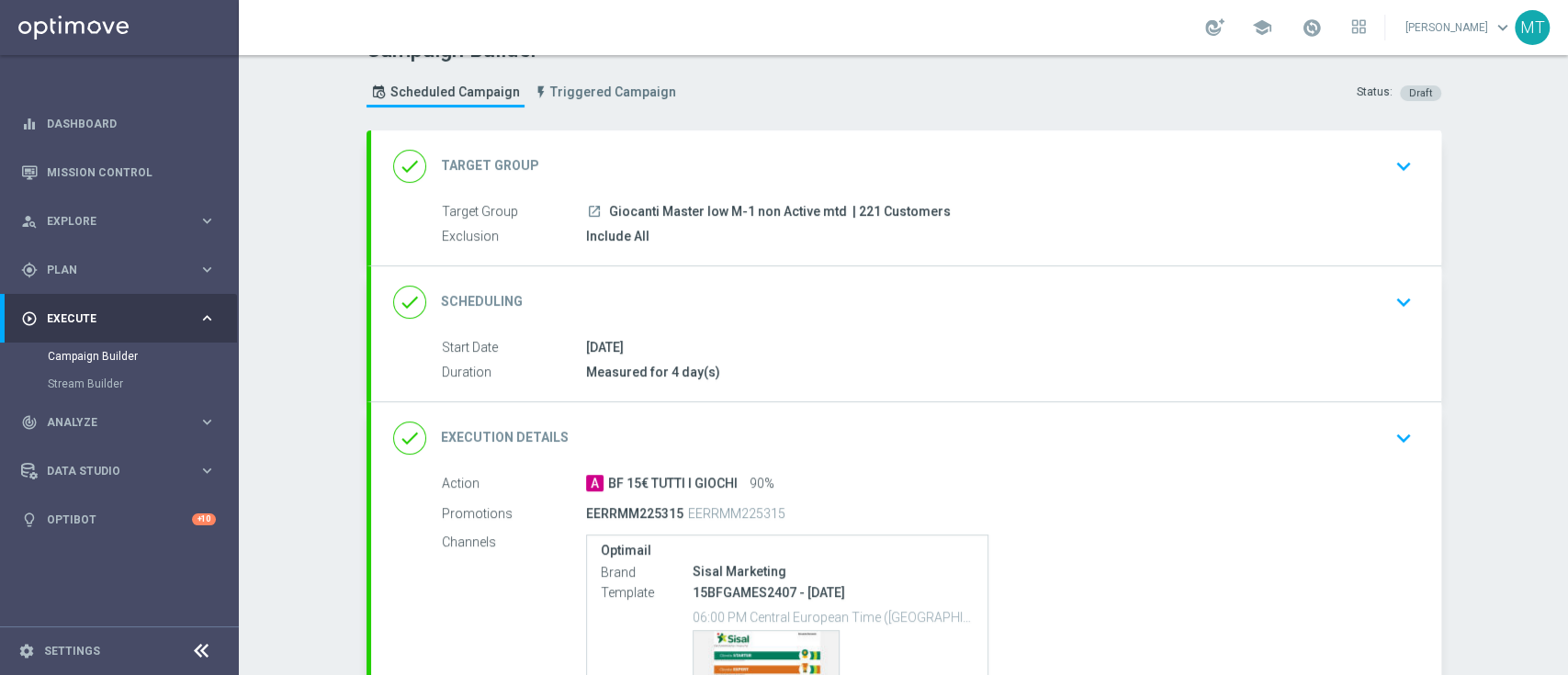 scroll, scrollTop: 252, scrollLeft: 0, axis: vertical 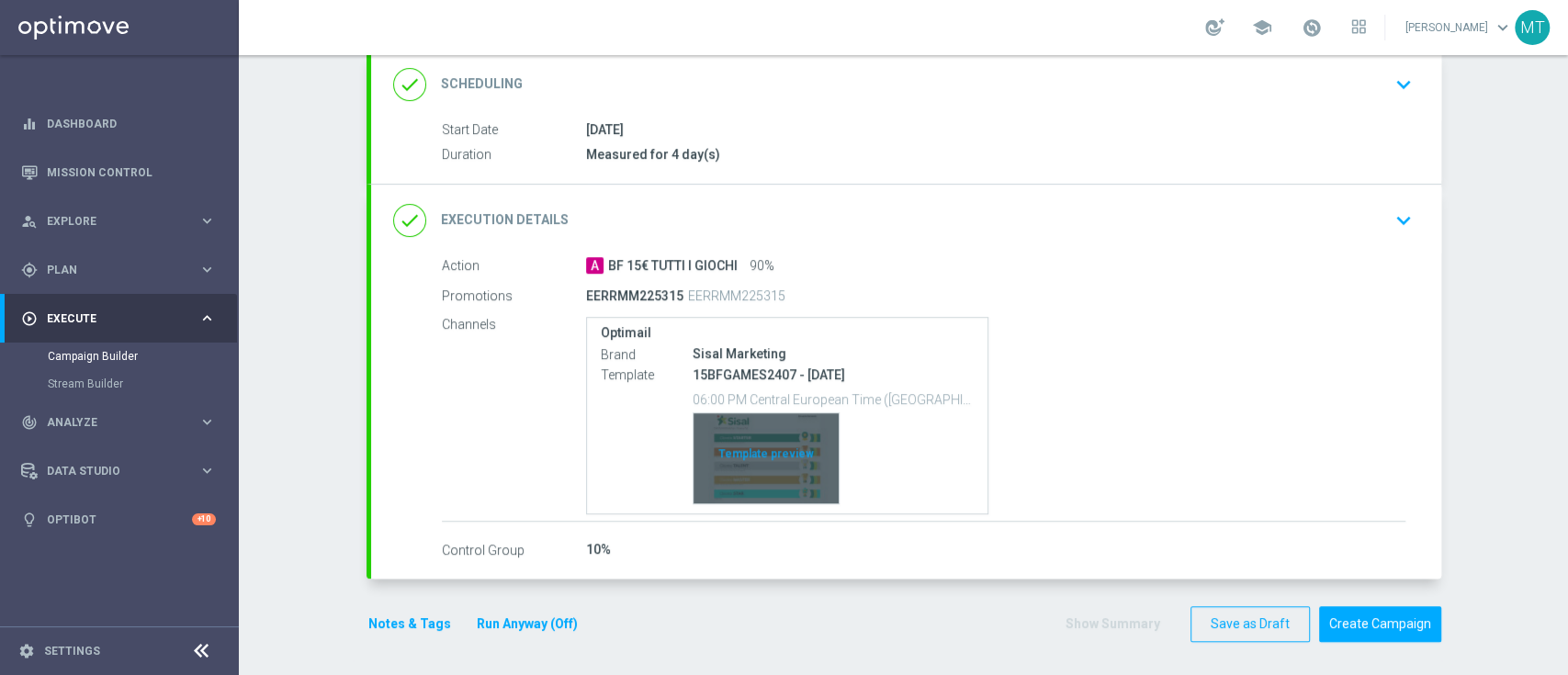 click on "Template preview" 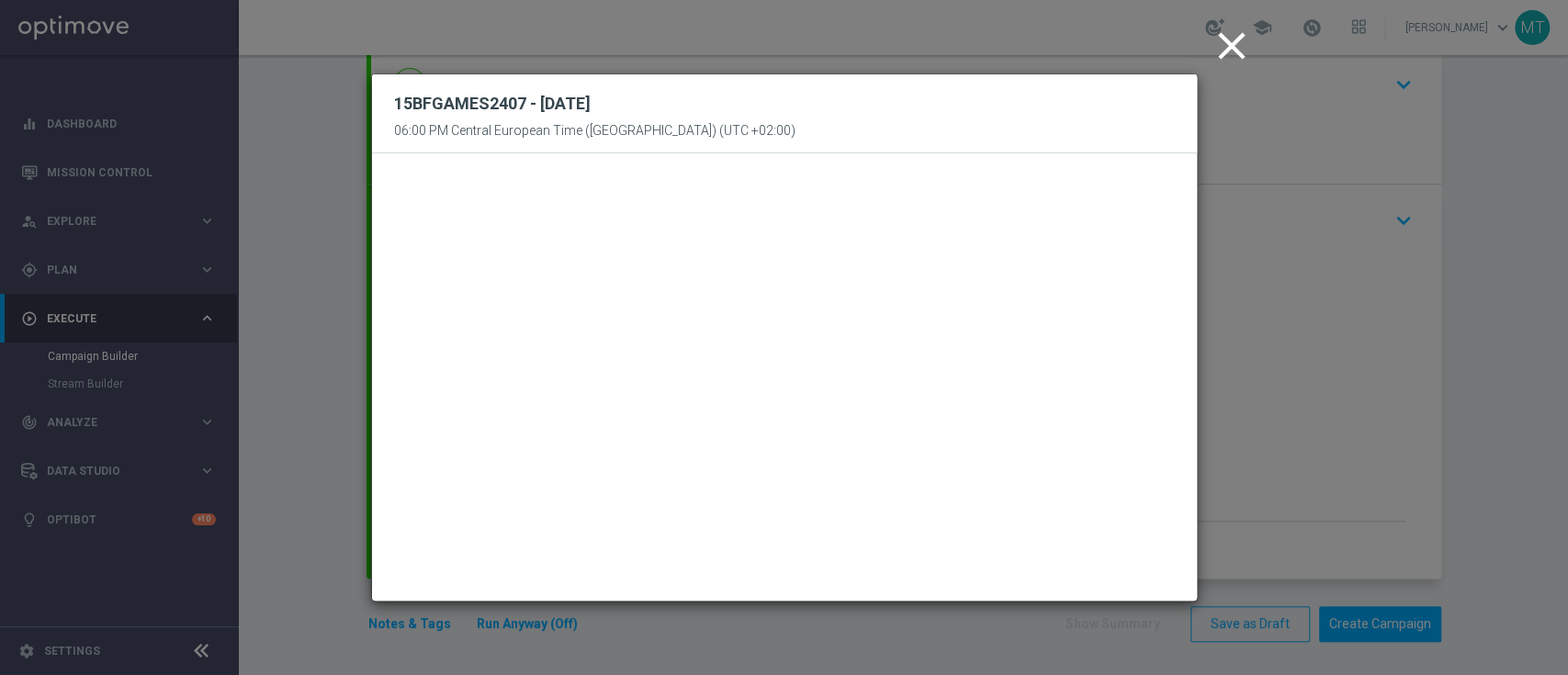 click on "close" 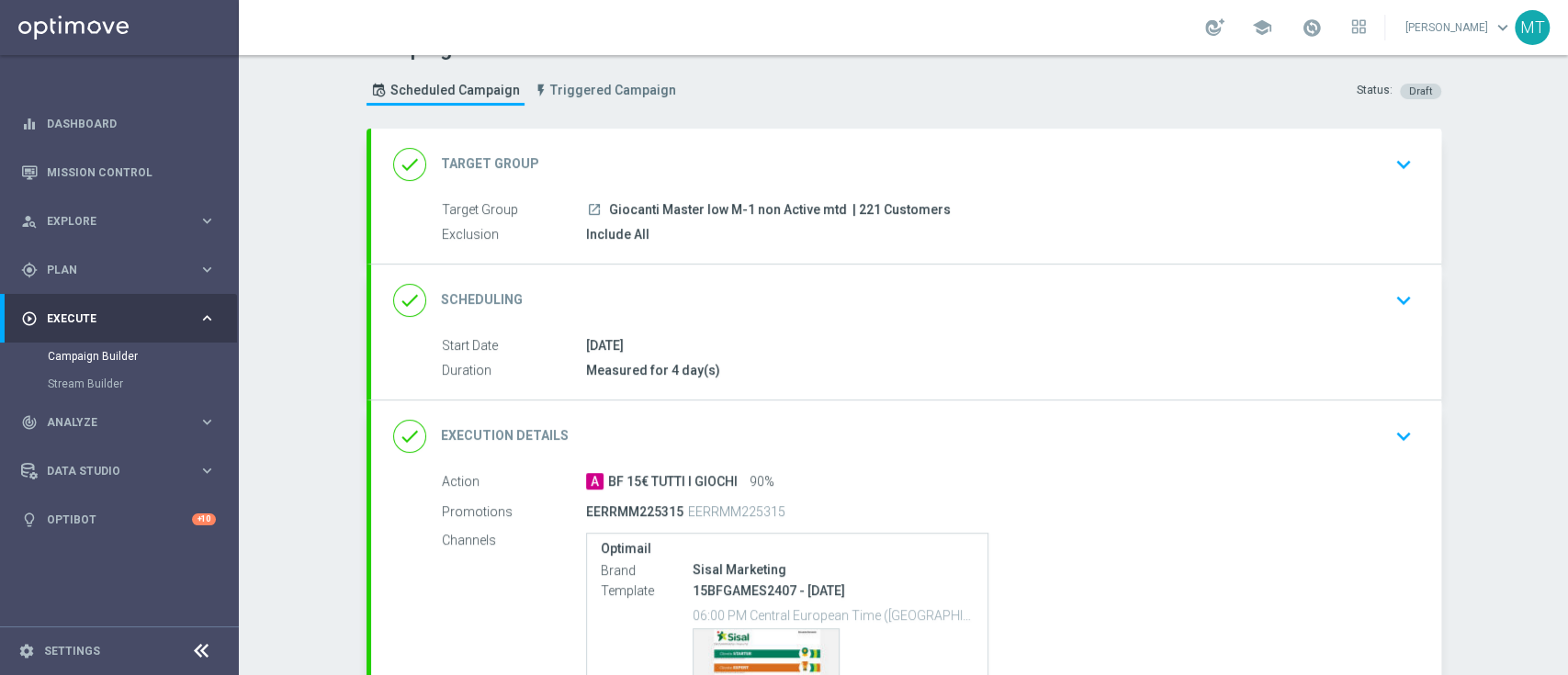 scroll, scrollTop: 34, scrollLeft: 0, axis: vertical 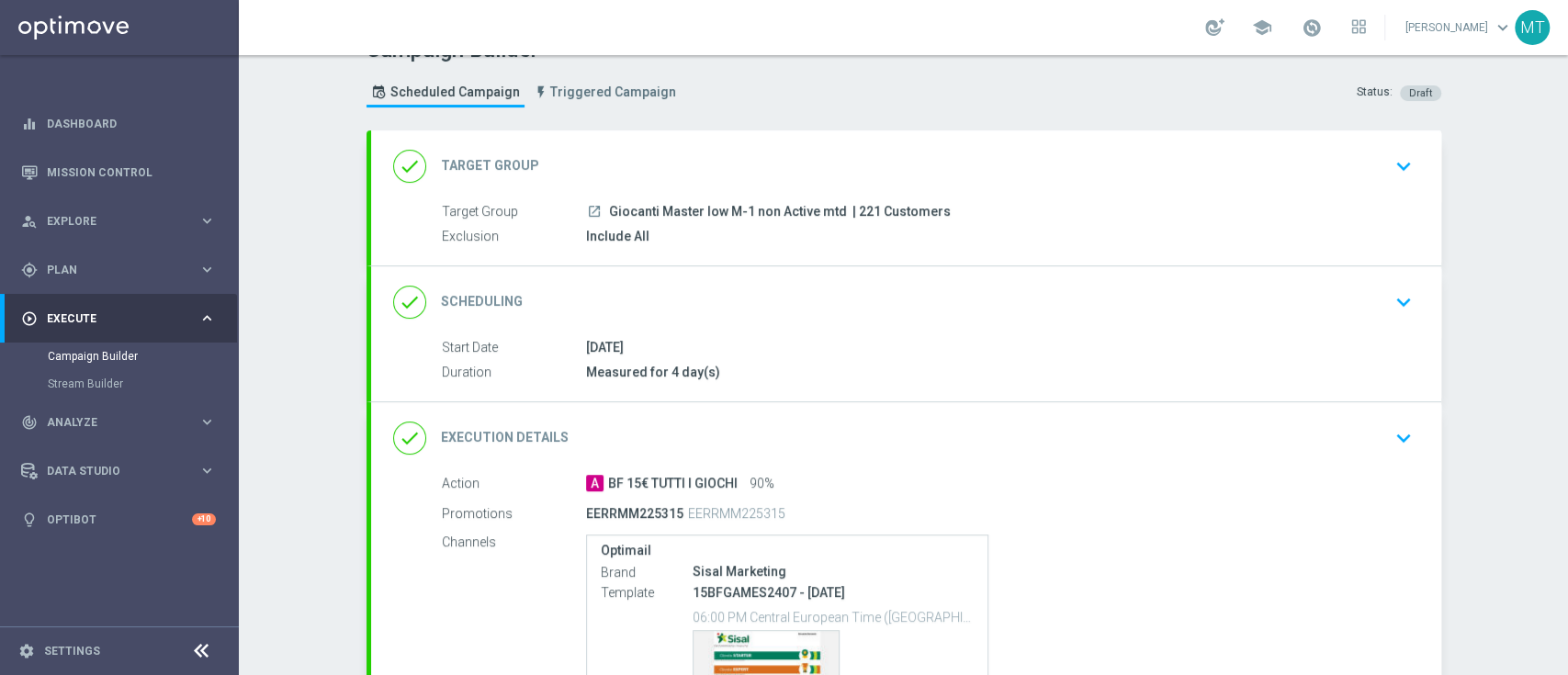 click on "done
Execution Details
keyboard_arrow_down" 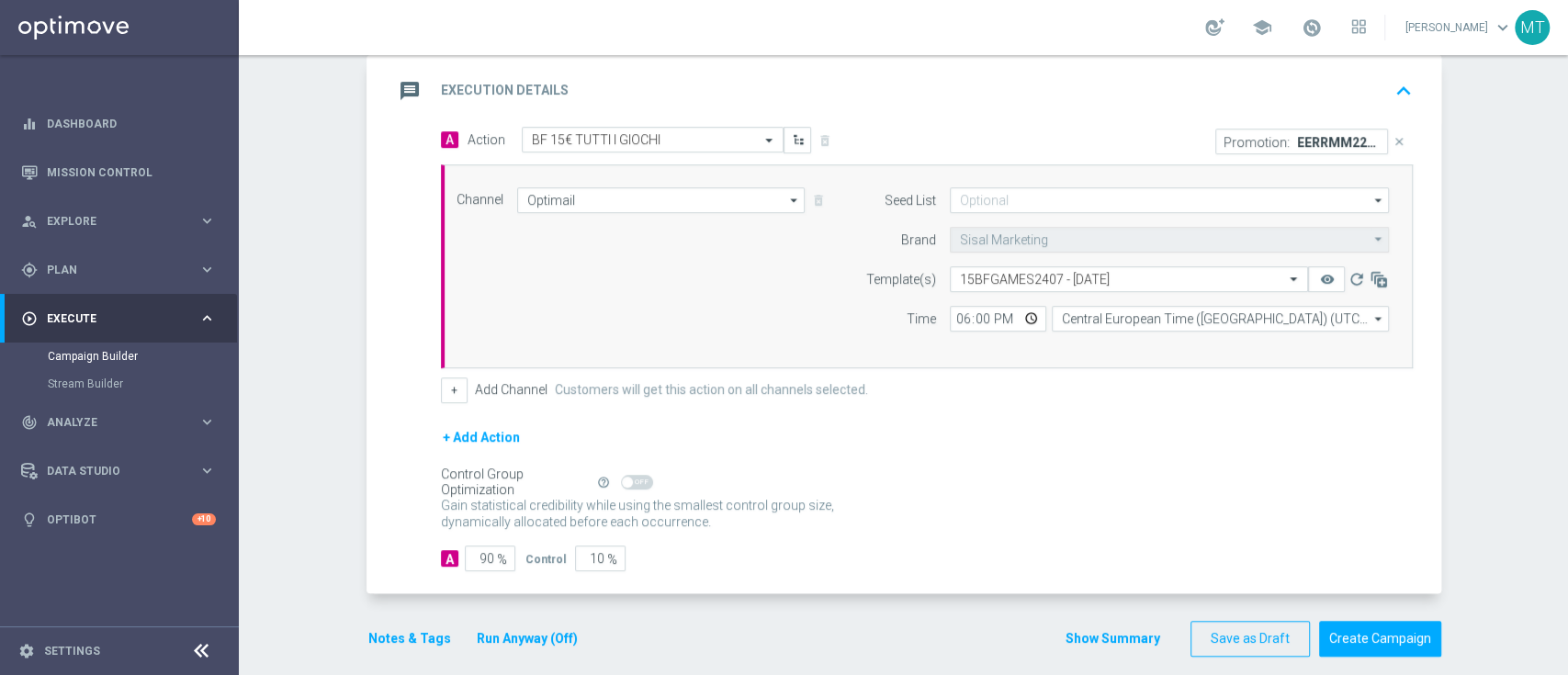 scroll, scrollTop: 404, scrollLeft: 0, axis: vertical 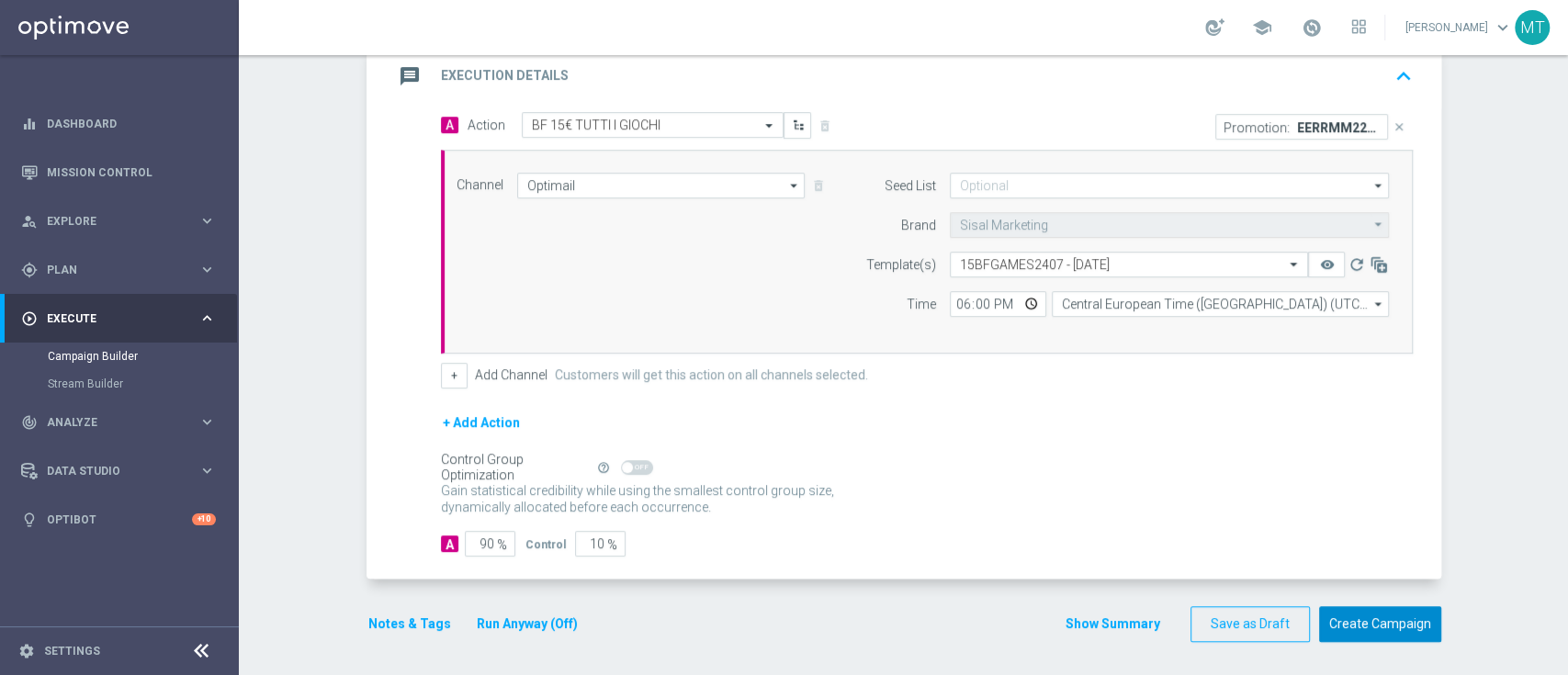 click on "Create Campaign" 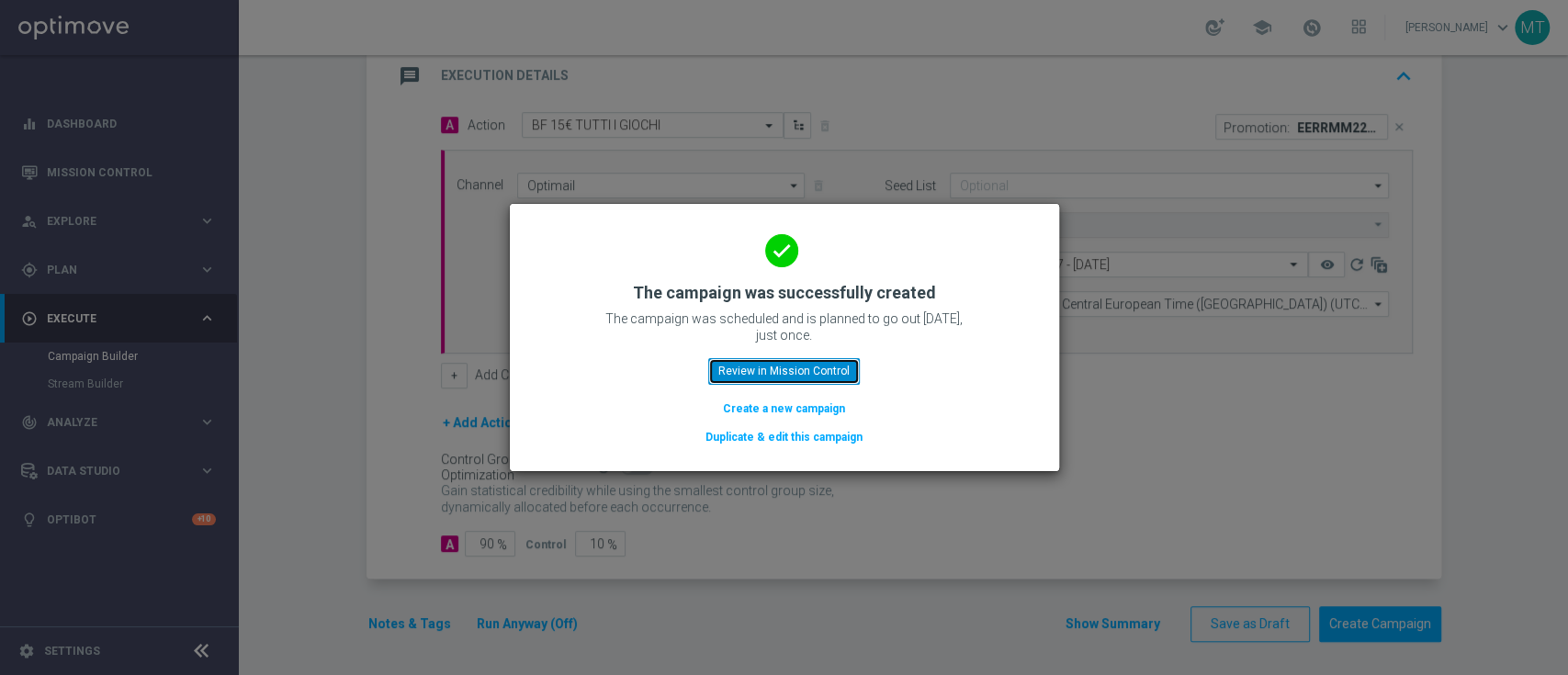 click on "Review in Mission Control" 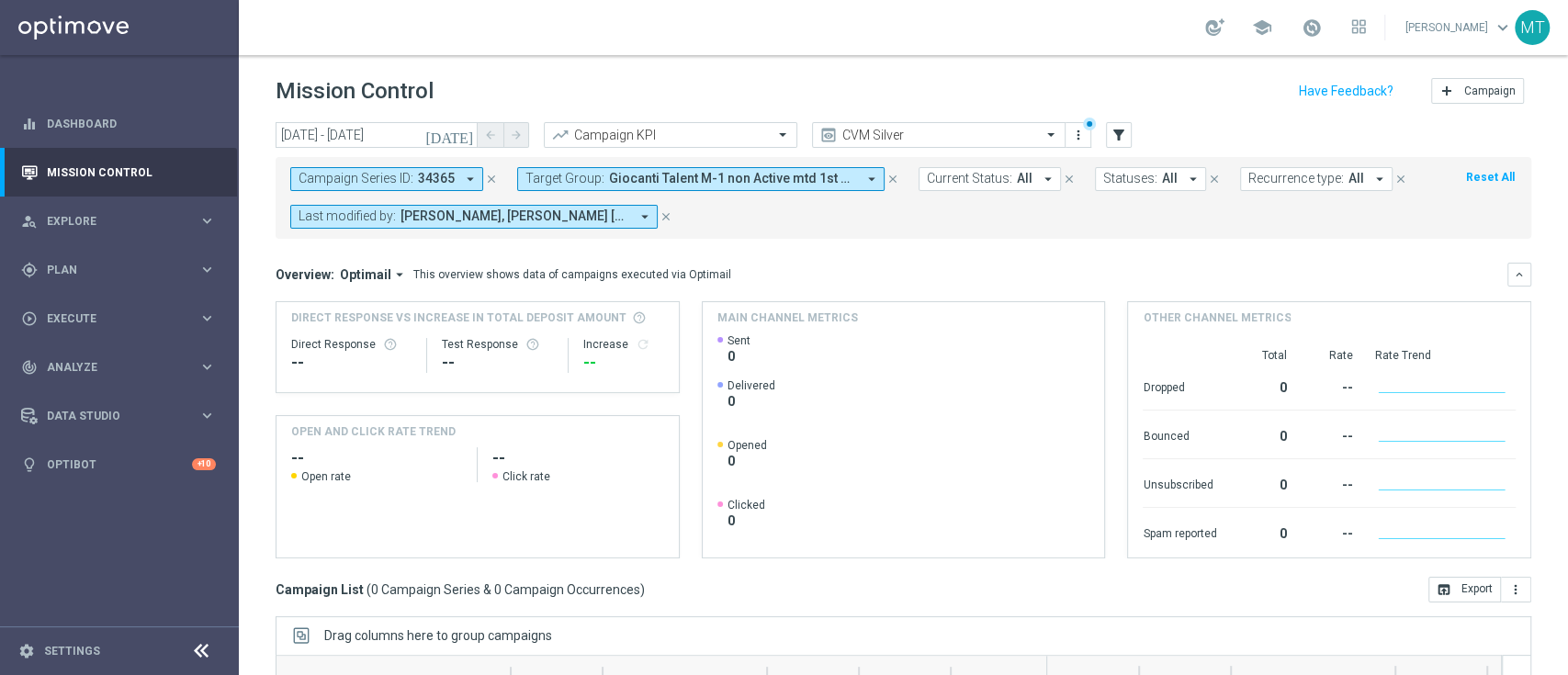 click on "close" 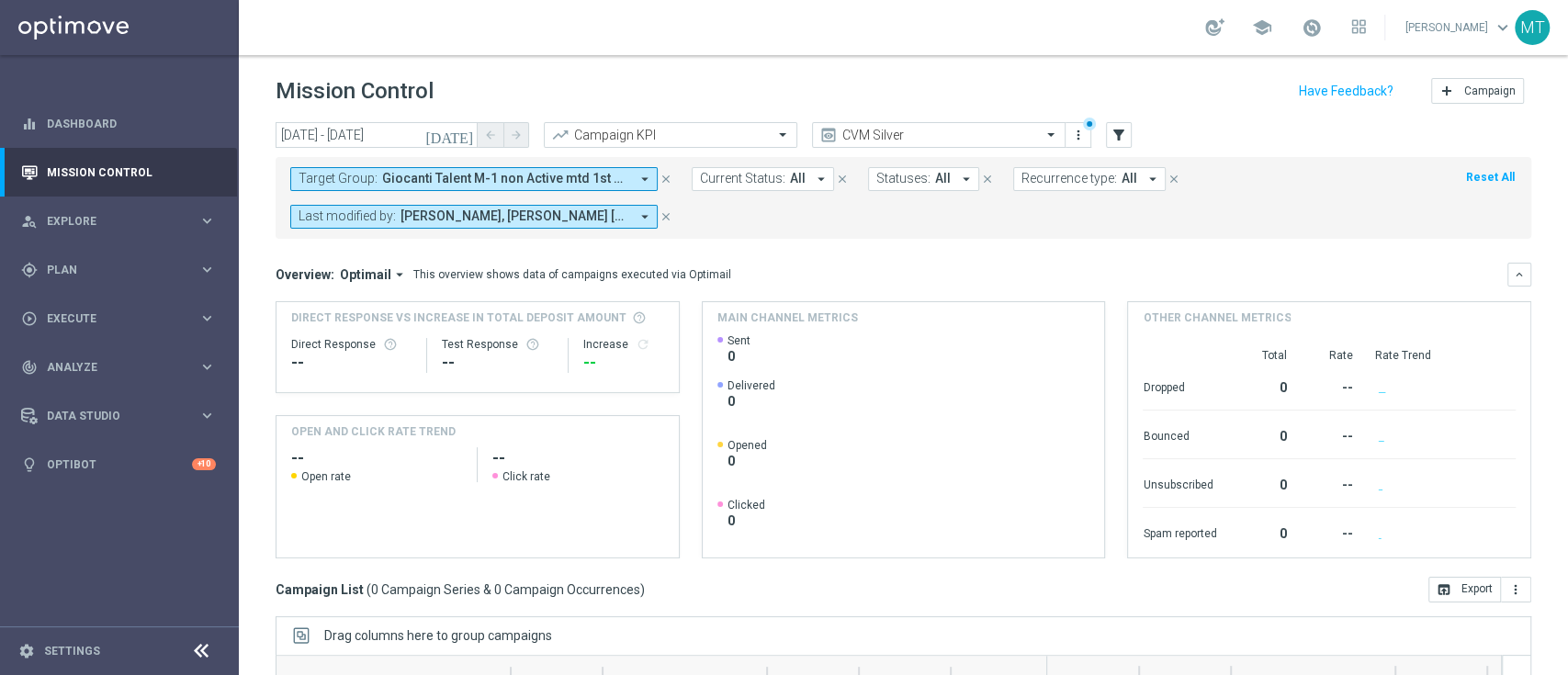click on "Target Group:
Giocanti Talent M-1 non Active mtd 1st NO Casino lm, Master Low only 1st pref lotteries & other lm excl prev camp
arrow_drop_down" at bounding box center (474, 179) 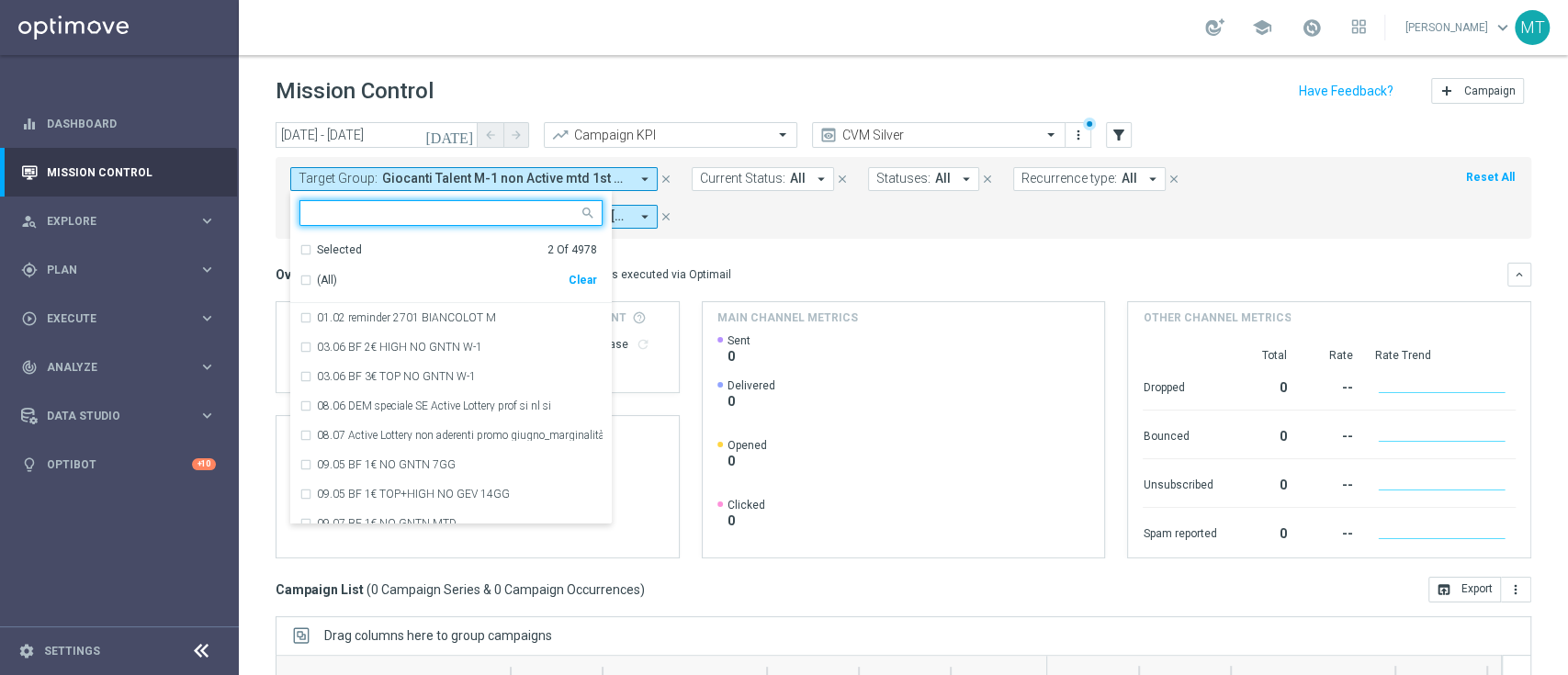 click on "Selected   2 Of 4978  (All)   Clear" at bounding box center [451, 269] 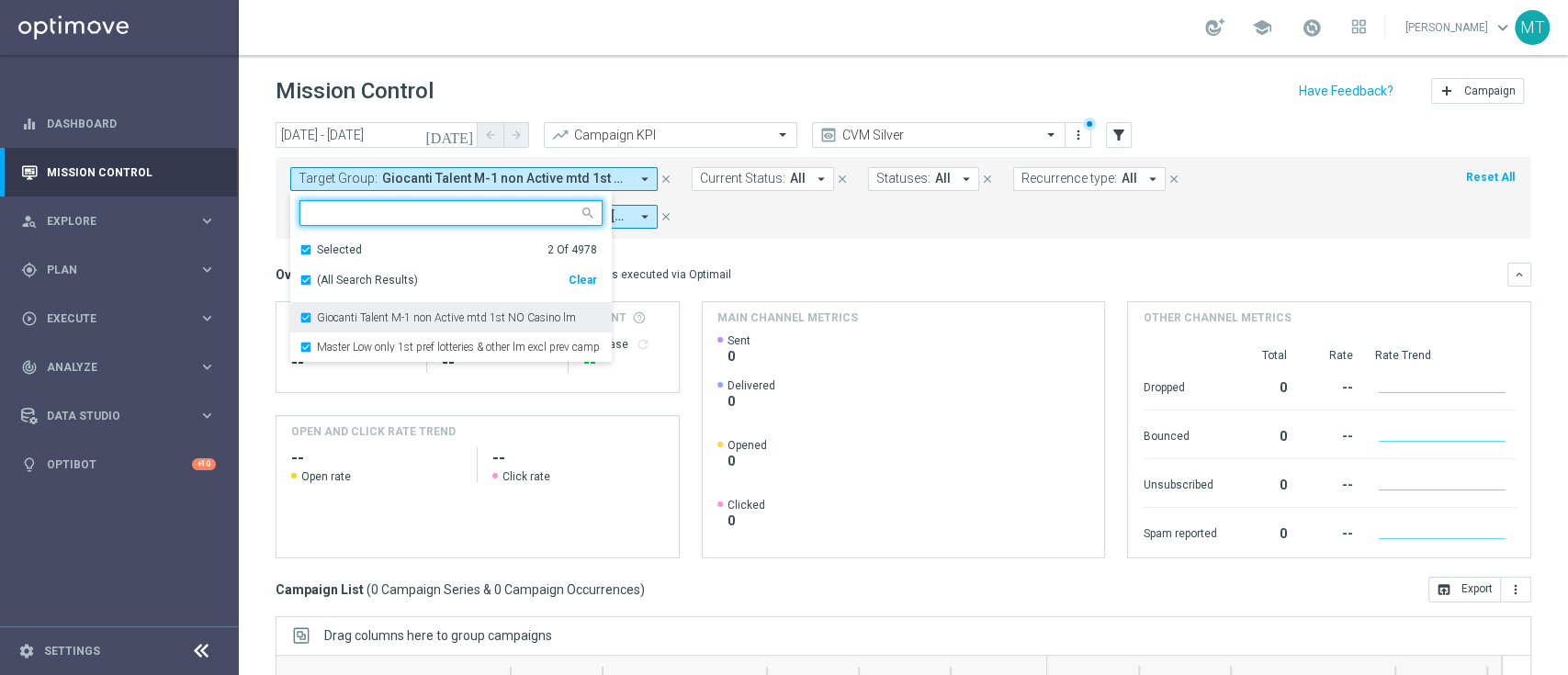 click on "Giocanti Talent M-1 non Active mtd 1st NO Casino lm" at bounding box center [437, 318] 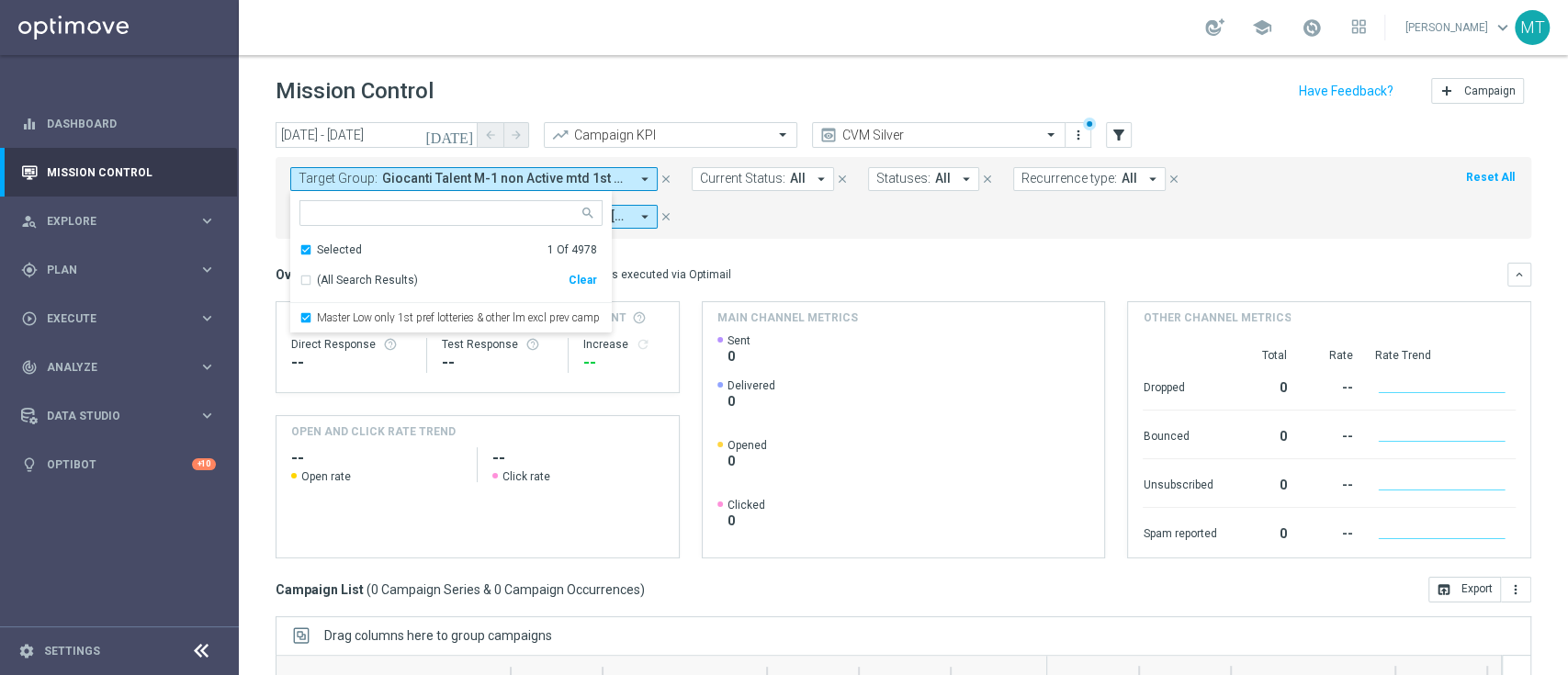 click on "Direct Response" 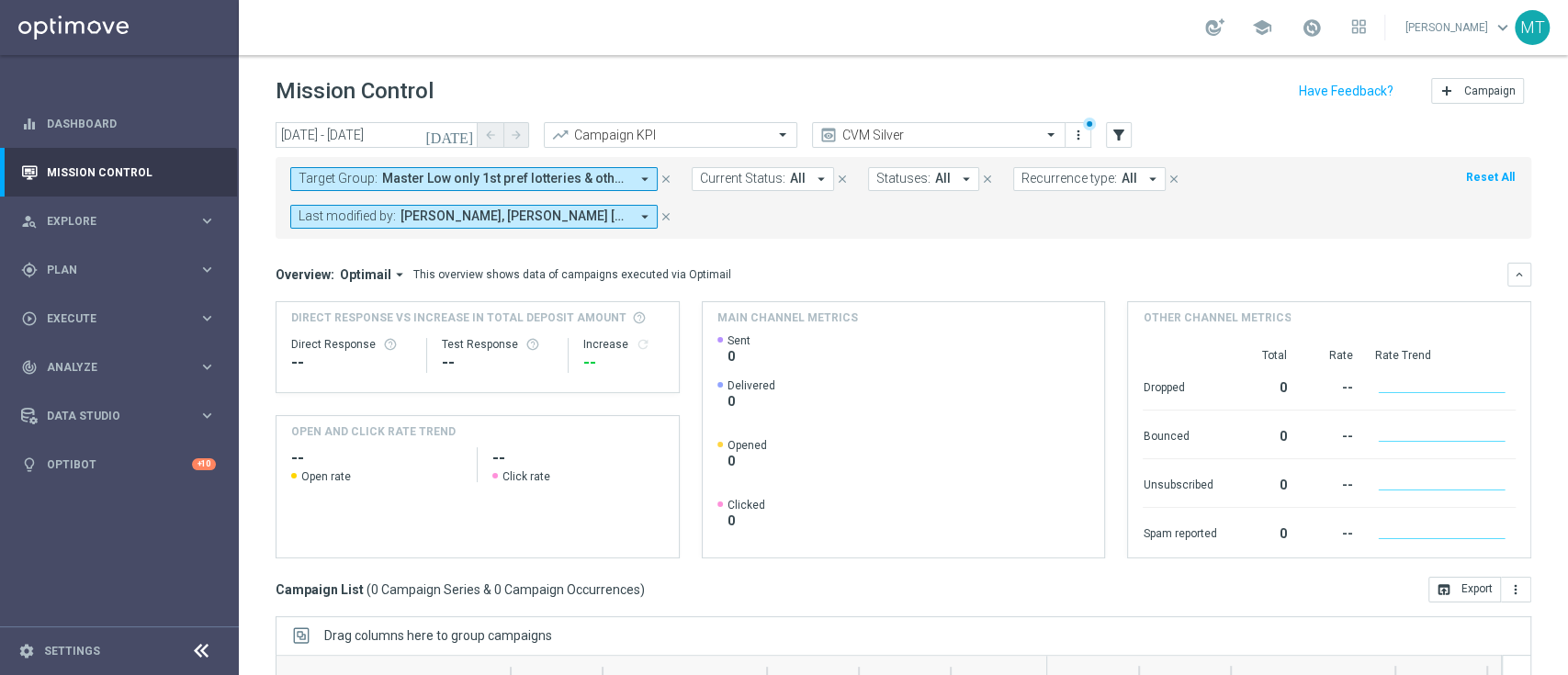 click on "Target Group:" at bounding box center (338, 178) 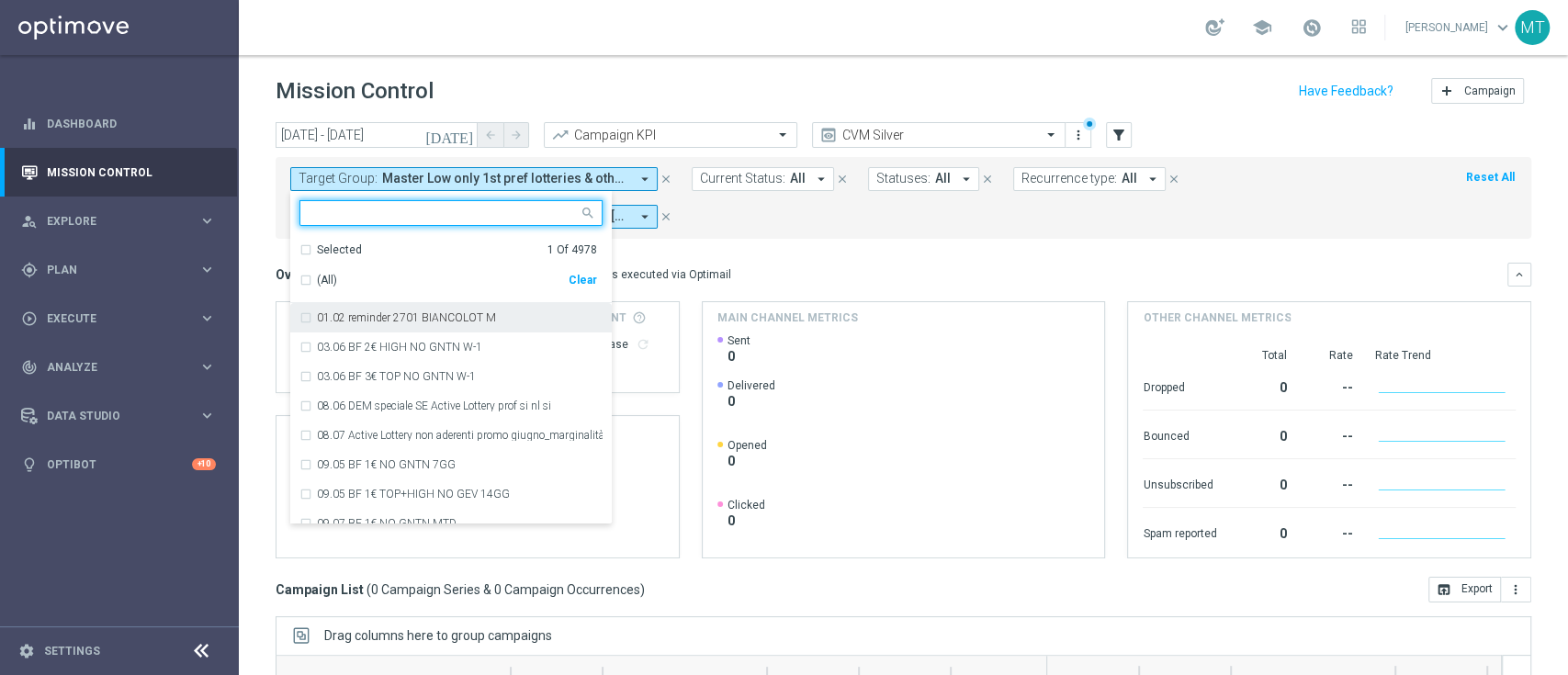 click on "Selected   1 Of 4978" at bounding box center [448, 250] 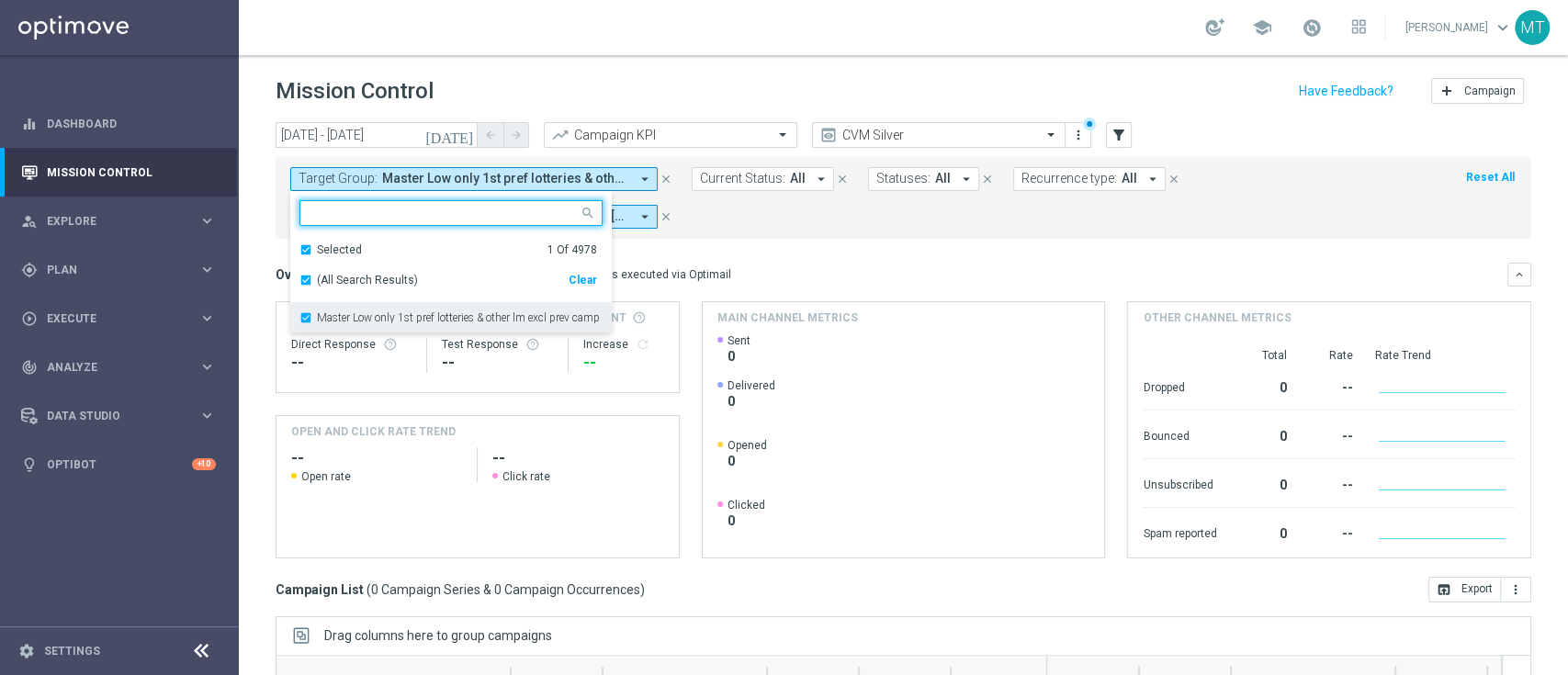 click on "Master Low only 1st pref lotteries & other lm excl prev camp" at bounding box center (458, 318) 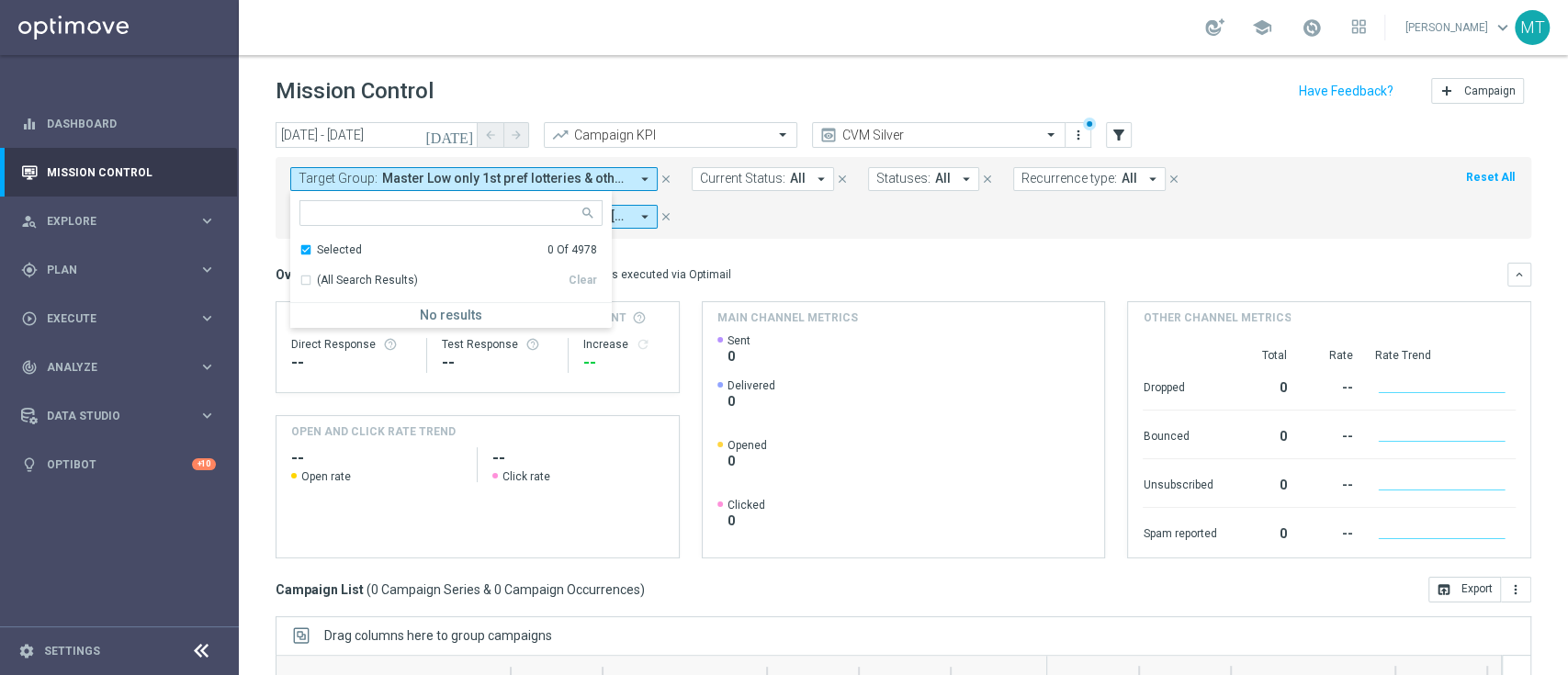 click on "Selected" at bounding box center [339, 250] 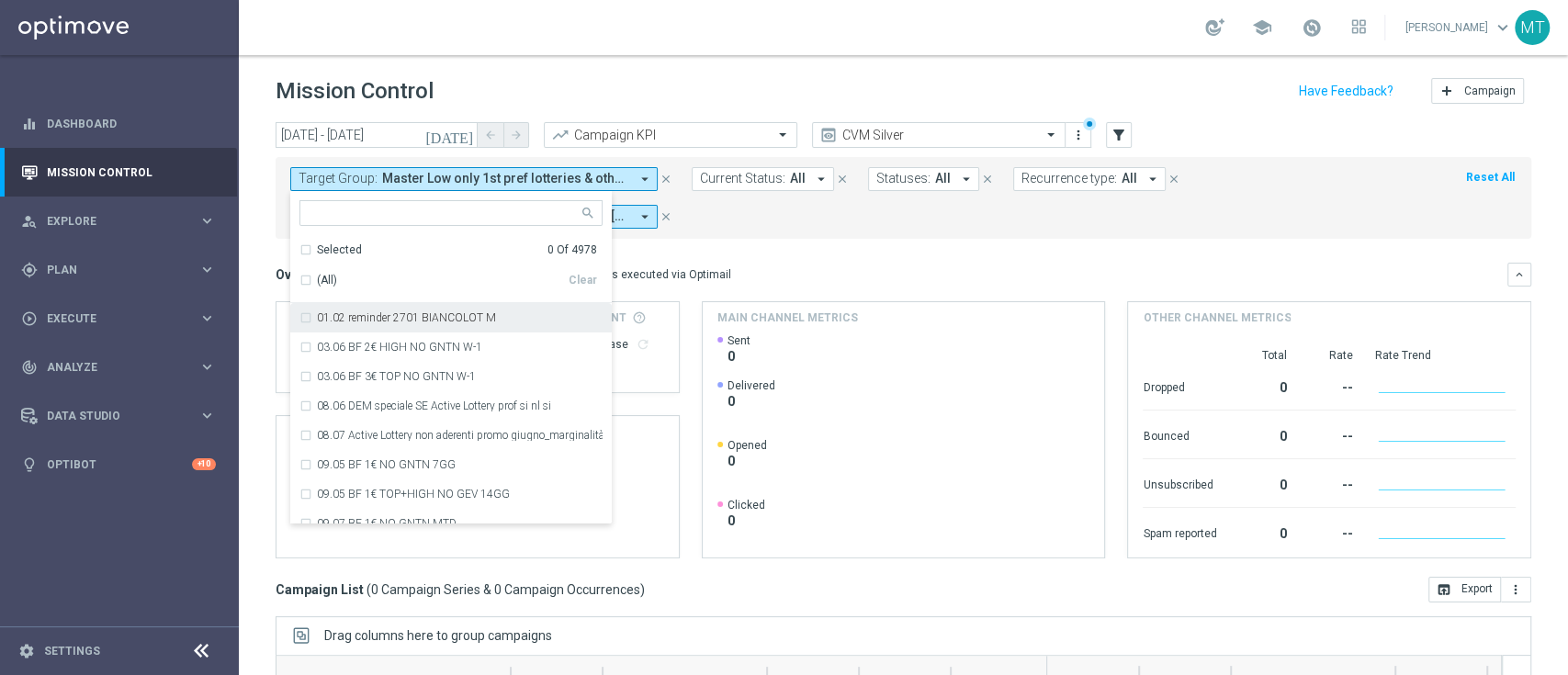 click on "Overview:
Optimail
arrow_drop_down
This overview shows data of campaigns executed via Optimail
keyboard_arrow_down
Direct Response VS Increase In Total Deposit Amount
Direct Response
--
Test Response" 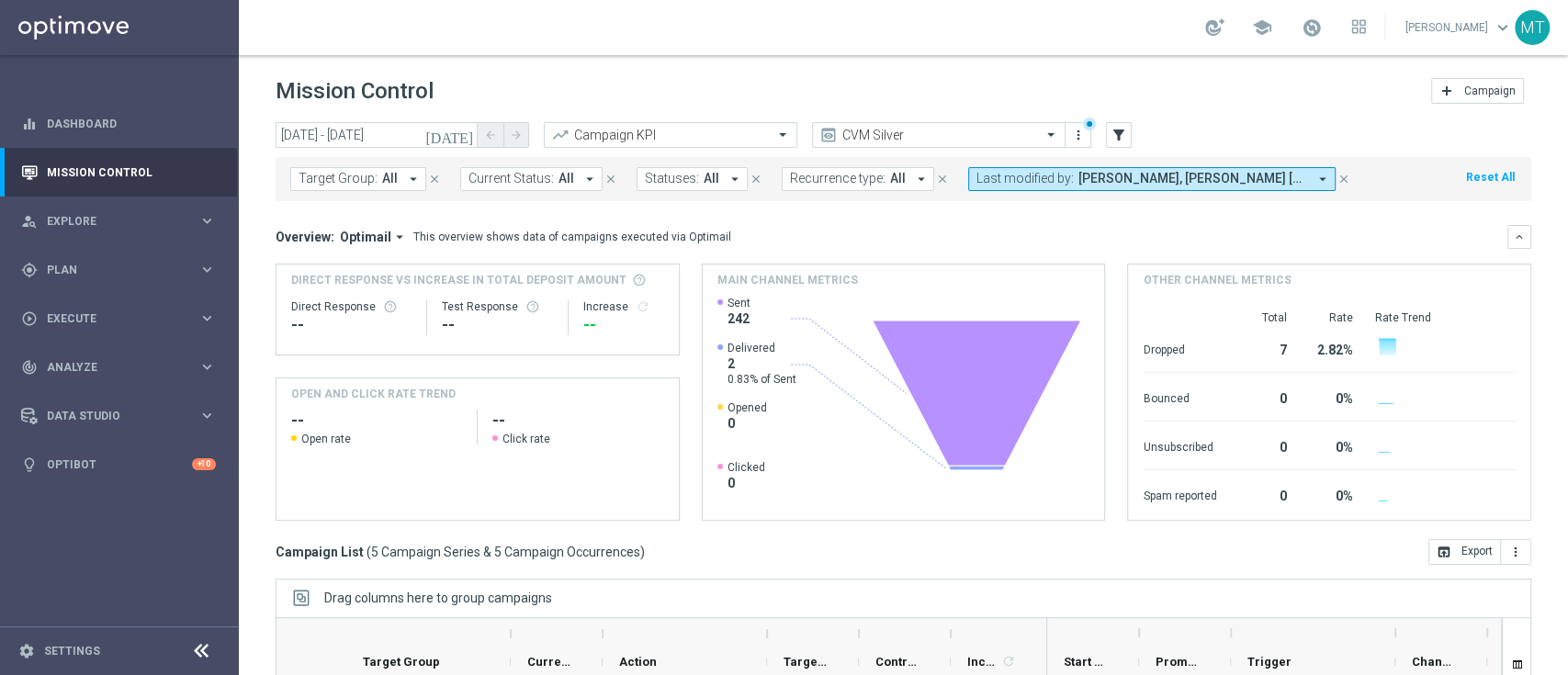 scroll, scrollTop: 242, scrollLeft: 0, axis: vertical 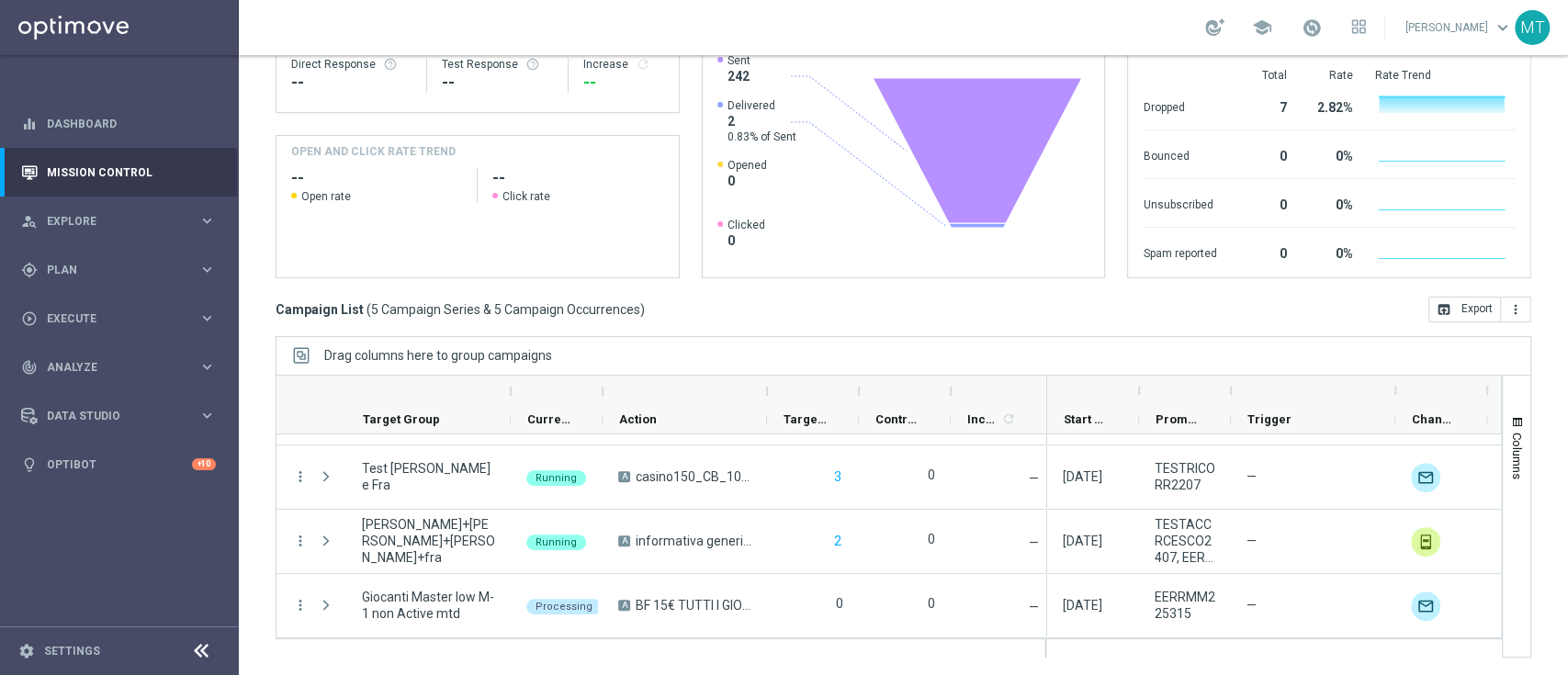 drag, startPoint x: 458, startPoint y: 204, endPoint x: 73, endPoint y: -110, distance: 496.8108 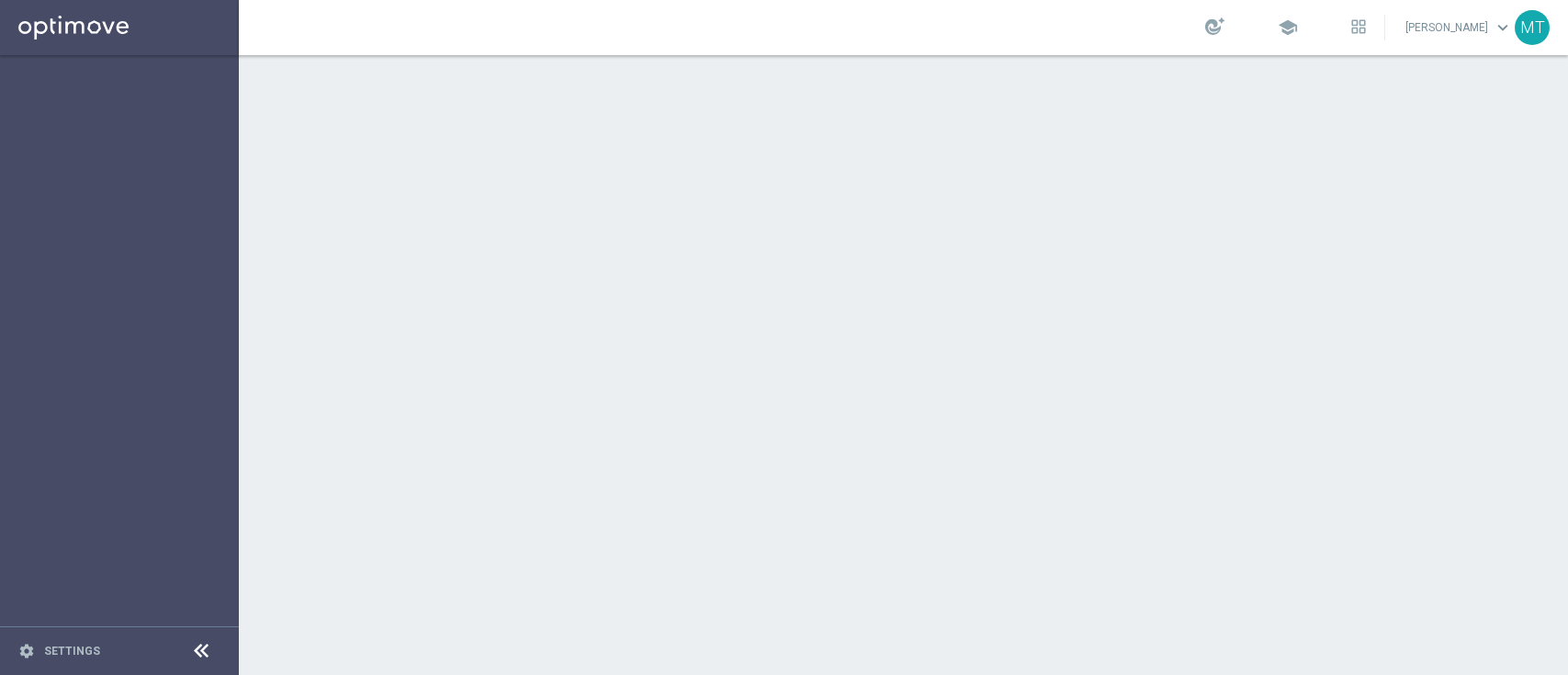 scroll, scrollTop: 0, scrollLeft: 0, axis: both 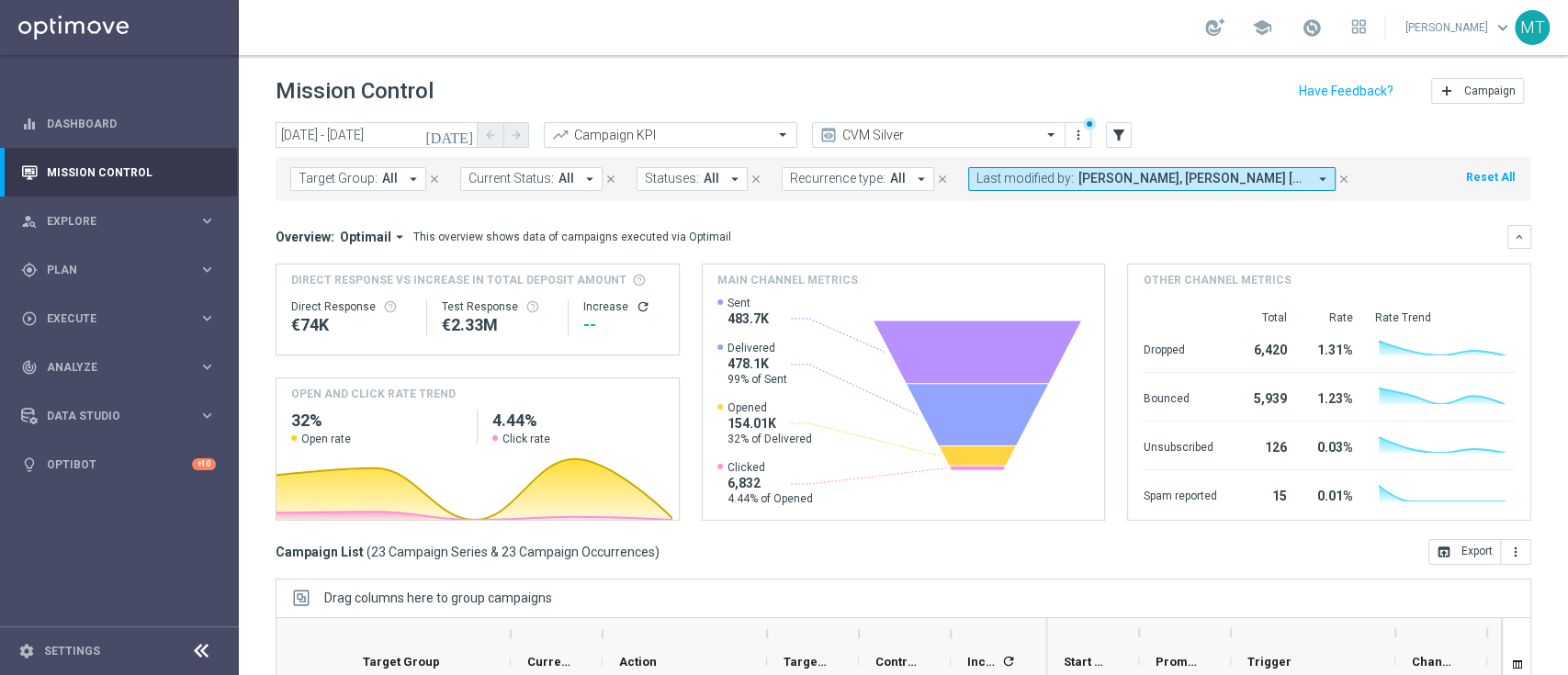 click on "[DATE]" 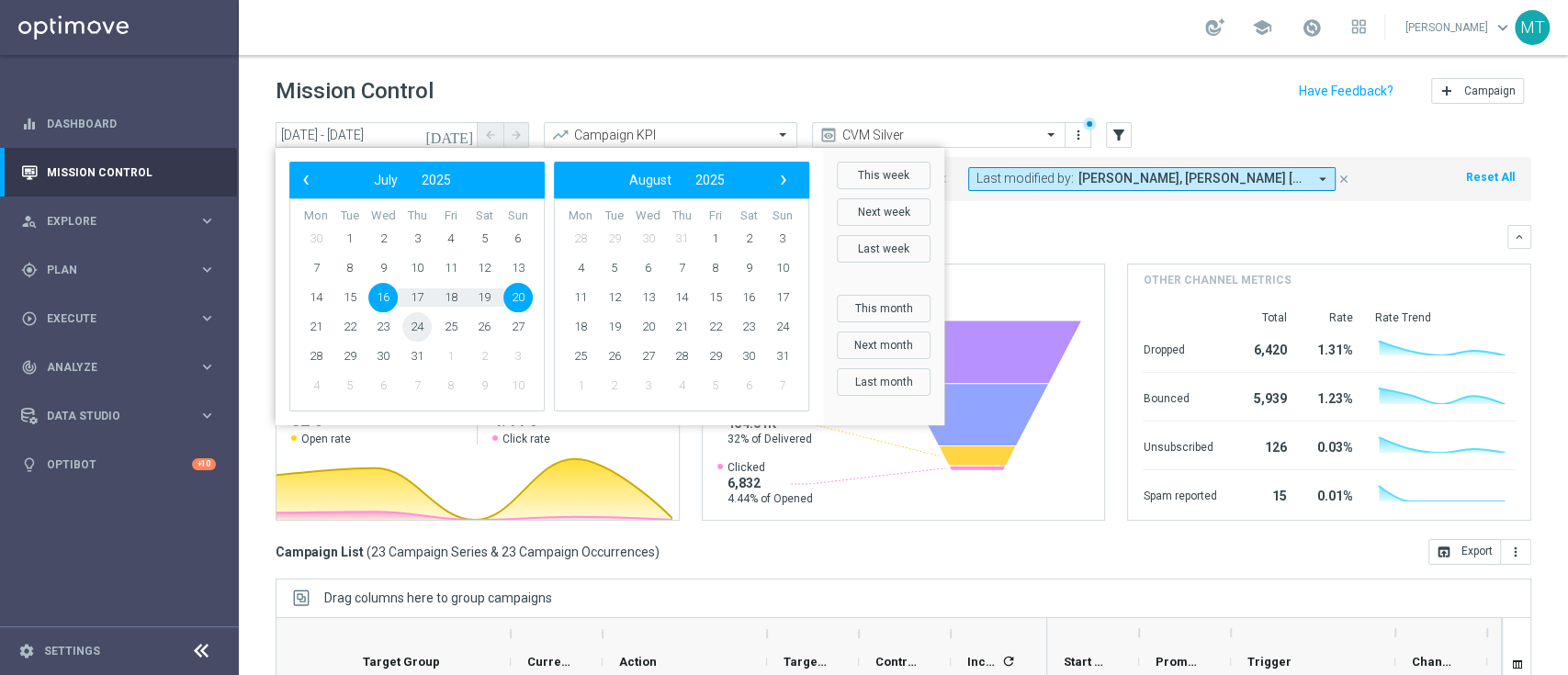 click on "24" 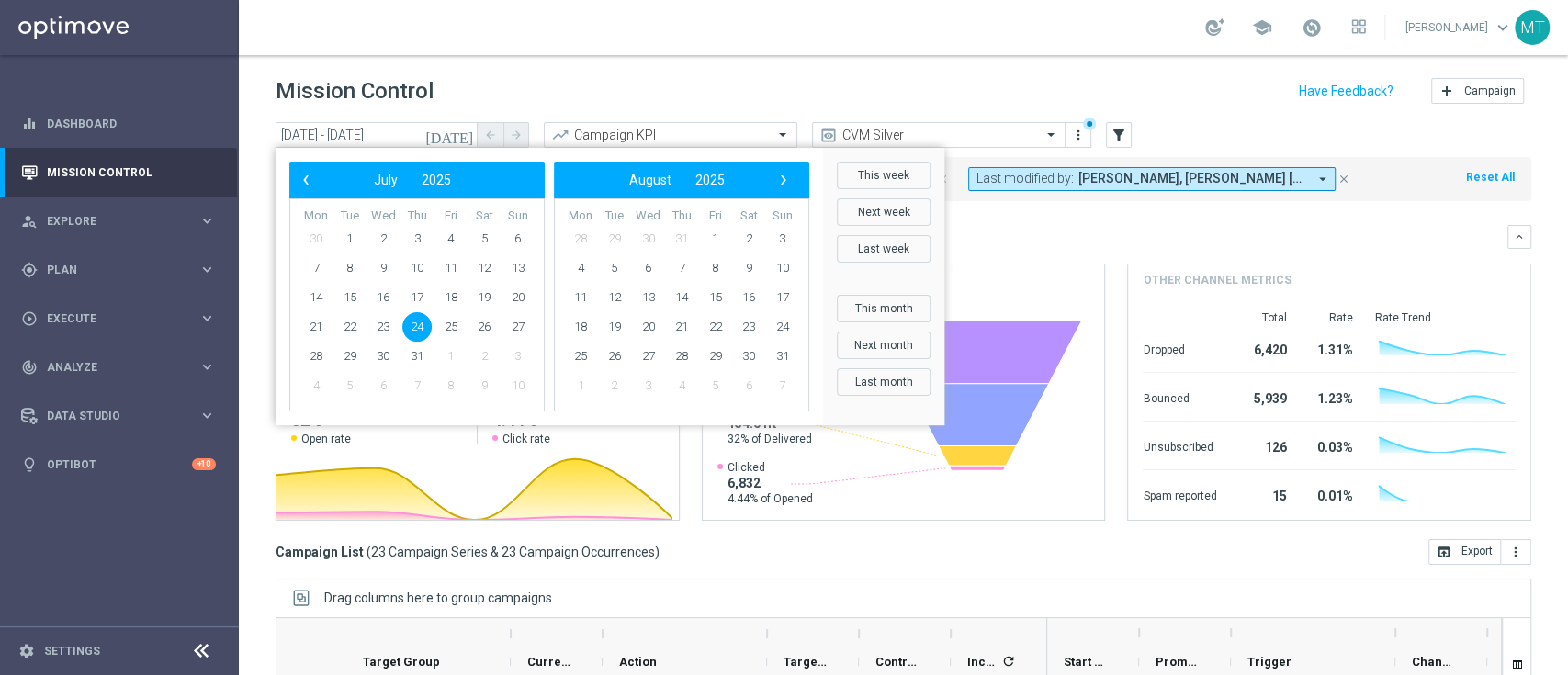 click on "24" 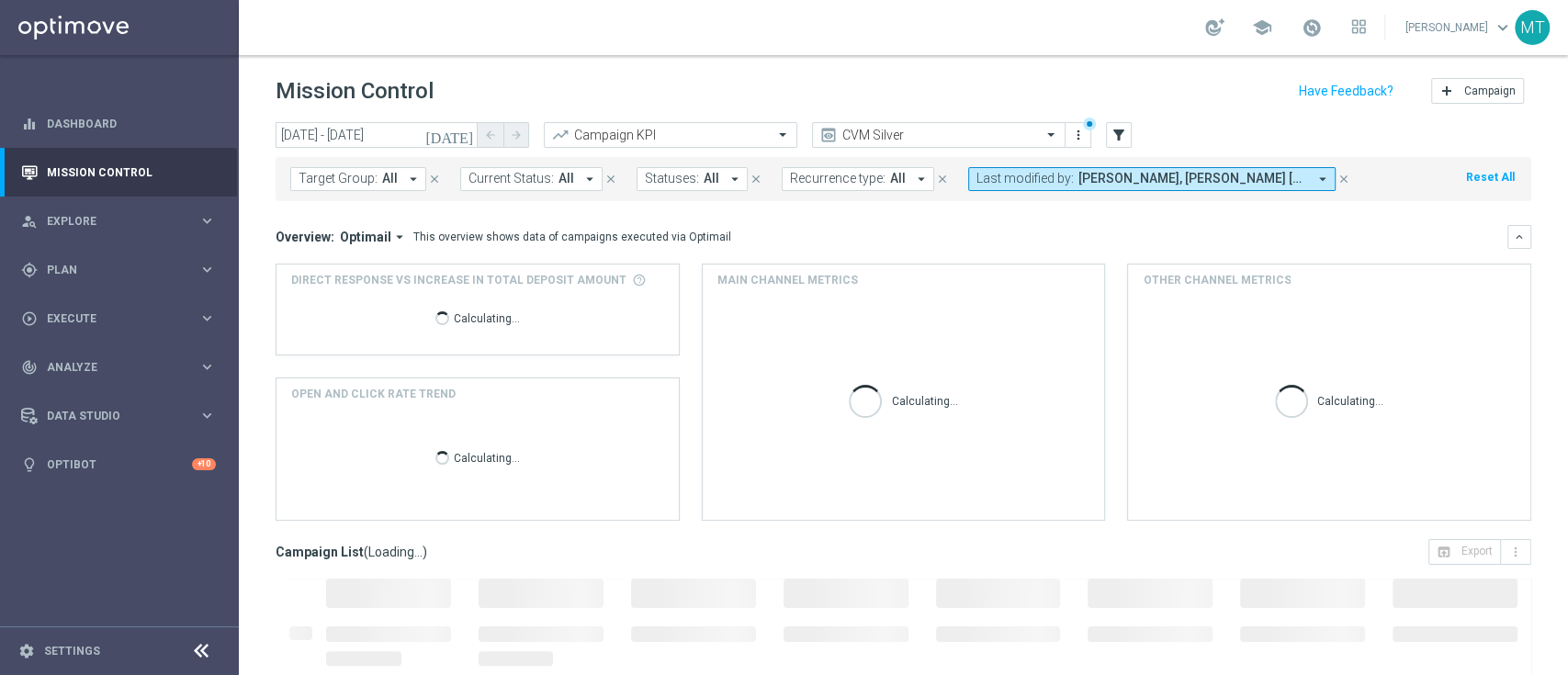 type on "[DATE] - [DATE]" 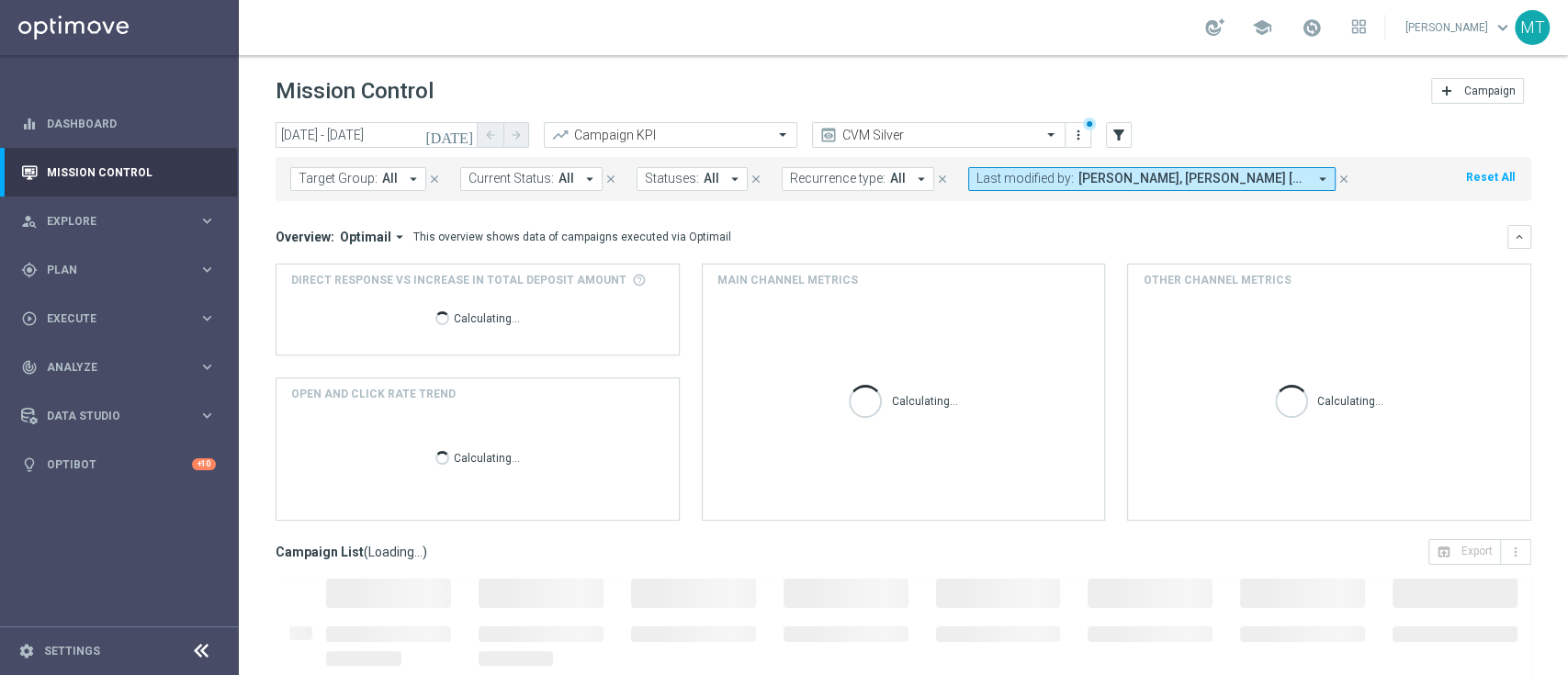 scroll, scrollTop: 242, scrollLeft: 0, axis: vertical 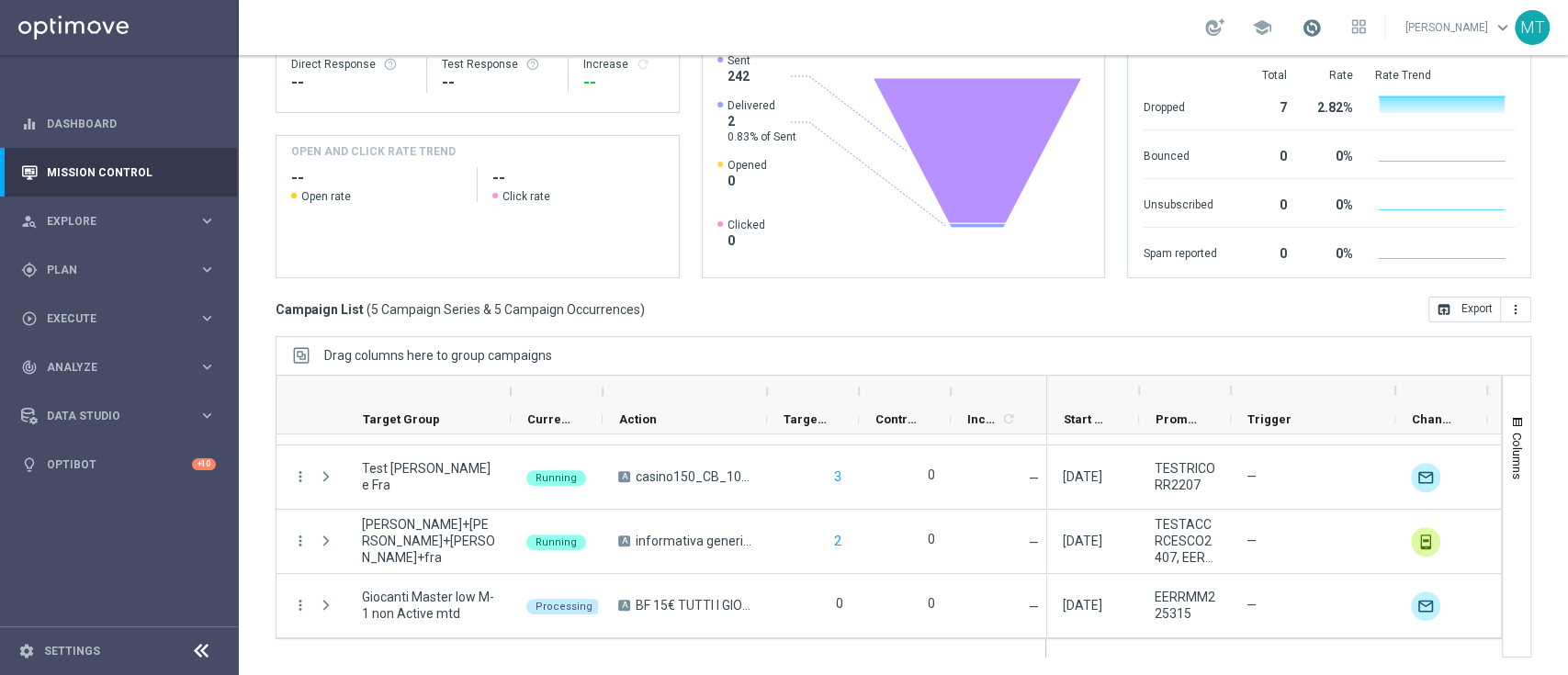 click at bounding box center (1312, 28) 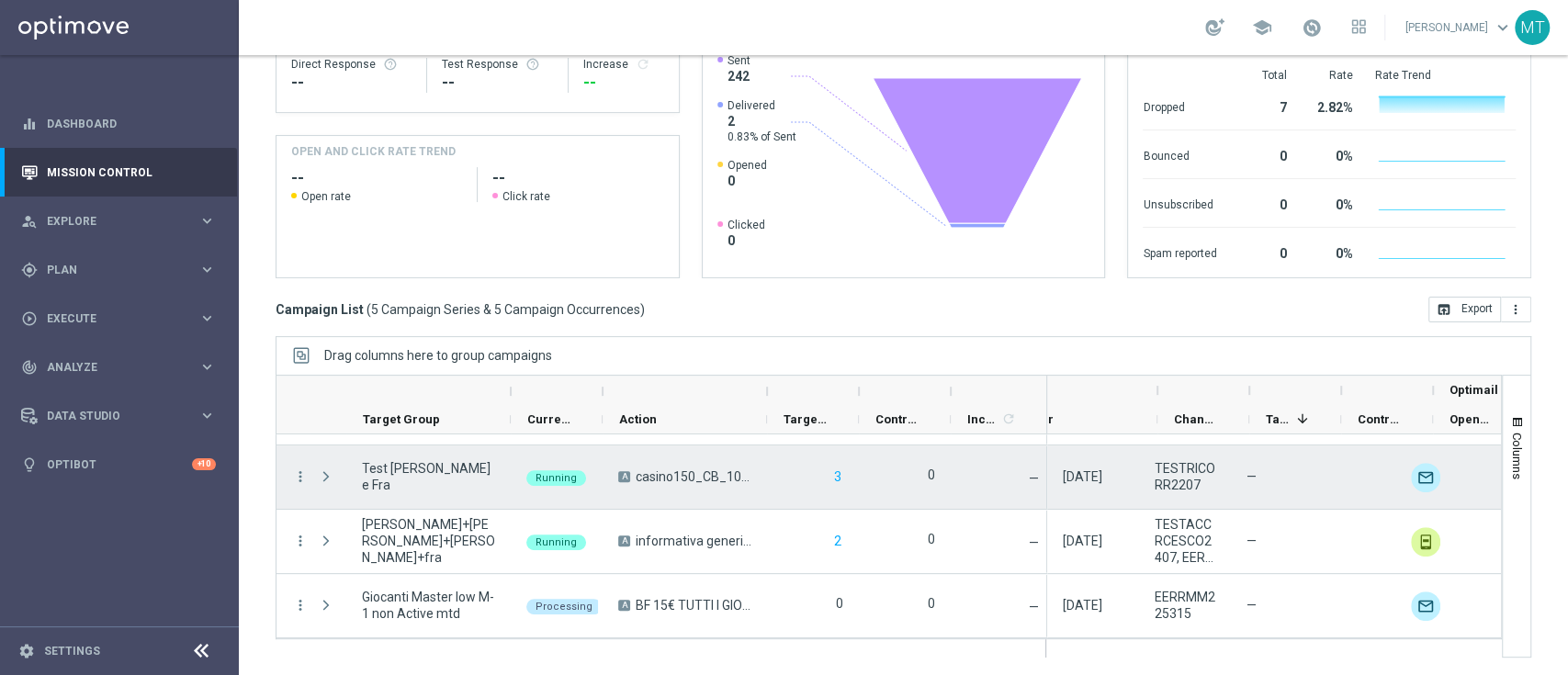 scroll, scrollTop: 0, scrollLeft: 239, axis: horizontal 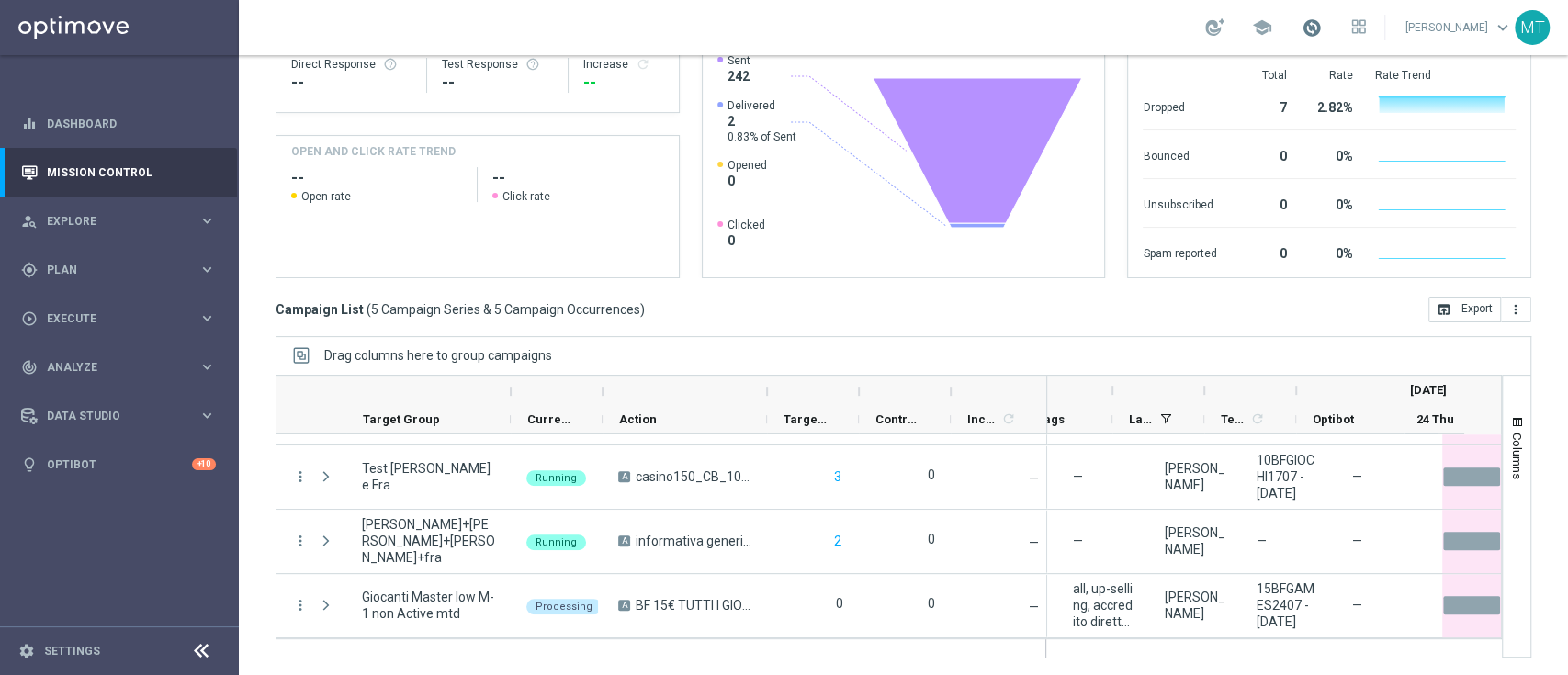 click at bounding box center [1312, 28] 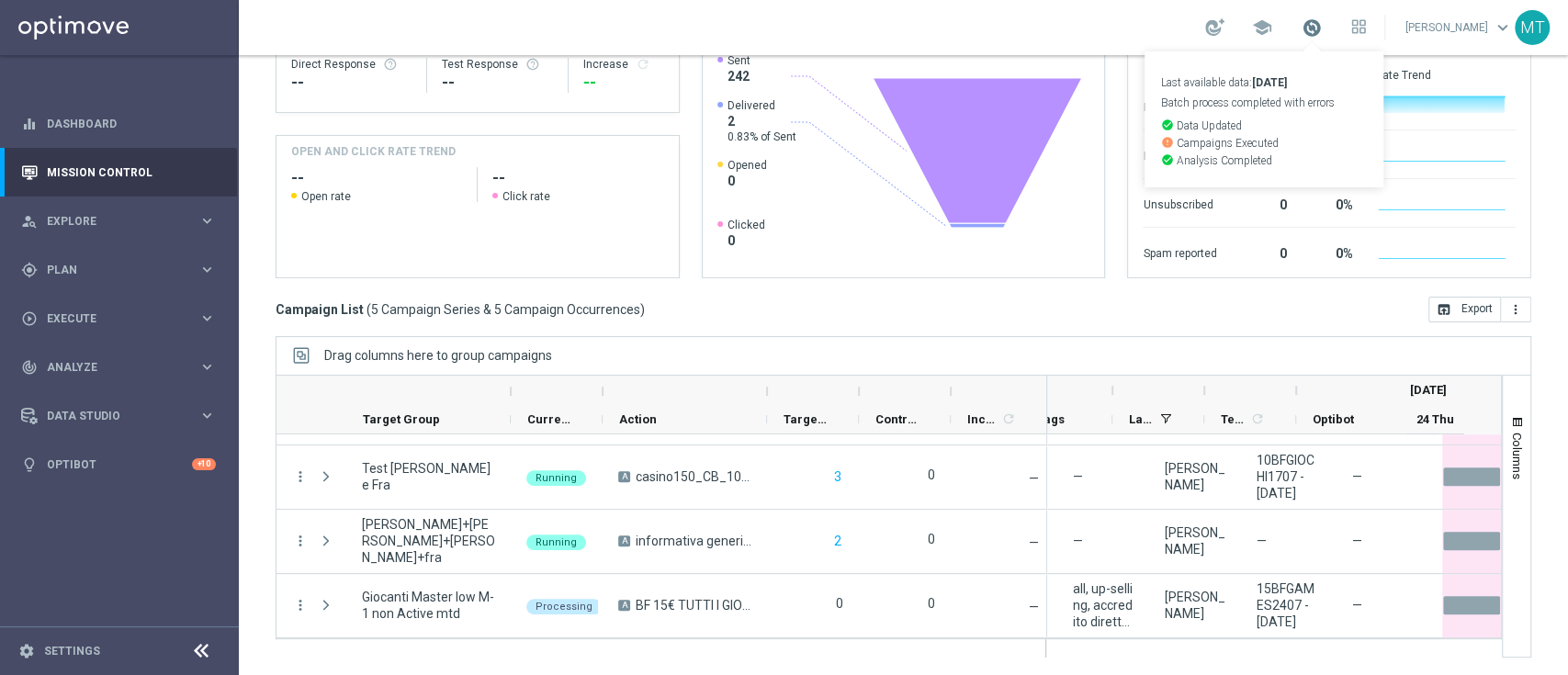 click at bounding box center [1312, 28] 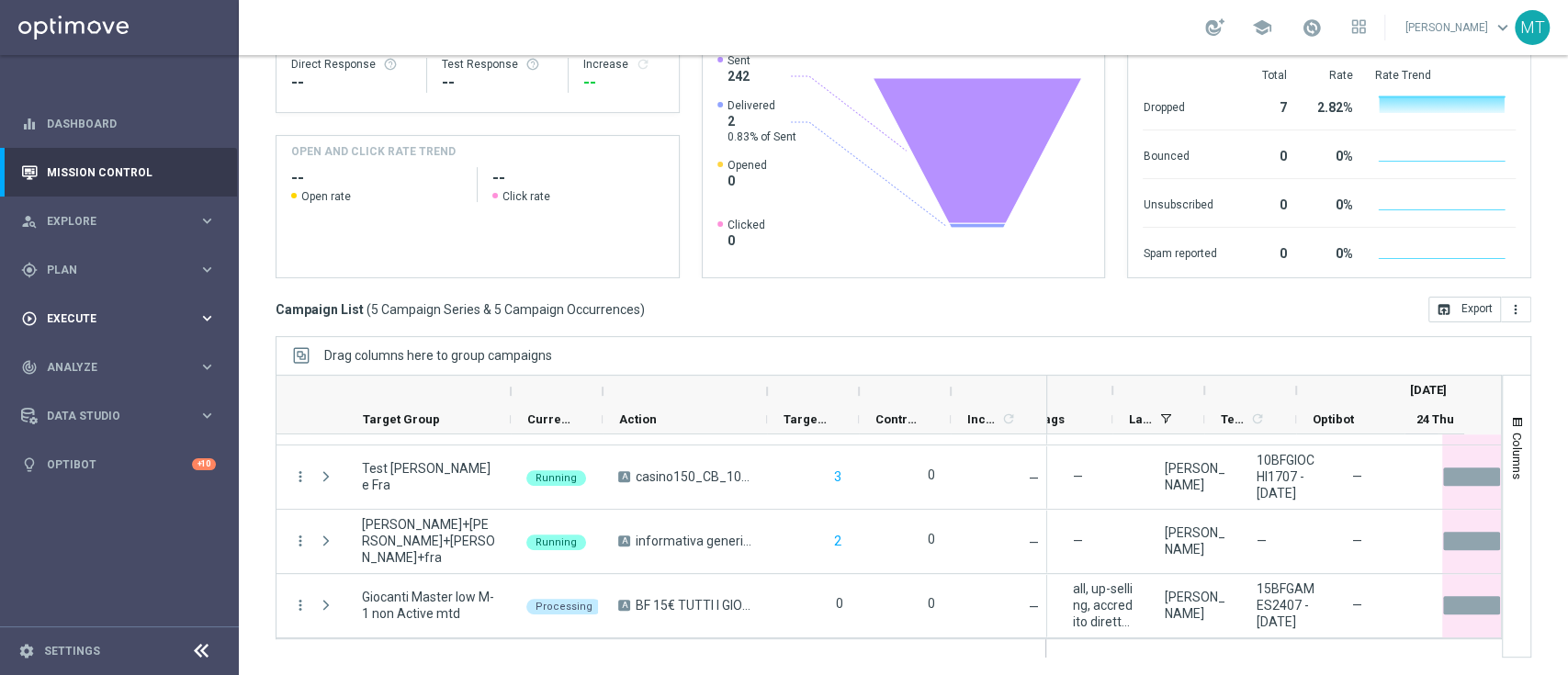 click on "Execute" at bounding box center [122, 319] 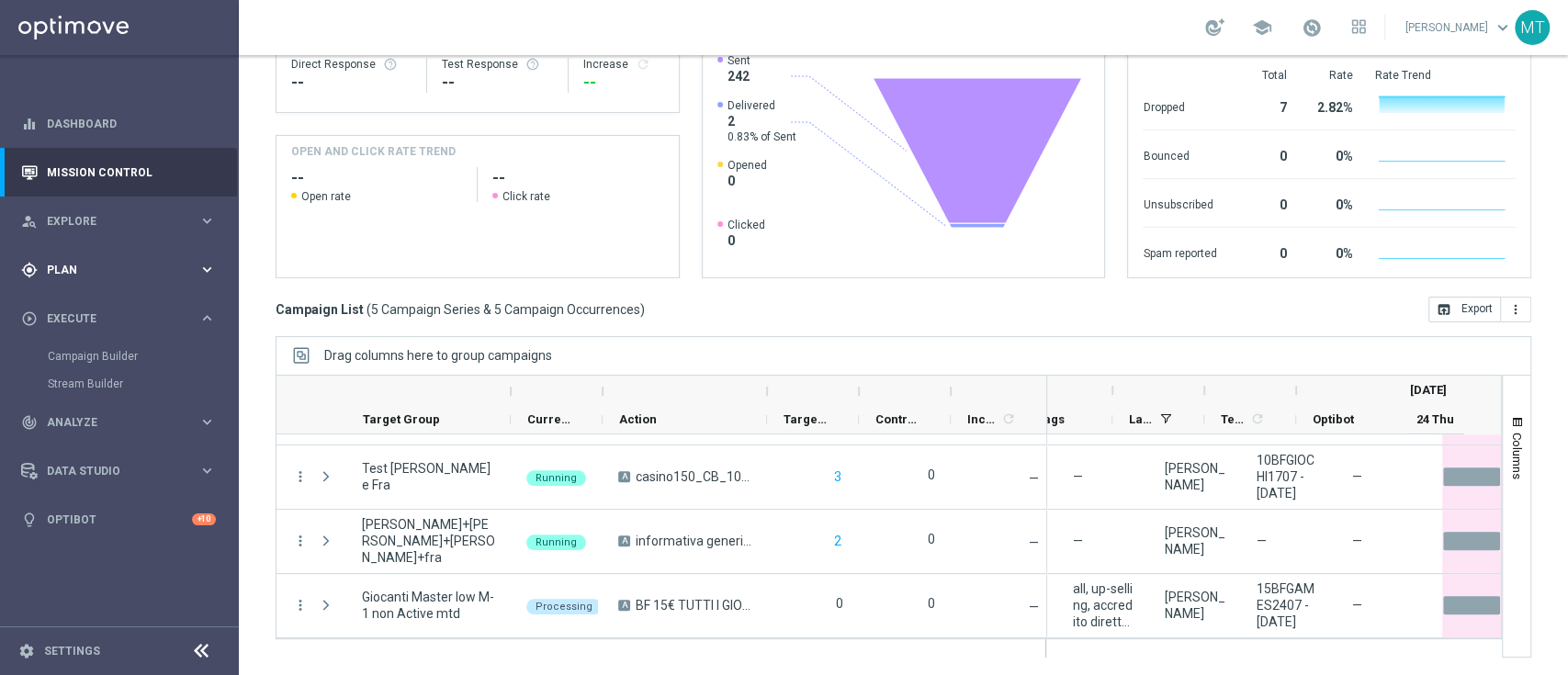 click on "Plan" at bounding box center (122, 270) 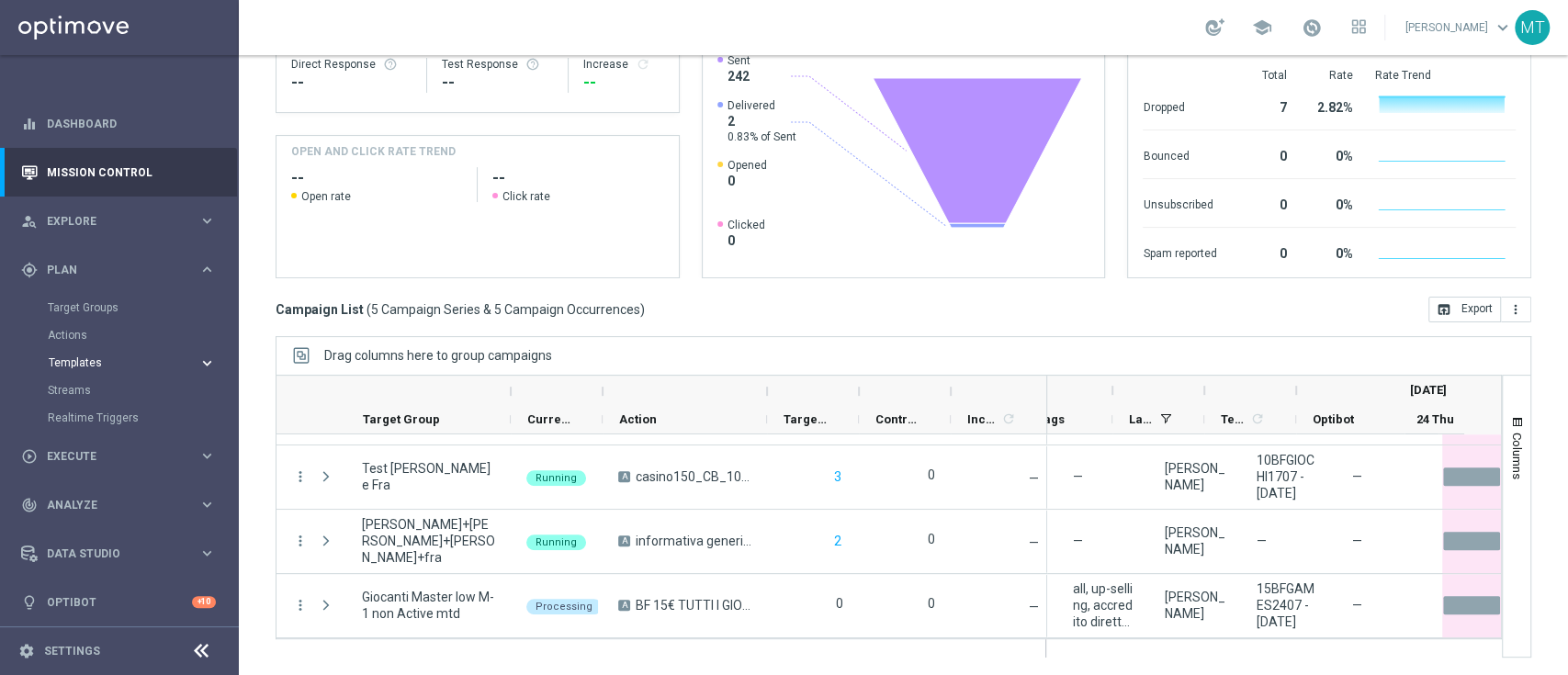 click on "Templates" at bounding box center (114, 363) 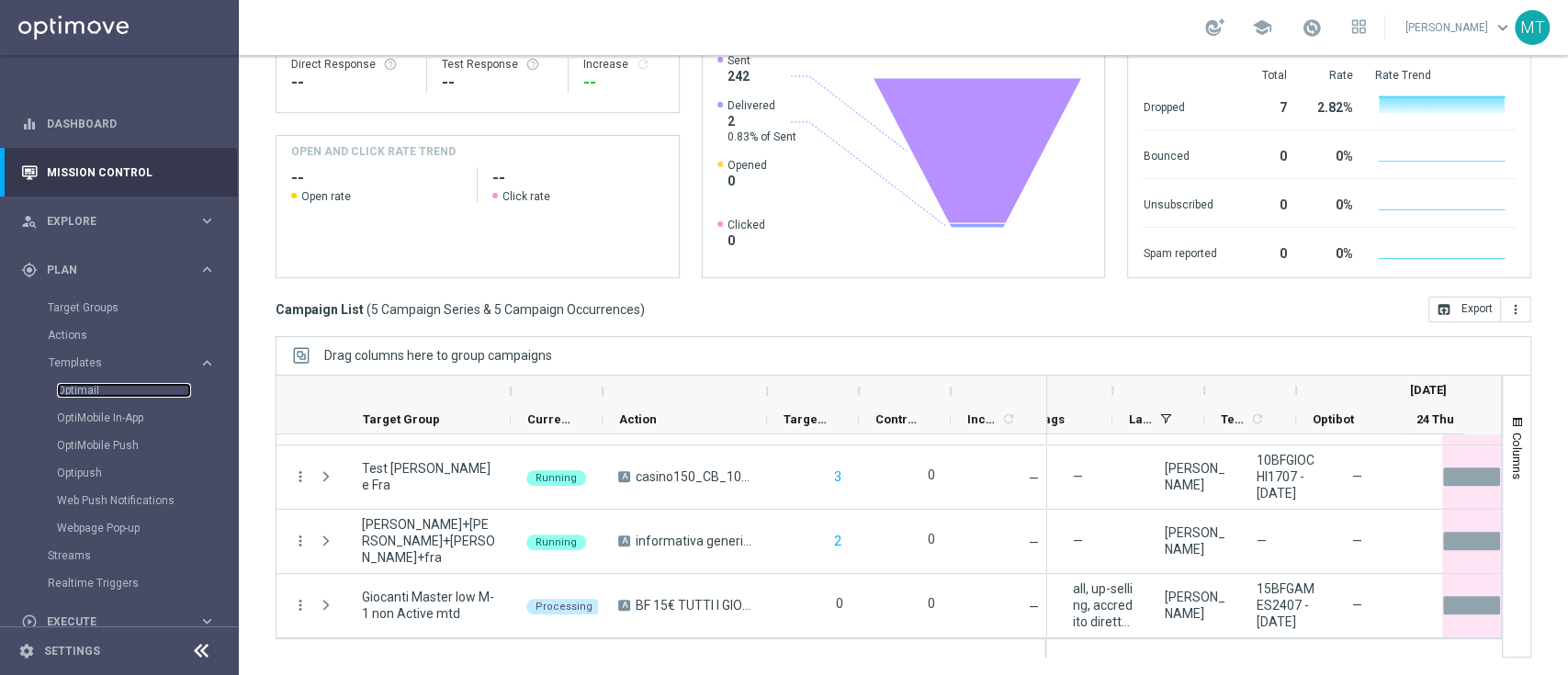 click on "Optimail" at bounding box center [124, 390] 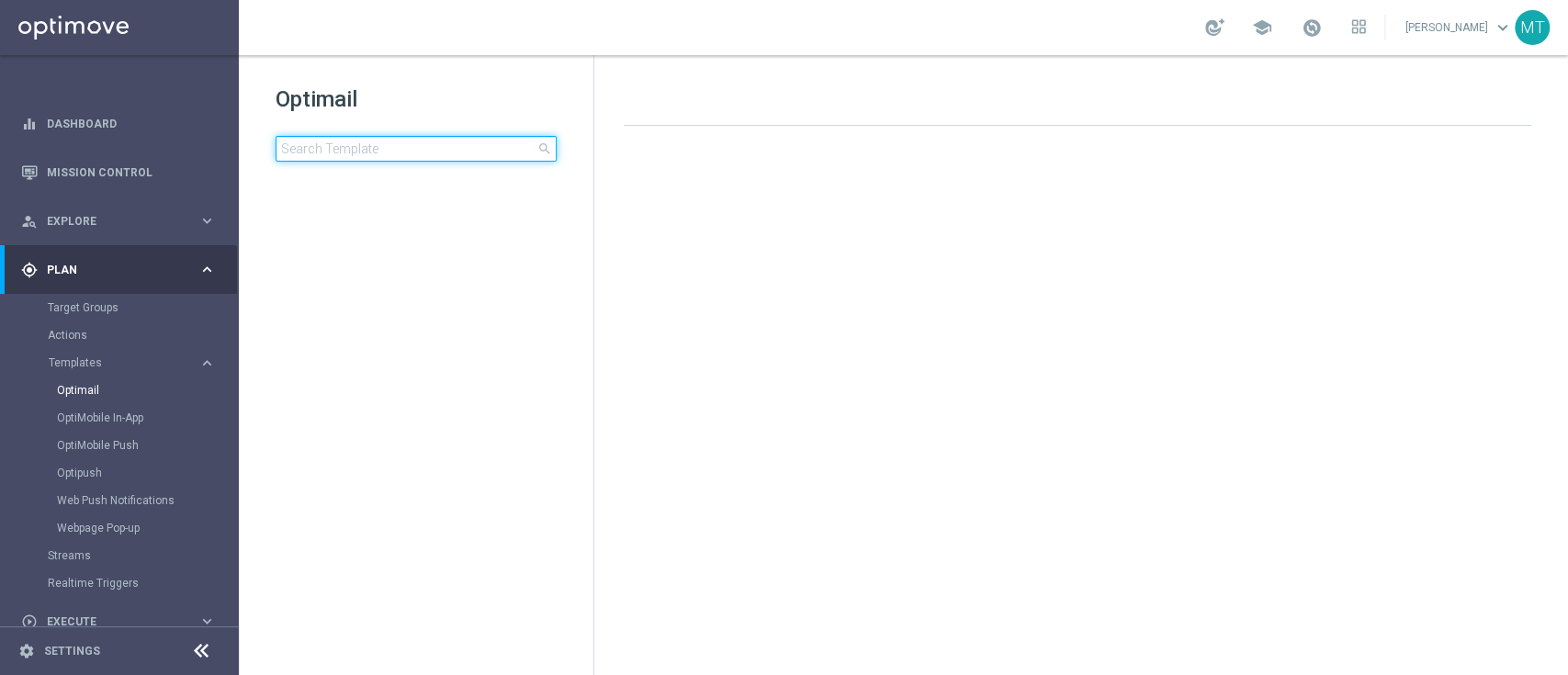 click 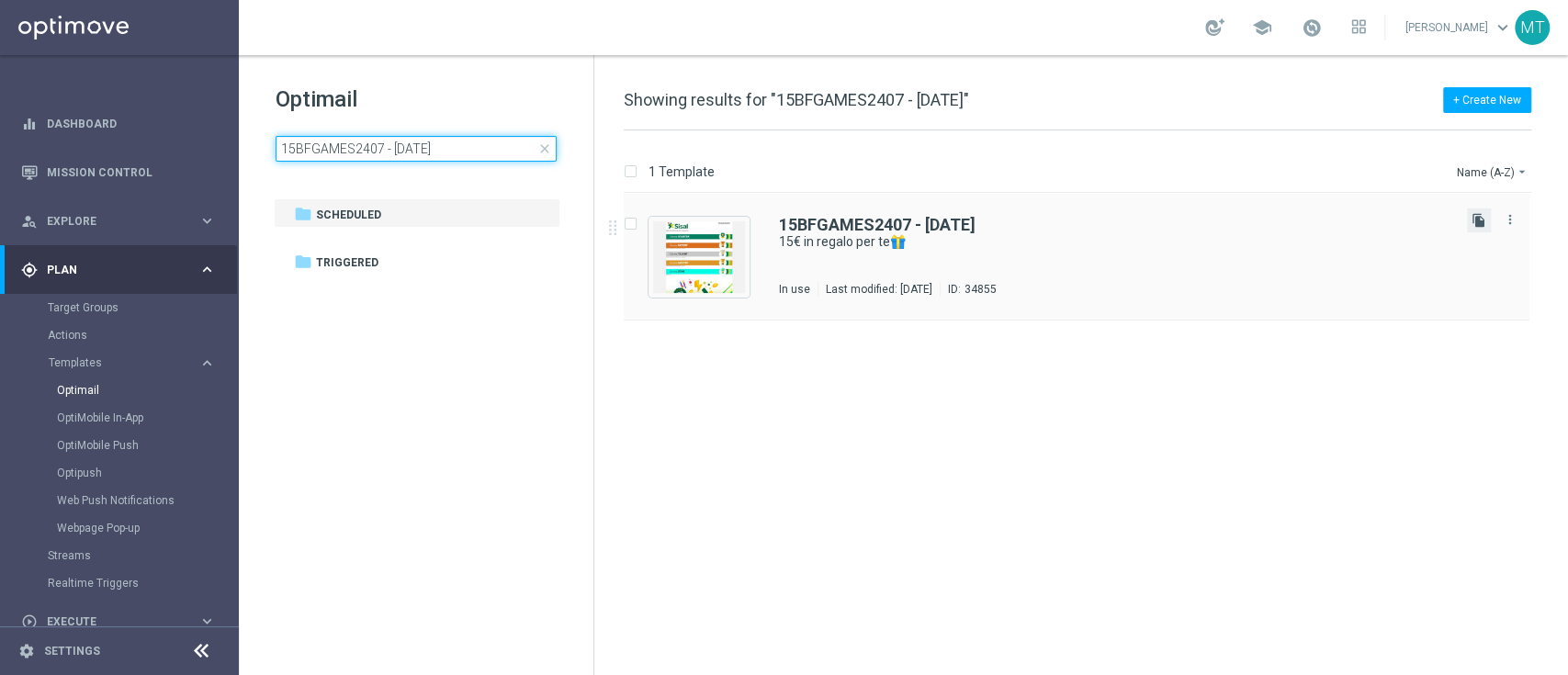 type on "15BFGAMES2407 - [DATE]" 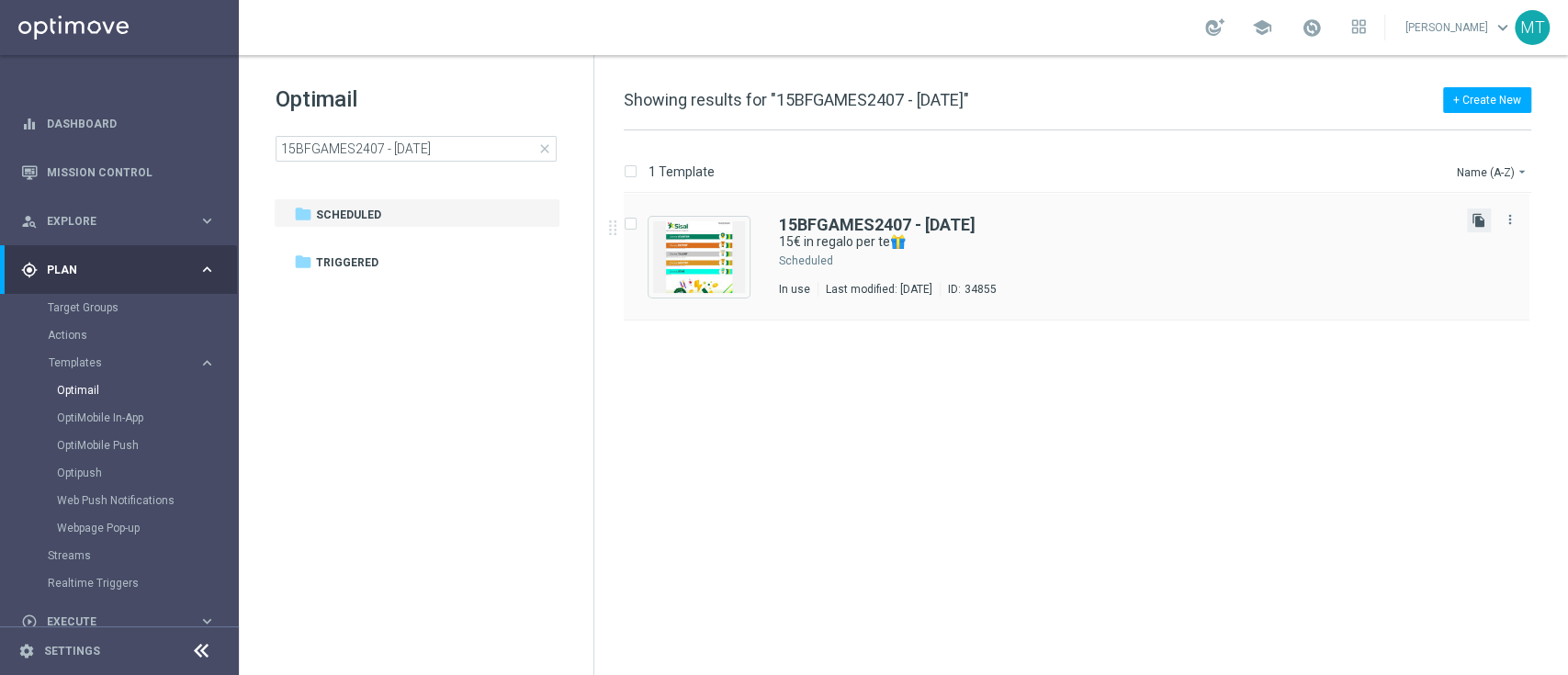 click on "file_copy" at bounding box center [1479, 220] 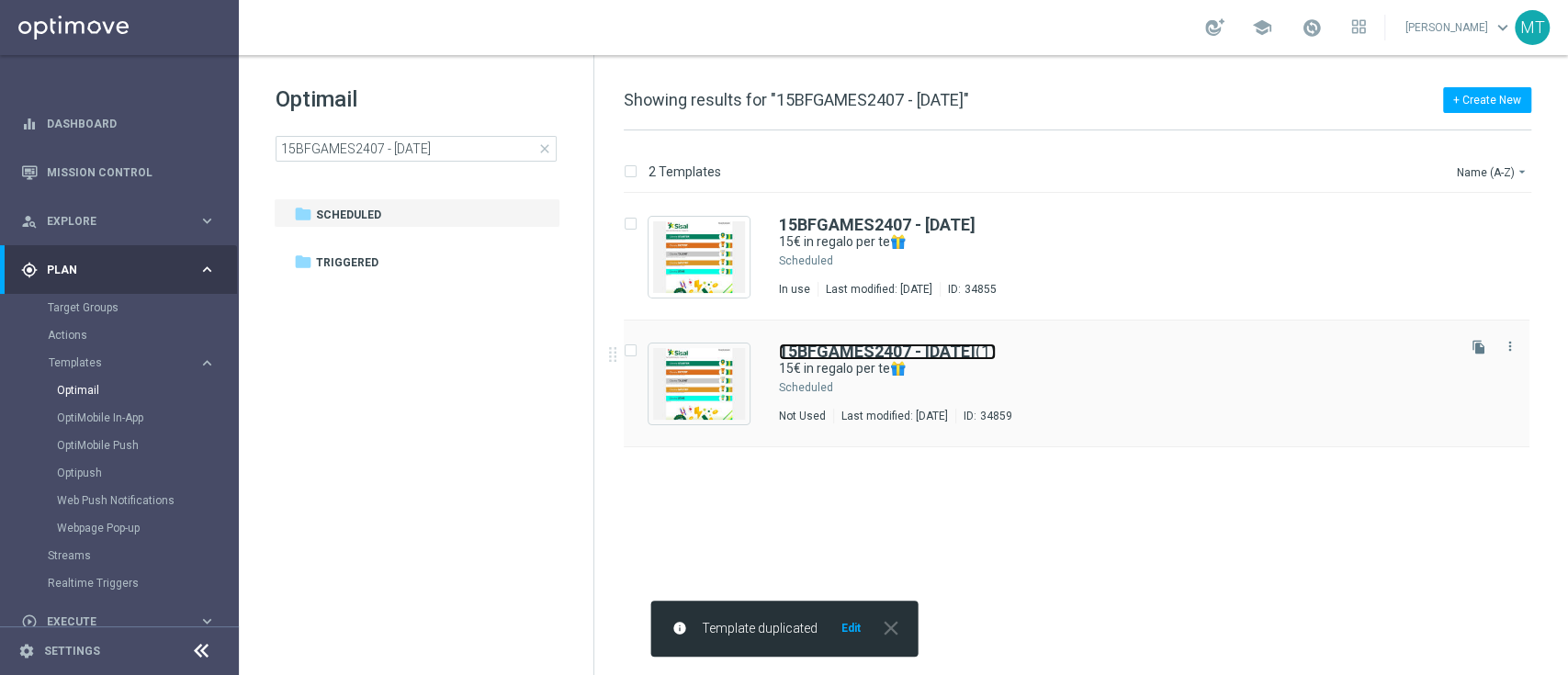 click on "15BFGAMES2407 - [DATE]" at bounding box center (877, 351) 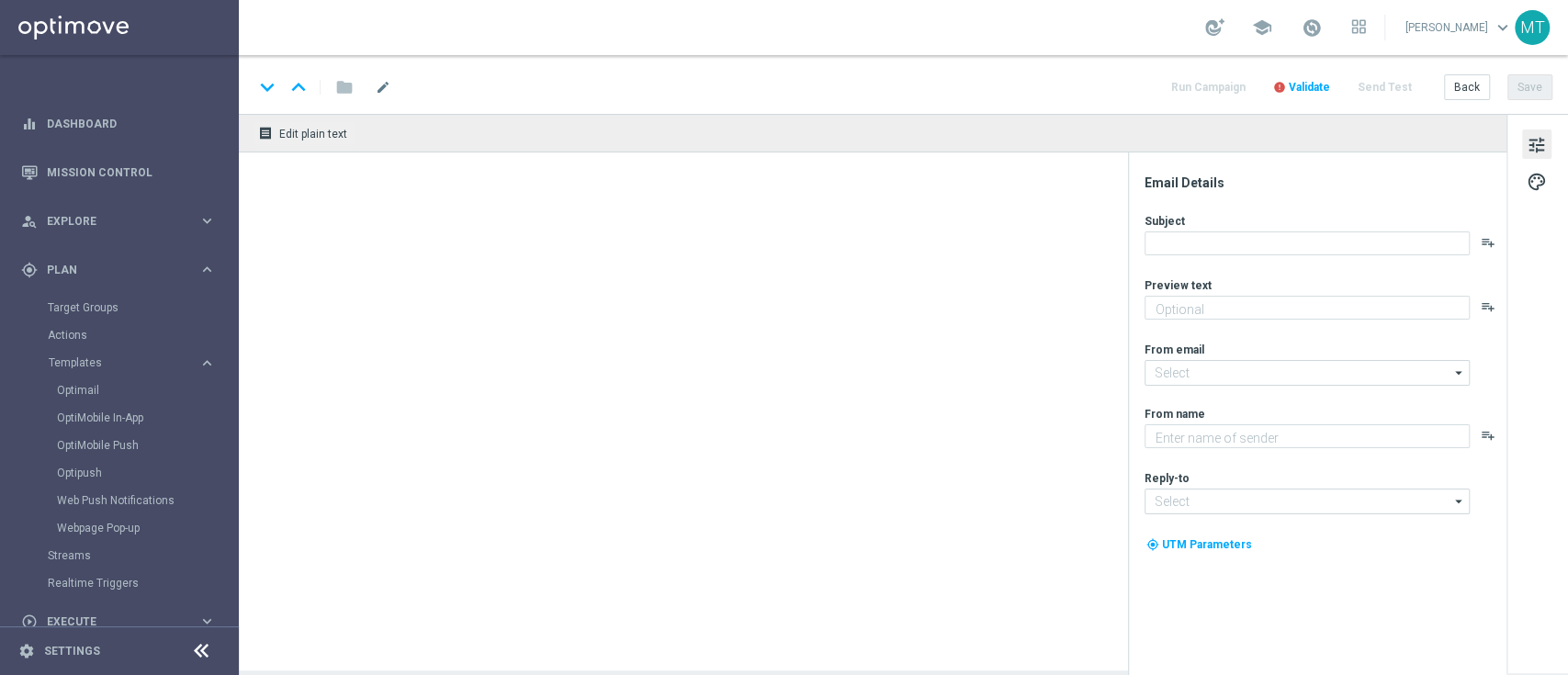 click on "receipt
Edit plain text" 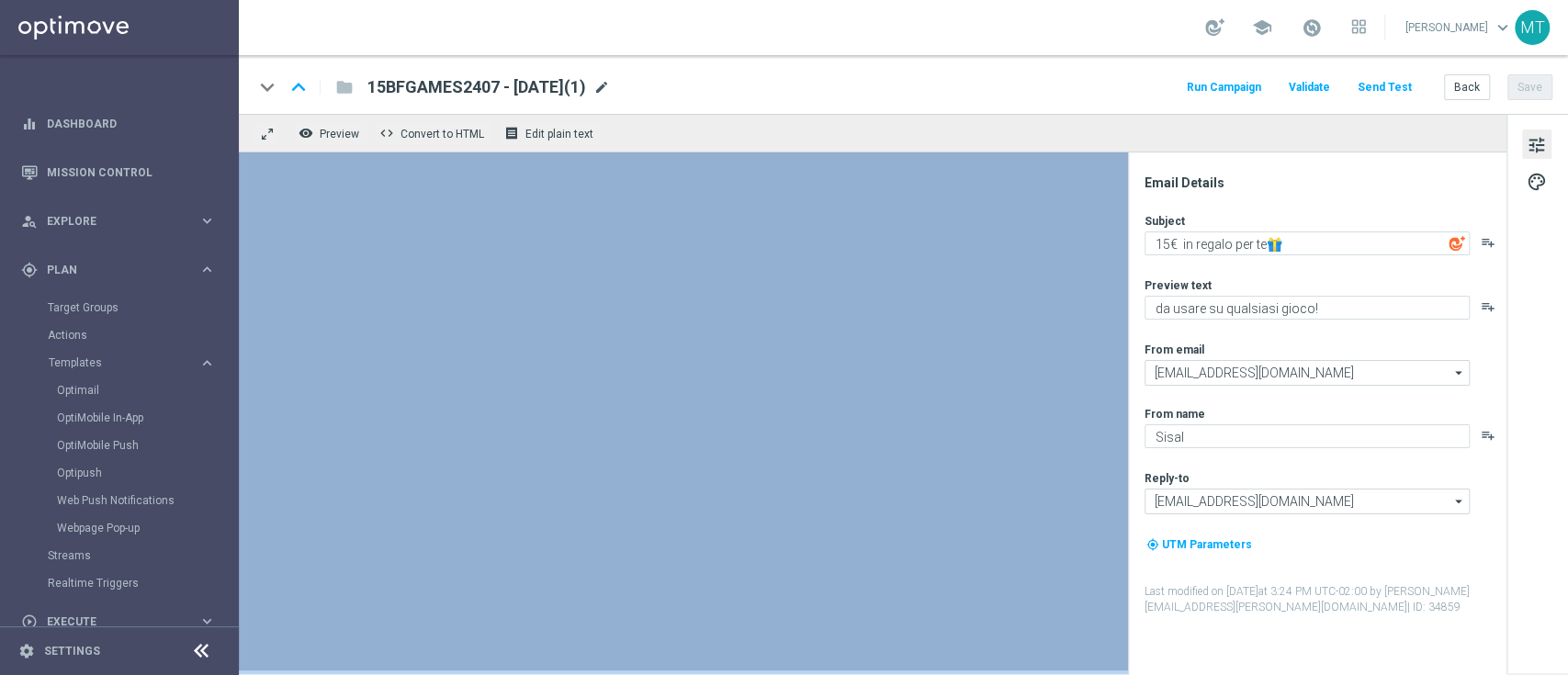 click on "mode_edit" 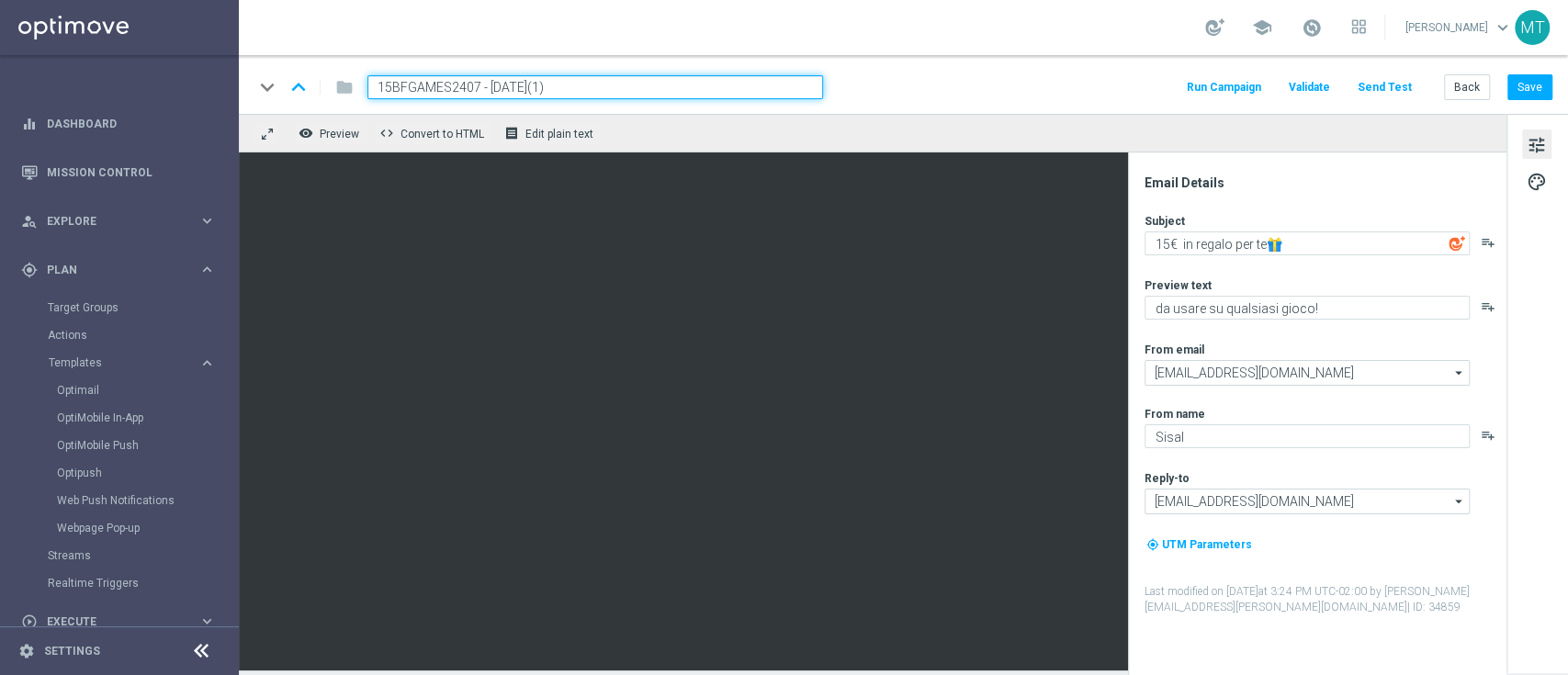 drag, startPoint x: 474, startPoint y: 96, endPoint x: 434, endPoint y: 88, distance: 40.792156 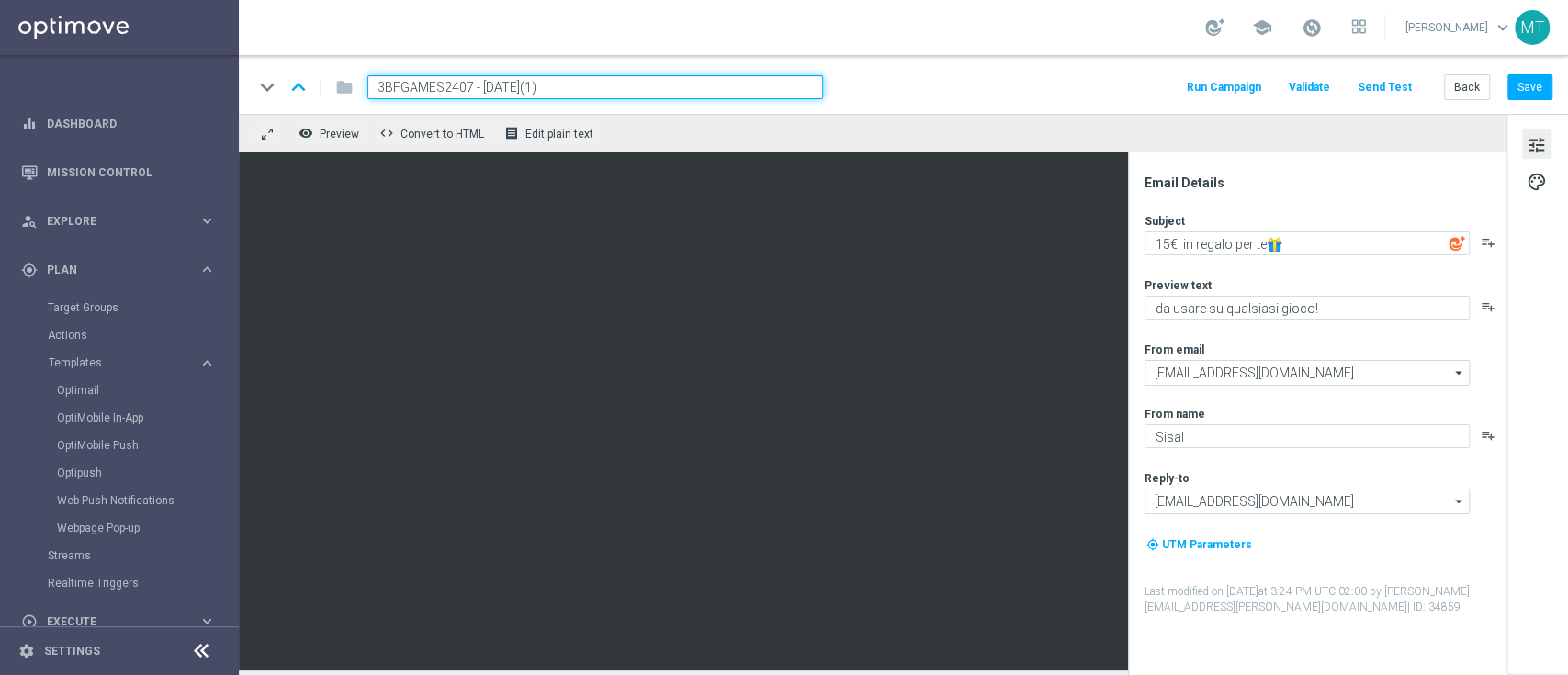 click on "3BFGAMES2407 - [DATE](1)" at bounding box center [595, 87] 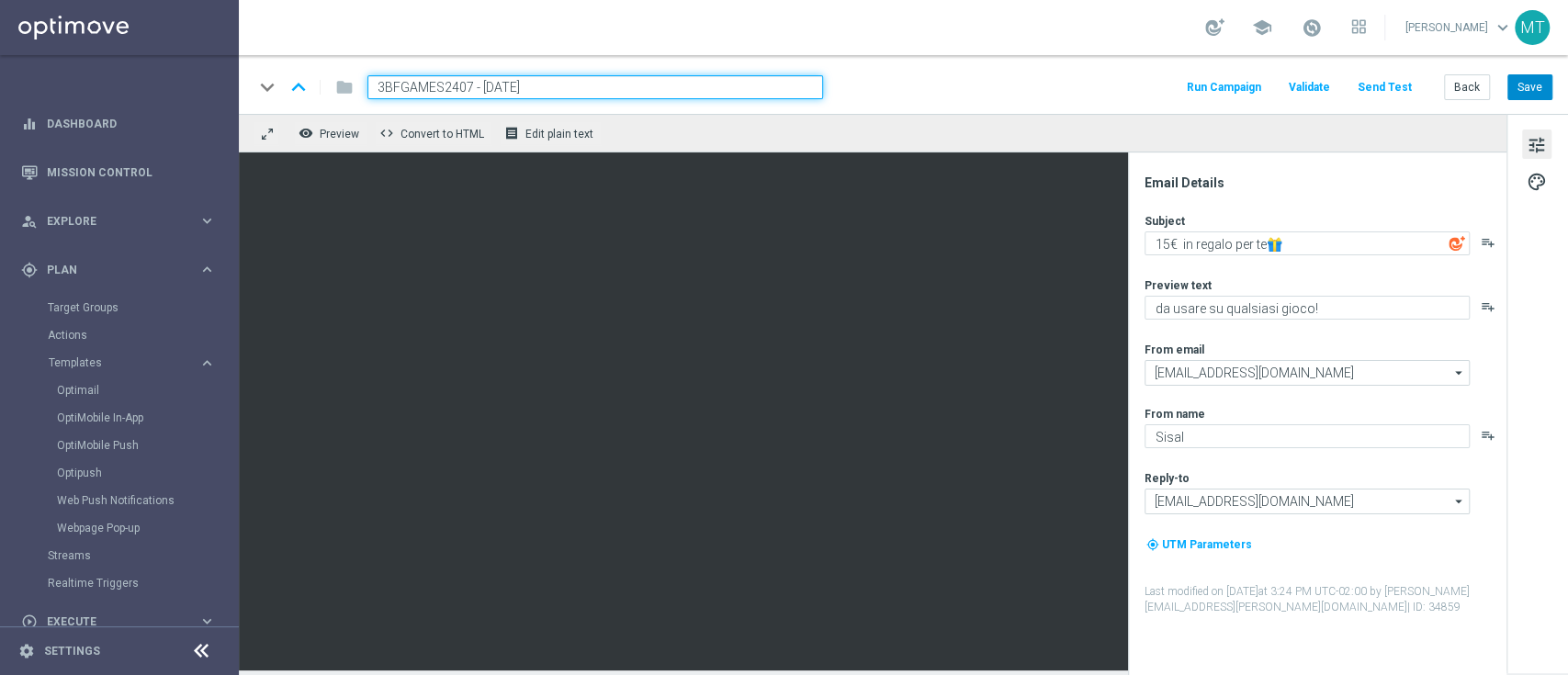 type on "3BFGAMES2407 - [DATE]" 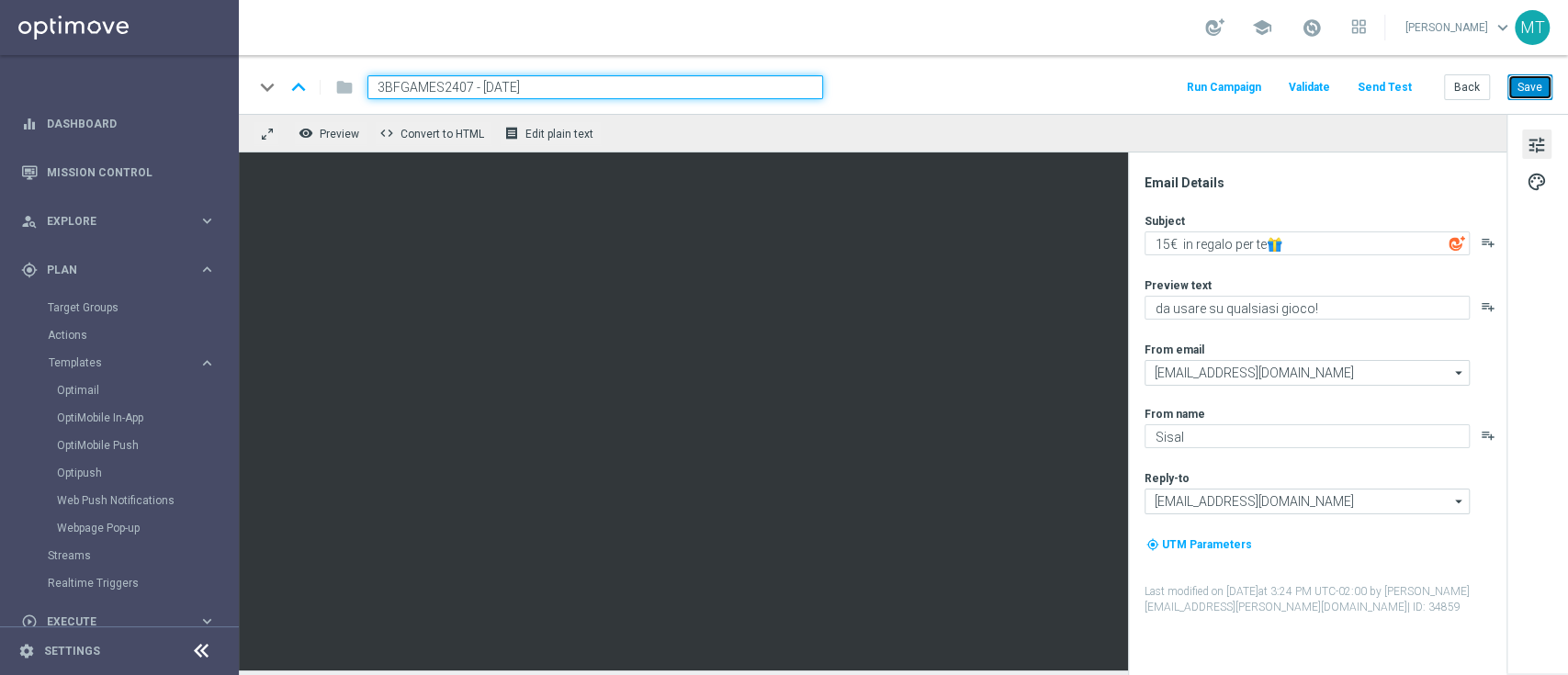 click on "Save" at bounding box center (1529, 87) 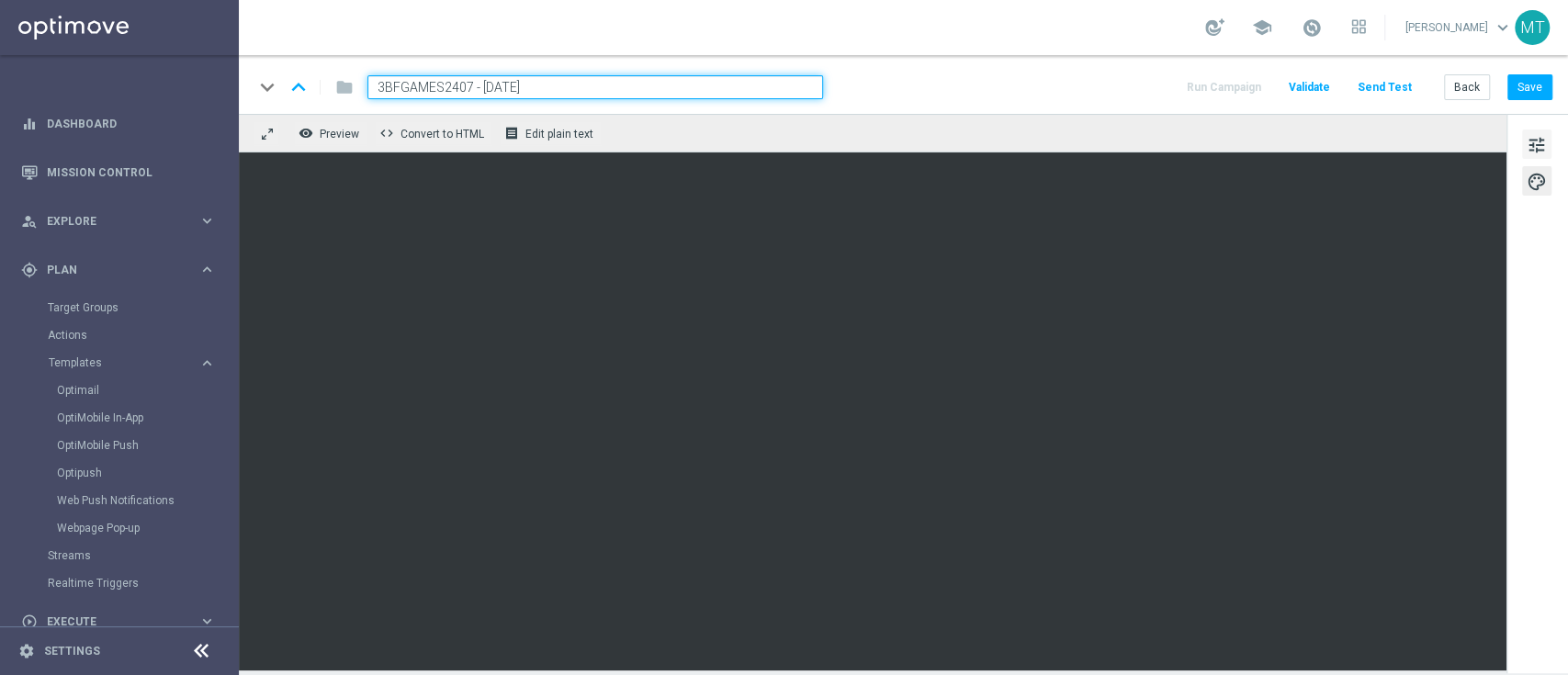 click on "tune" 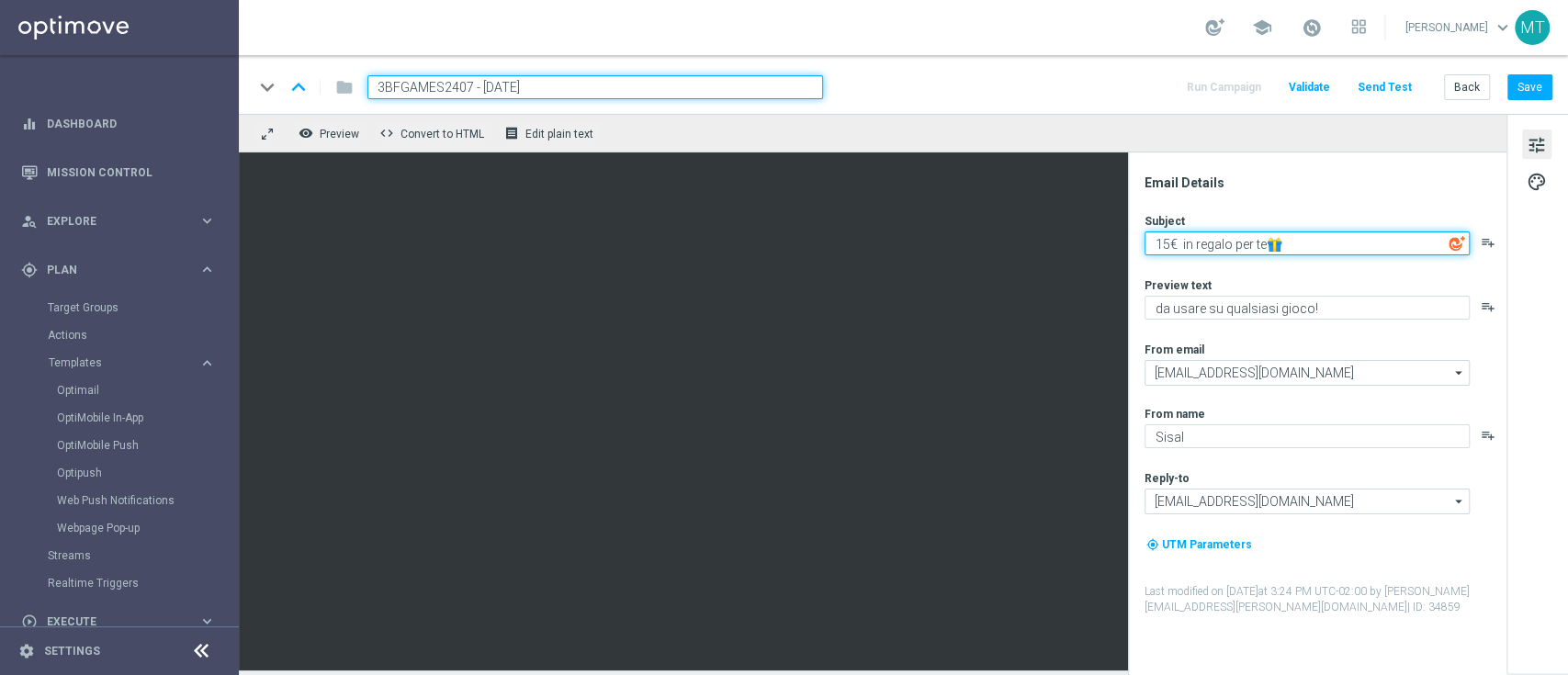 click on "15€  in regalo per te🎁" 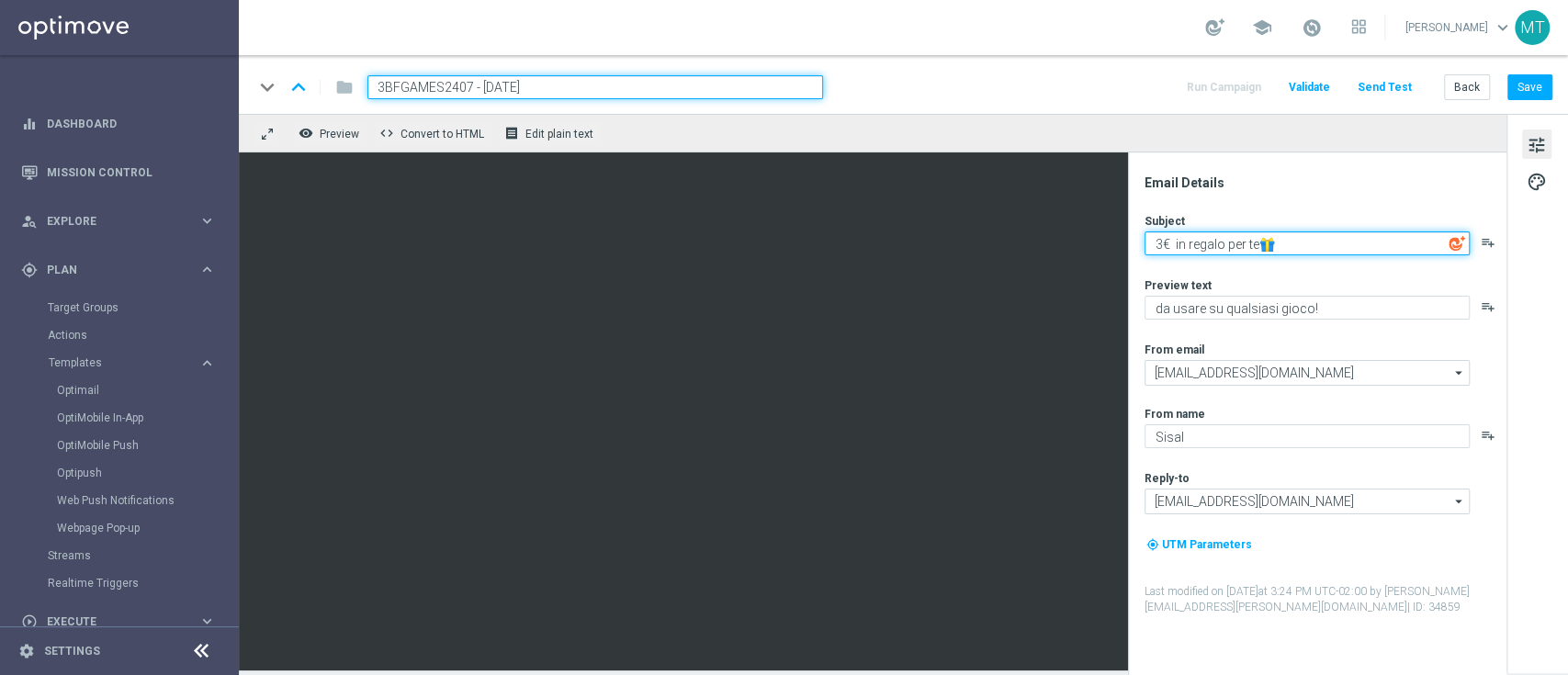 type on "3€  in regalo per te🎁" 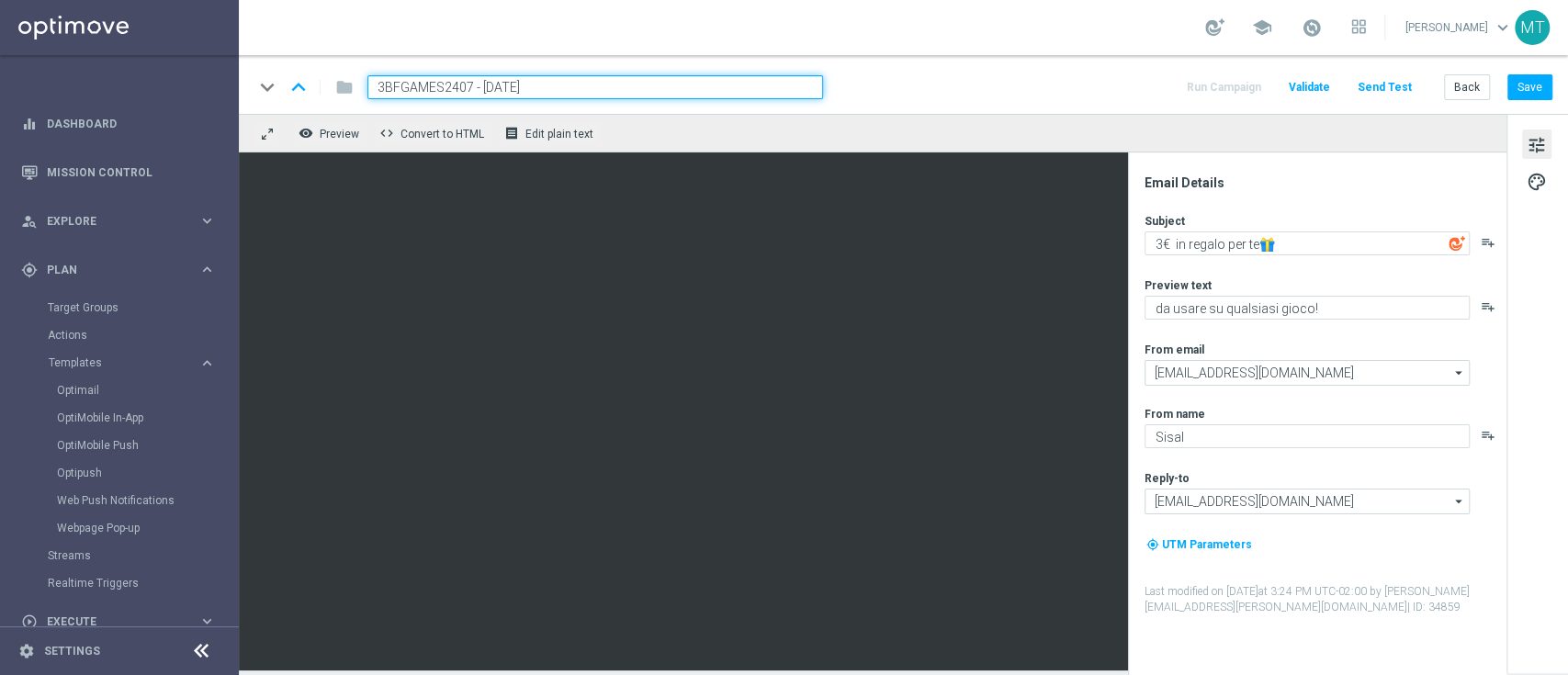 click on "keyboard_arrow_down
keyboard_arrow_up
folder
3BFGAMES2407 - [DATE]
Run Campaign
Validate
Send Test
Back
Save" 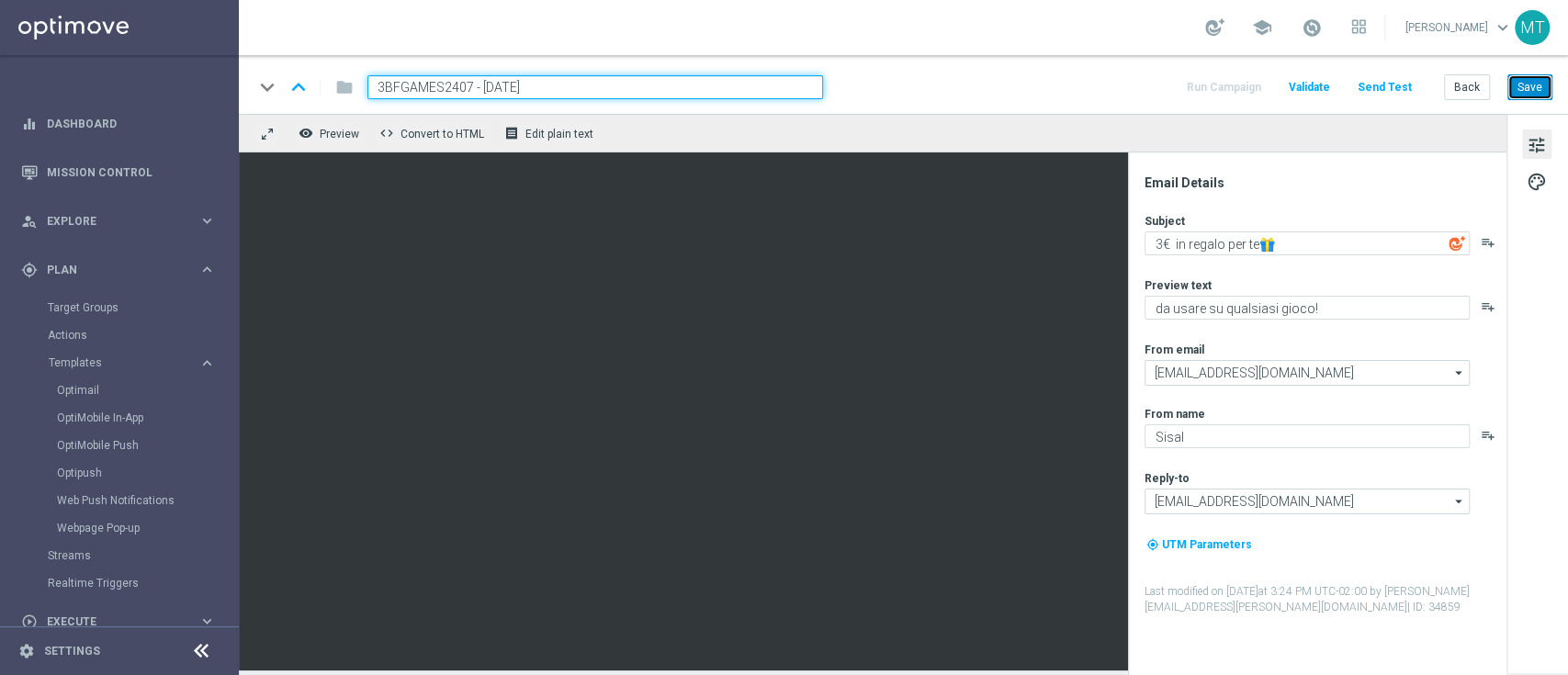 click on "Save" at bounding box center (1529, 87) 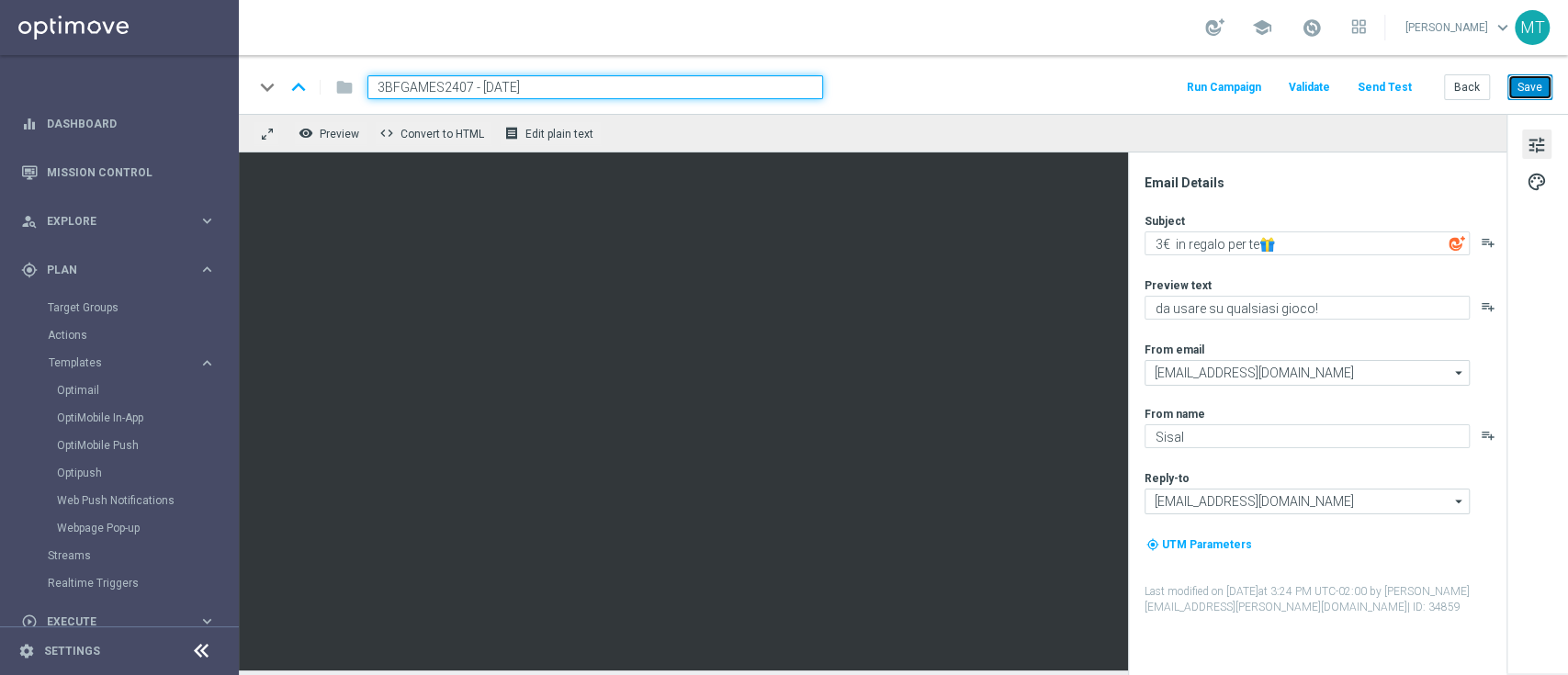 click on "Save" at bounding box center [1529, 87] 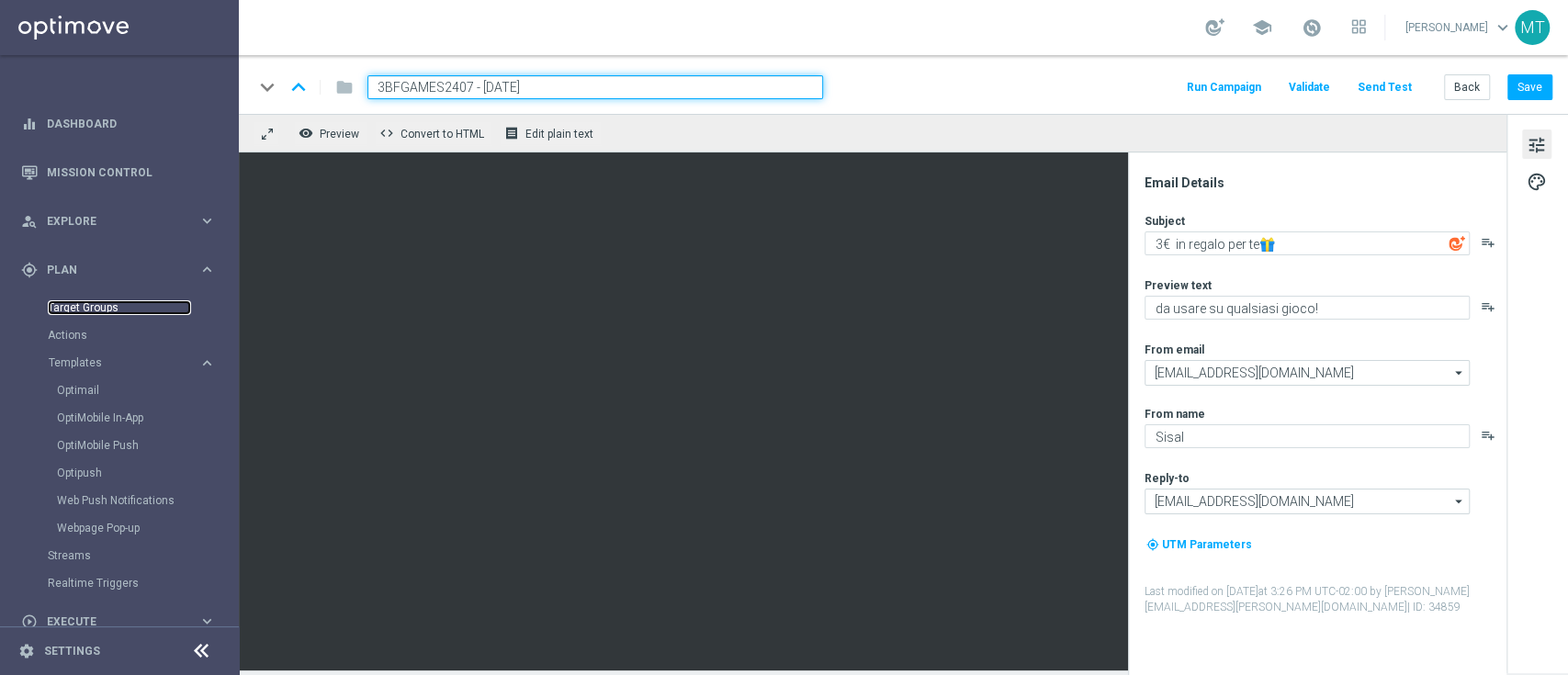 click on "Target Groups" at bounding box center (119, 308) 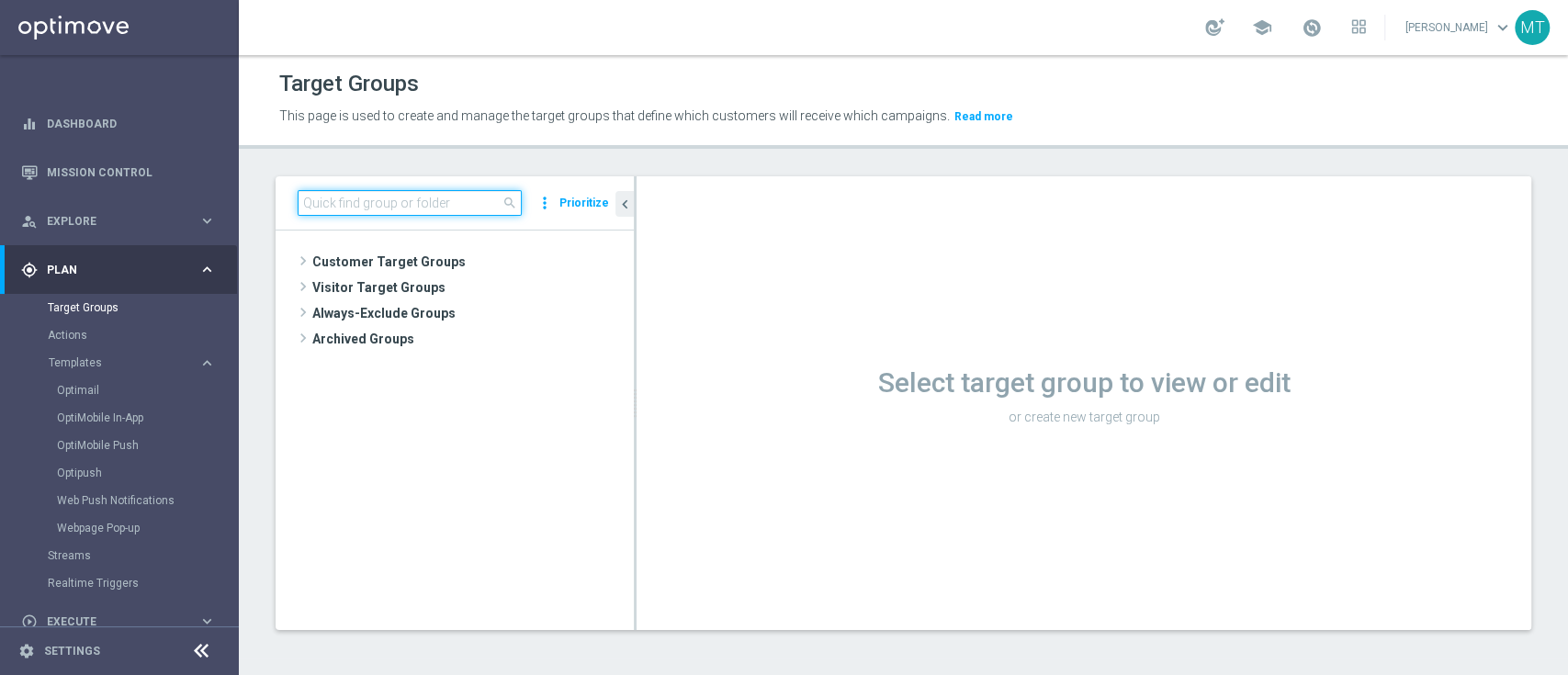 click at bounding box center (410, 203) 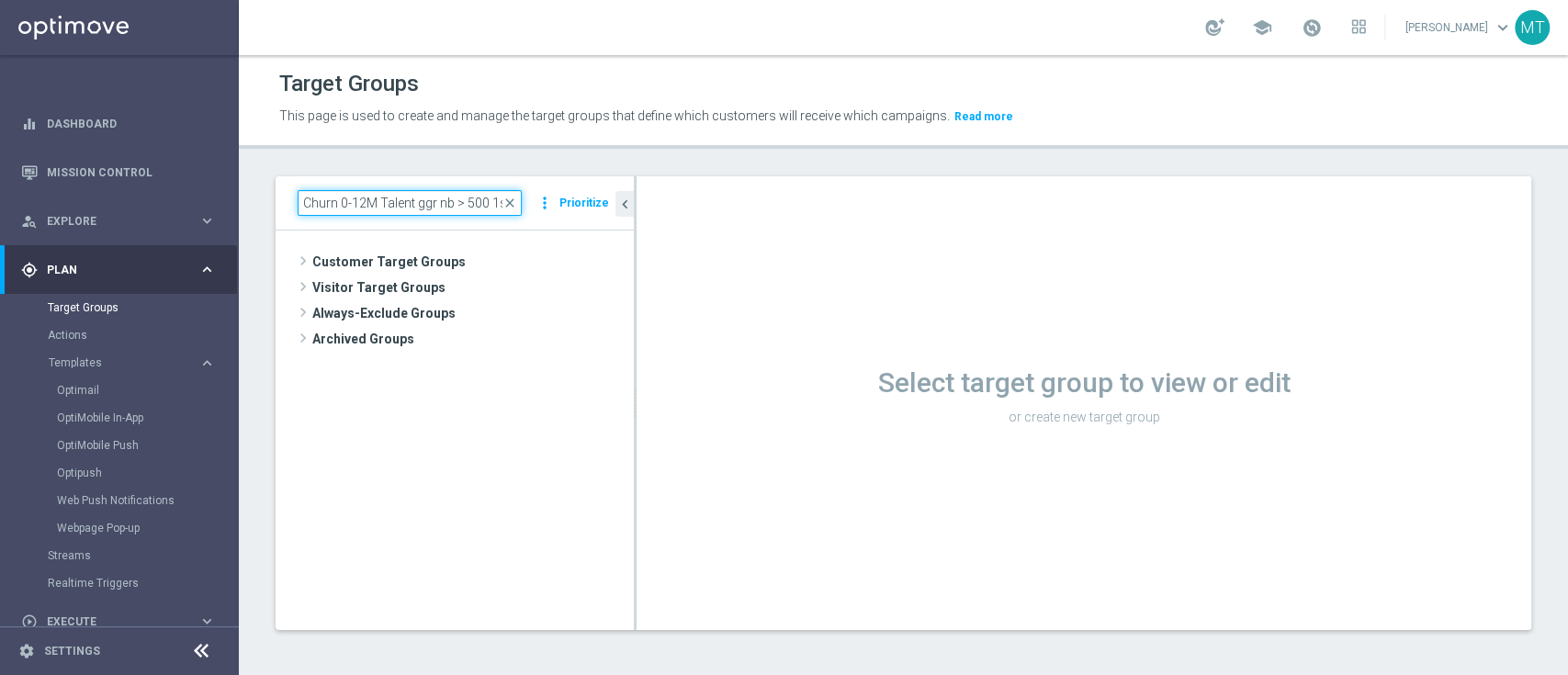 scroll, scrollTop: 0, scrollLeft: 162, axis: horizontal 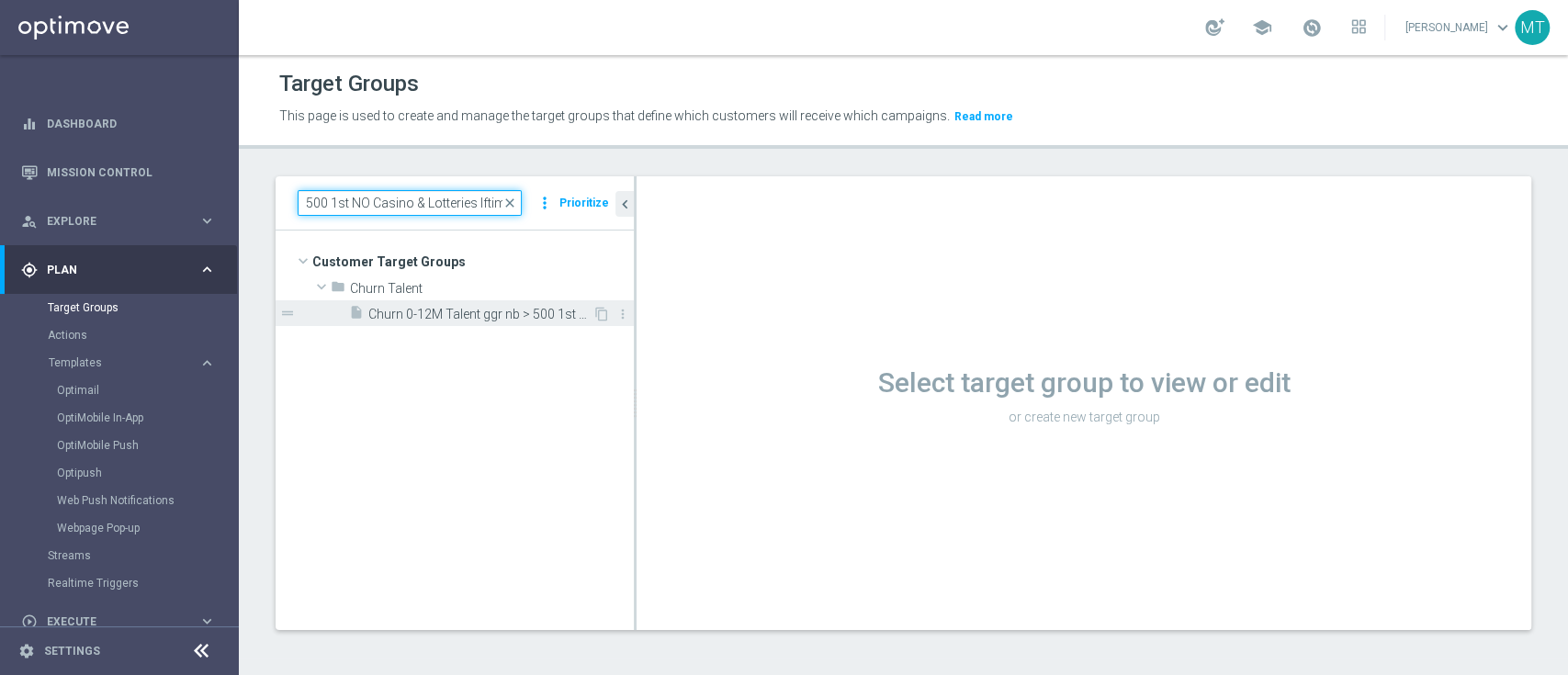 type on "Churn 0-12M Talent ggr nb > 500 1st NO Casino & Lotteries lftime" 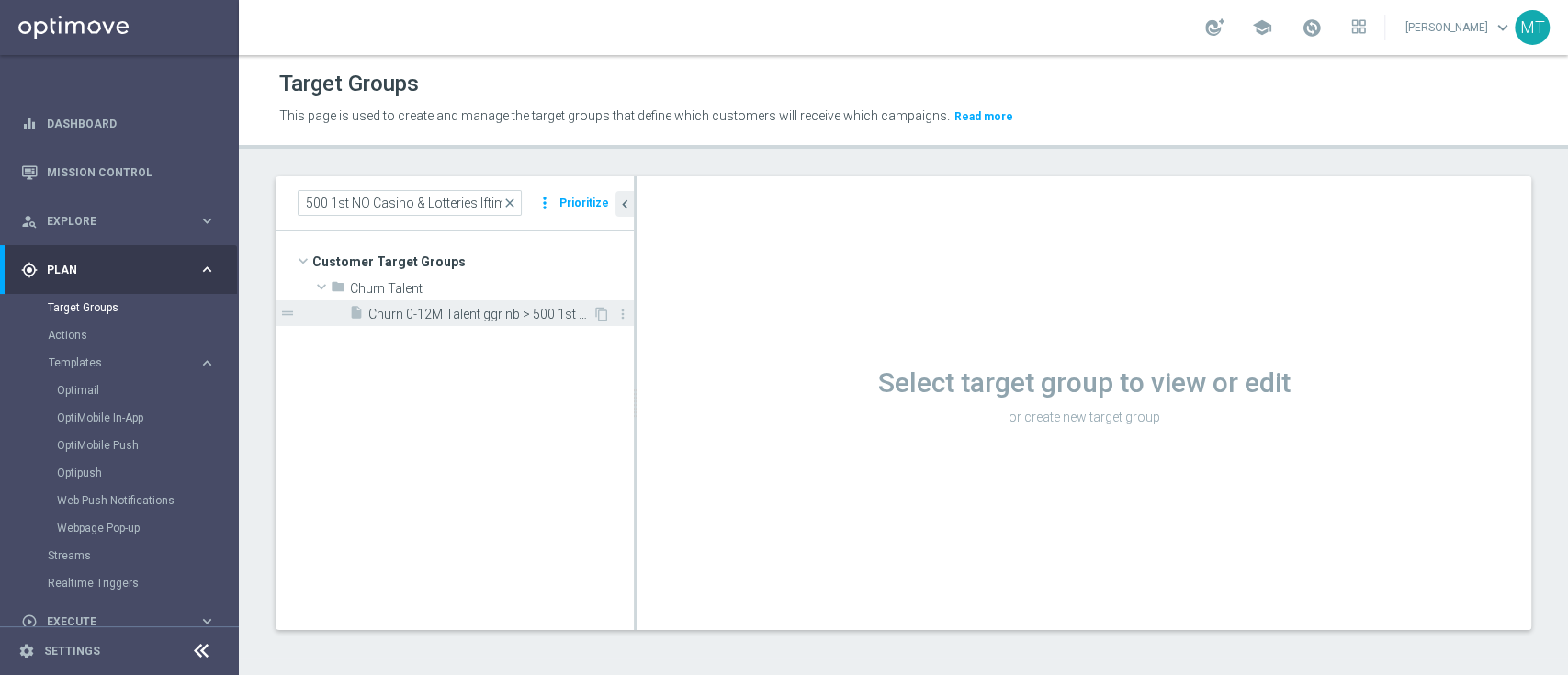 click on "Churn 0-12M Talent ggr nb > 500 1st NO Casino & Lotteries lftime" at bounding box center [480, 314] 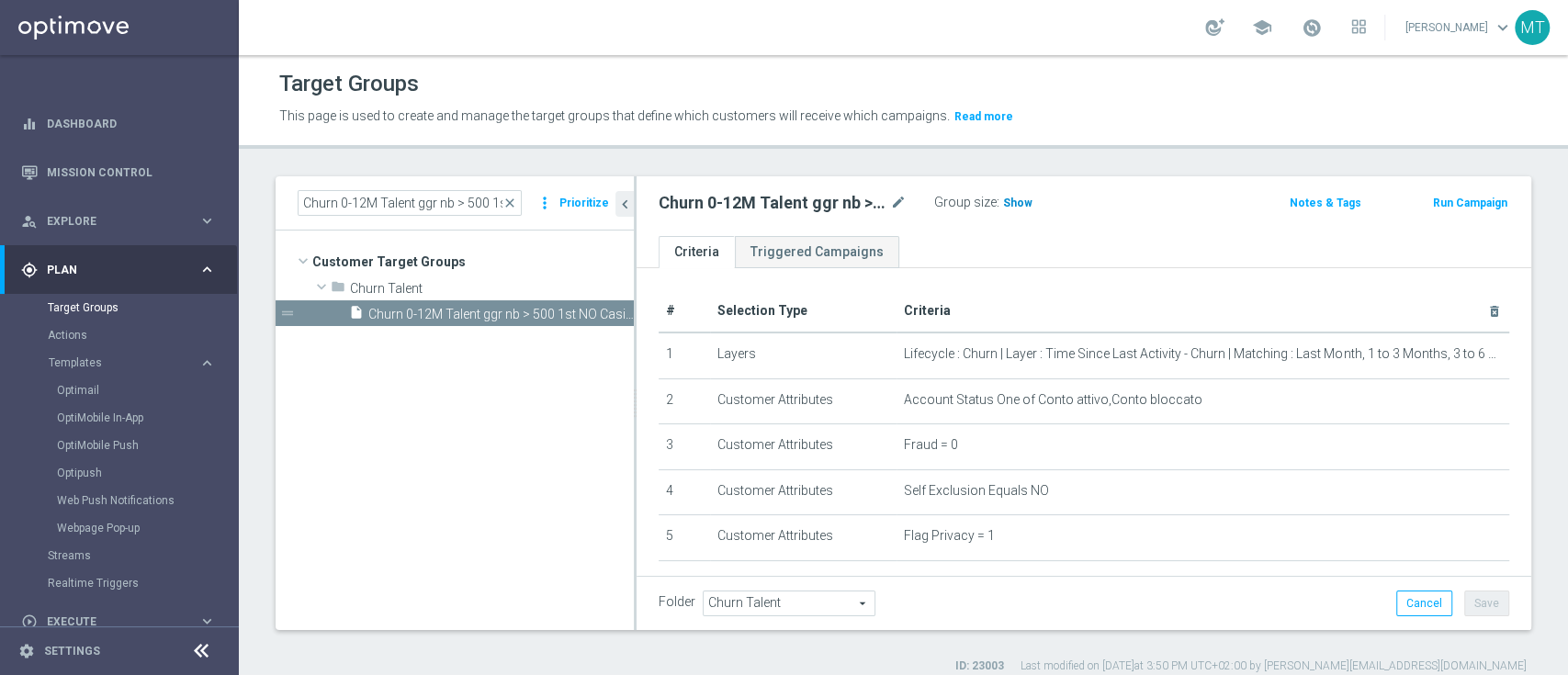 click on "Show" 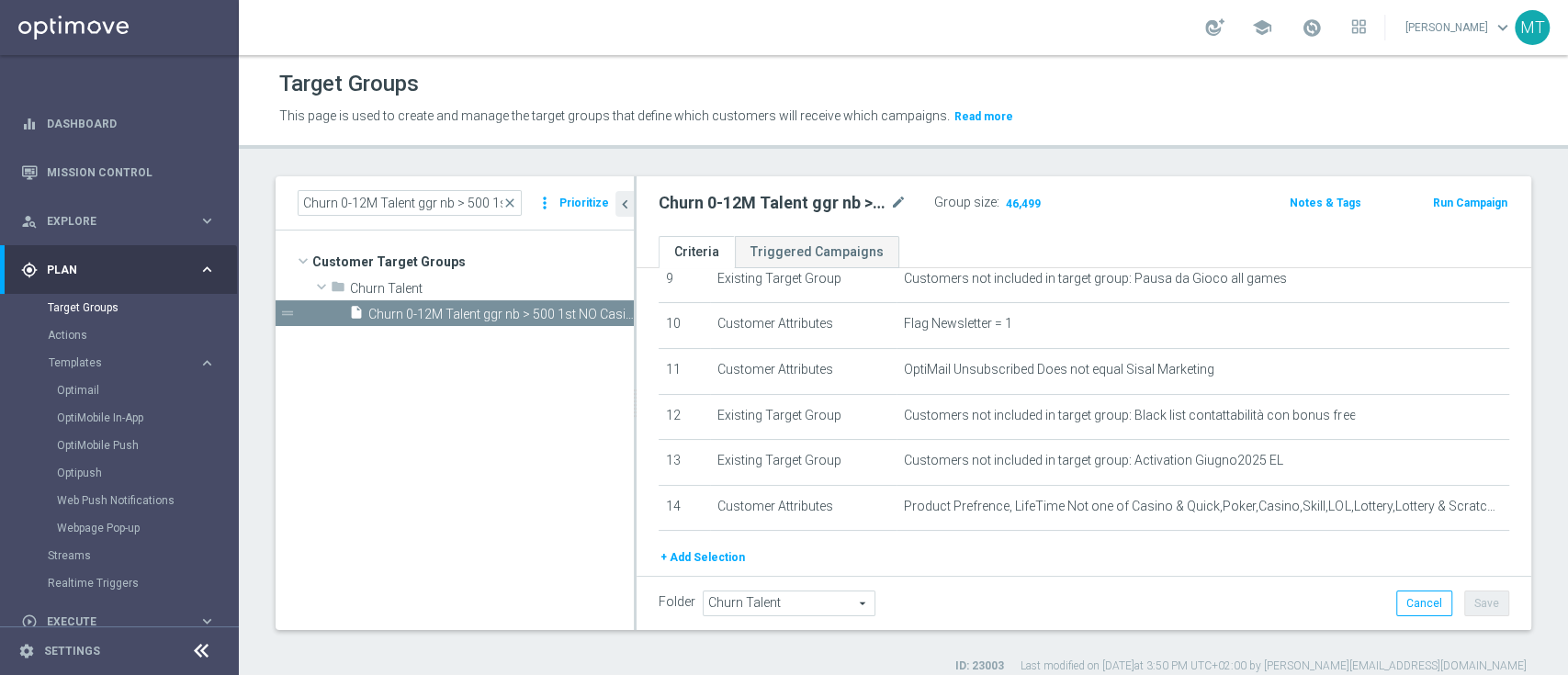 scroll, scrollTop: 503, scrollLeft: 0, axis: vertical 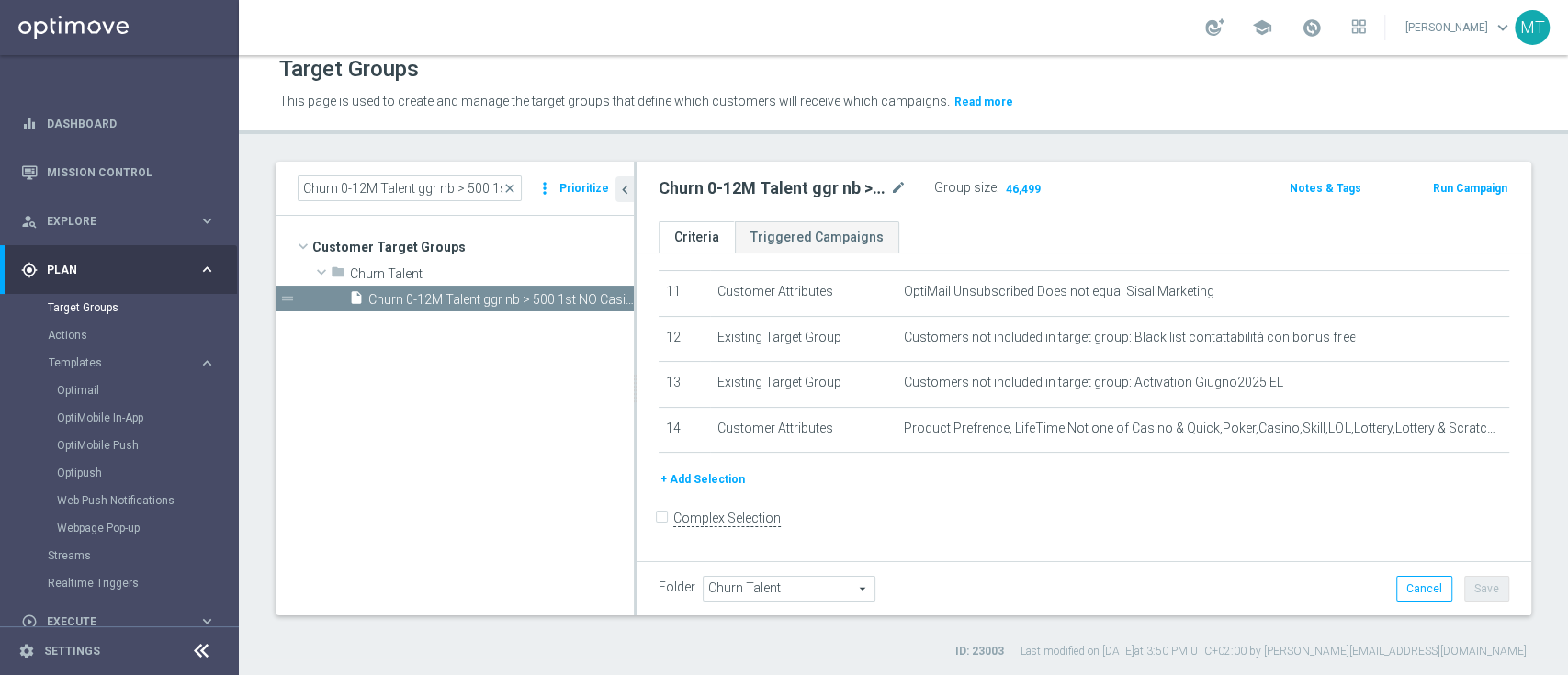 click on "Churn 0-12M Talent ggr nb > 500 1st NO Casino & Lotteries lftime
mode_edit
Group size :
46,499
Notes & Tags
Run Campaign" 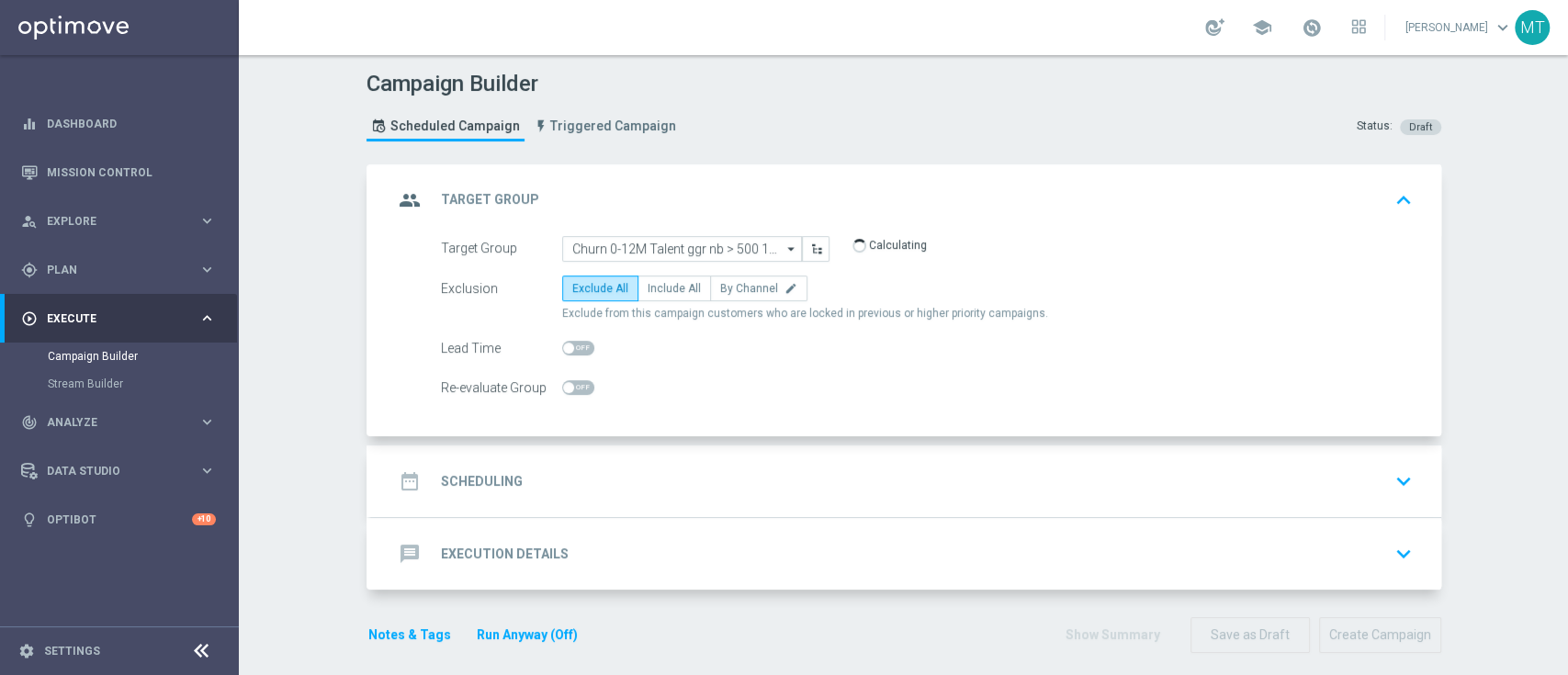 click on "date_range
Scheduling
keyboard_arrow_down" 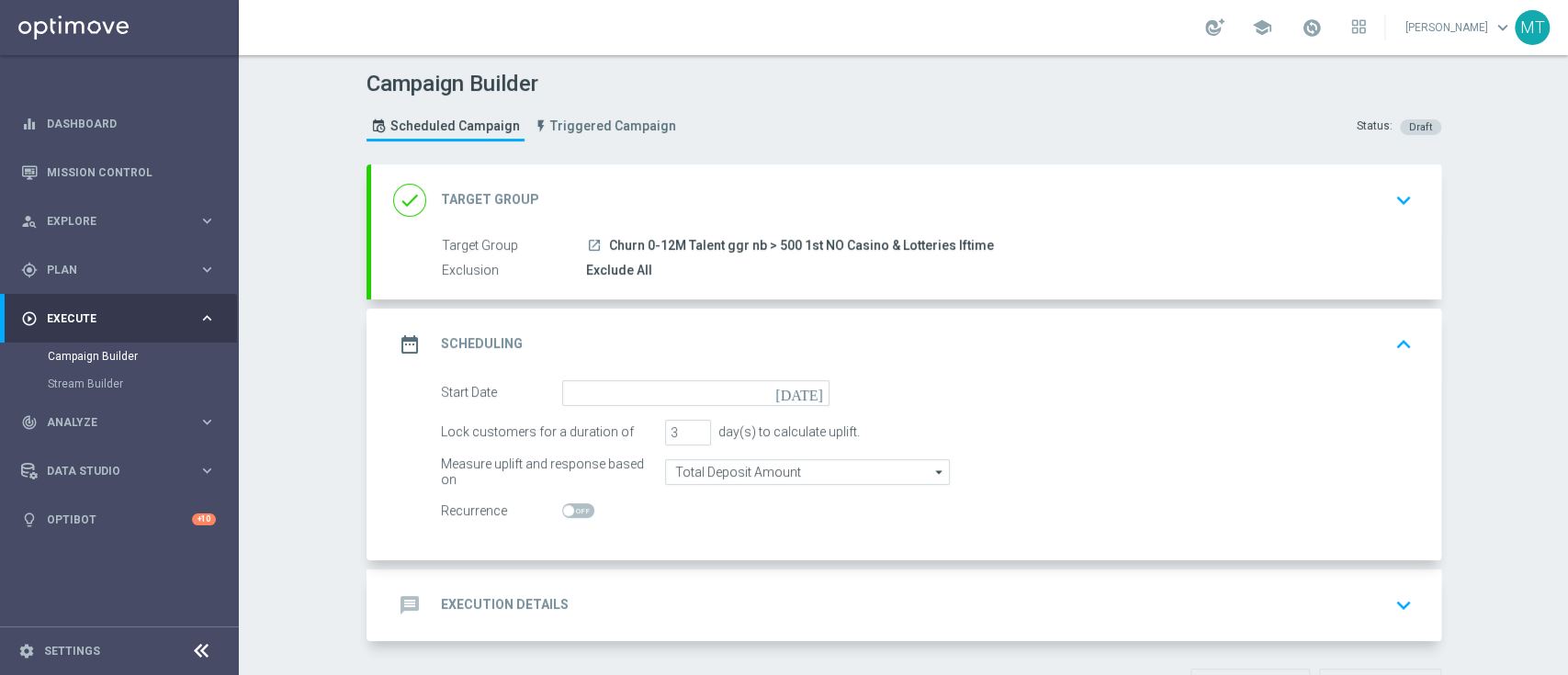 click on "[DATE]" 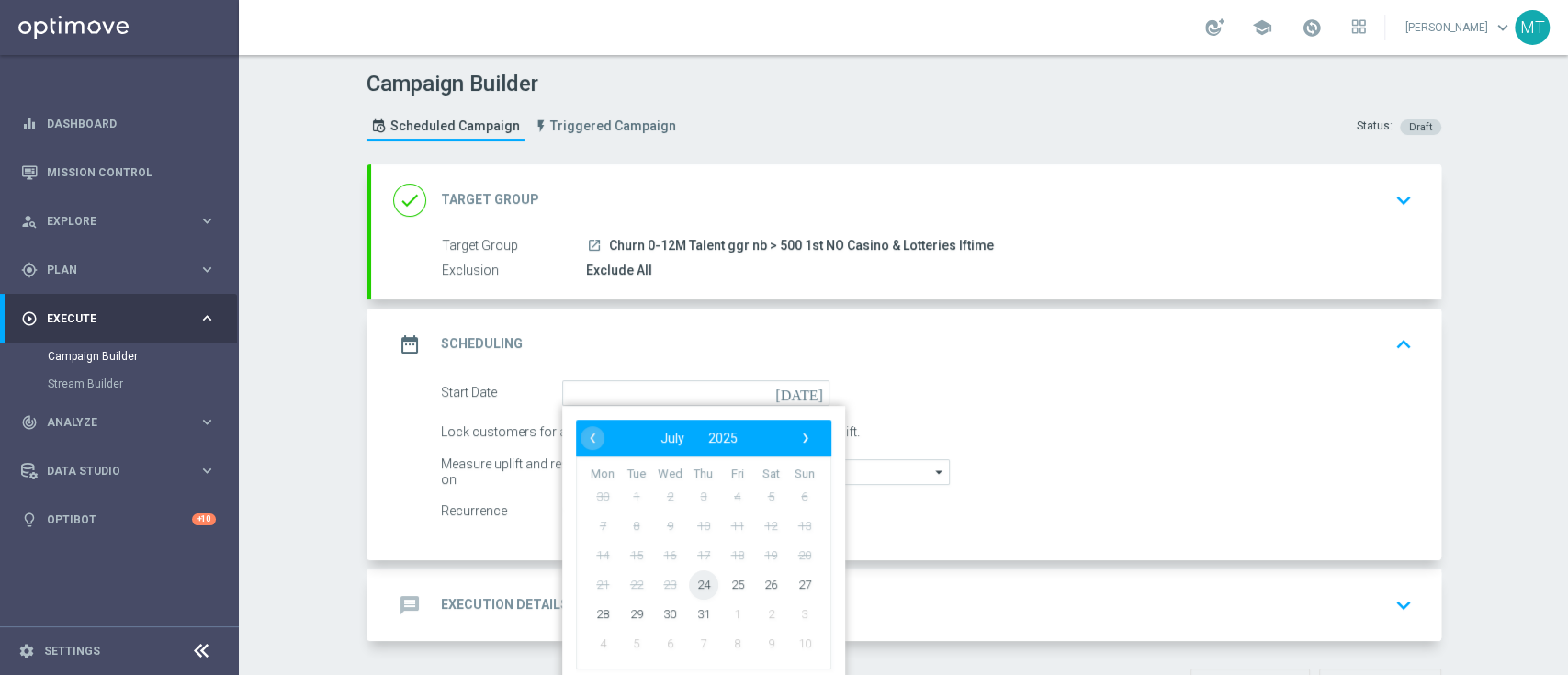 click on "24" 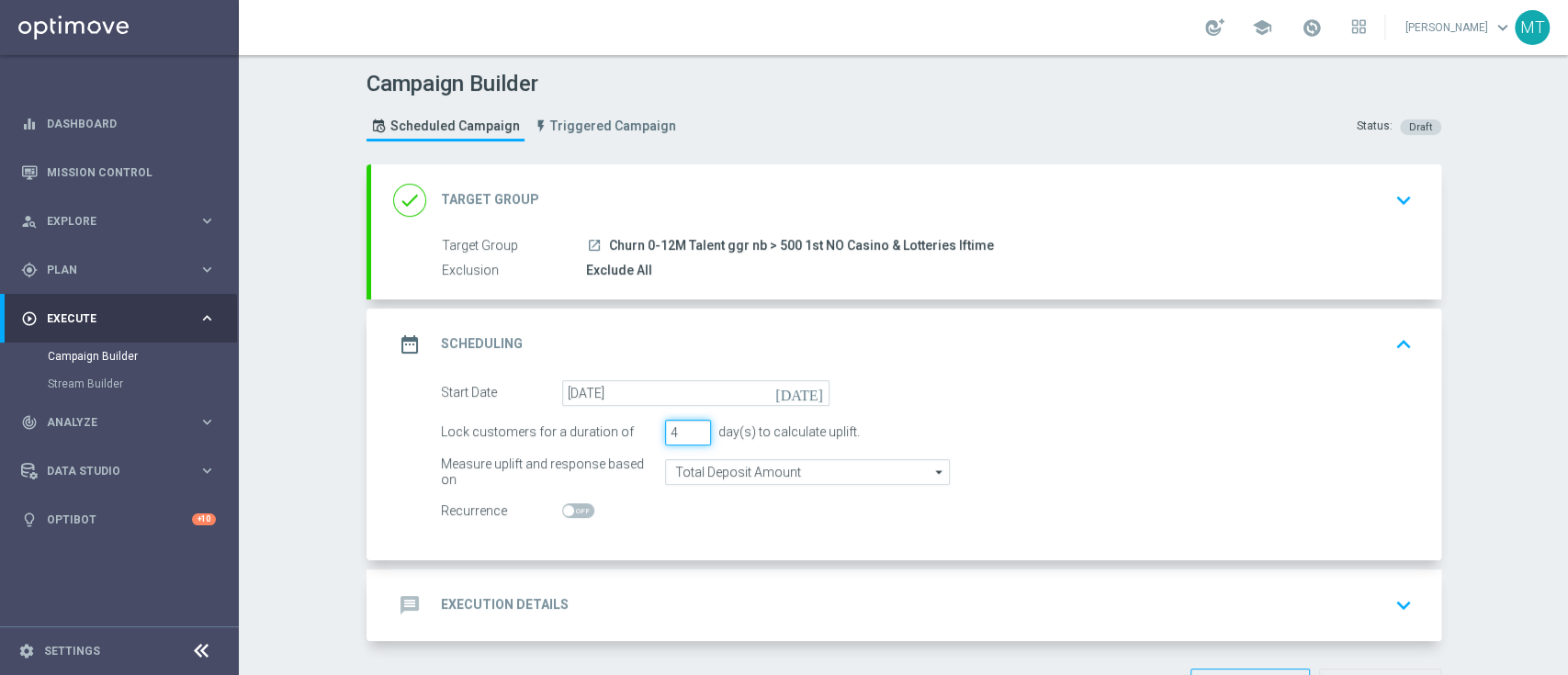 type on "4" 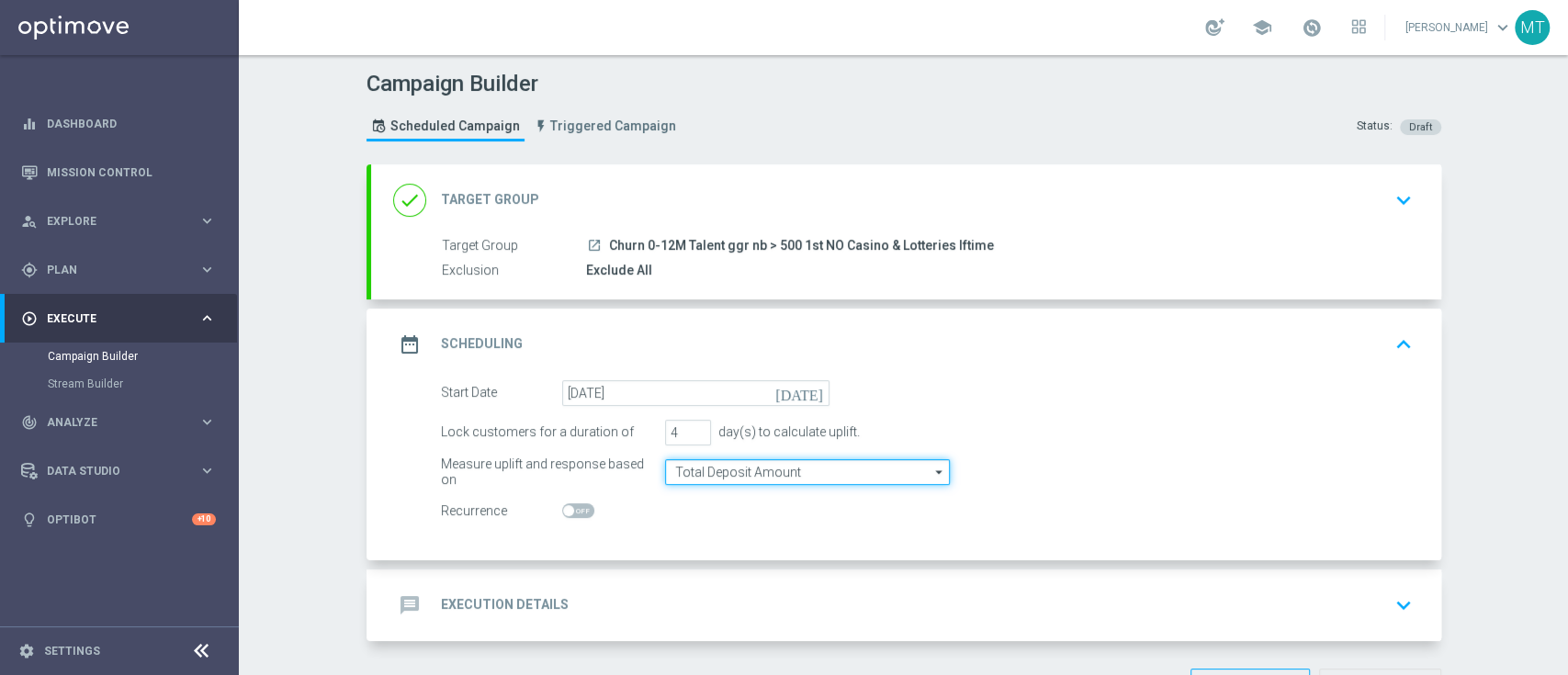 click on "Total Deposit Amount" 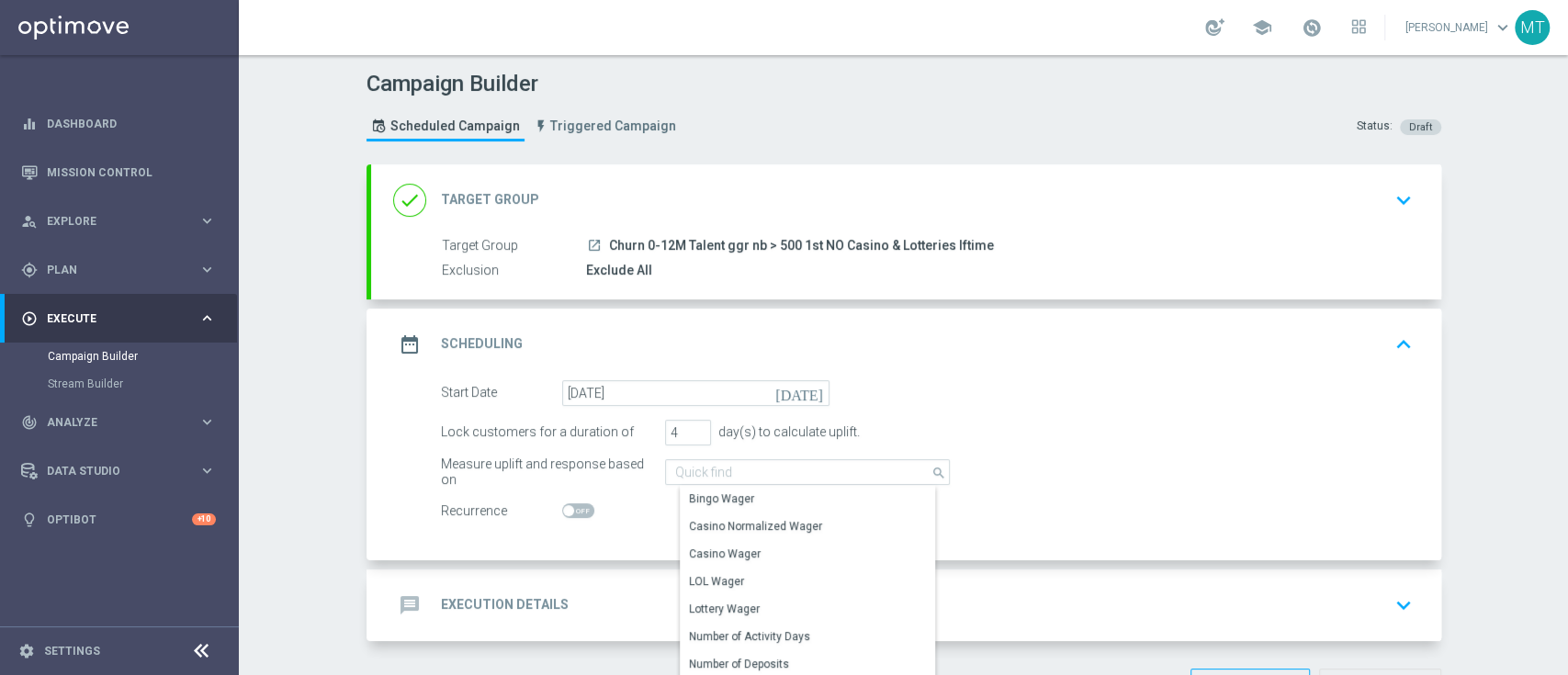 click on "Measure uplift and response based on" 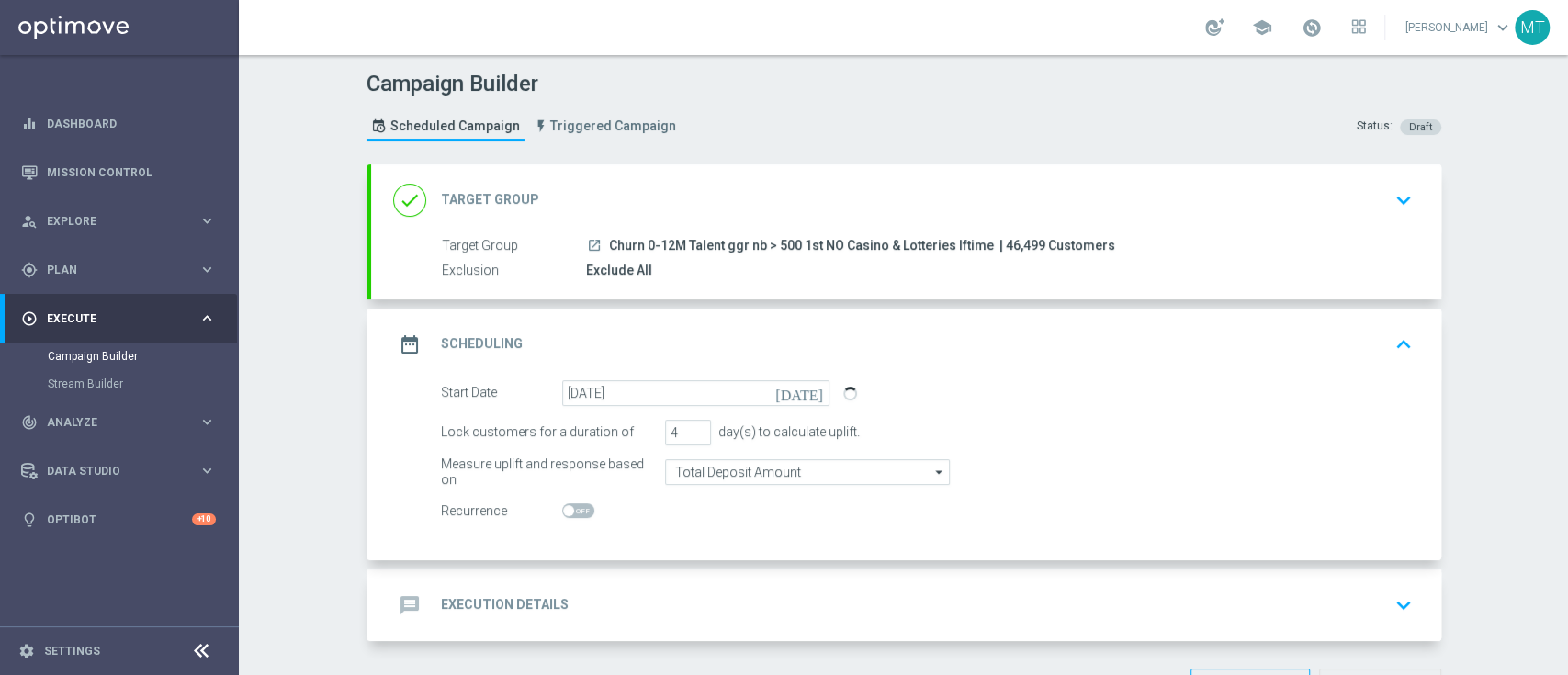 click on "Exclude All" 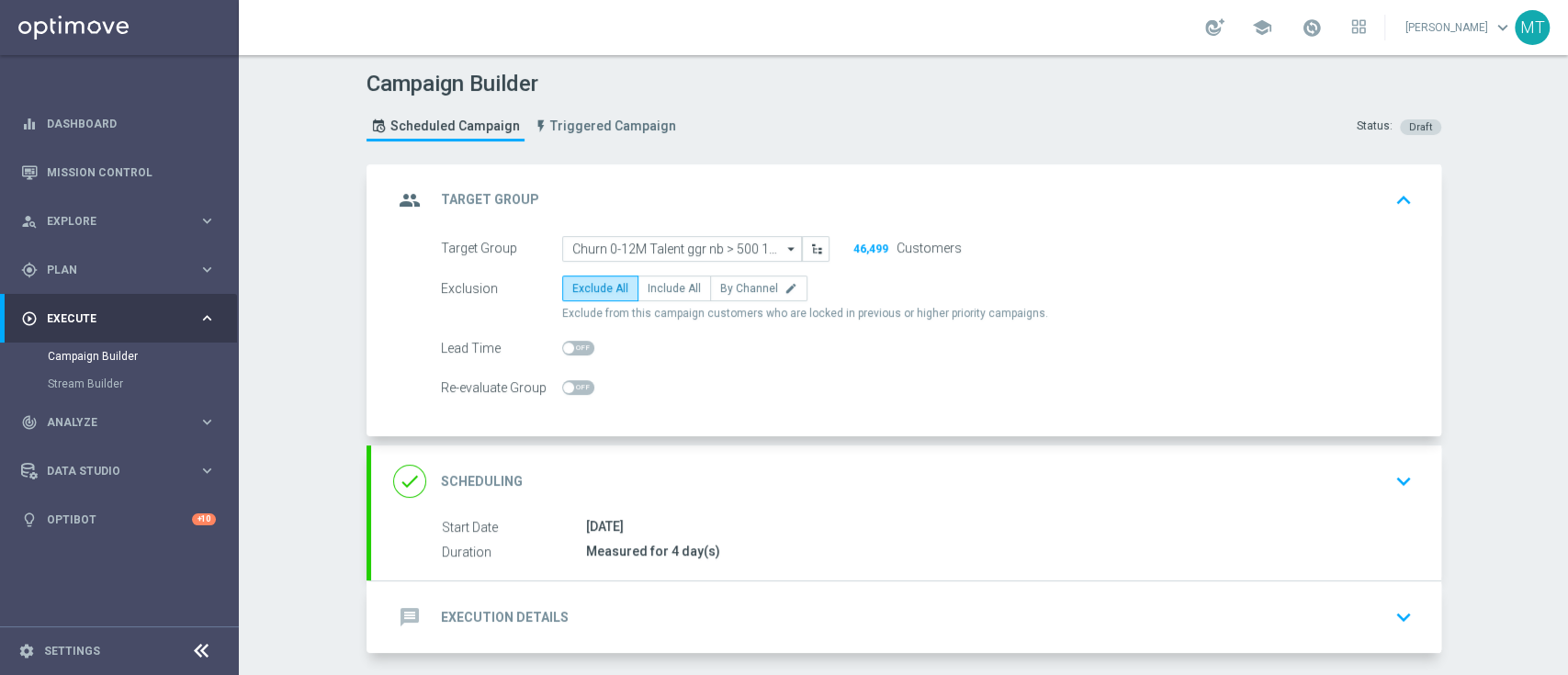 click on "keyboard_arrow_up" 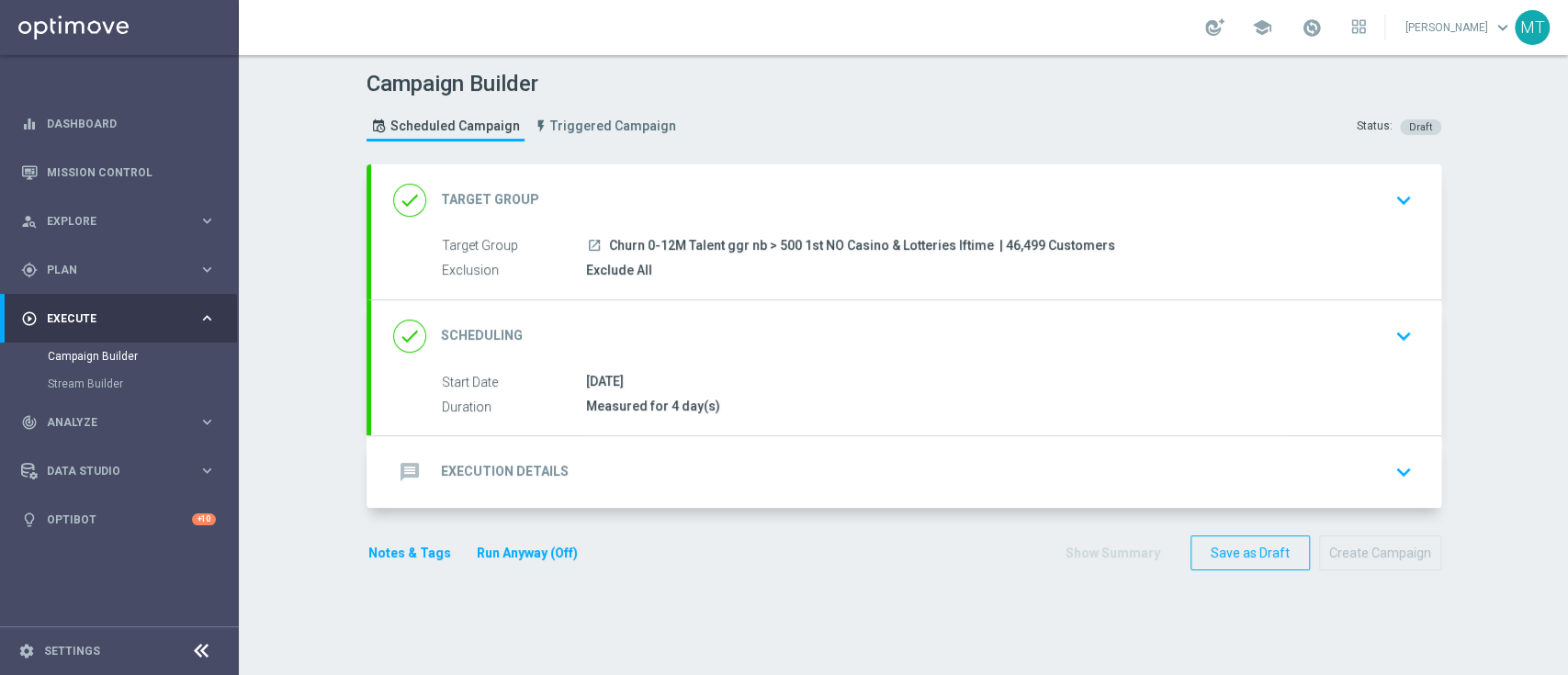 click on "message
Execution Details
keyboard_arrow_down" 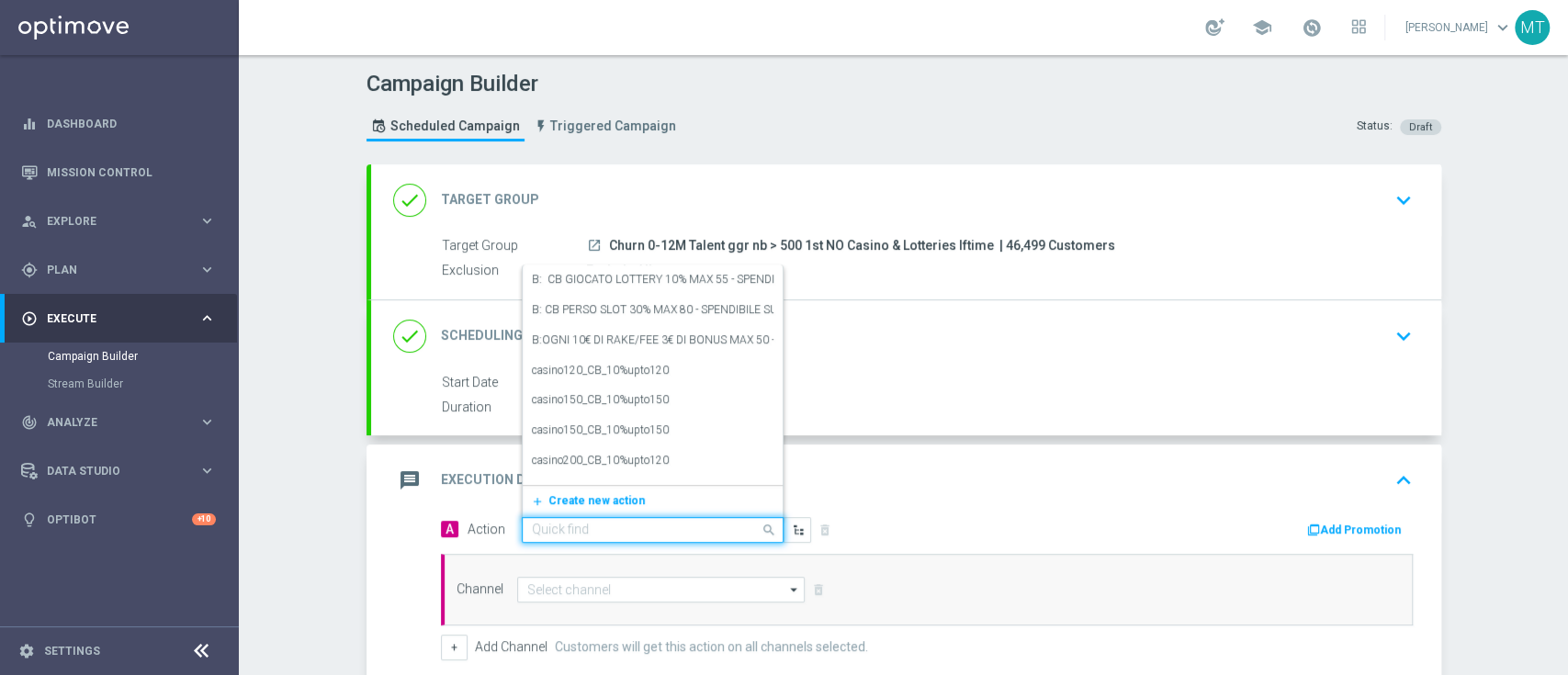 click on "Quick find" 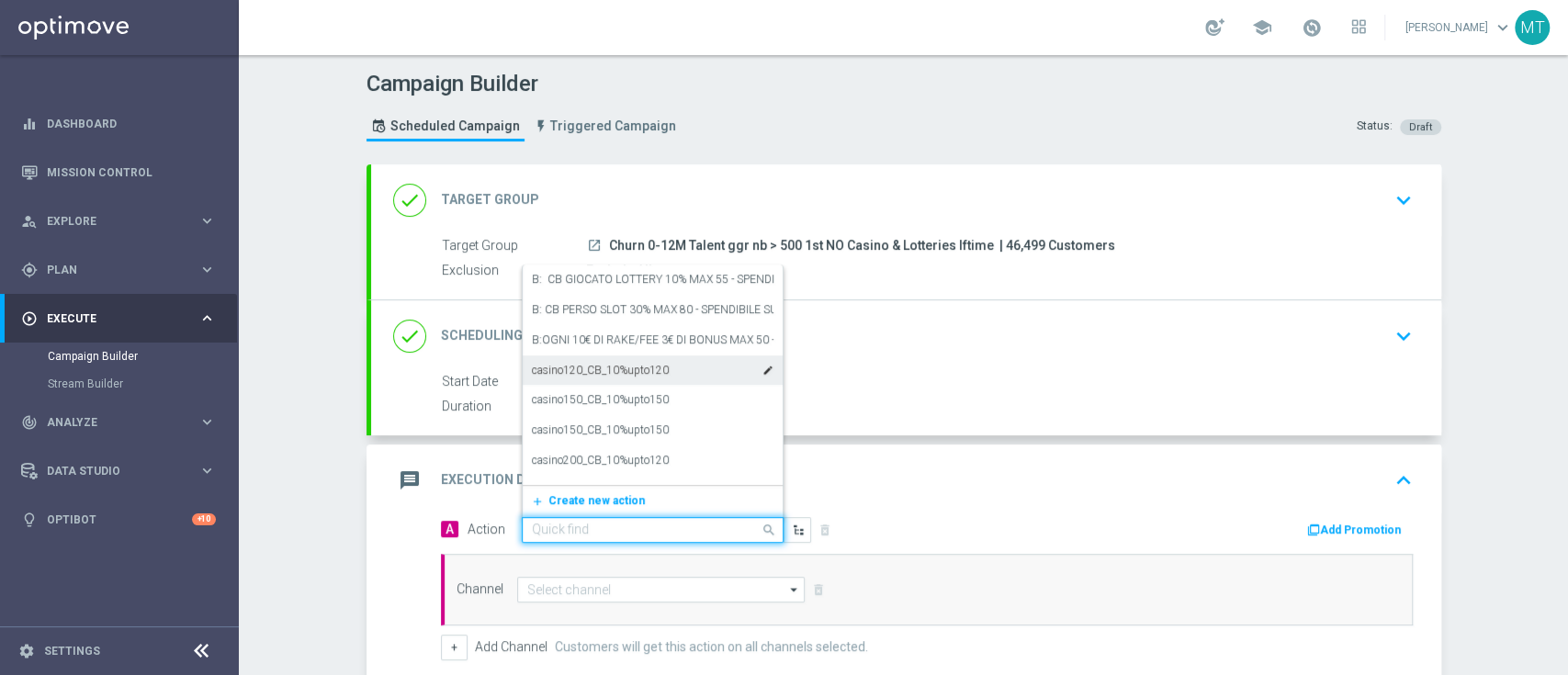 paste on "BF 3€ TUTTI I GIOCHI" 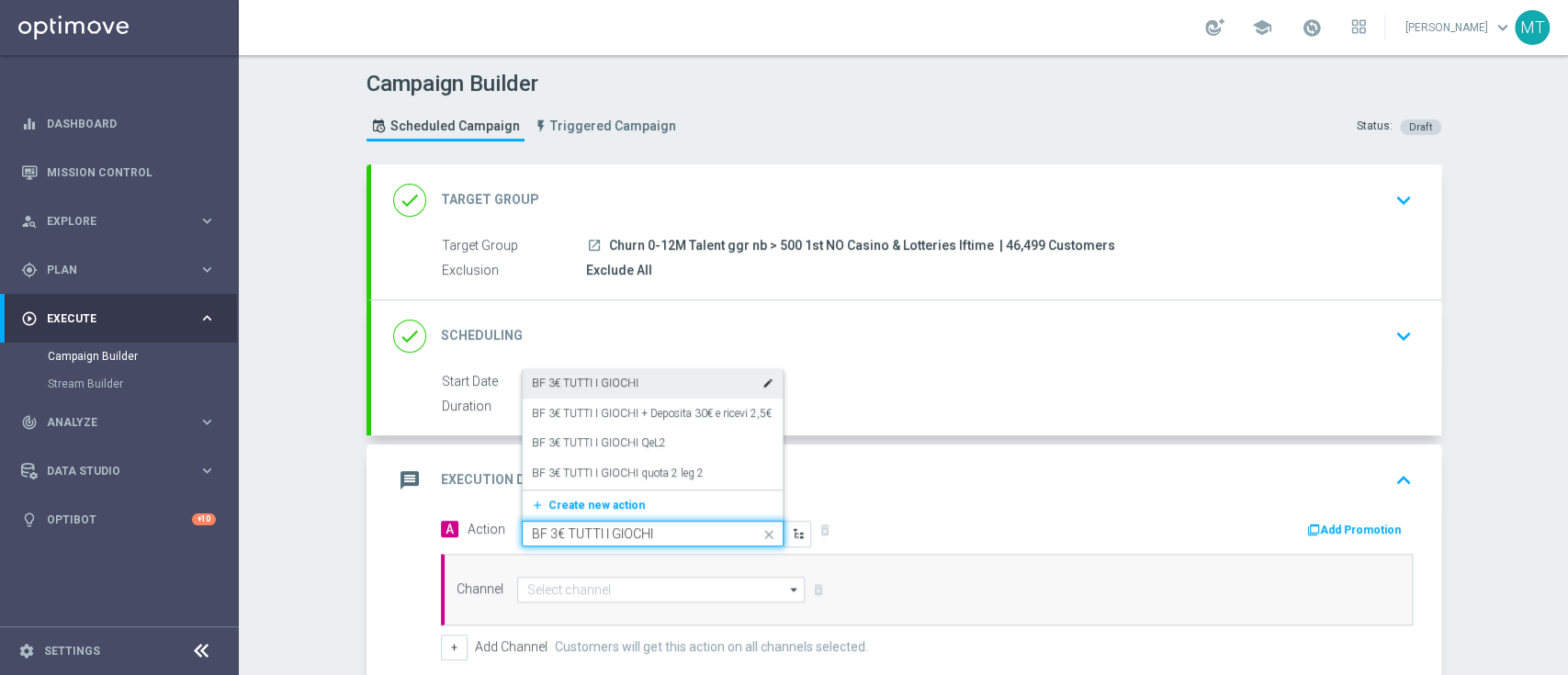 click on "BF 3€ TUTTI I GIOCHI" at bounding box center [585, 383] 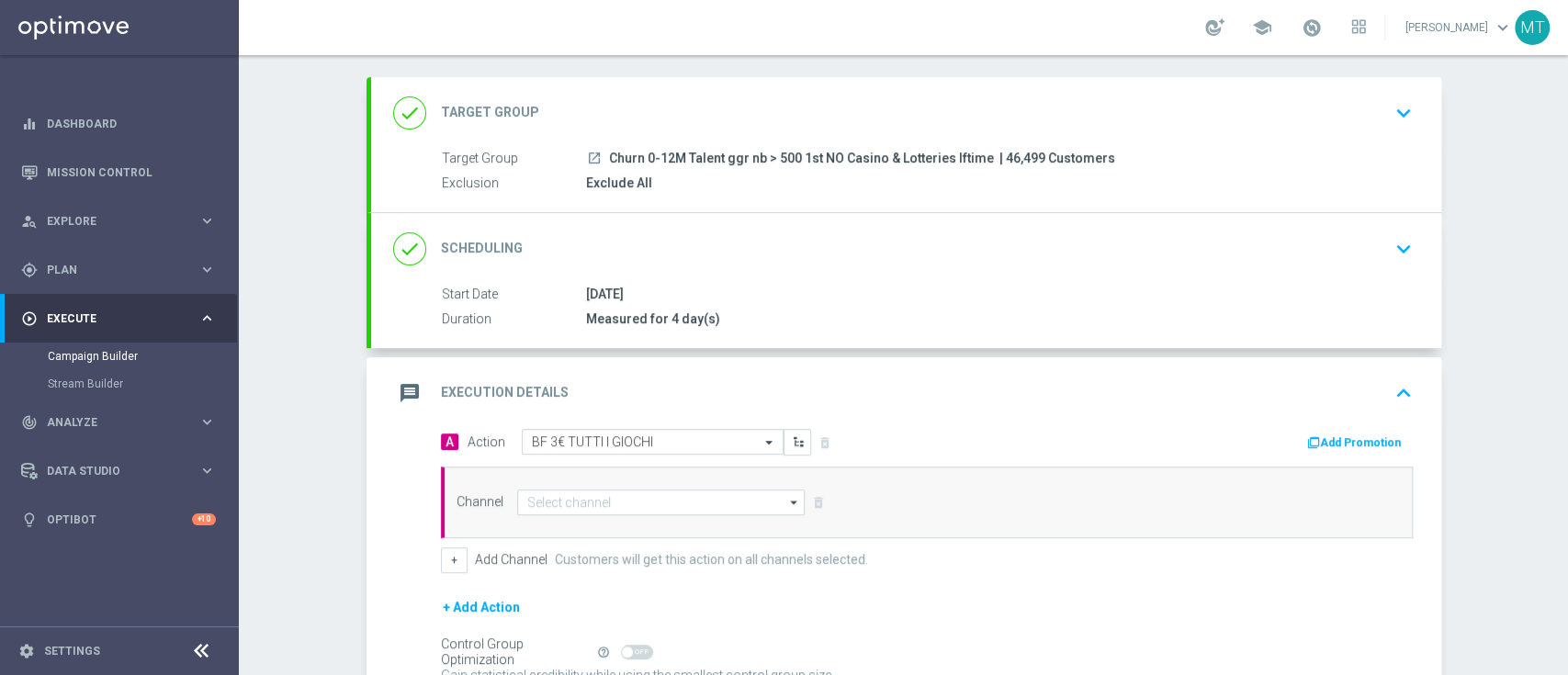 scroll, scrollTop: 88, scrollLeft: 0, axis: vertical 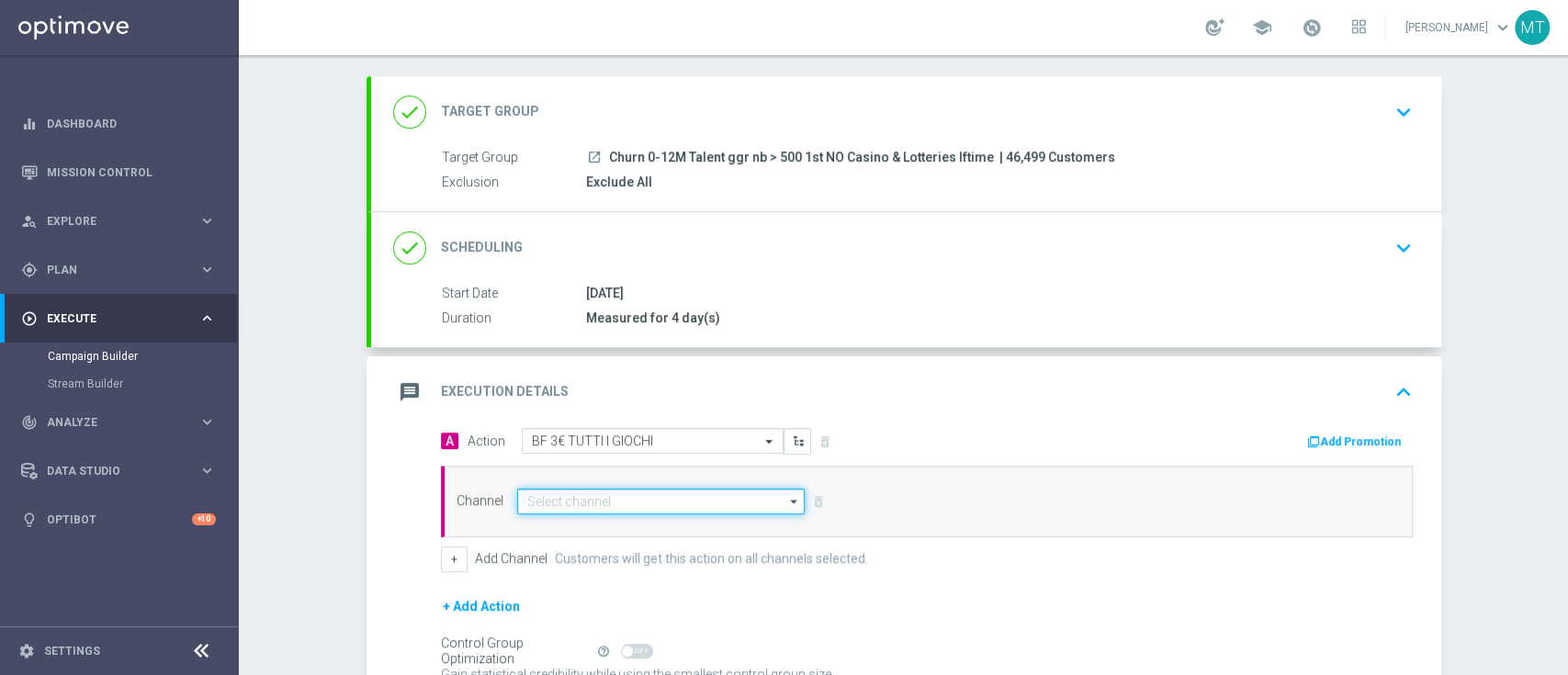 click 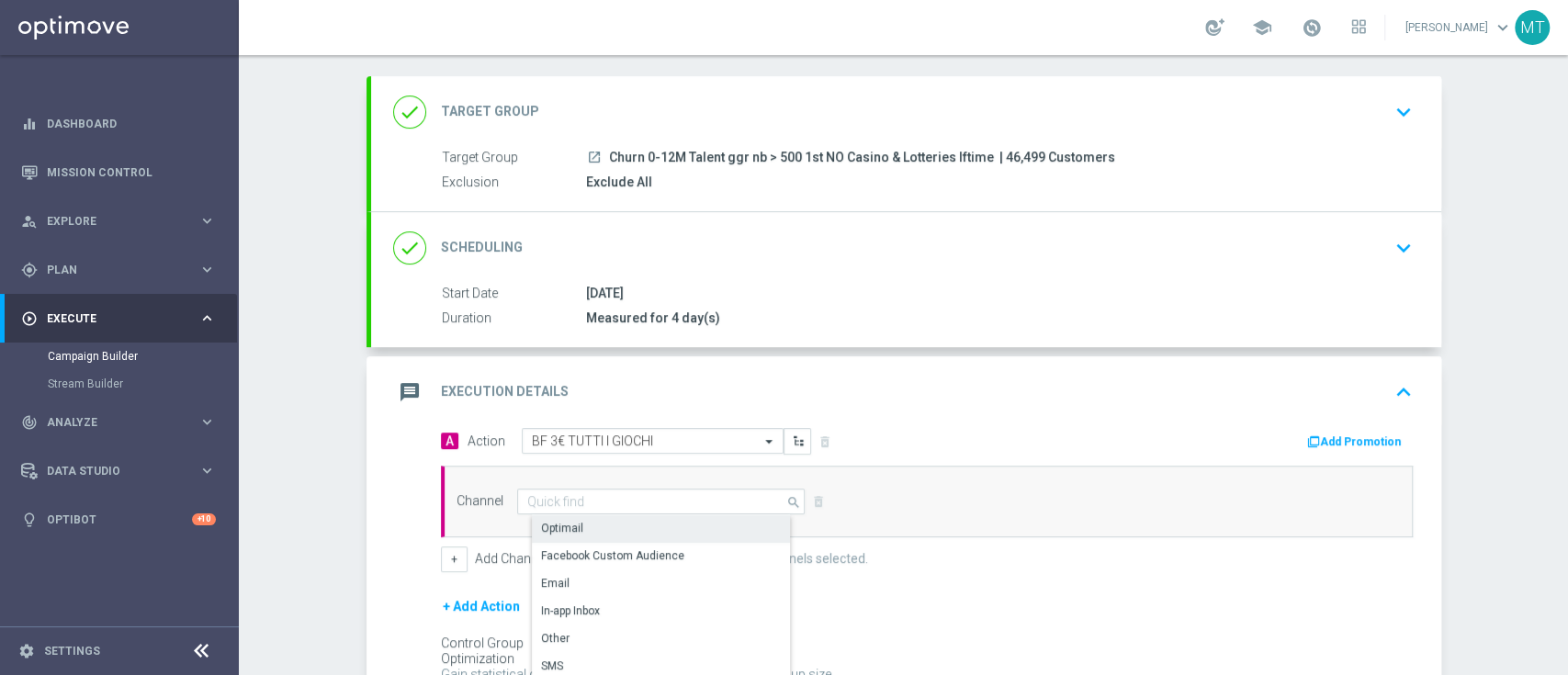 click on "Optimail" 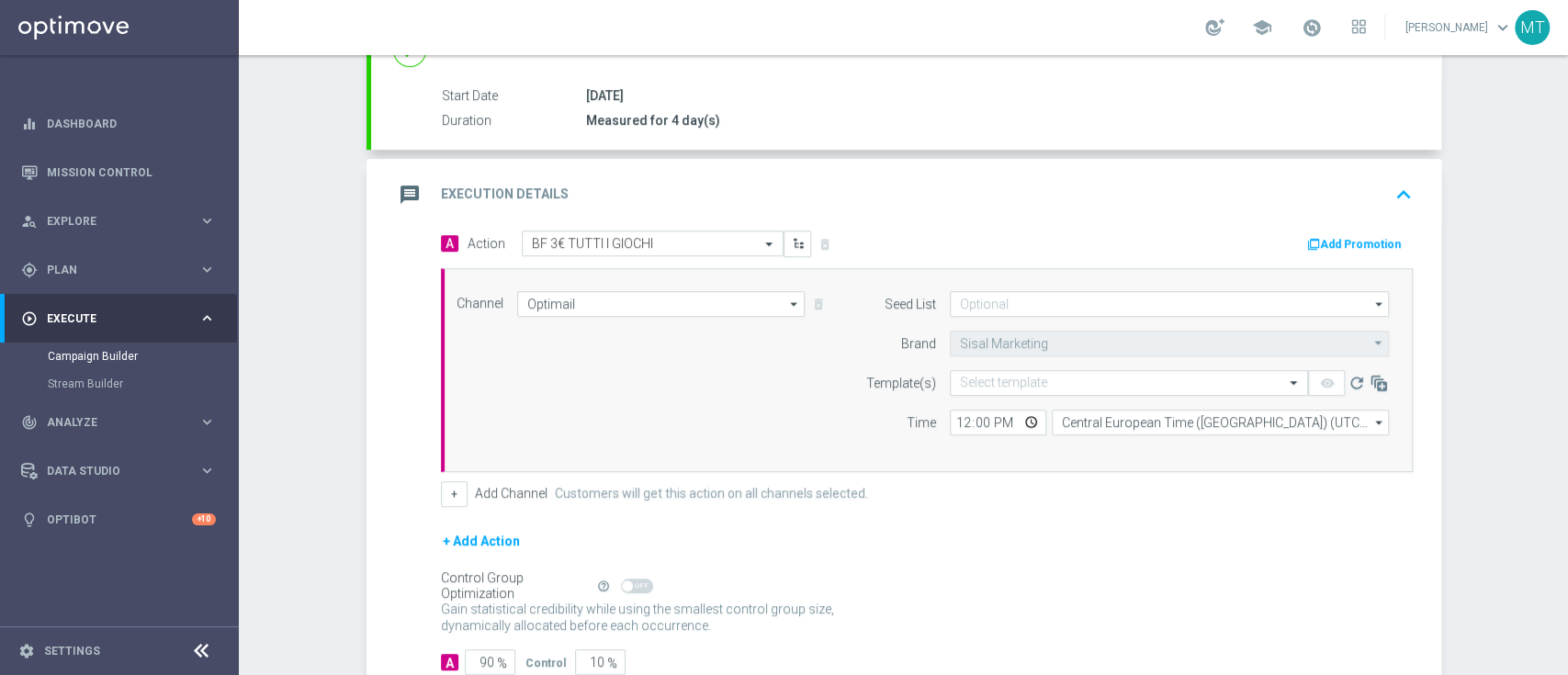scroll, scrollTop: 287, scrollLeft: 0, axis: vertical 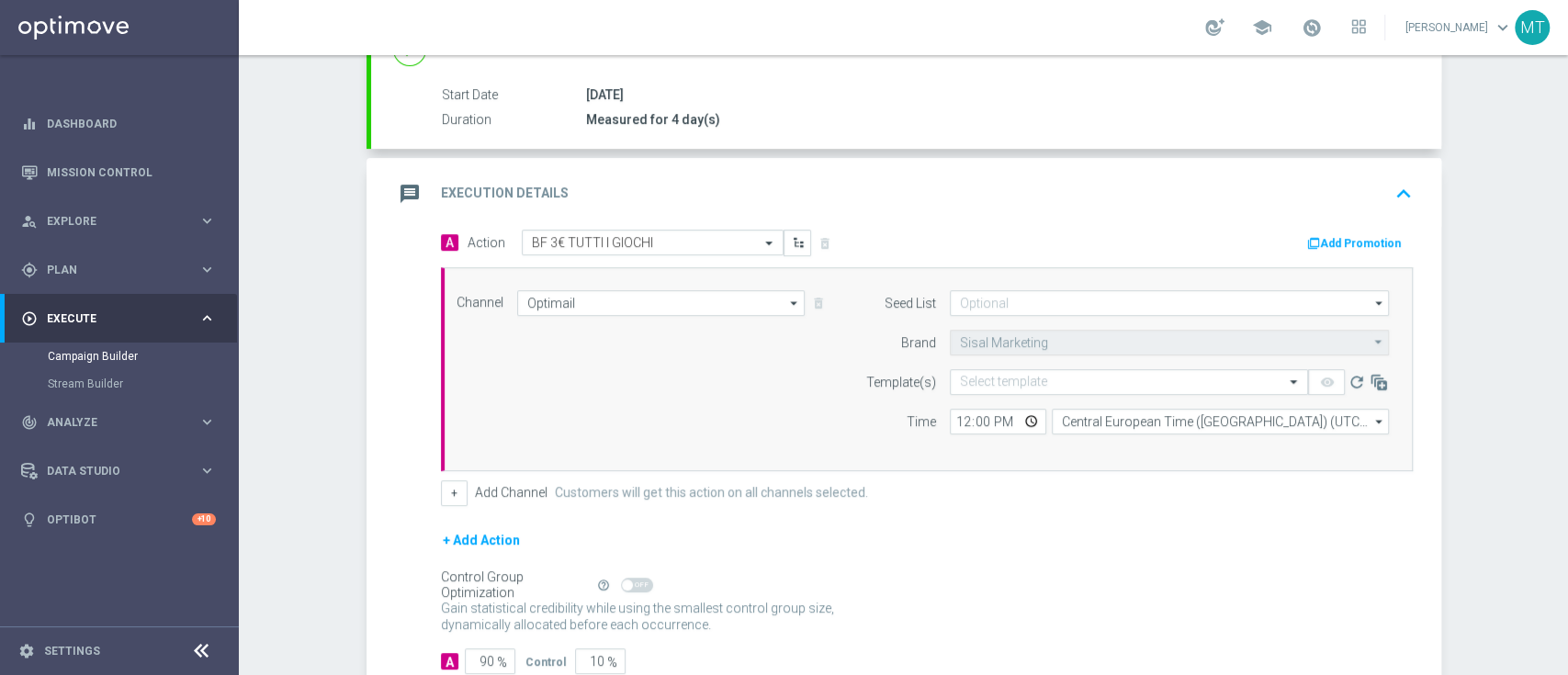 click on "Select template" 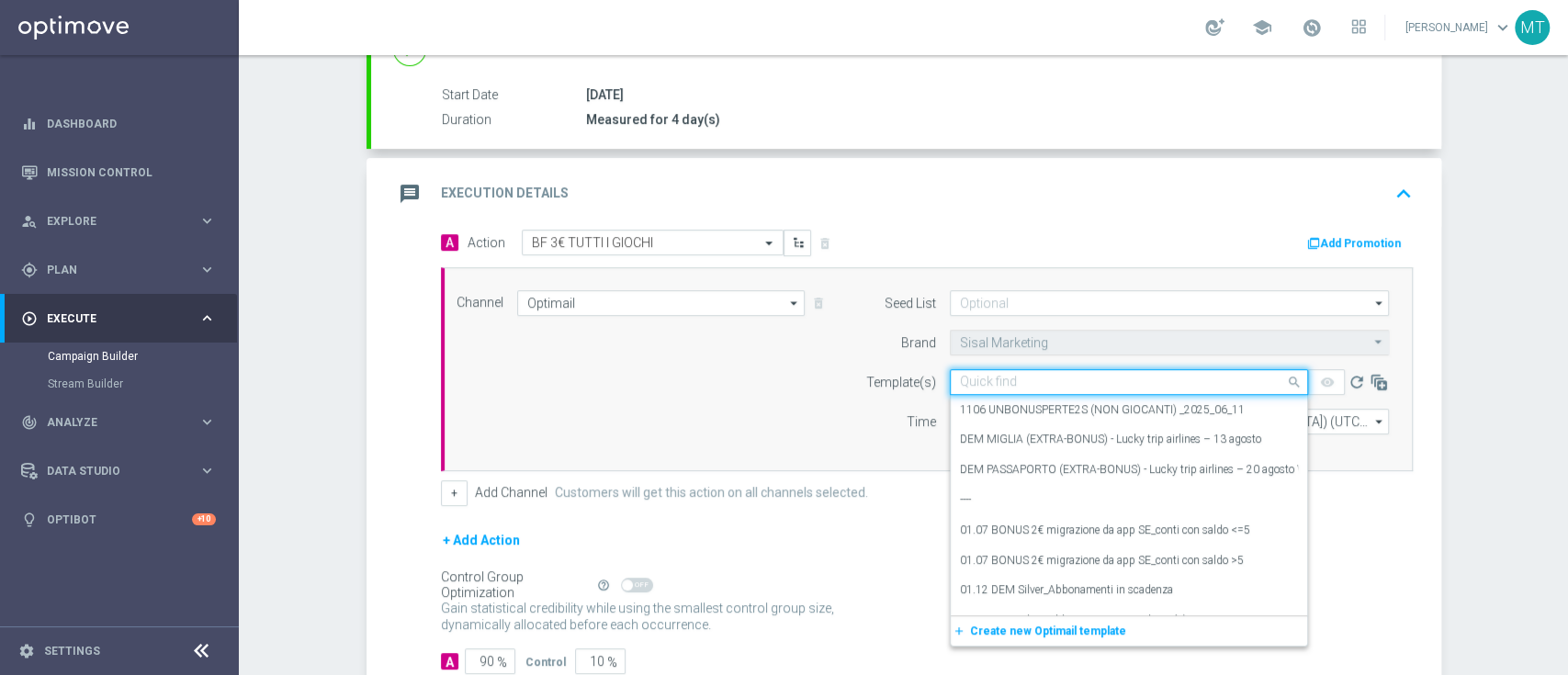 click on "Quick find" 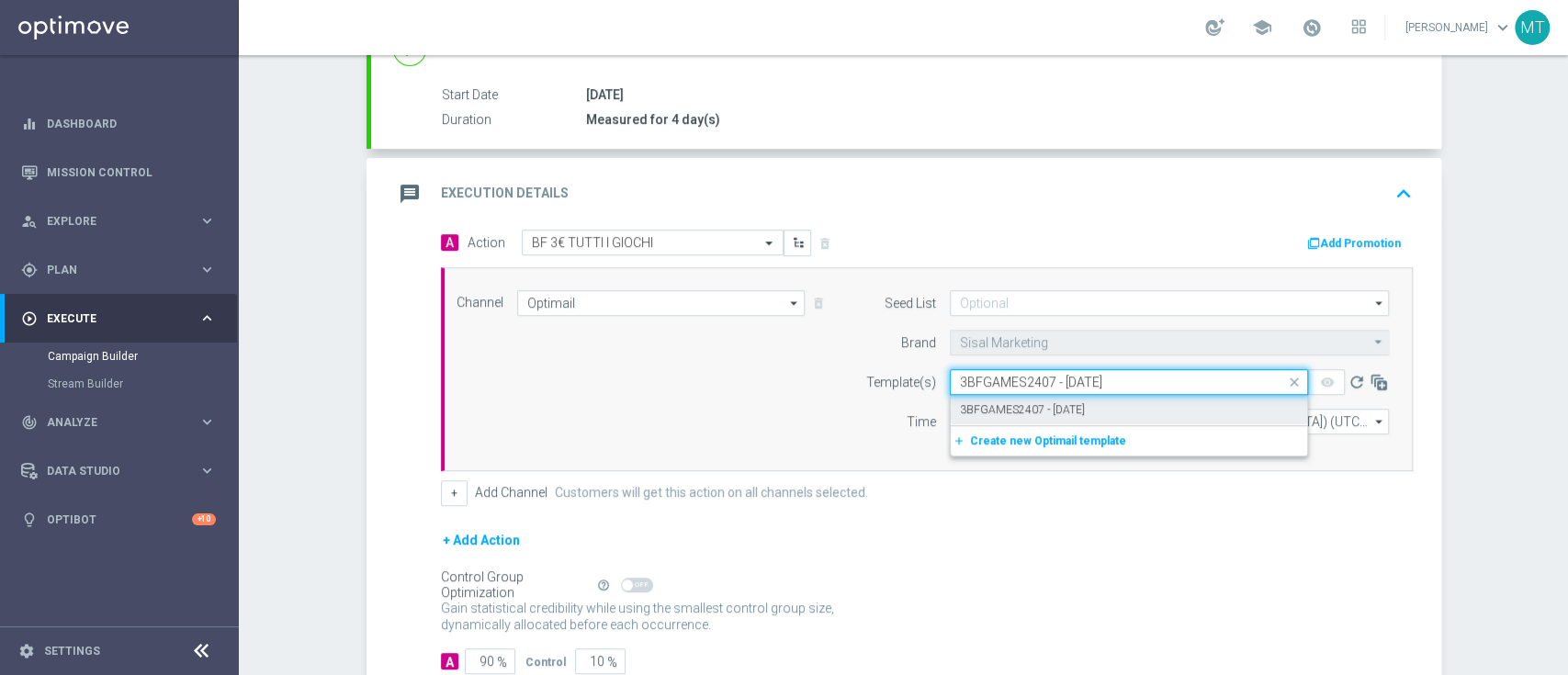 click on "3BFGAMES2407 - [DATE]" at bounding box center [1022, 410] 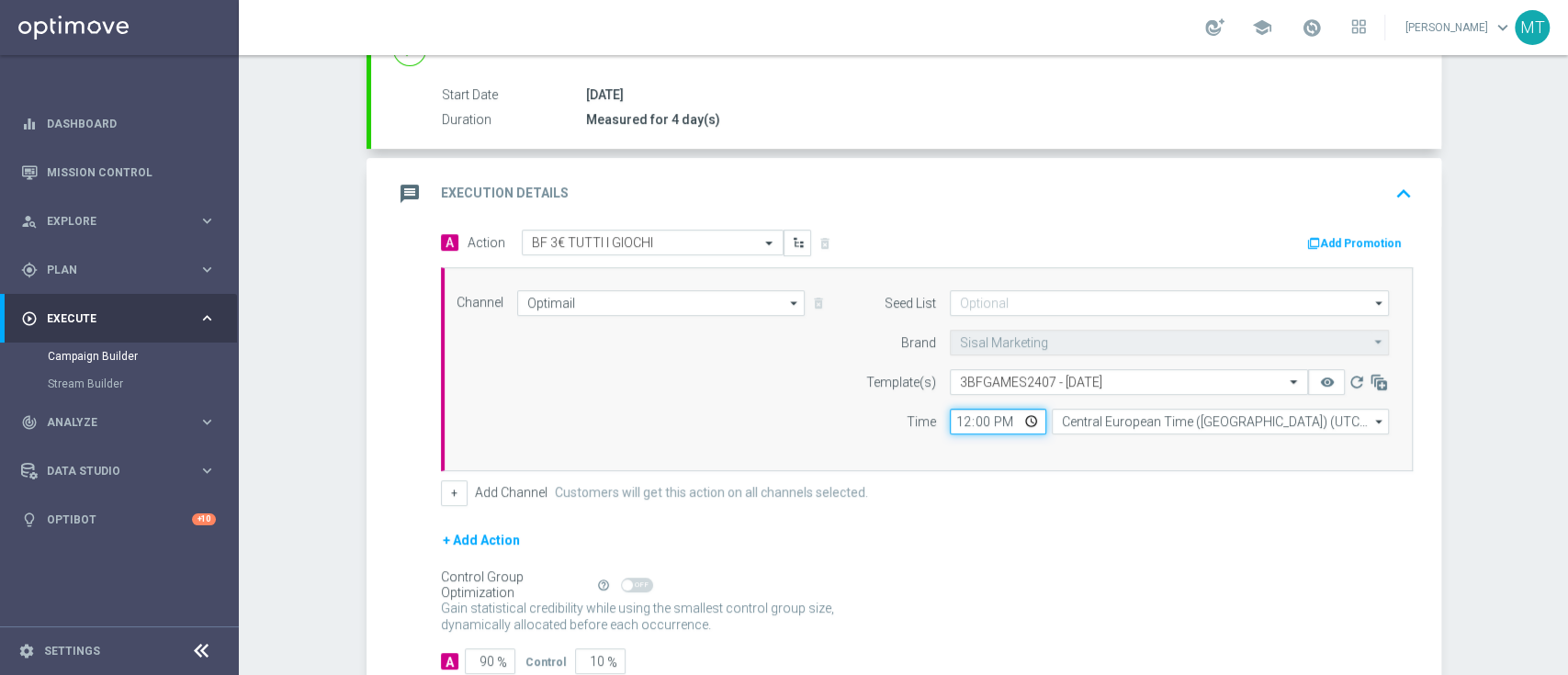 click on "12:00" 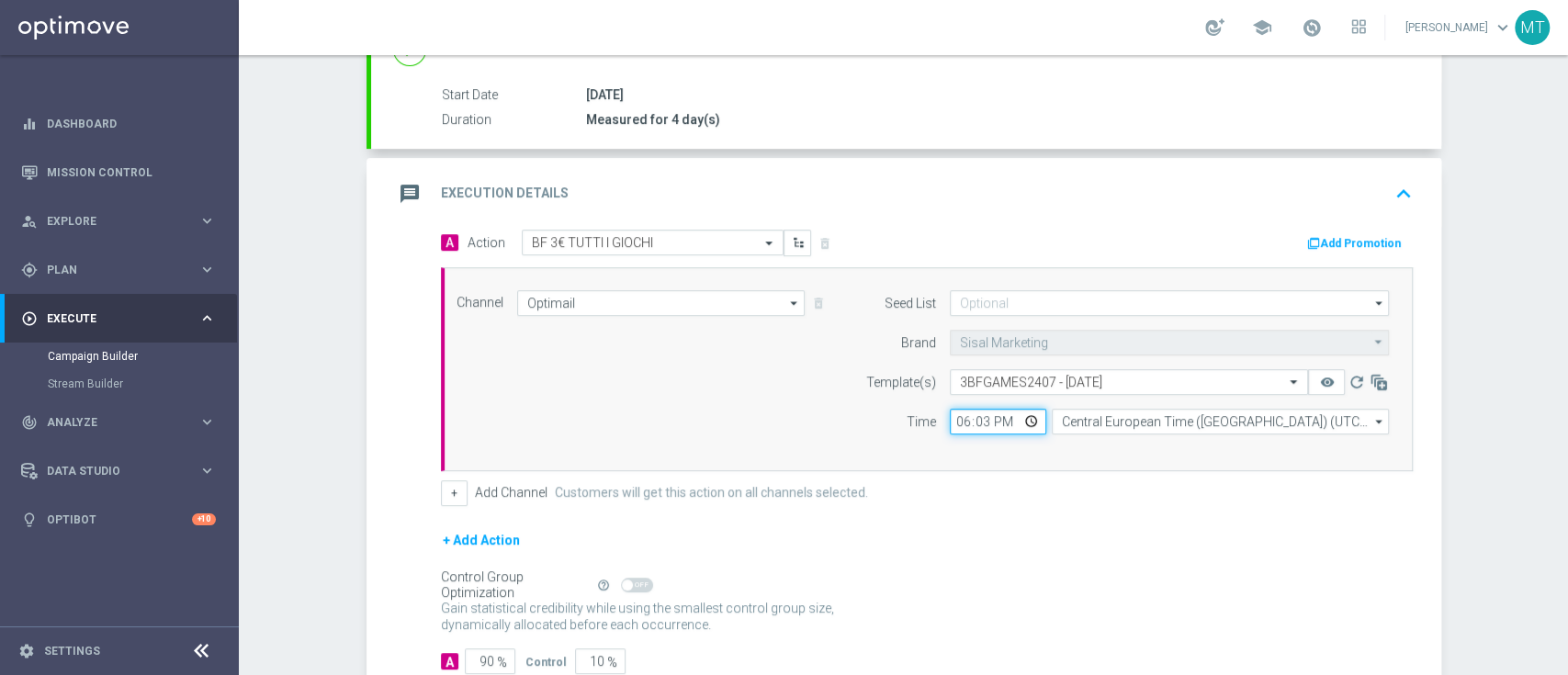 type on "18:30" 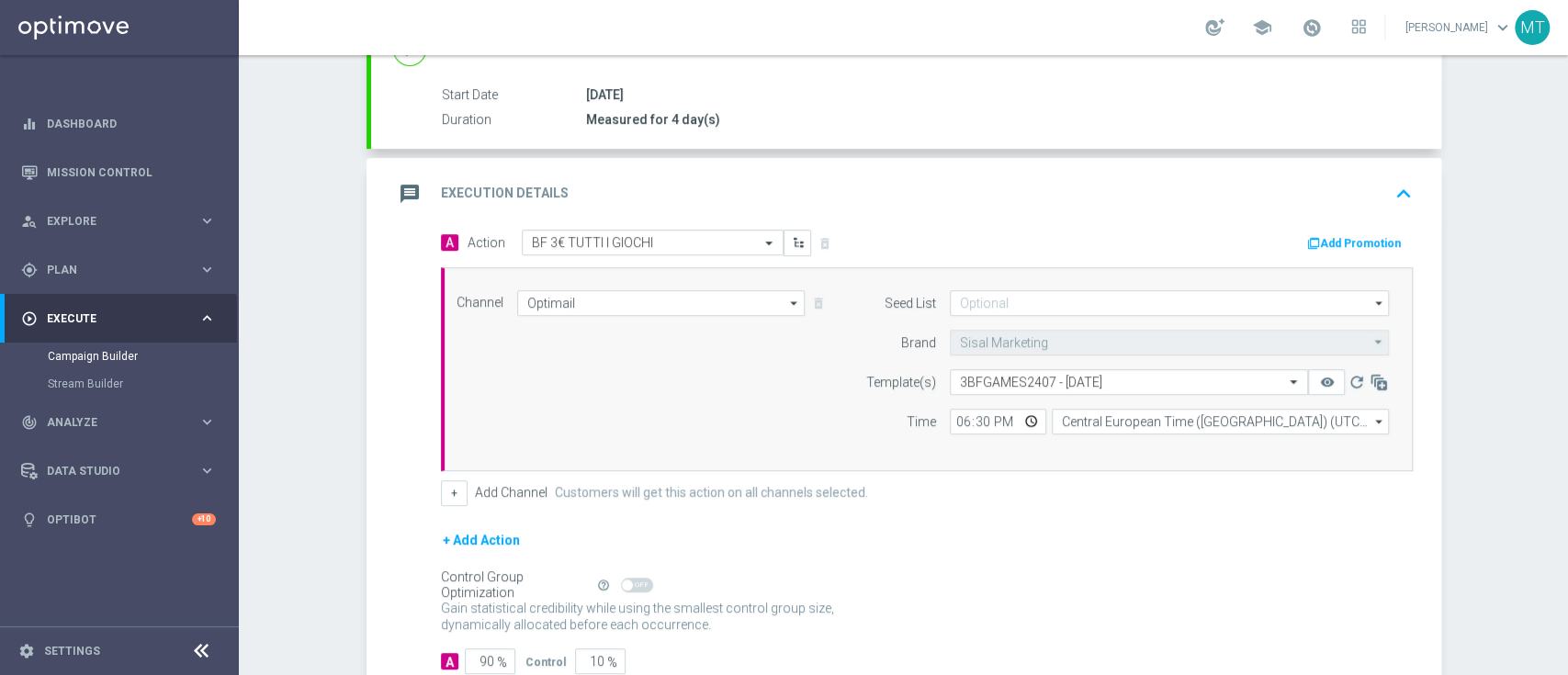 click on "+
Add Channel
Customers will get this action on all channels selected." 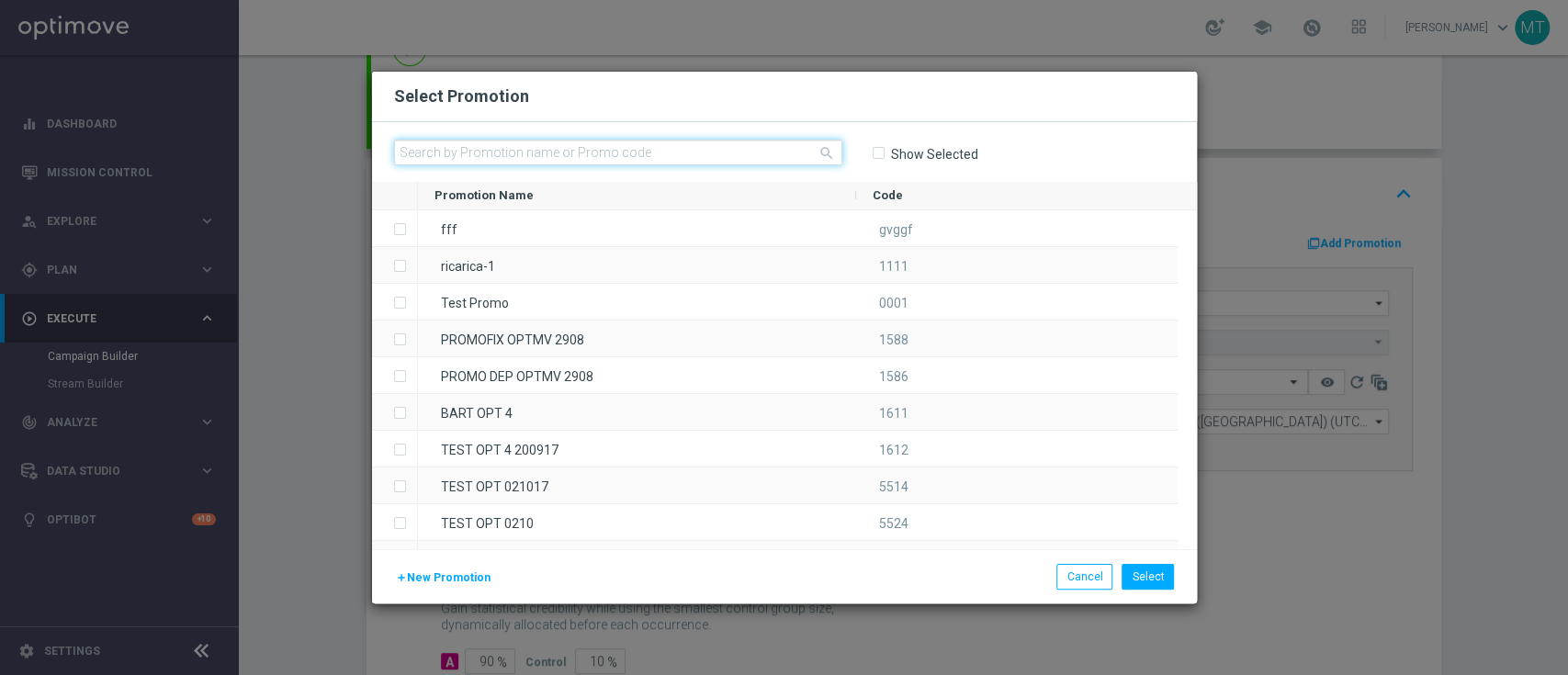 click 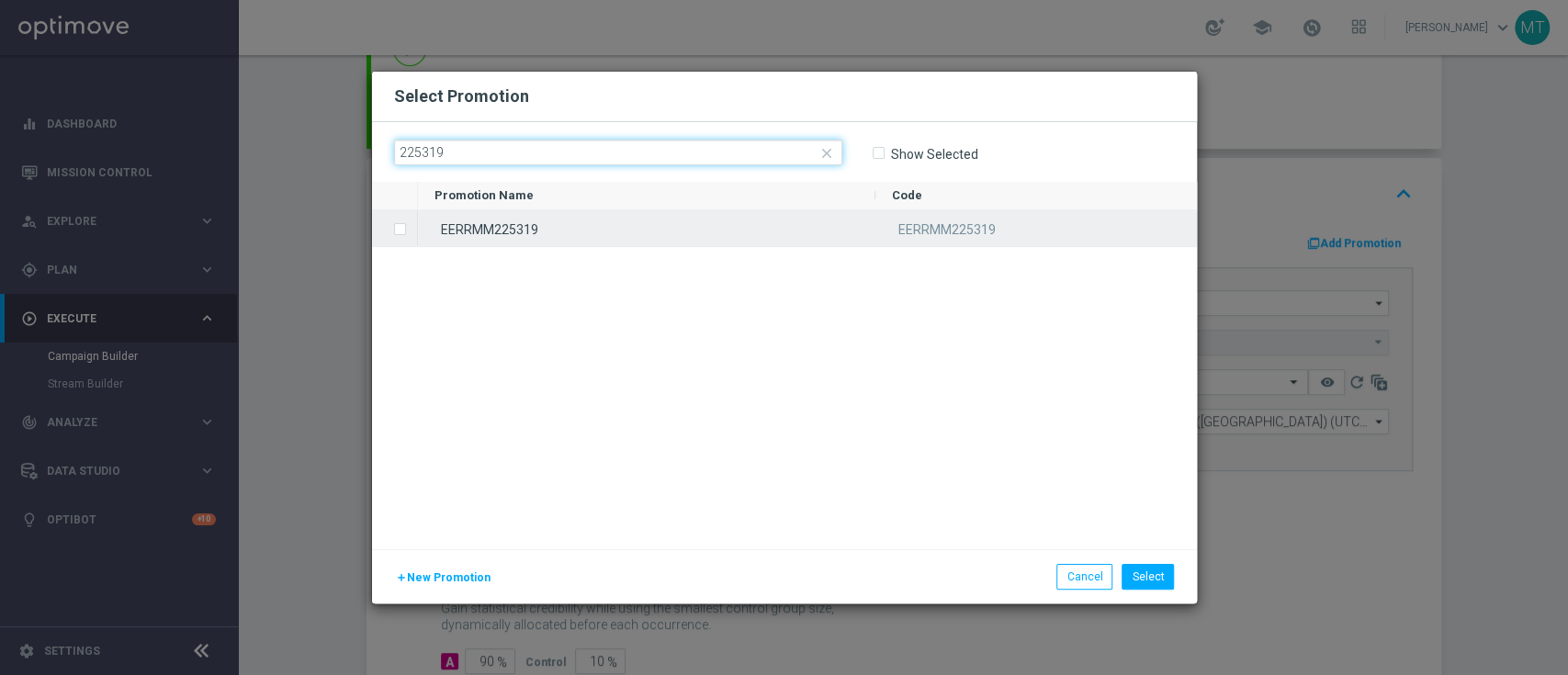 type on "225319" 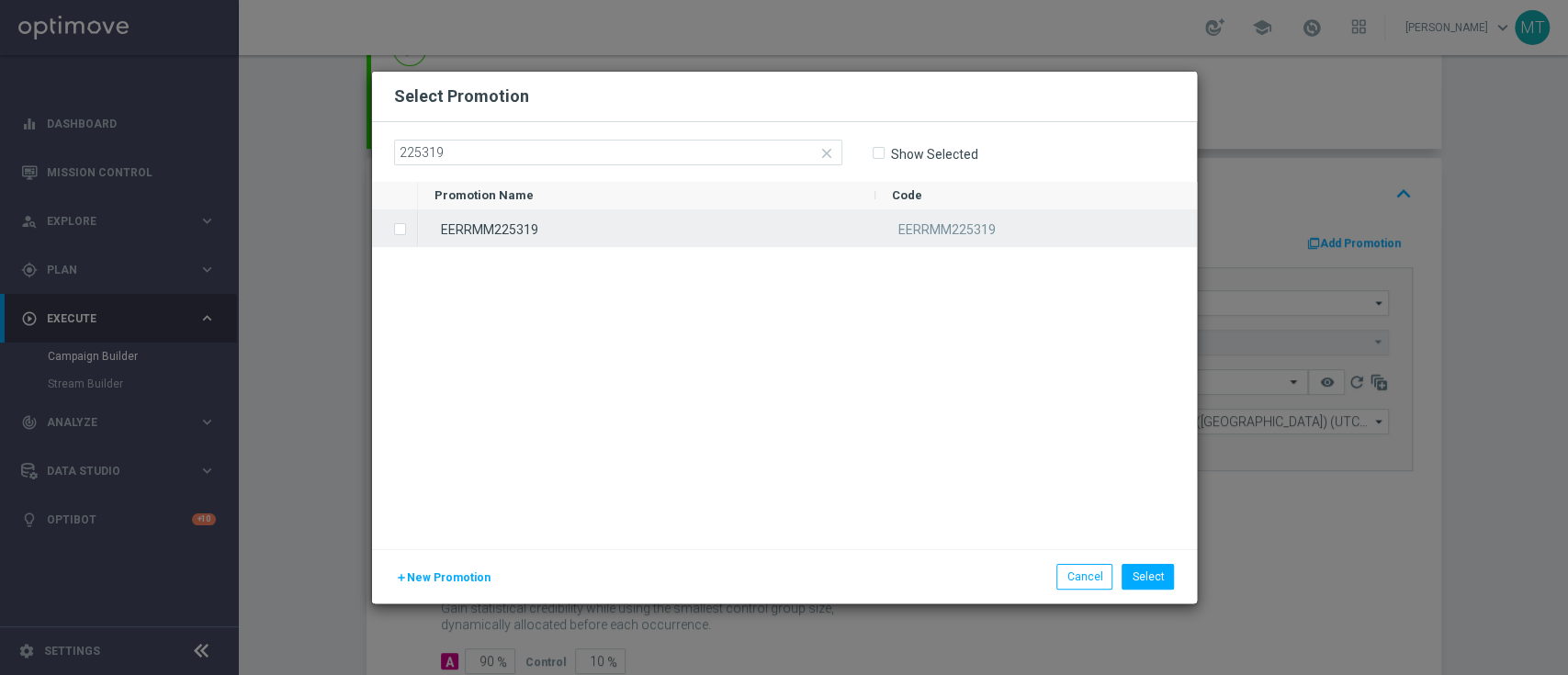 click on "EERRMM225319" 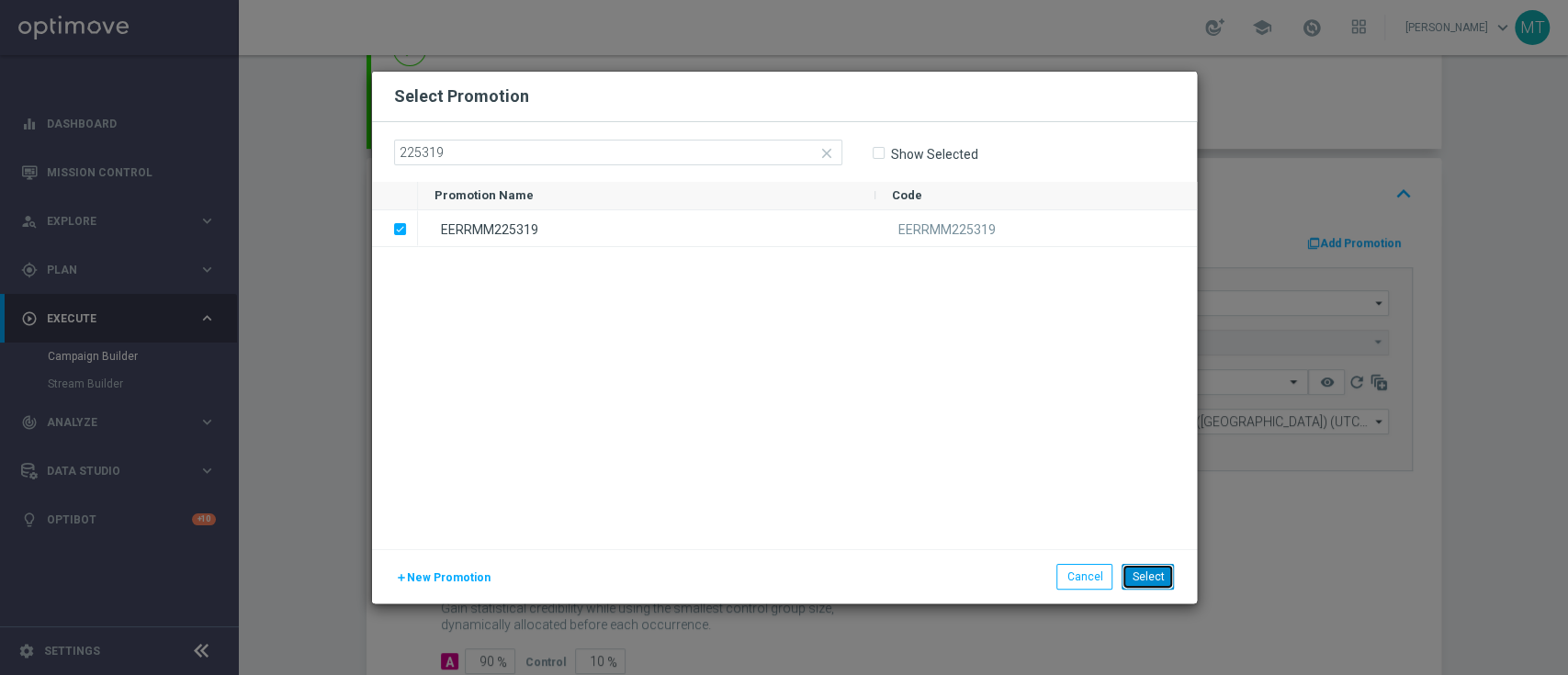 click on "Select" 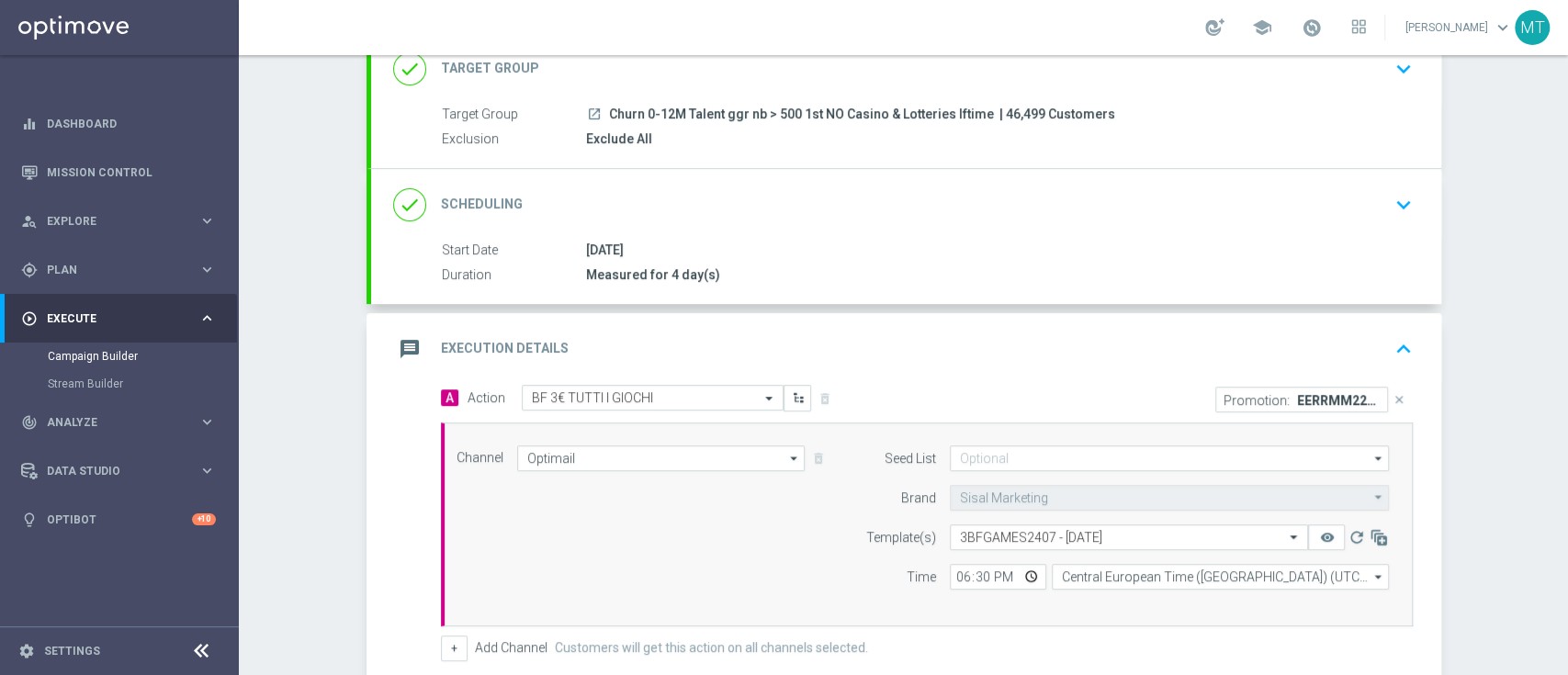 scroll, scrollTop: 121, scrollLeft: 0, axis: vertical 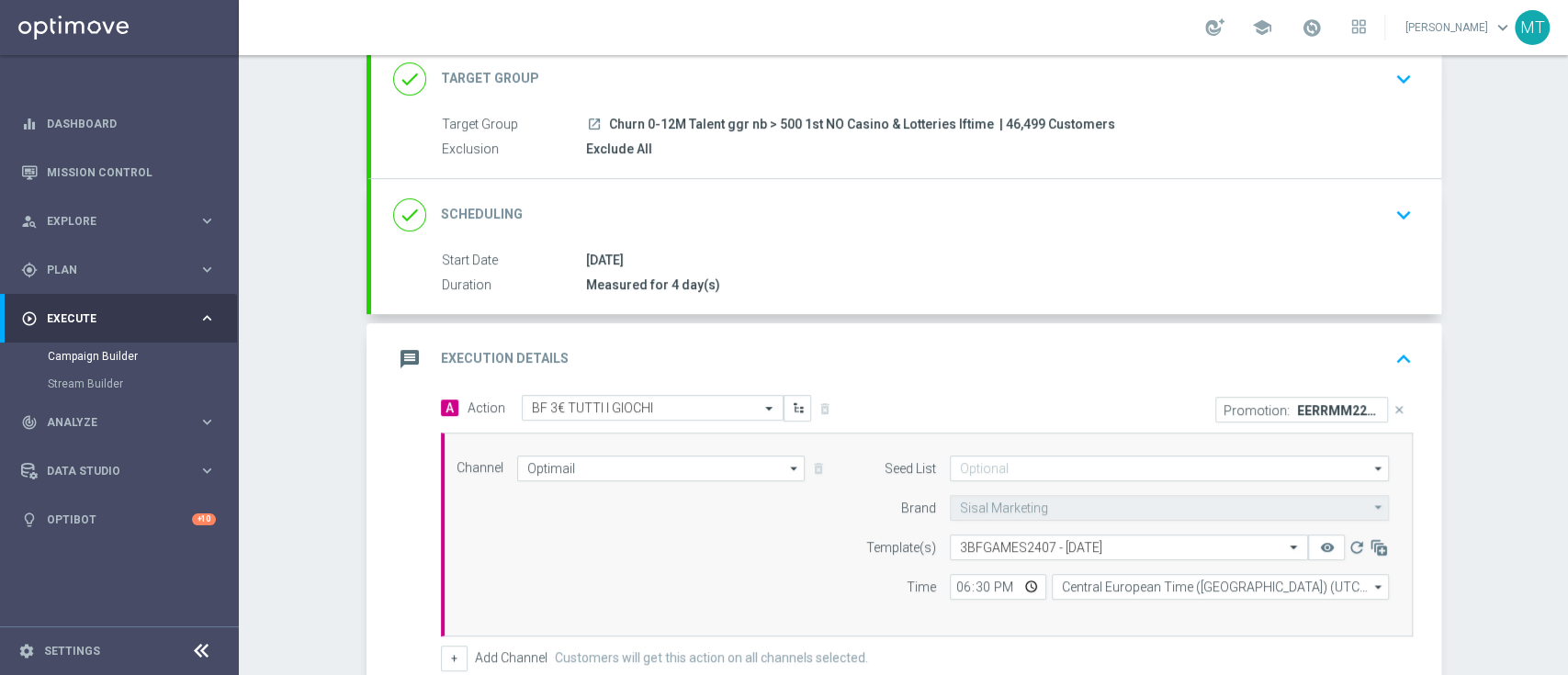 click on "done
Scheduling
keyboard_arrow_down" 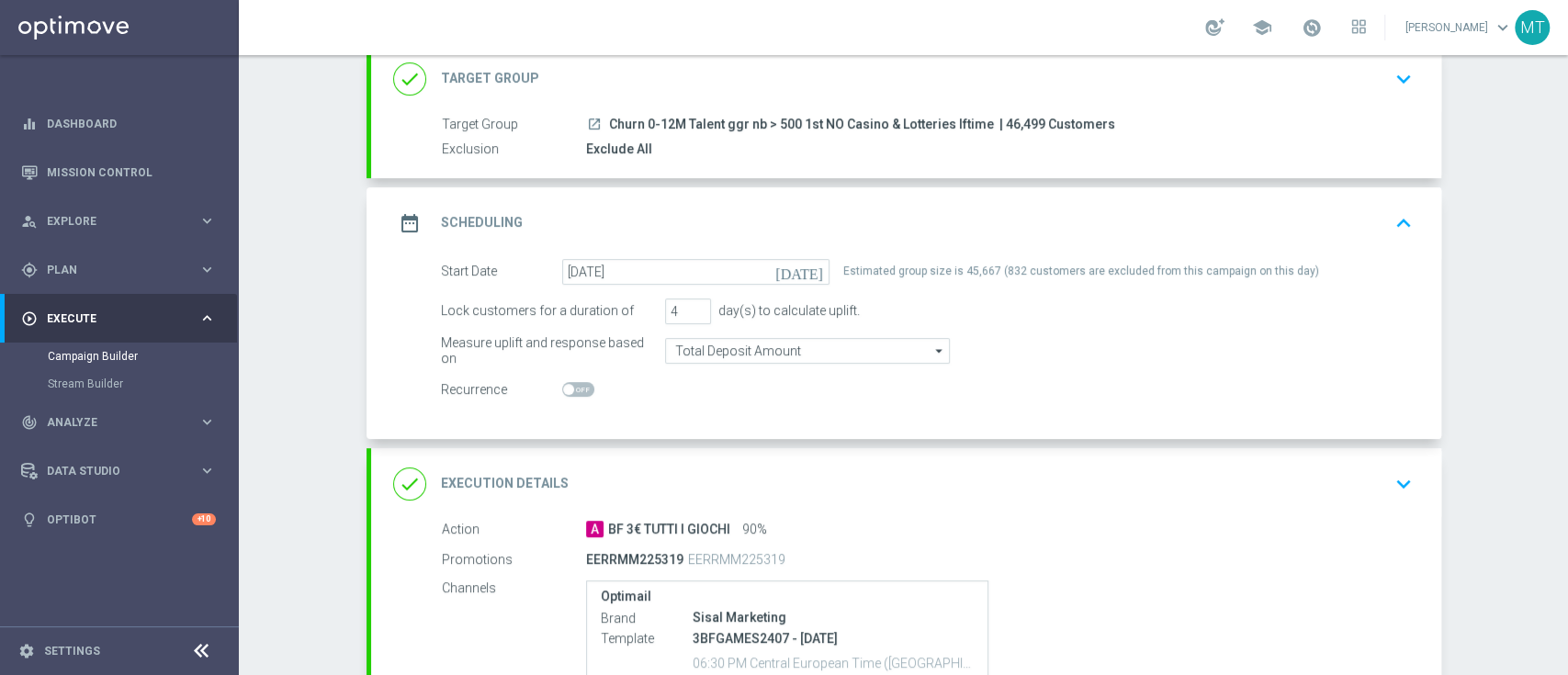 scroll, scrollTop: 386, scrollLeft: 0, axis: vertical 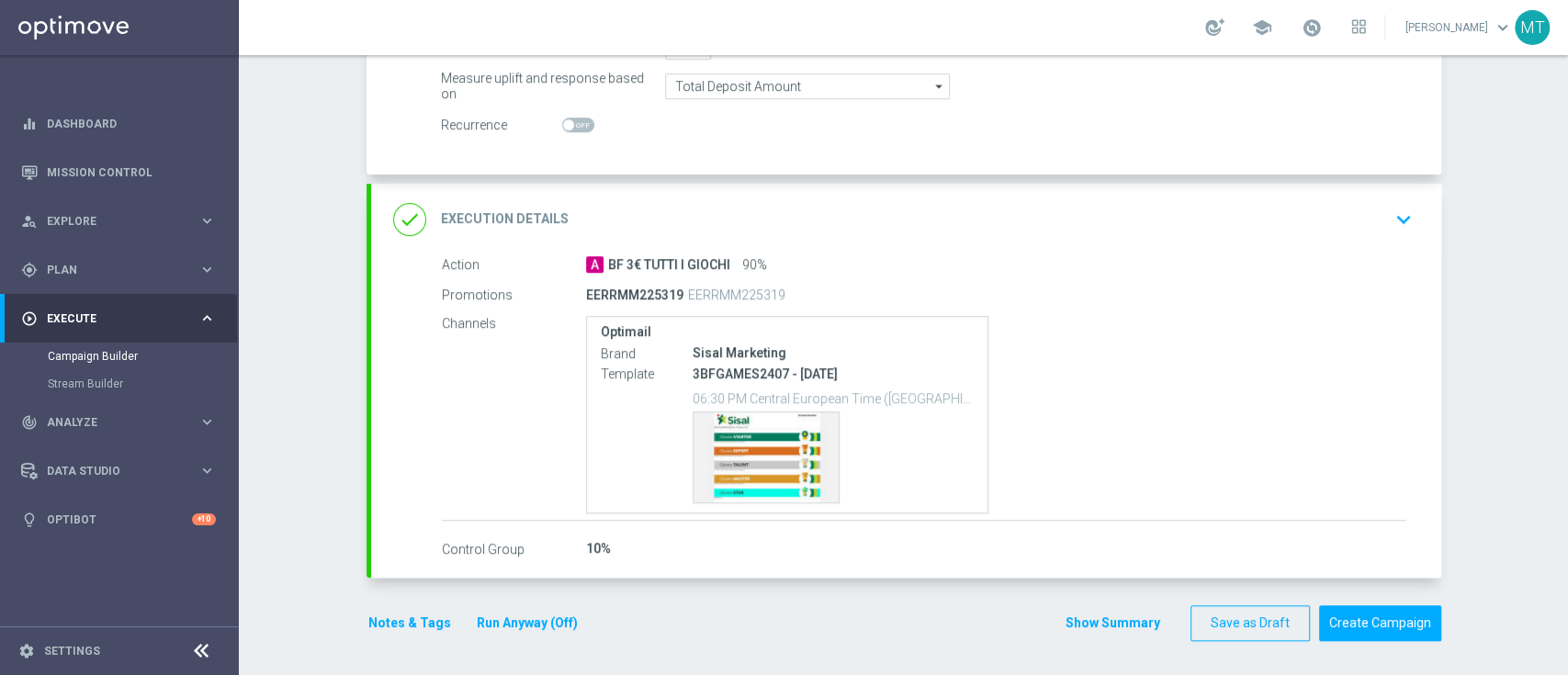 click on "Notes & Tags" 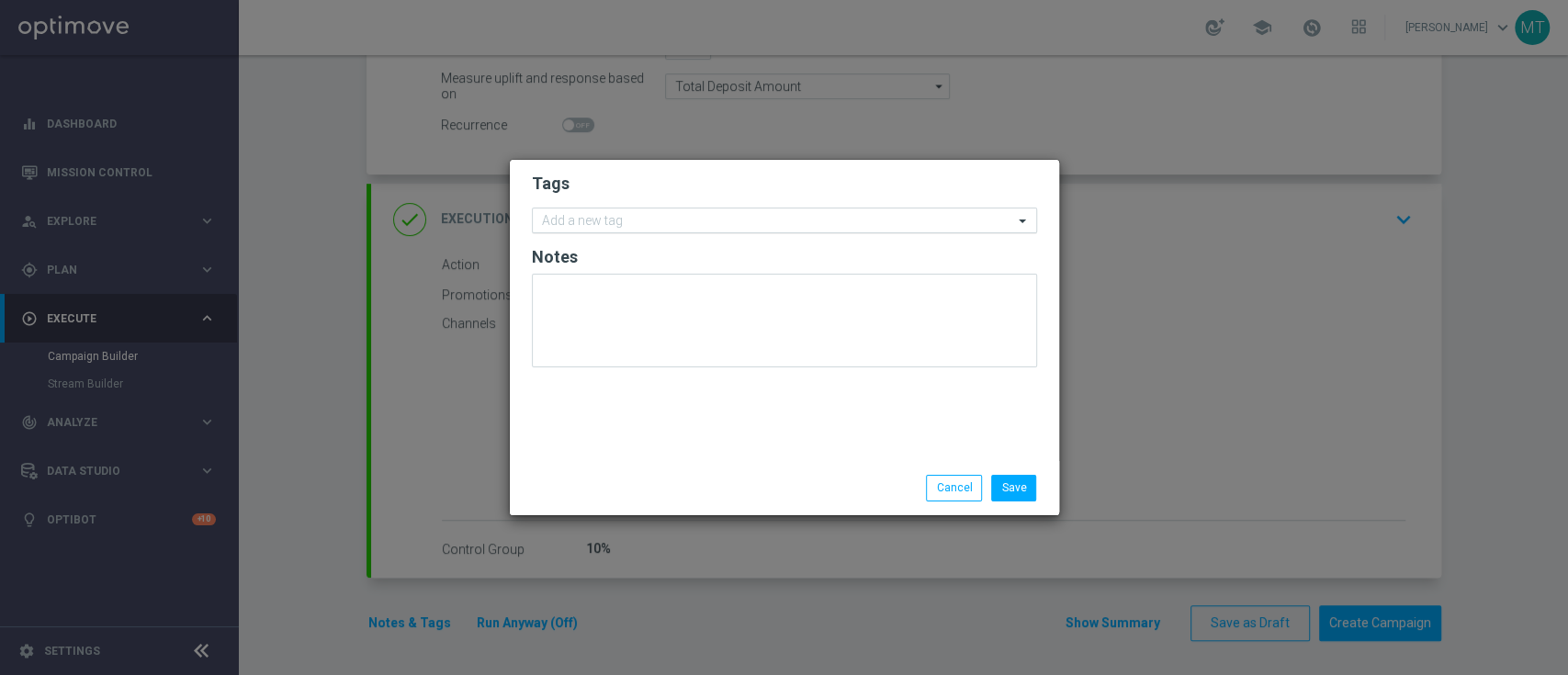 click 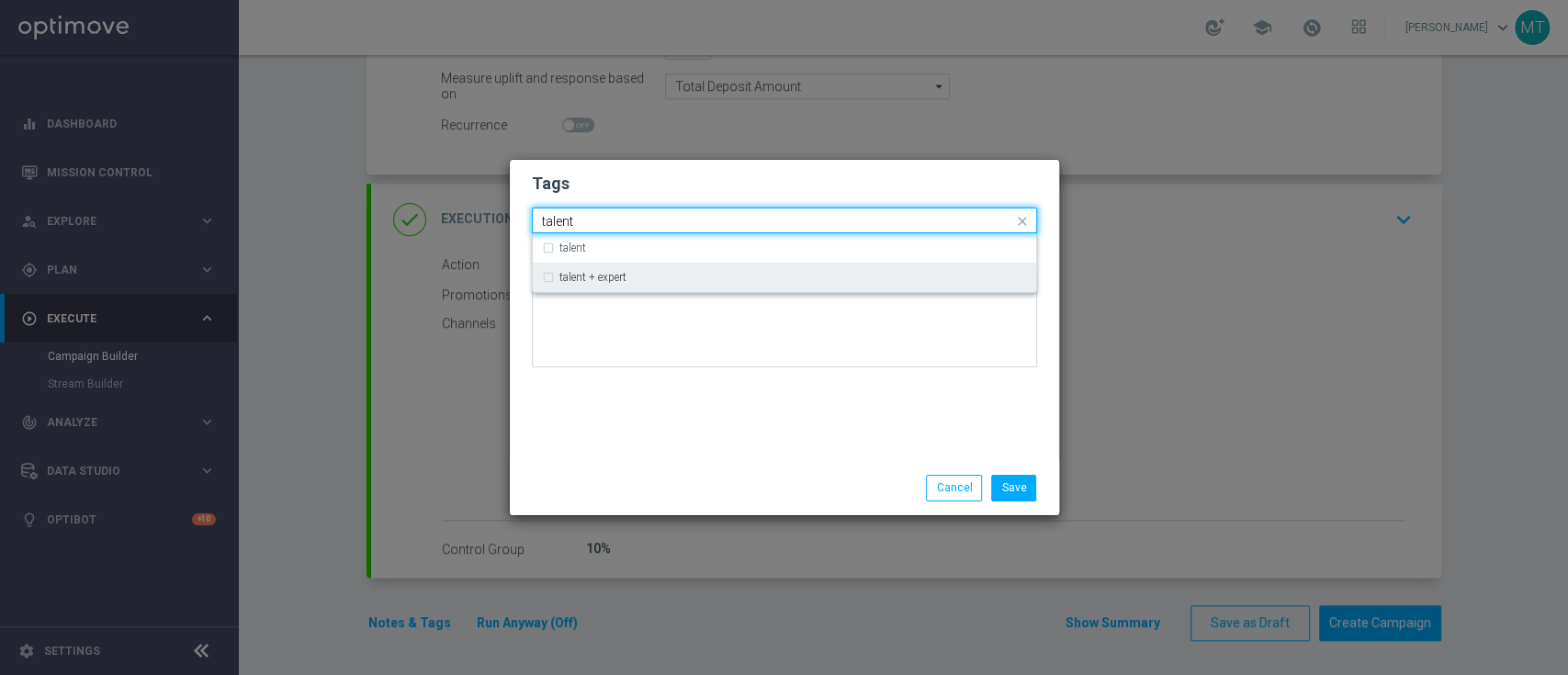click on "talent + expert" at bounding box center [592, 277] 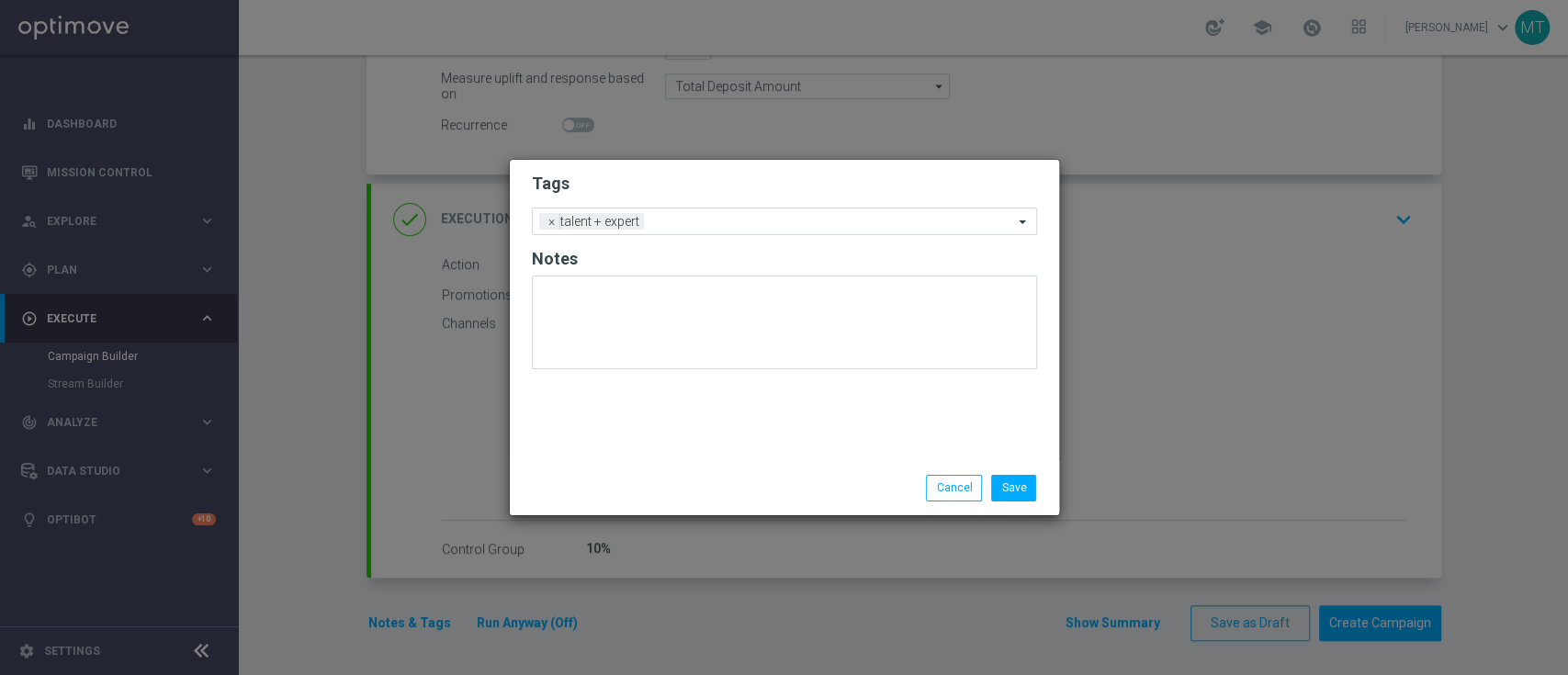 click on "Tags
Add a new tag × talent + expert
Notes" 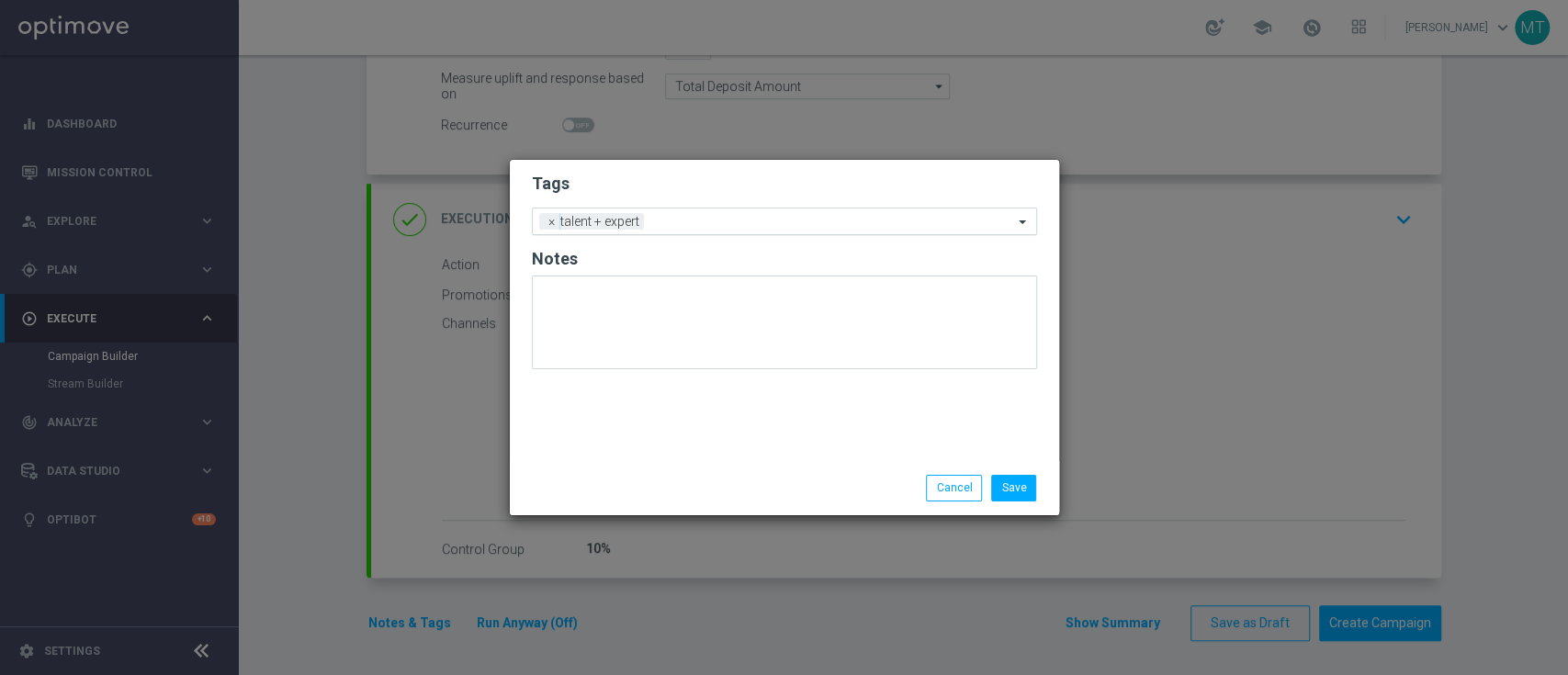click on "Add a new tag × talent + expert" 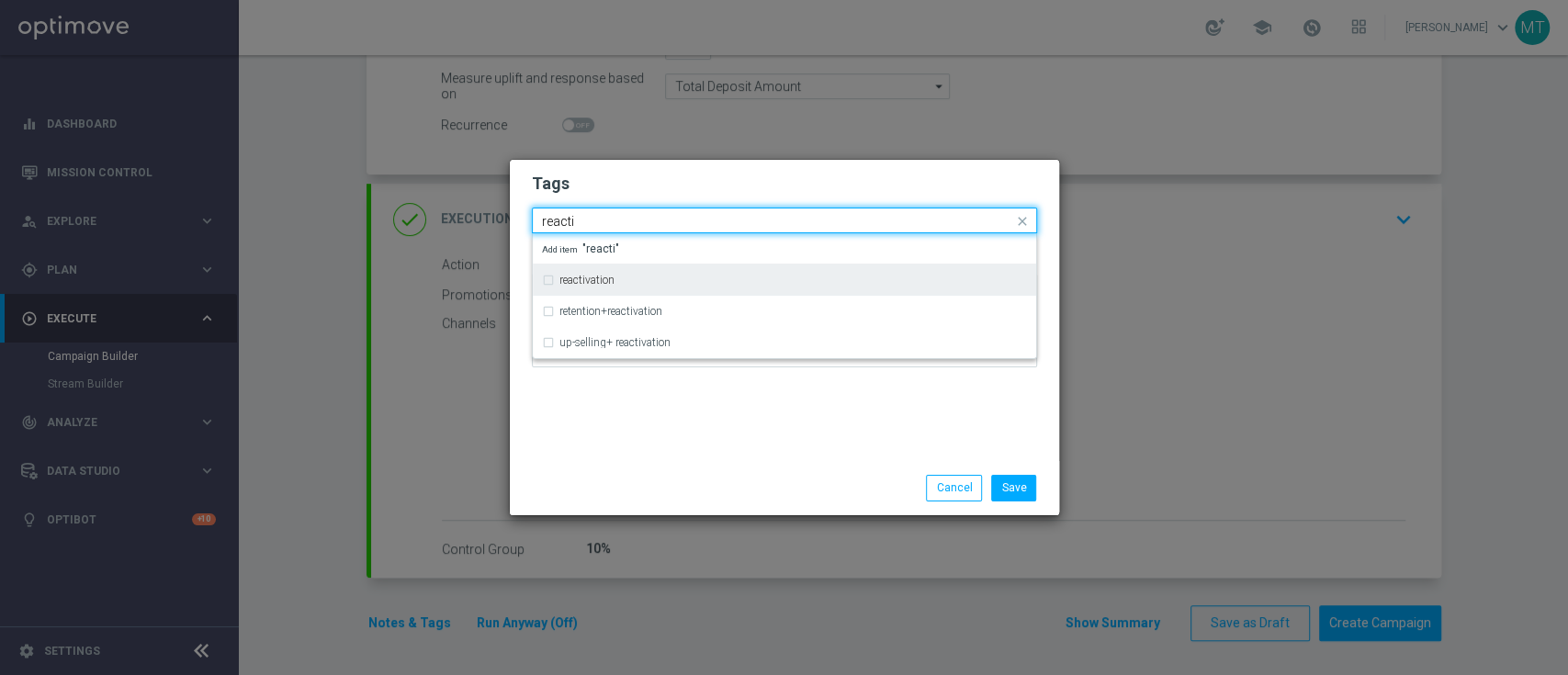 click on "reactivation" at bounding box center [578, 280] 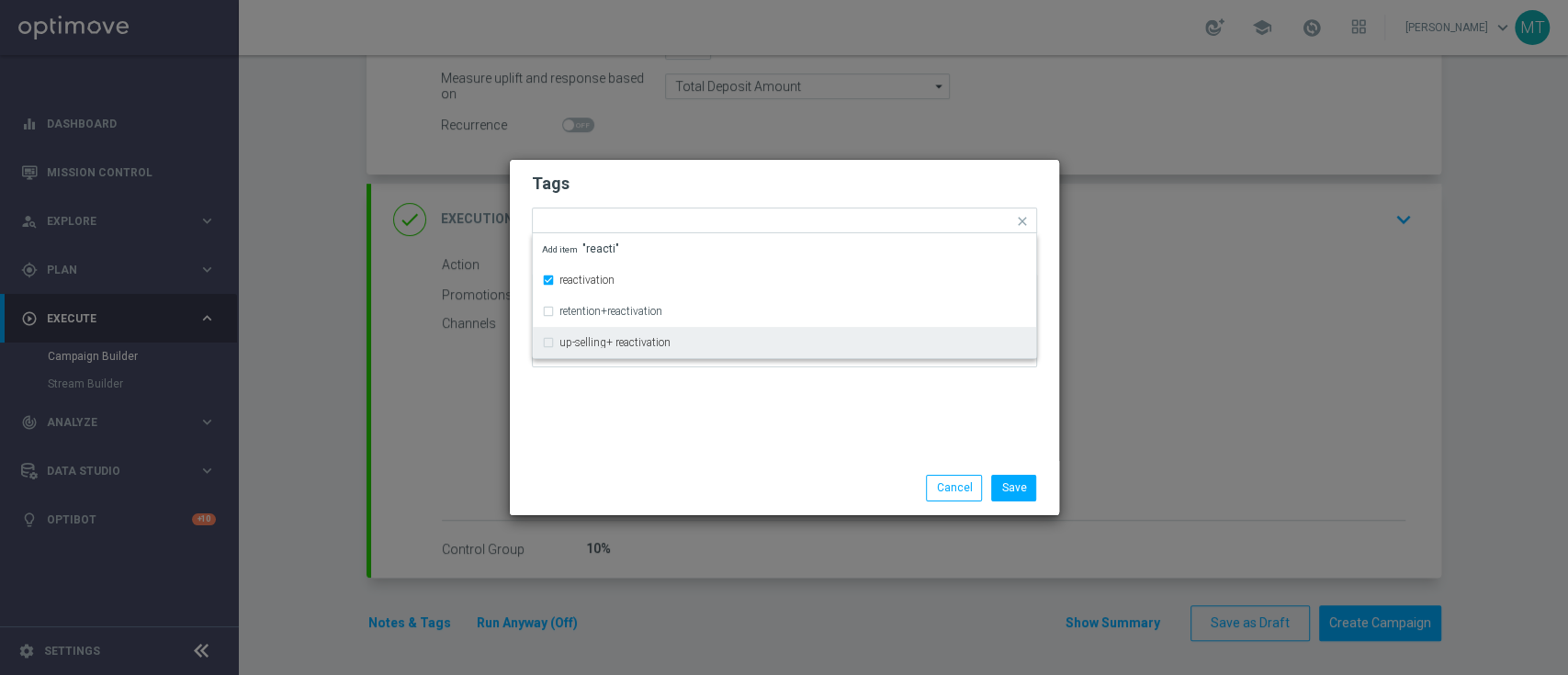 click on "Tags
Quick find × talent + expert × reactivation reactivation retention+reactivation up-selling+ reactivation Add item "reacti"
Notes" 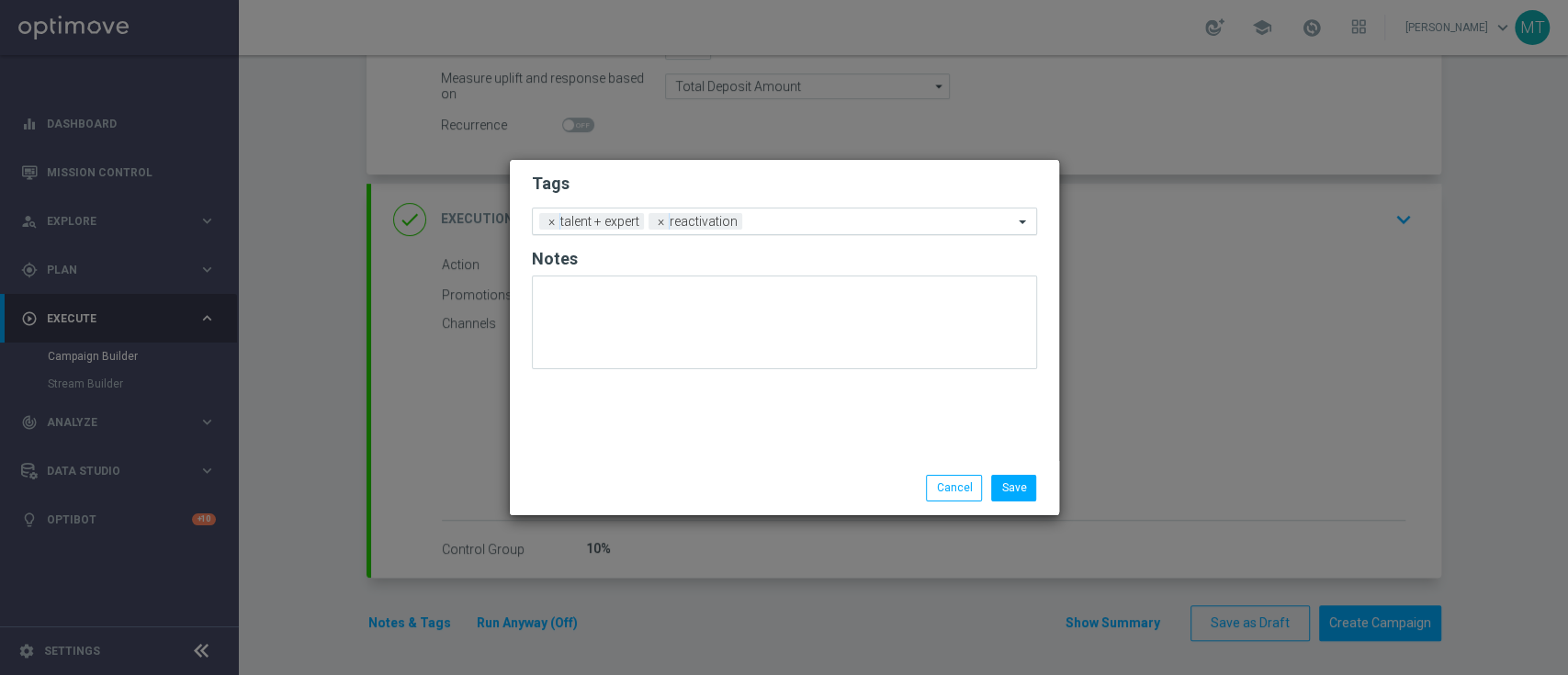 click on "Add a new tag × talent + expert × reactivation" 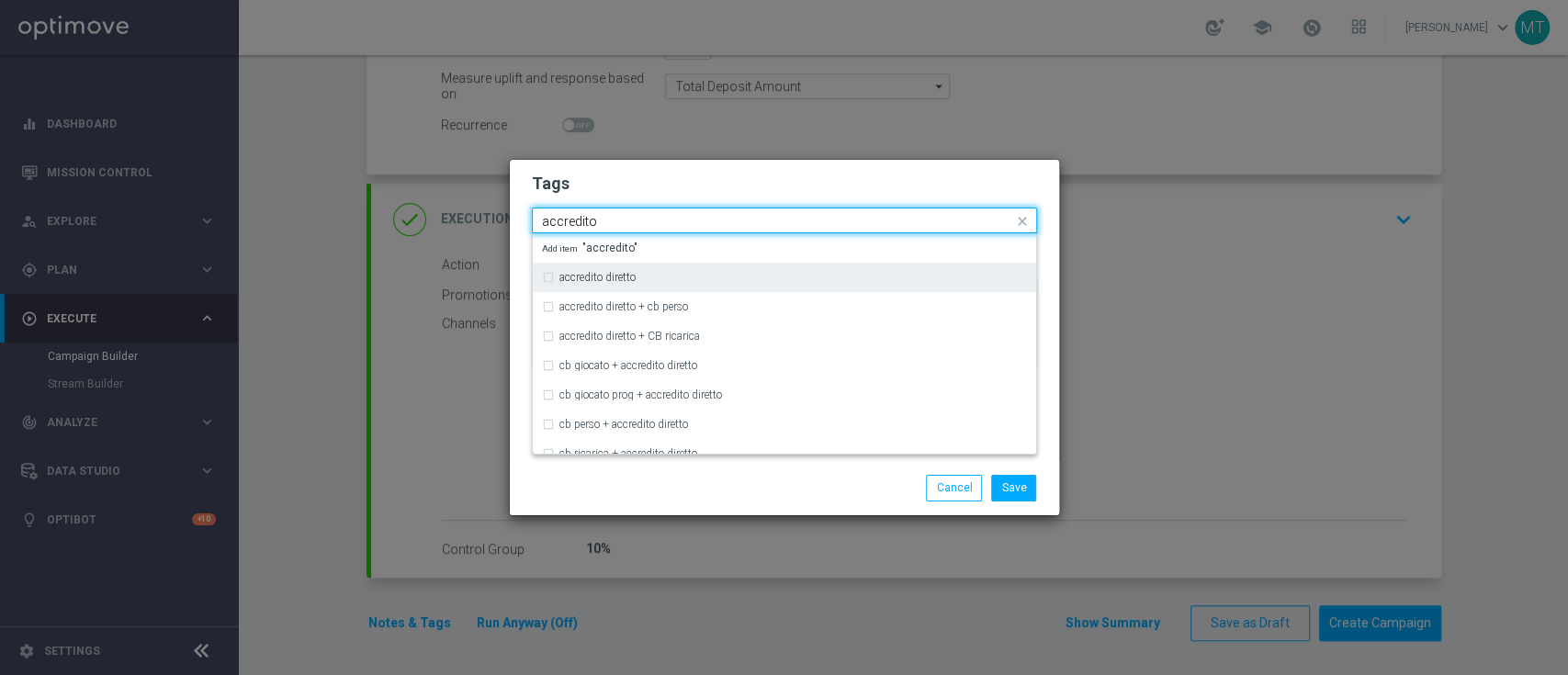 click on "accredito diretto" at bounding box center [784, 277] 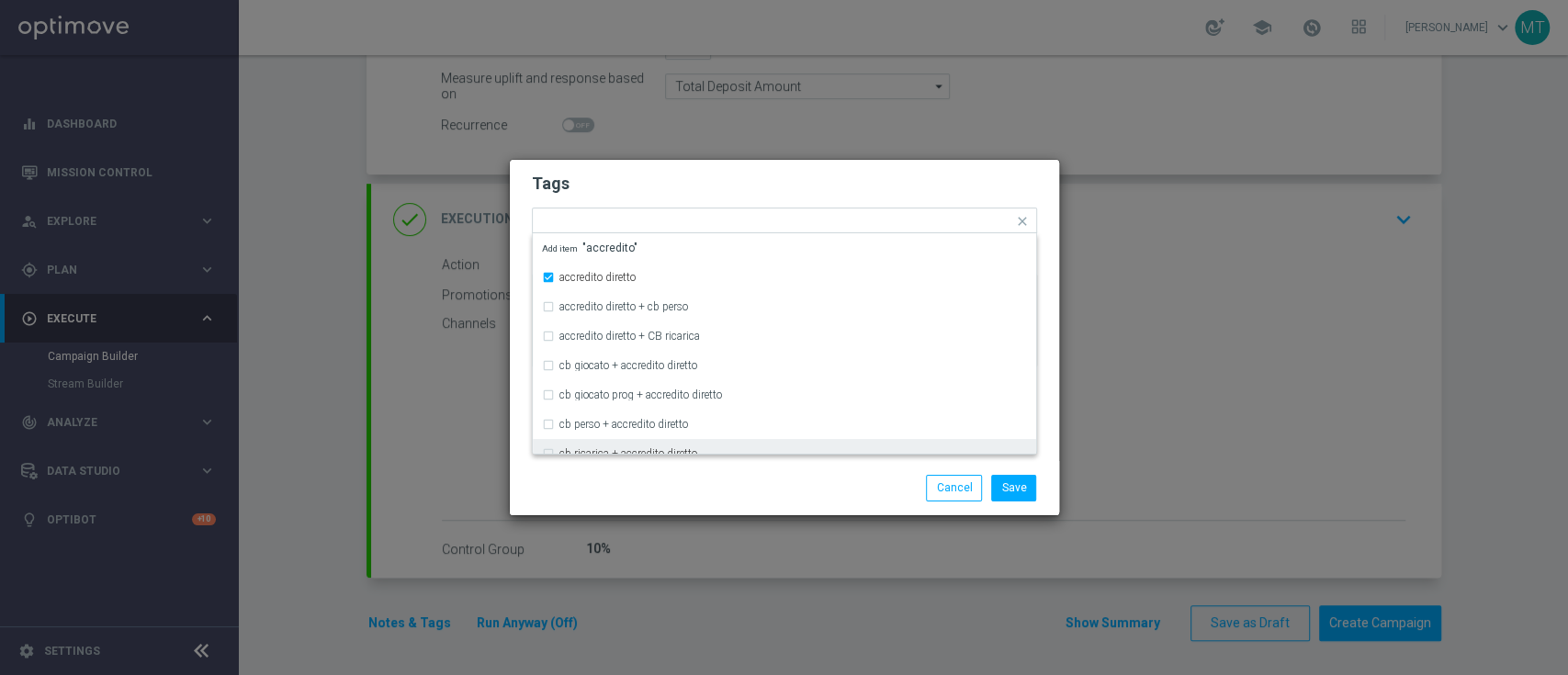 click on "Save
Cancel" 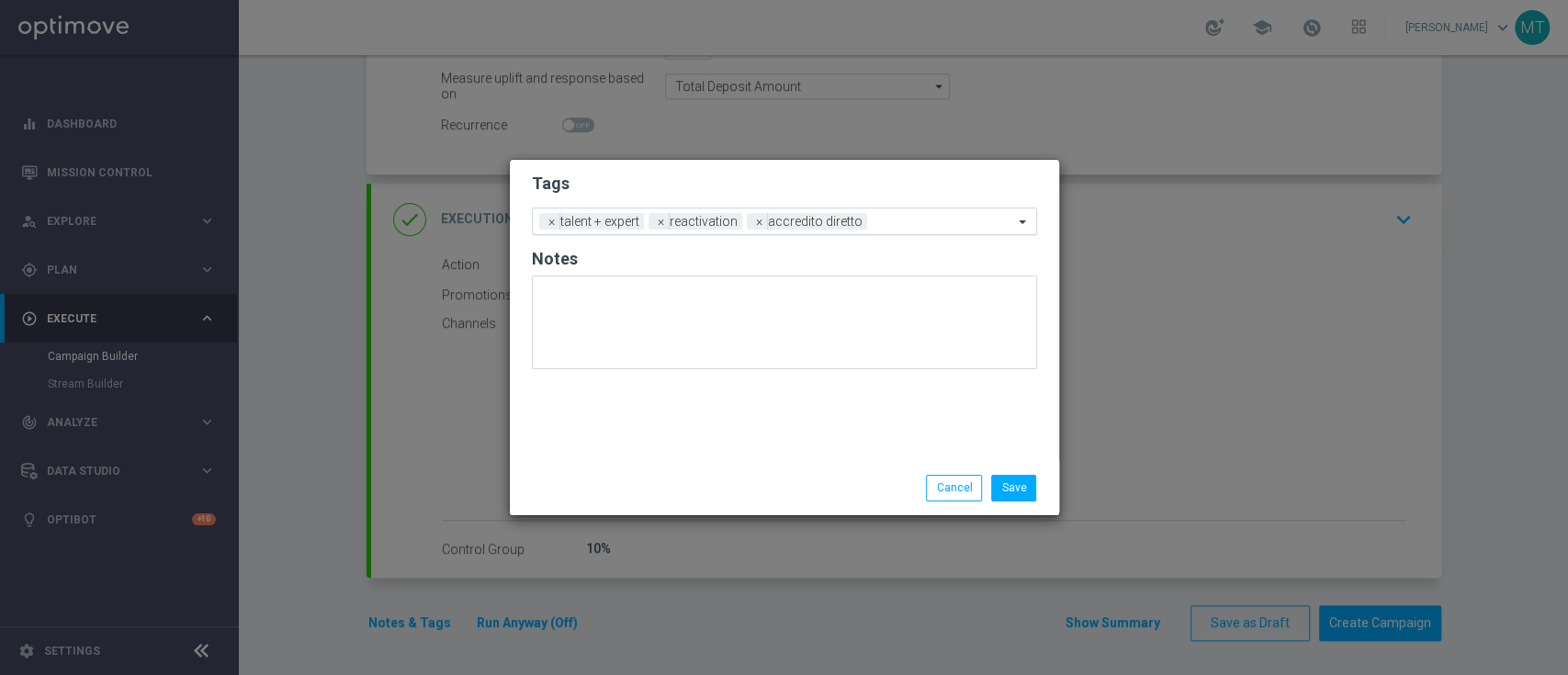 click on "Add a new tag × talent + expert × reactivation × accredito diretto" 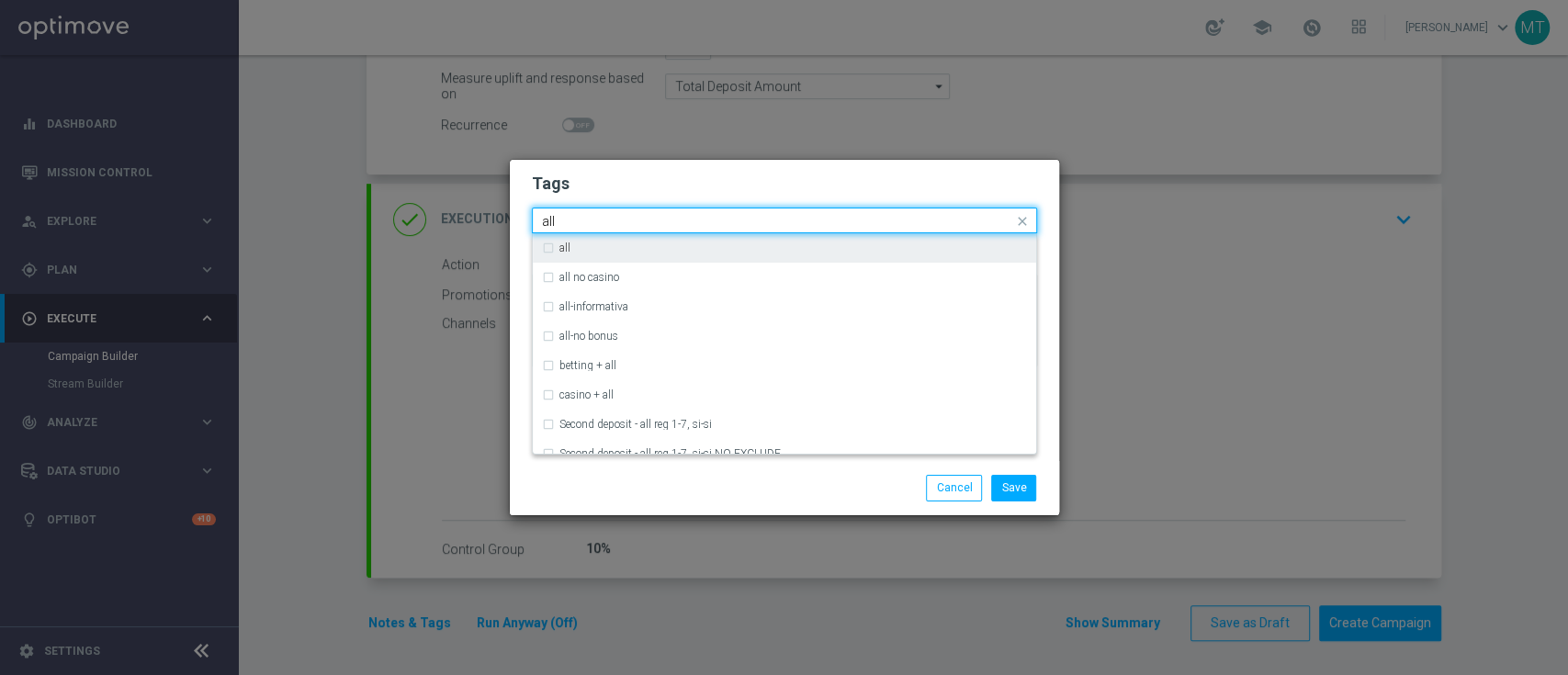 click on "all" at bounding box center (784, 248) 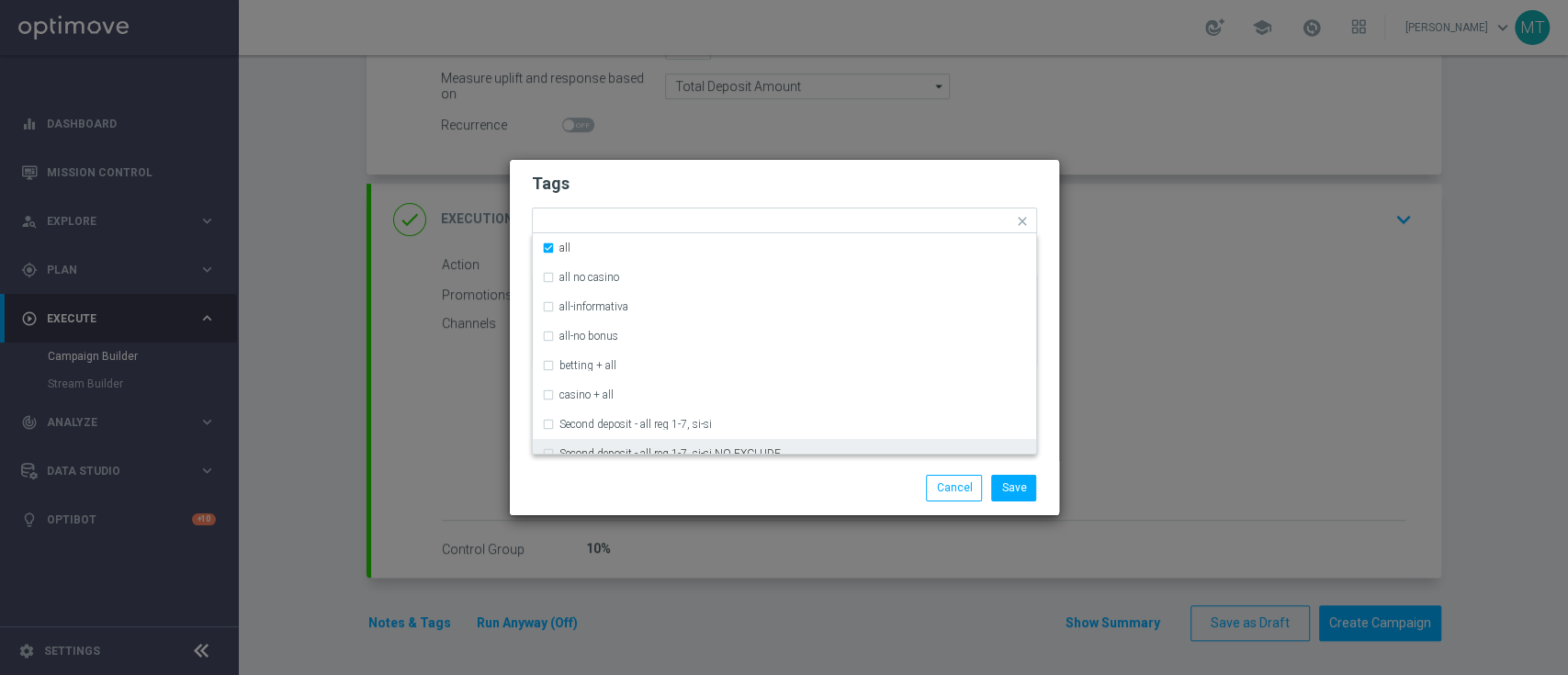 click on "Save
Cancel" 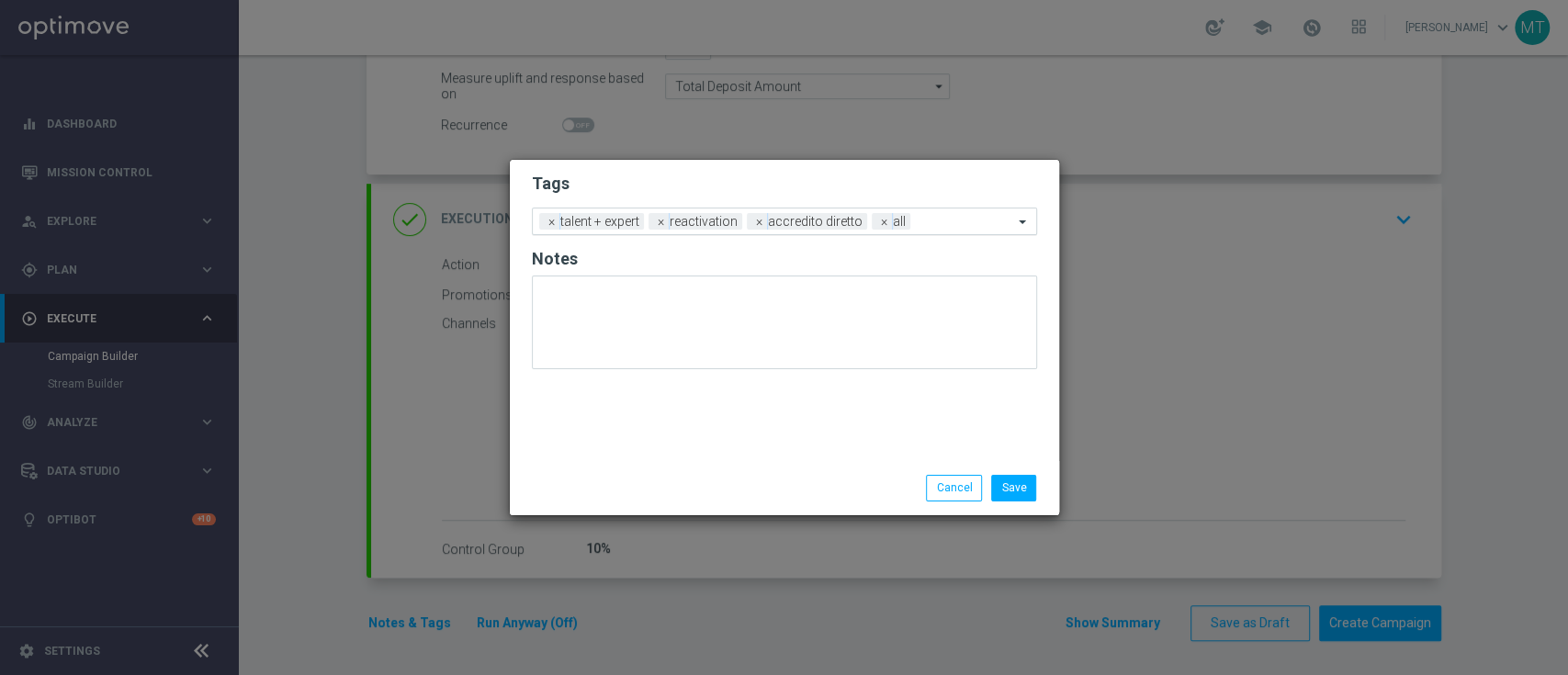 click 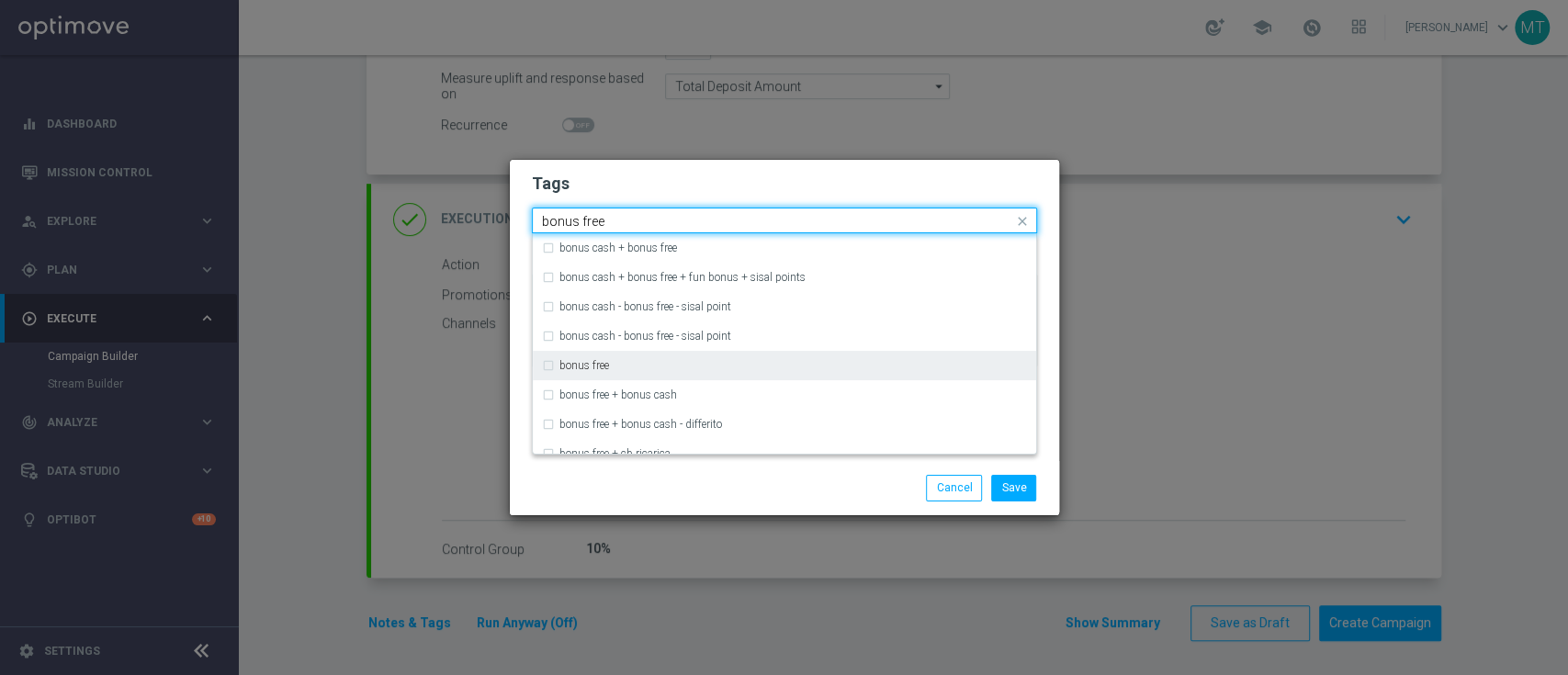 click on "bonus free" at bounding box center (784, 366) 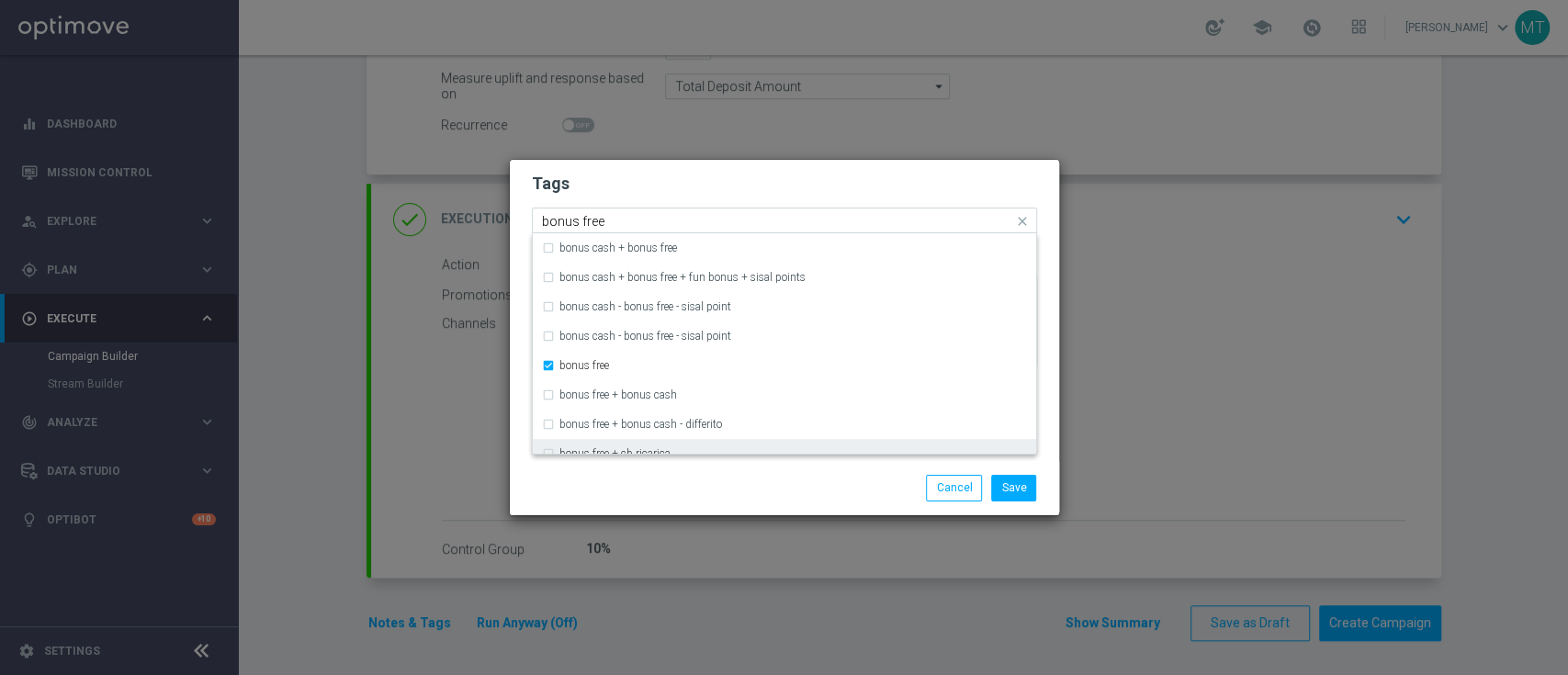 type 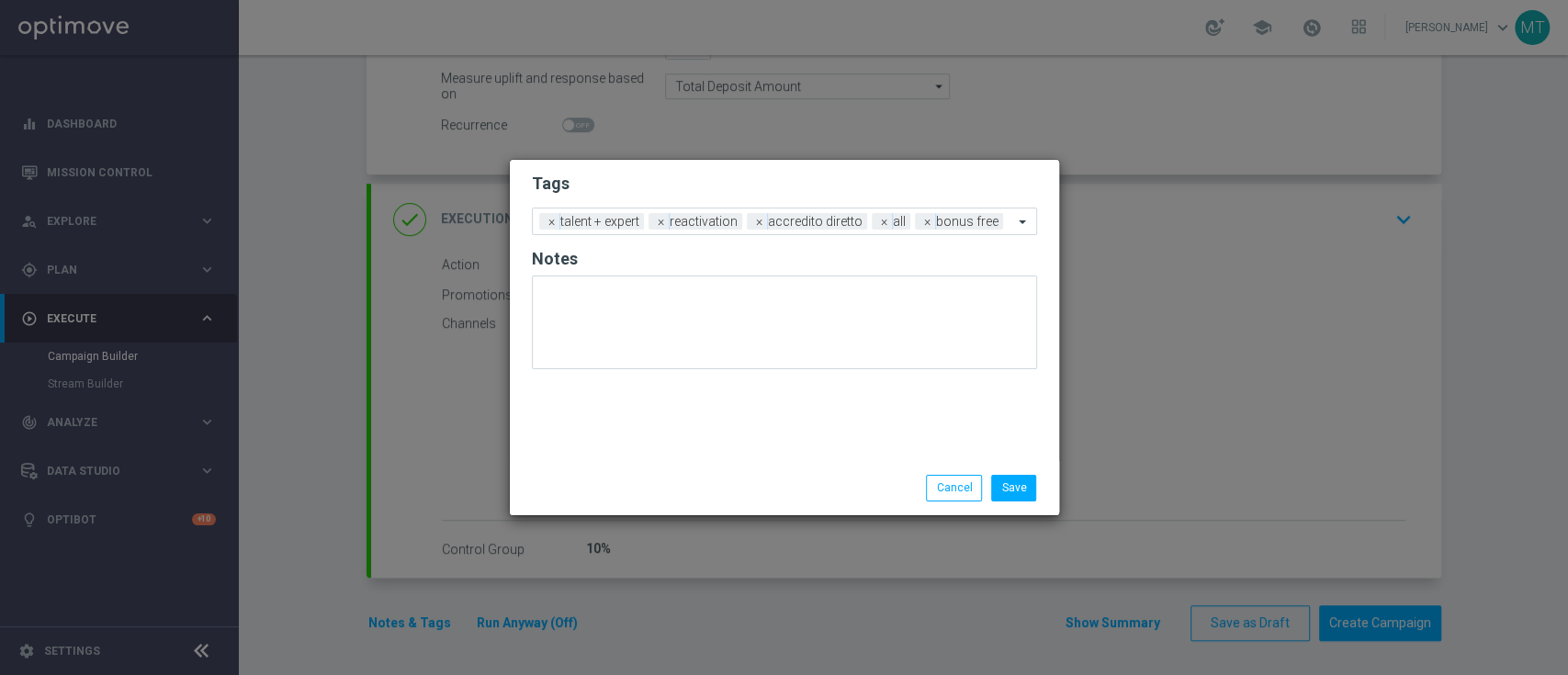 click on "Save
Cancel" 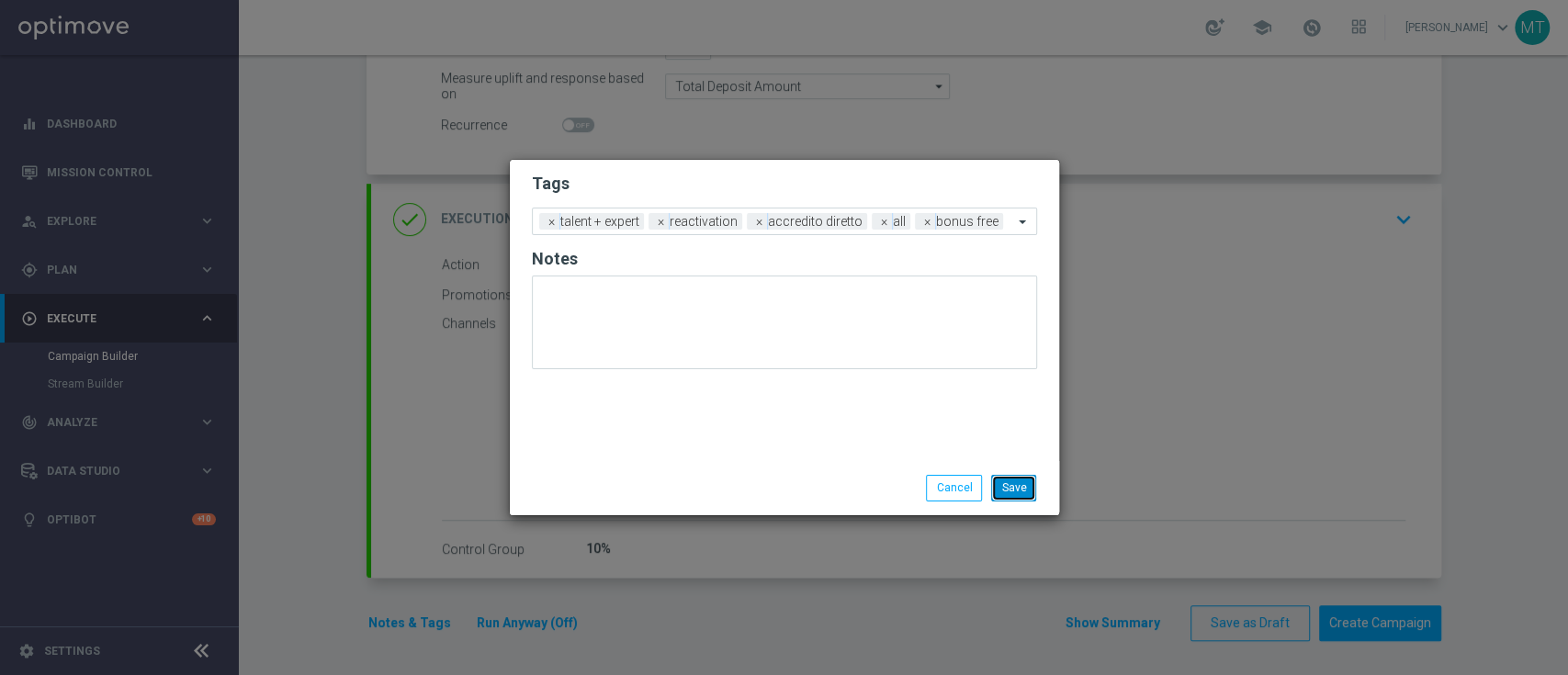 click on "Save" 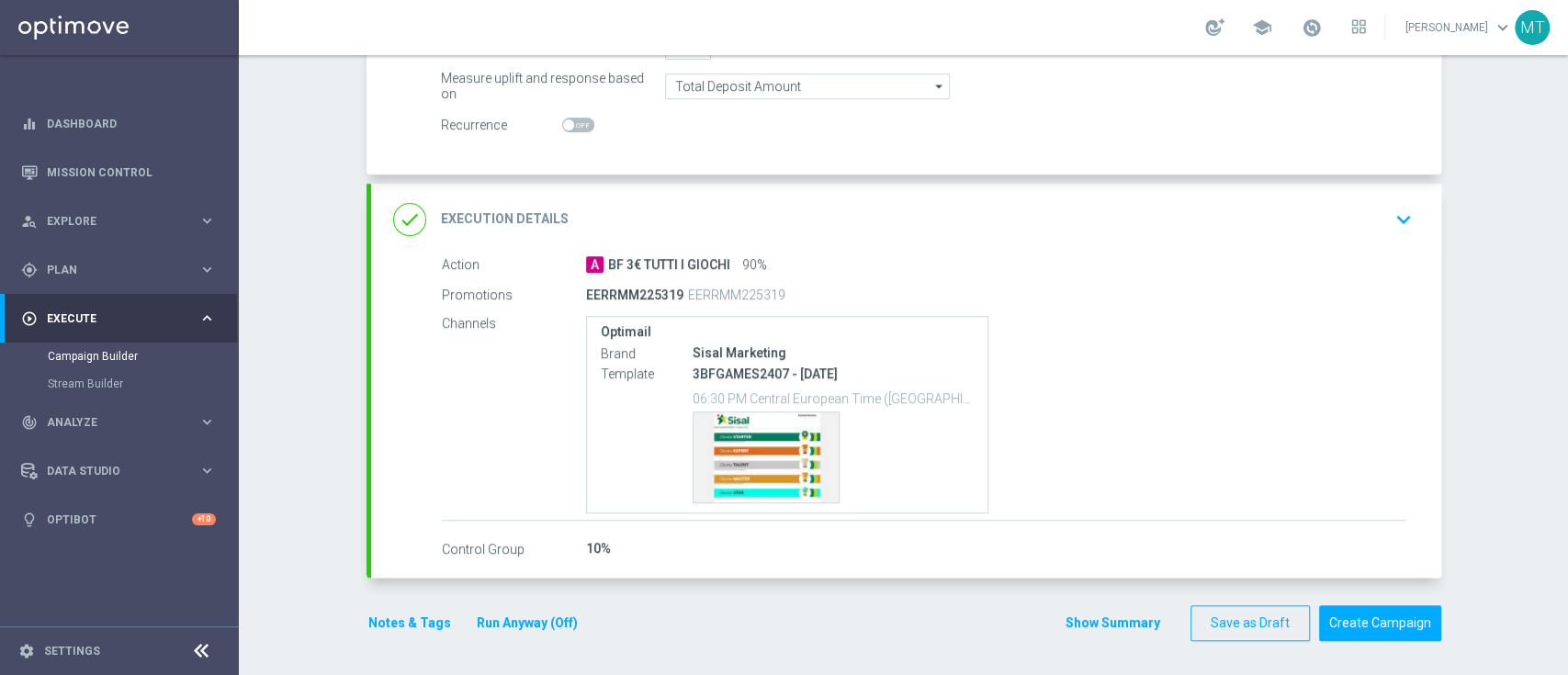 scroll, scrollTop: 0, scrollLeft: 0, axis: both 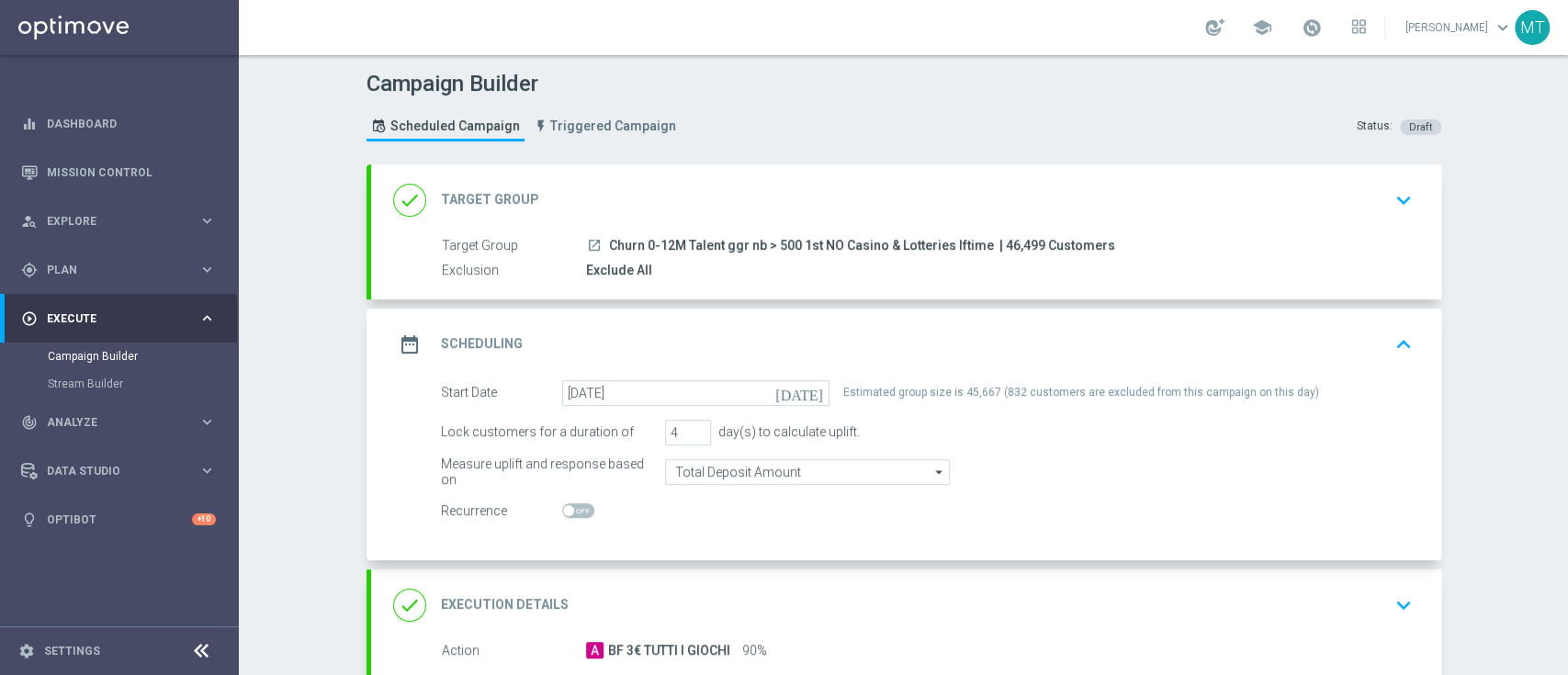 click on "Exclude All" 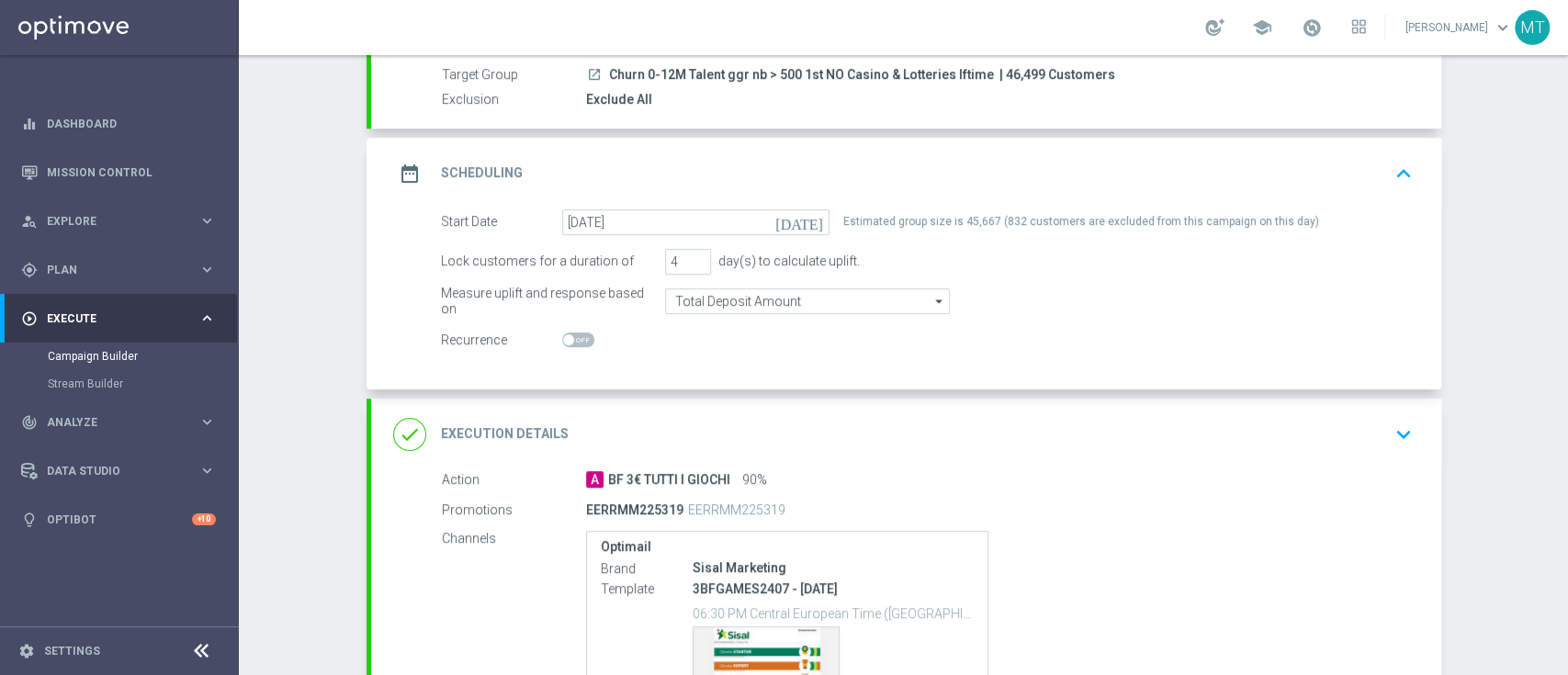 scroll, scrollTop: 386, scrollLeft: 0, axis: vertical 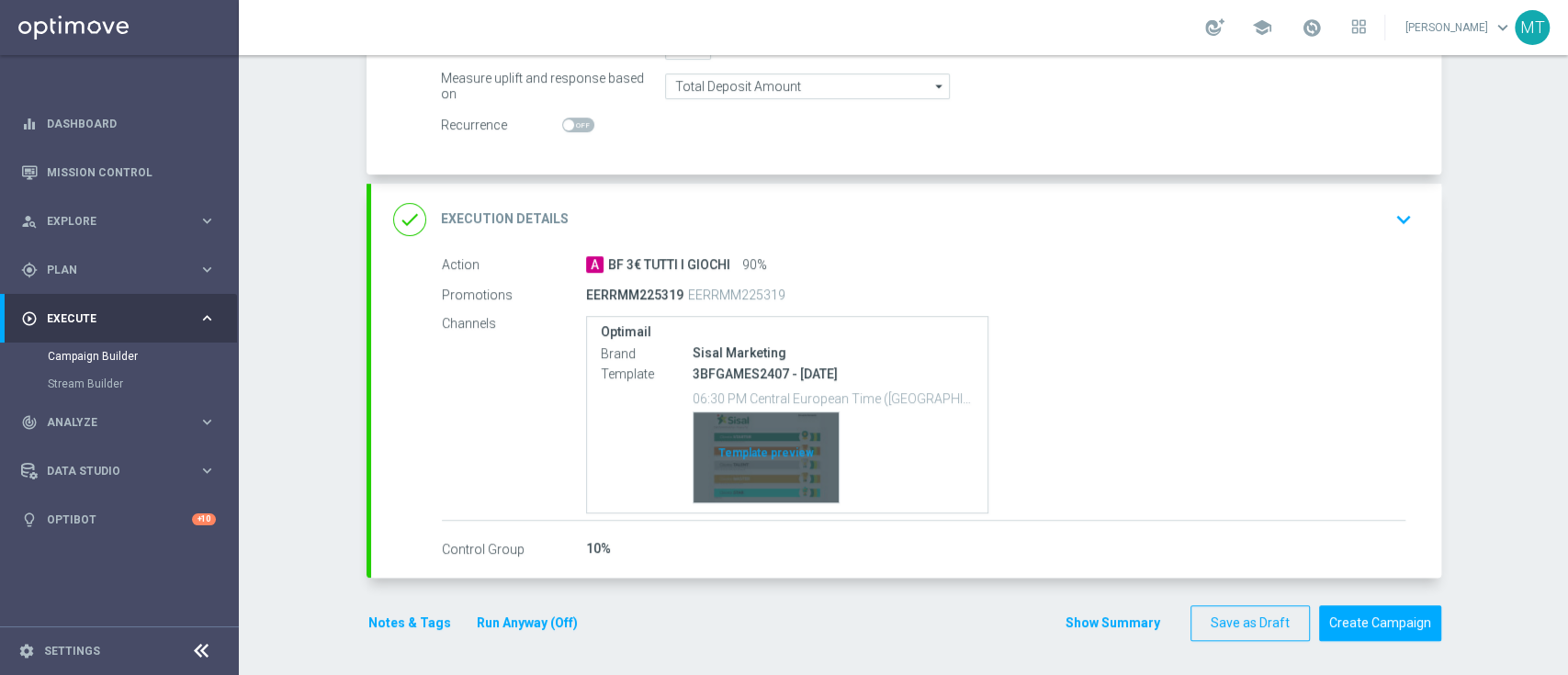 click on "Template preview" 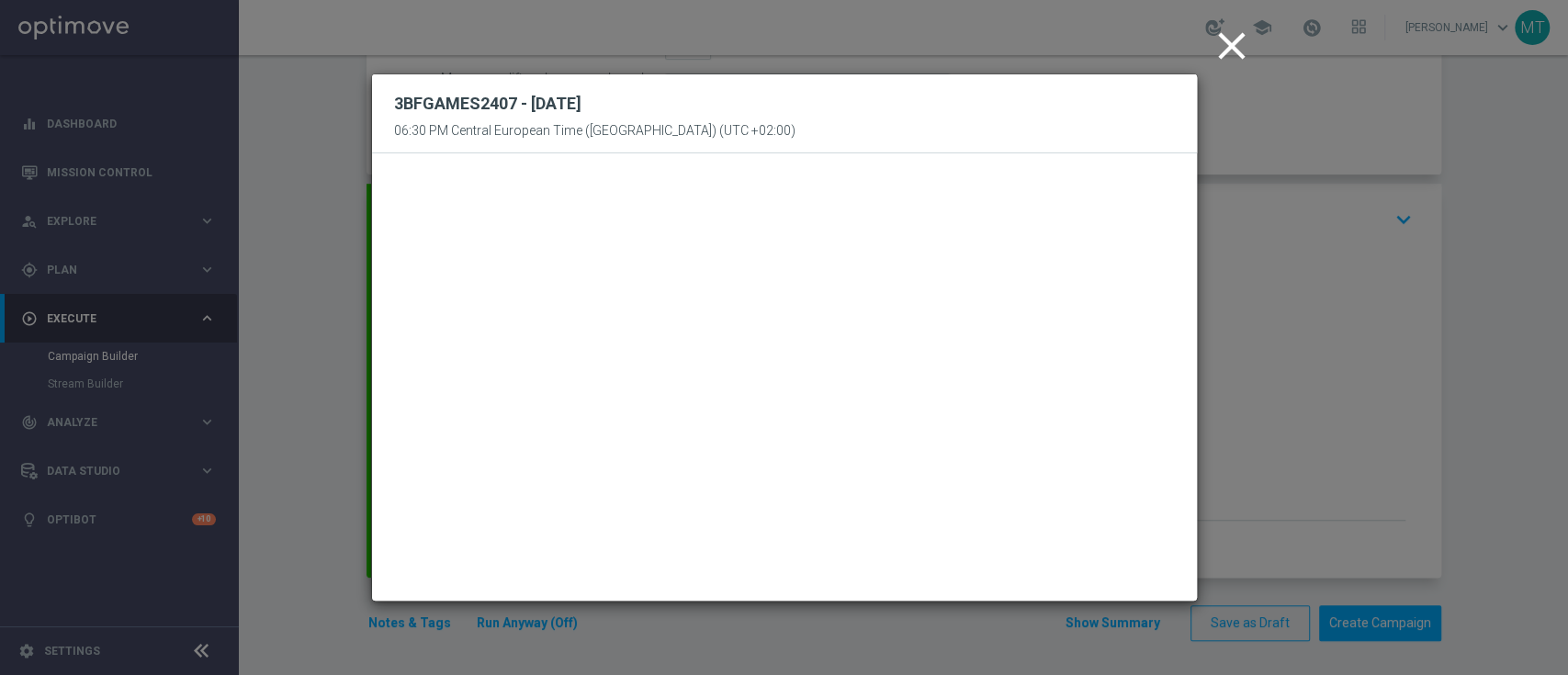 click on "close" 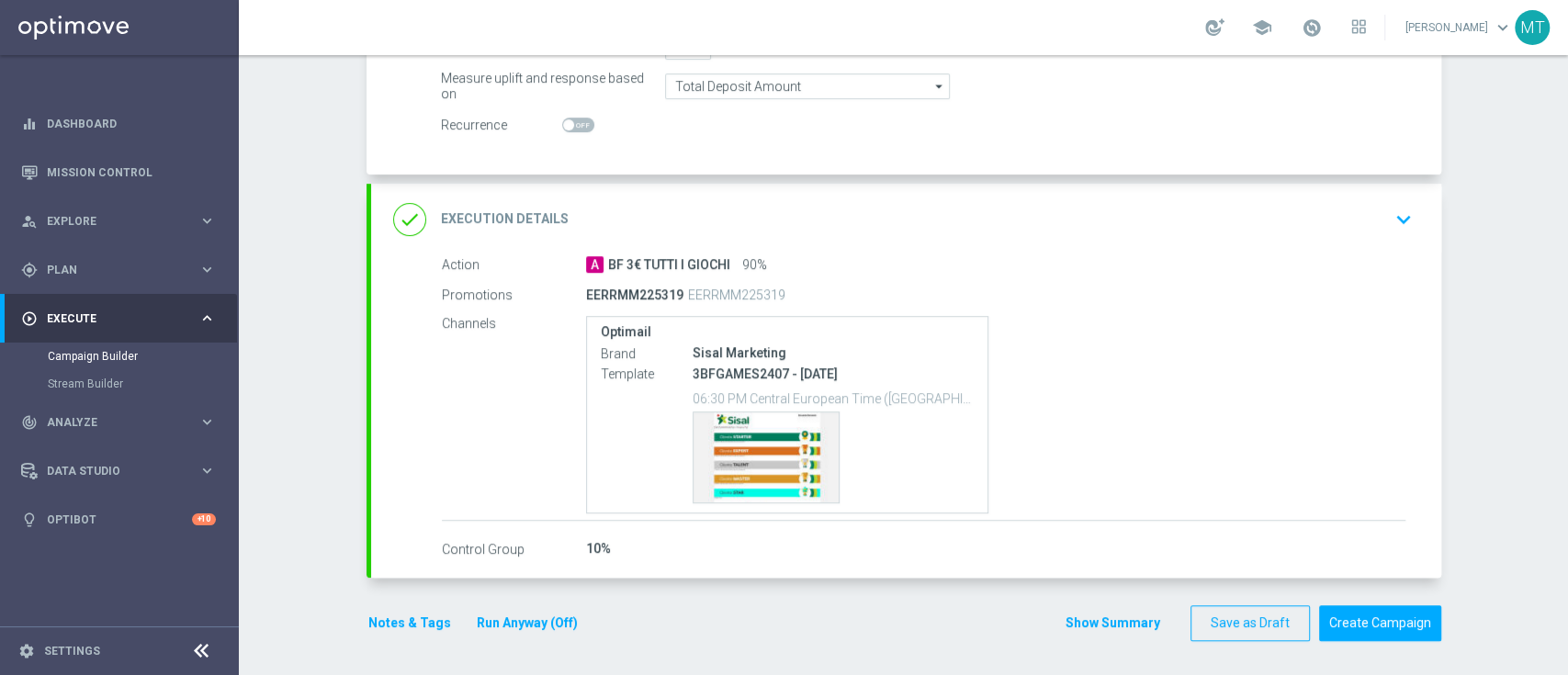 scroll, scrollTop: 0, scrollLeft: 0, axis: both 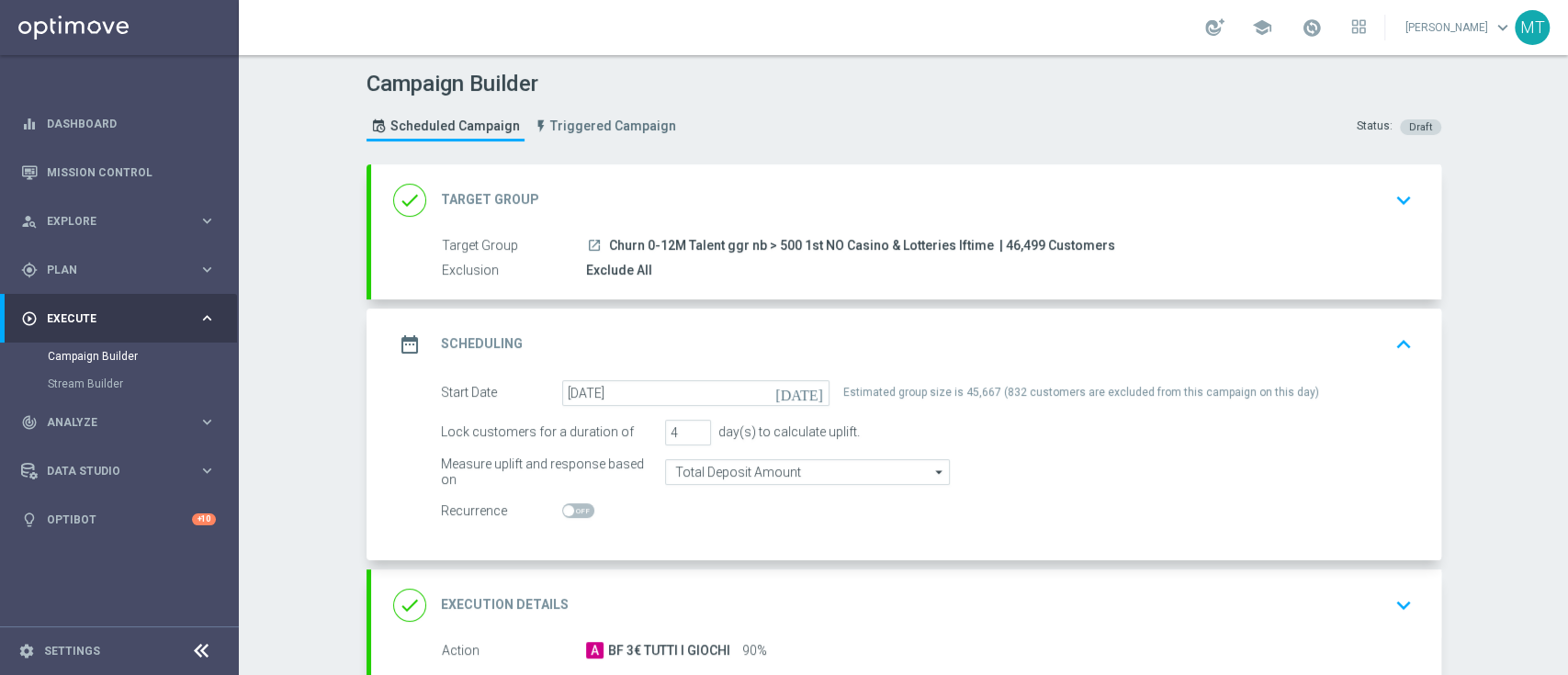 click on "keyboard_arrow_down" 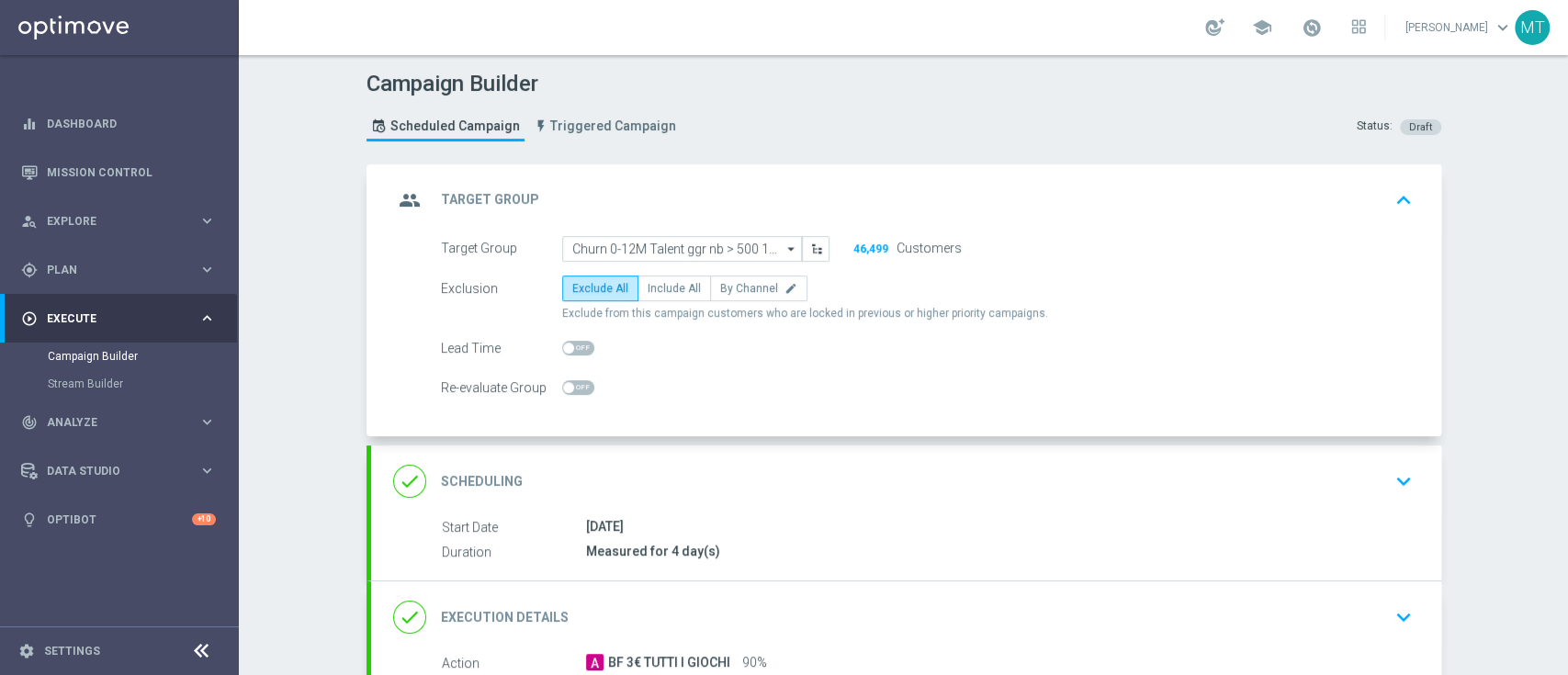 click on "group
Target Group
keyboard_arrow_up
Target Group
launch
Churn 0-12M Talent ggr nb > 500 1st NO Casino & Lotteries lftime
| 46,499 Customers
Exclusion
Exclude All
Target Group
Churn 0-12M Talent ggr nb > 500 1st NO Casino & Lotteries lftime
Churn 0-12M Talent ggr nb > 500 1st NO Casino & Lotteries lftime
arrow_drop_down" 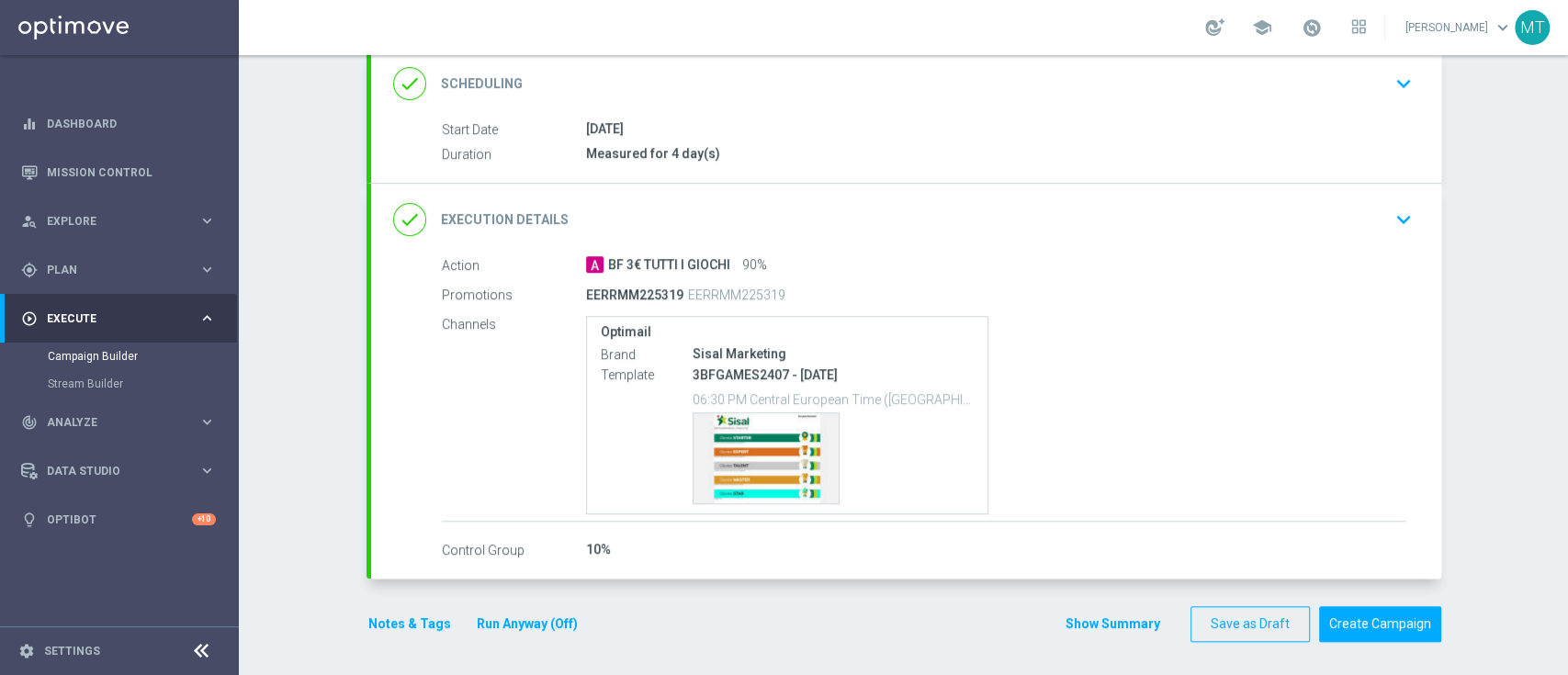 click on "keyboard_arrow_down" 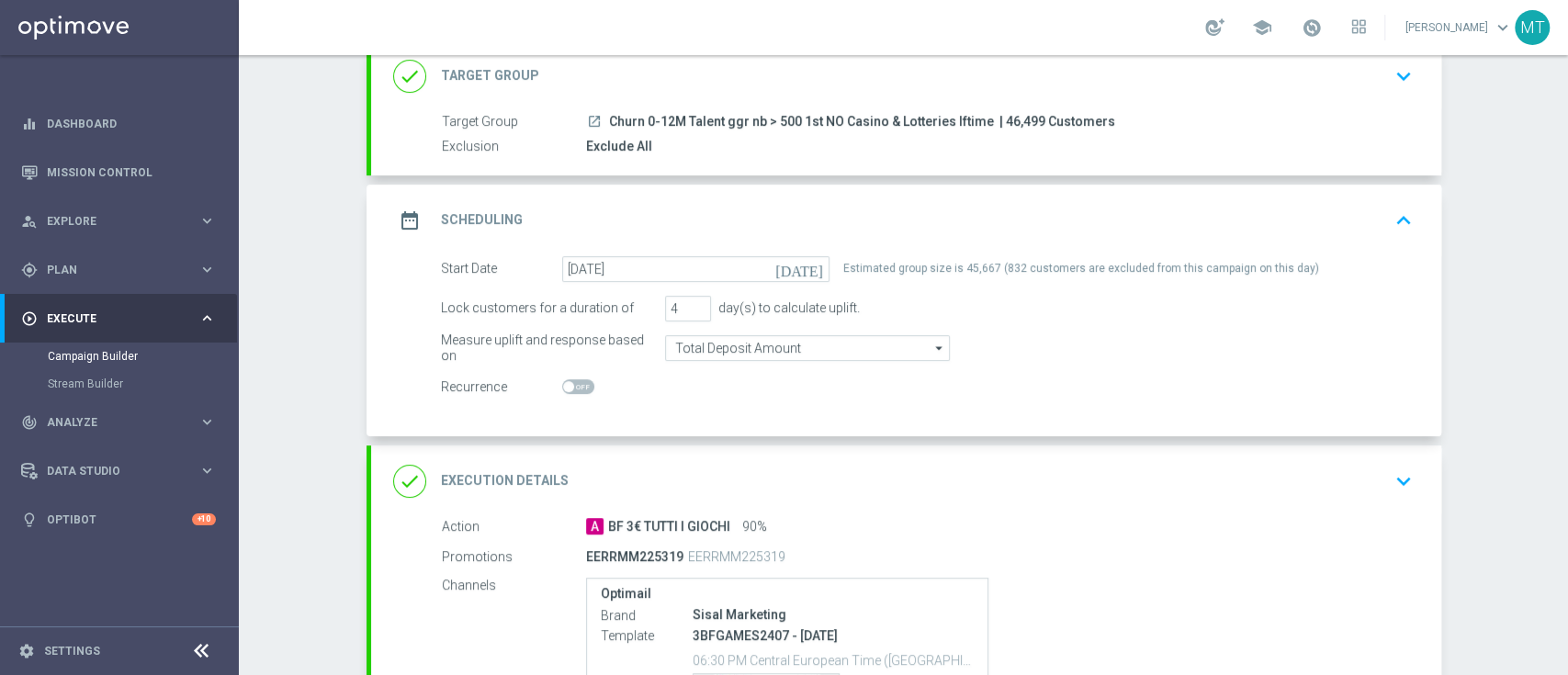 scroll, scrollTop: 0, scrollLeft: 0, axis: both 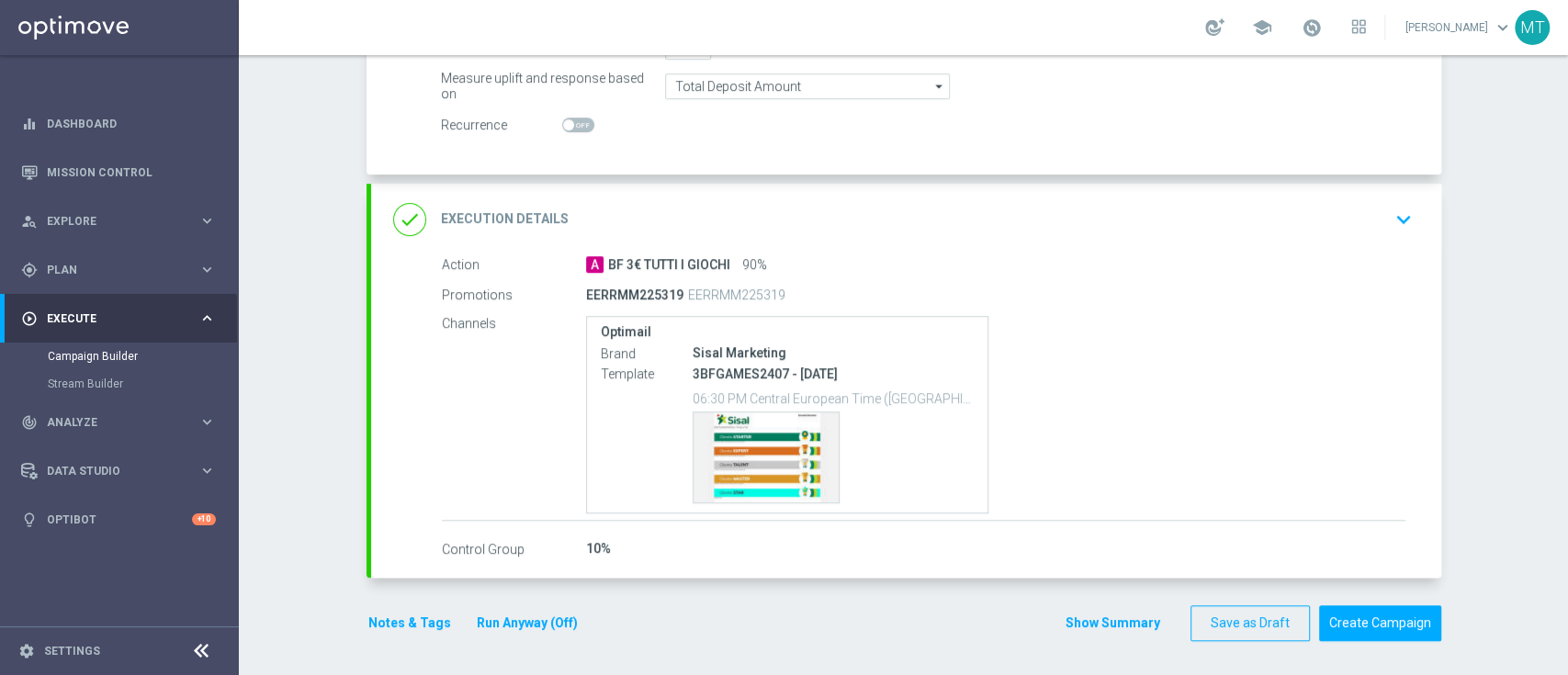 click on "done
Execution Details
keyboard_arrow_down
Action
A
BF 3€ TUTTI I GIOCHI
90%
Promotions
EERRMM225319
EERRMM225319
Channels
Optimail
Brand
Sisal Marketing
Template
3BFGAMES2407 - [DATE]" 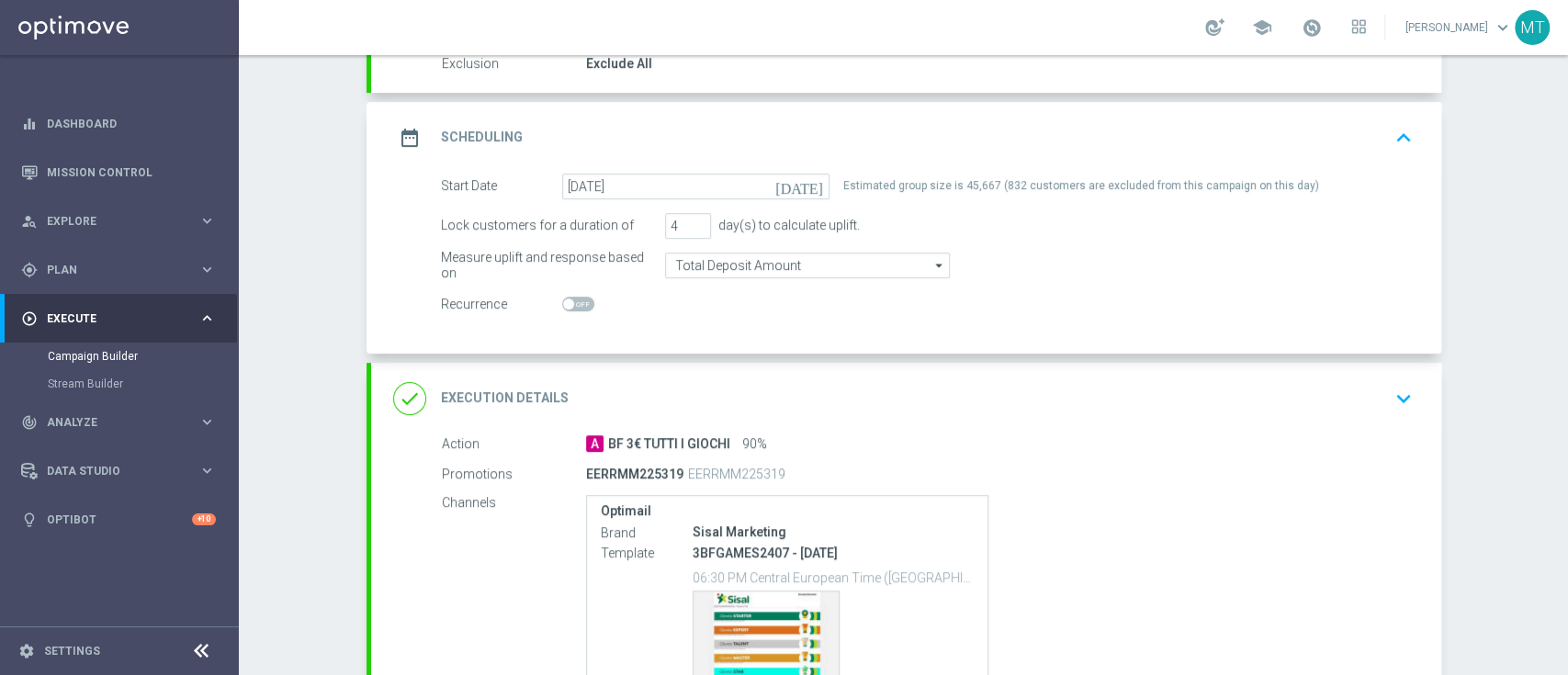 scroll, scrollTop: 386, scrollLeft: 0, axis: vertical 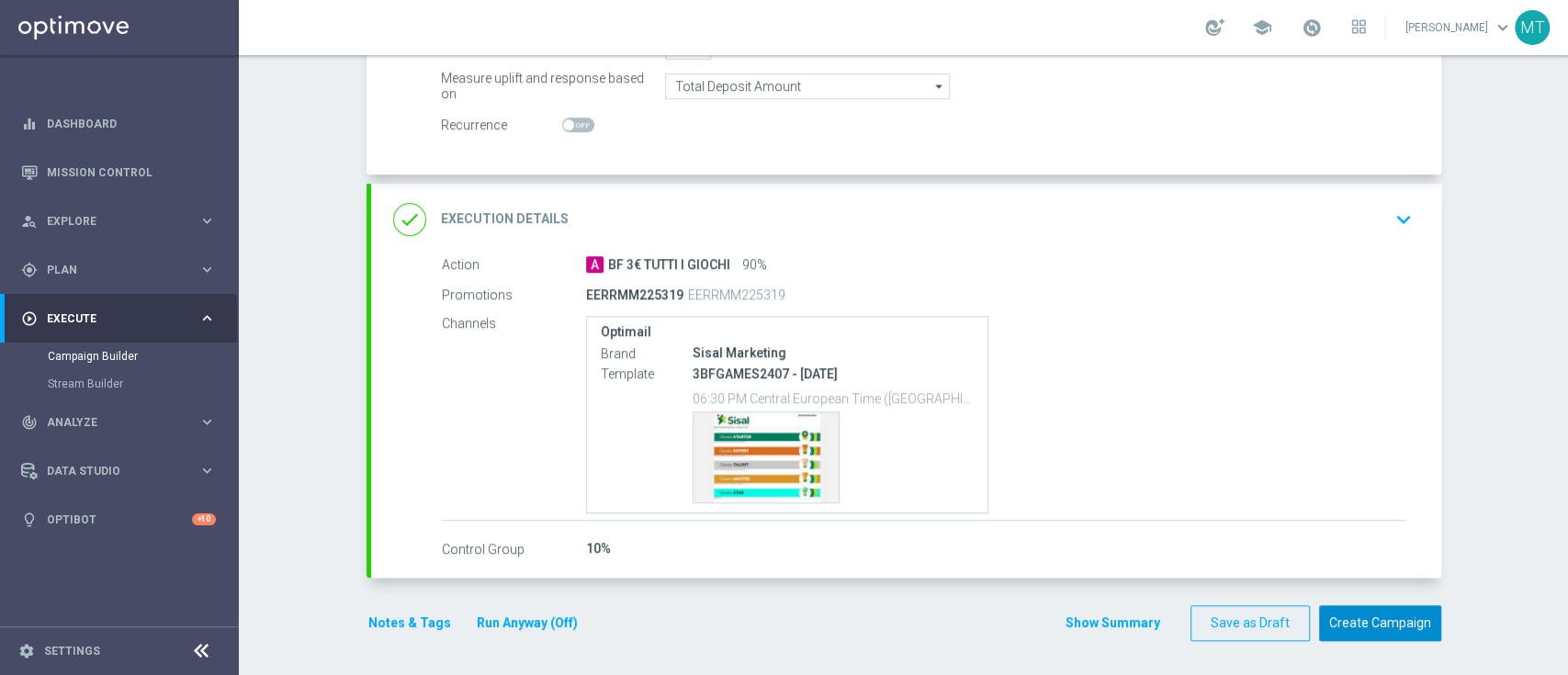 click on "Create Campaign" 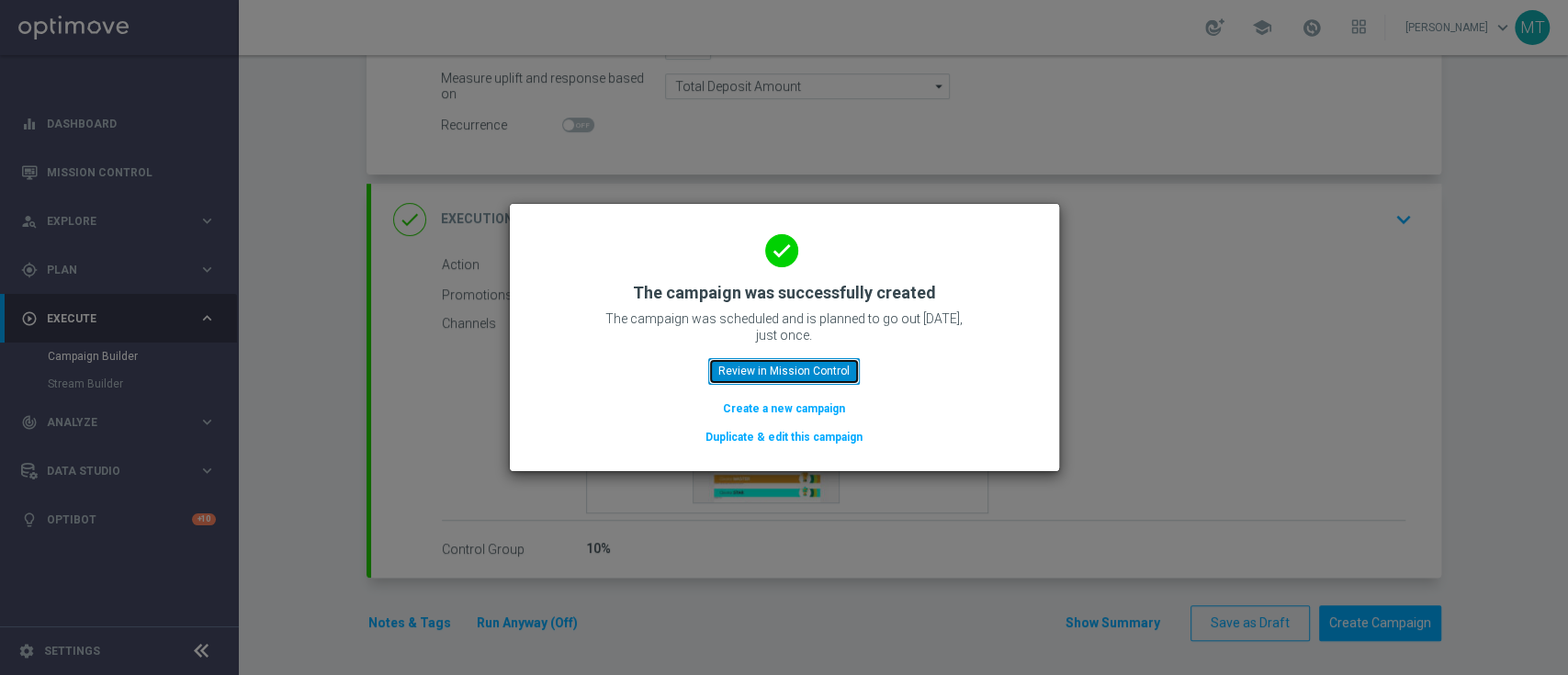 click on "Review in Mission Control" 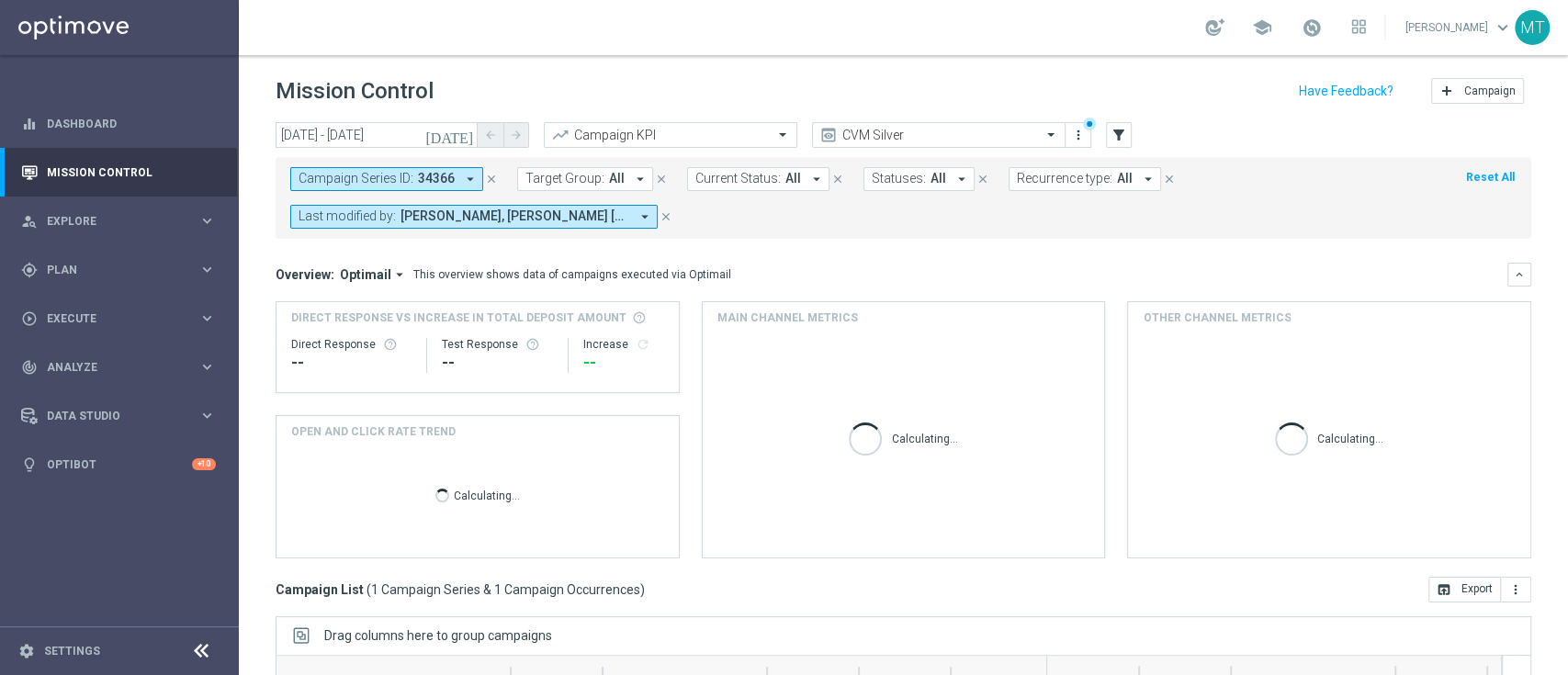 click on "close" 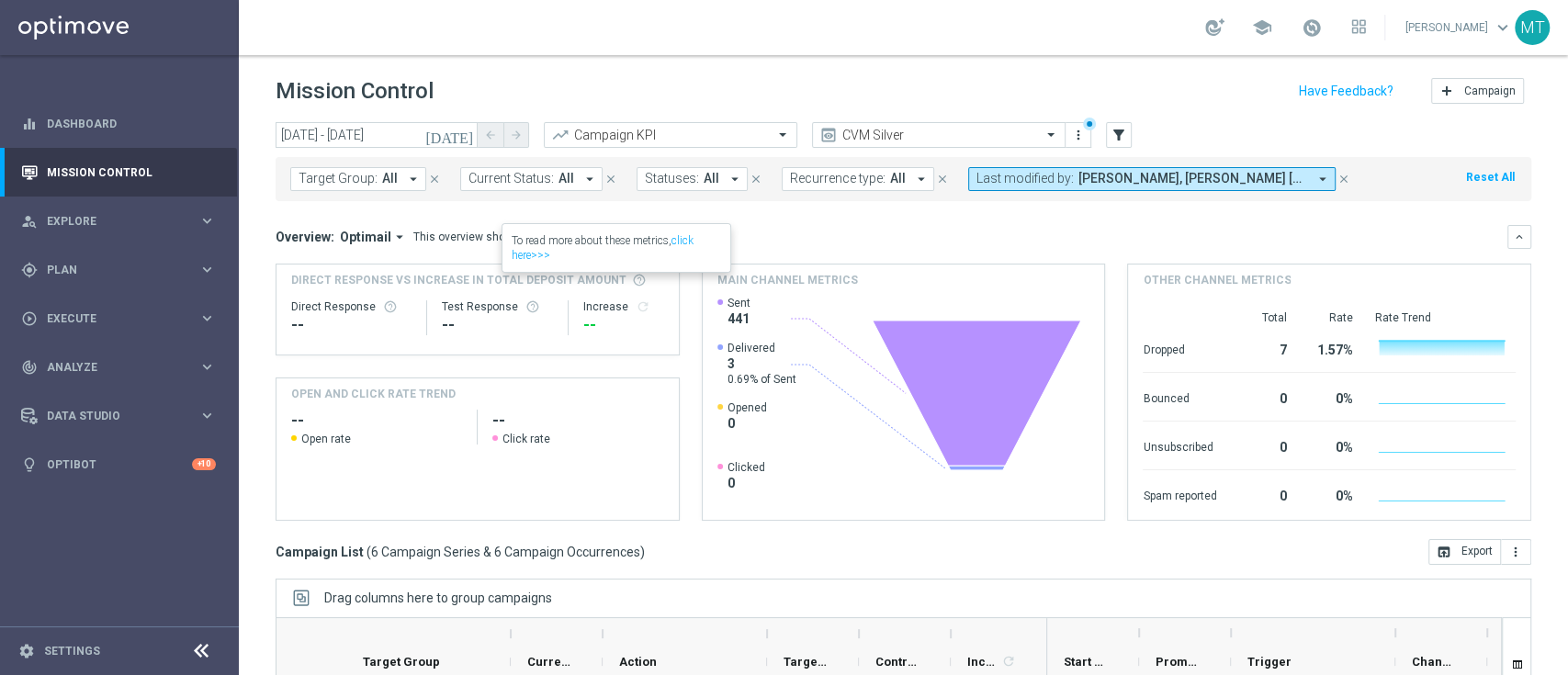 scroll, scrollTop: 242, scrollLeft: 0, axis: vertical 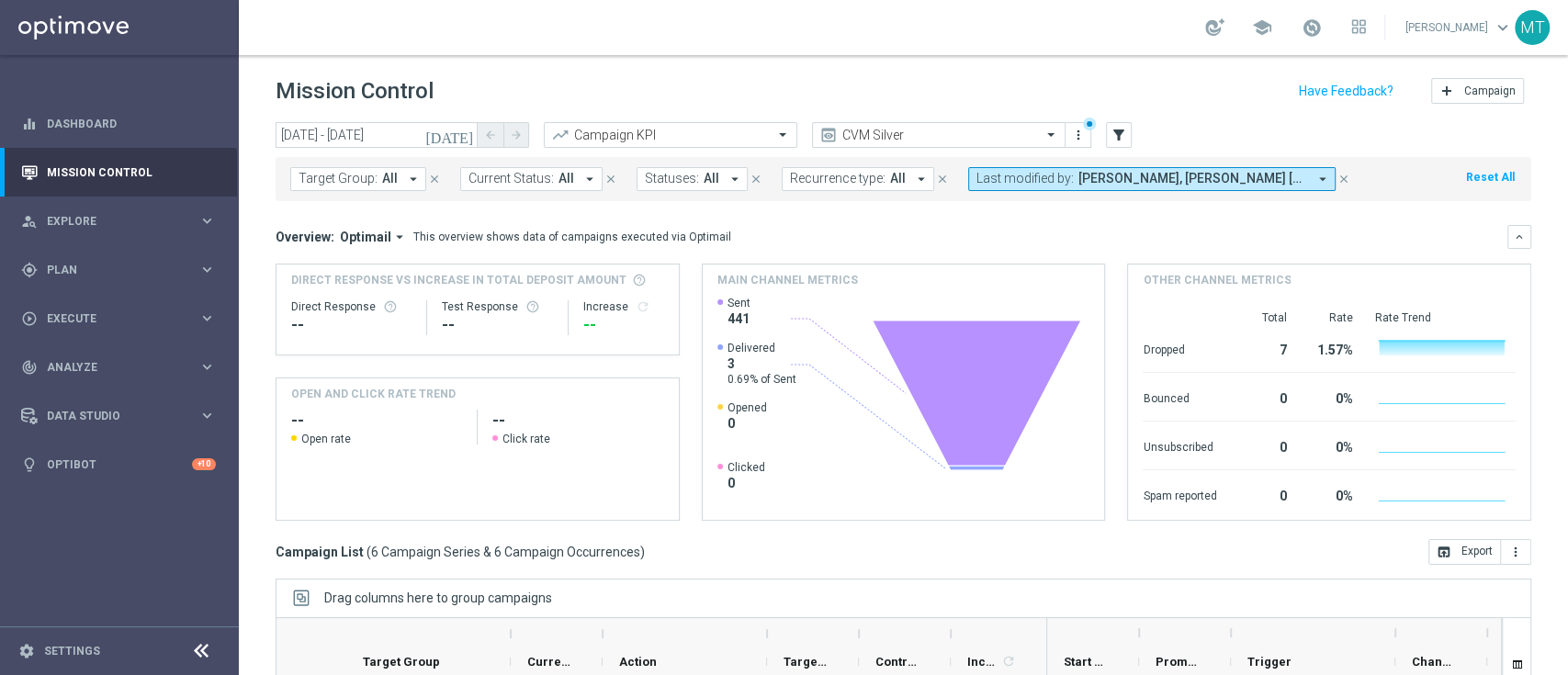 click at bounding box center [1312, 28] 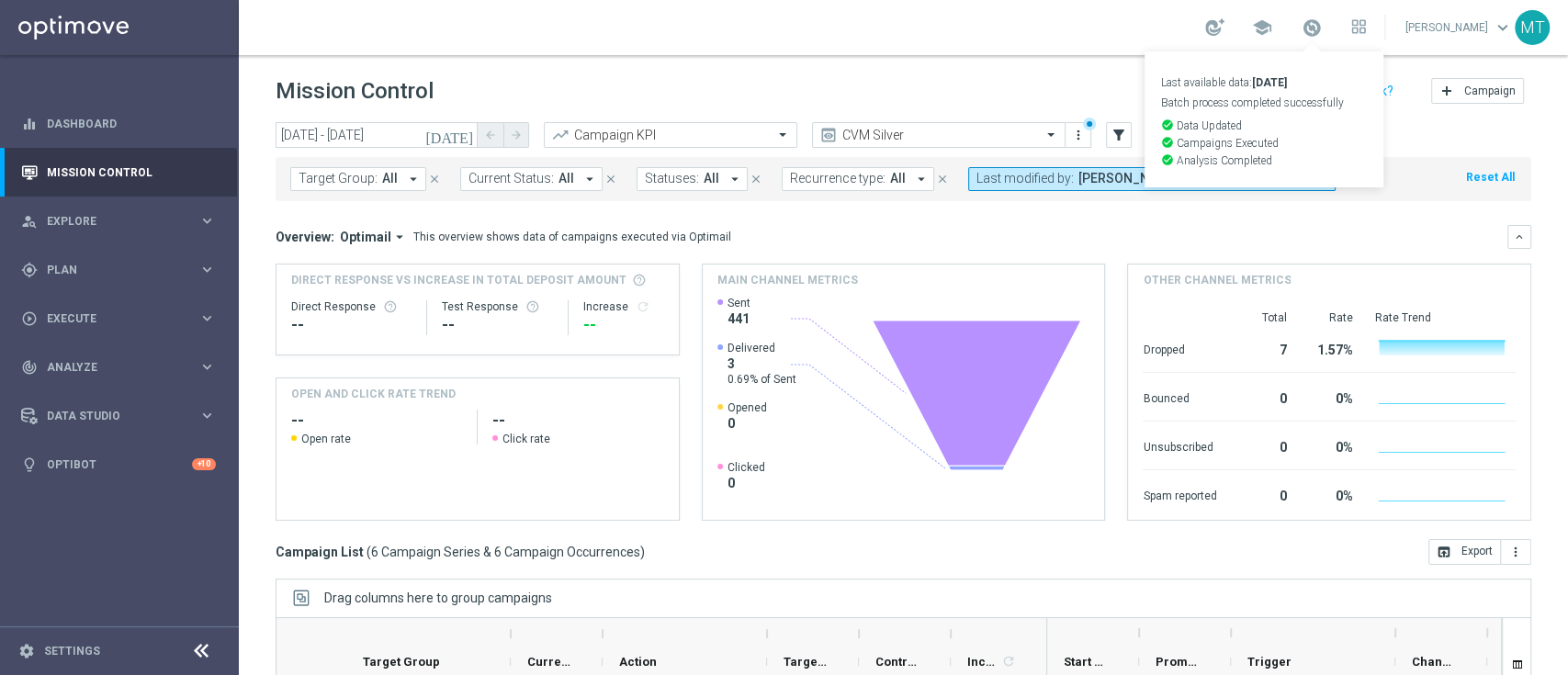click on "Last available data:
[DATE]
Batch process completed successfully
check_circle
Data Updated
check_circle
Campaigns Executed
check_circle
Analysis Completed" at bounding box center (1312, 28) 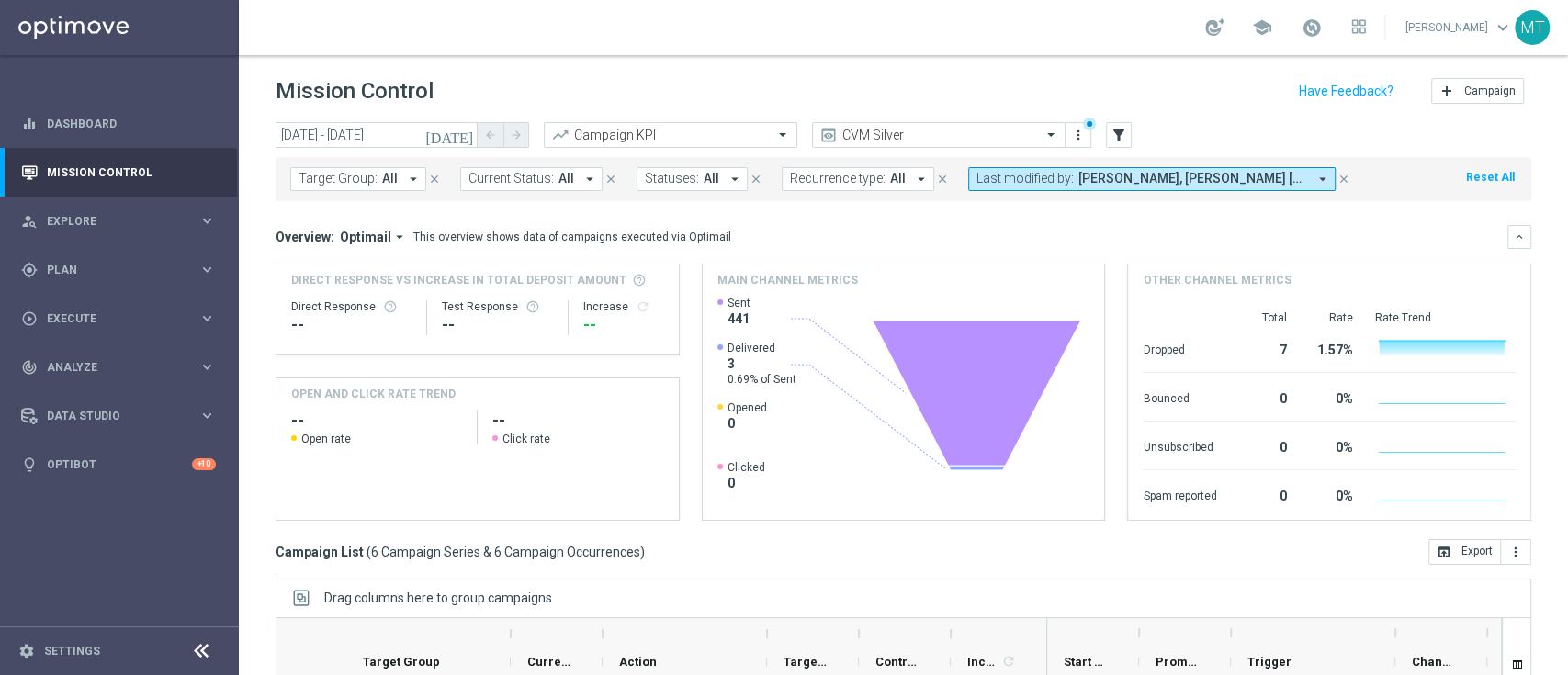 click at bounding box center (1312, 28) 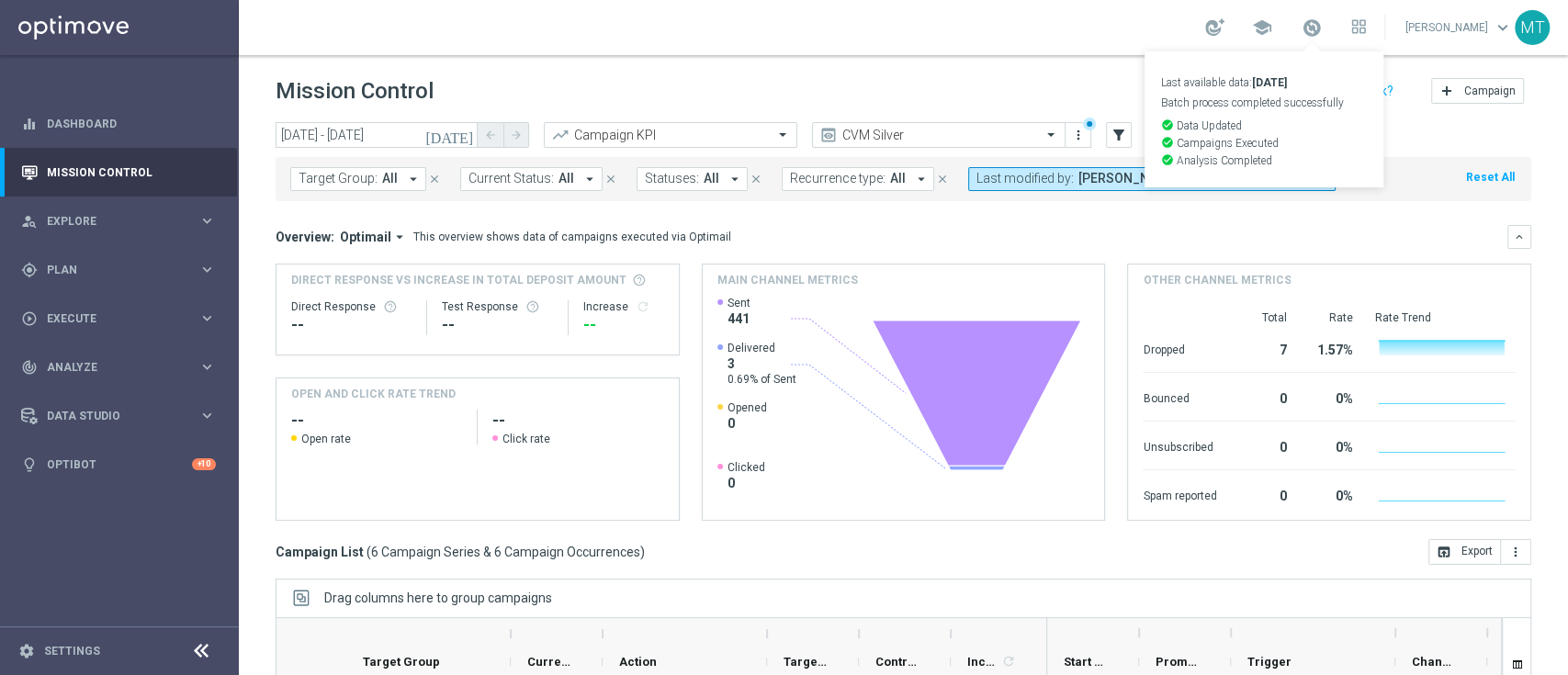 click on "Mission Control
add
Campaign" 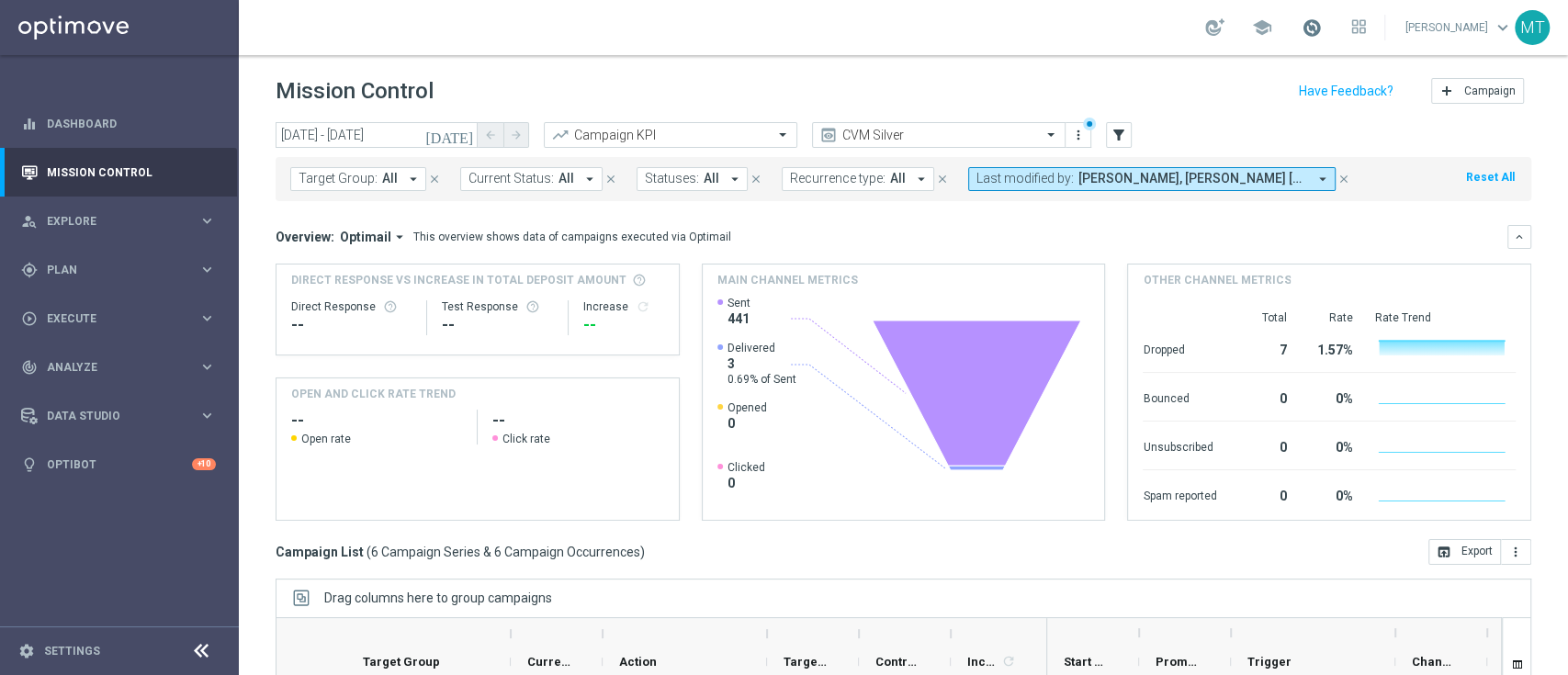 click at bounding box center (1312, 28) 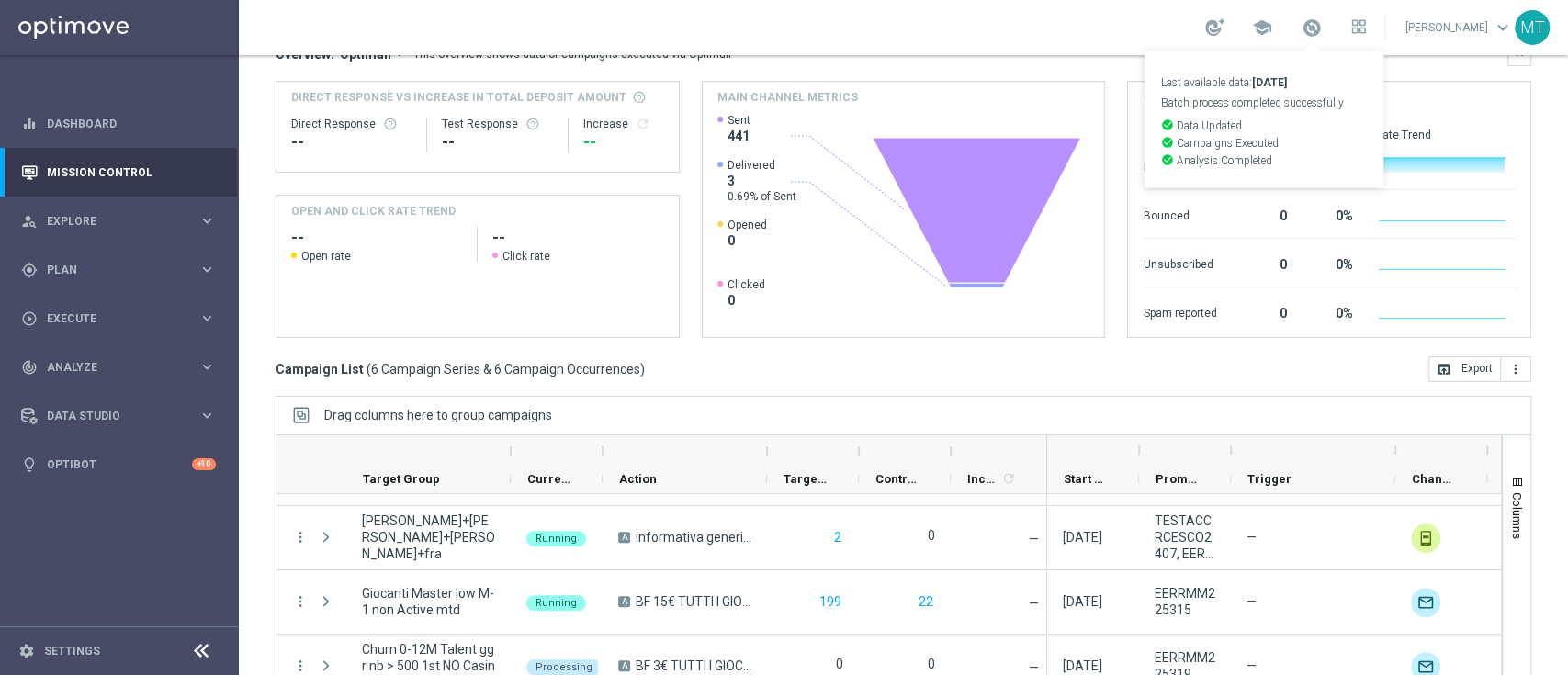 scroll, scrollTop: 242, scrollLeft: 0, axis: vertical 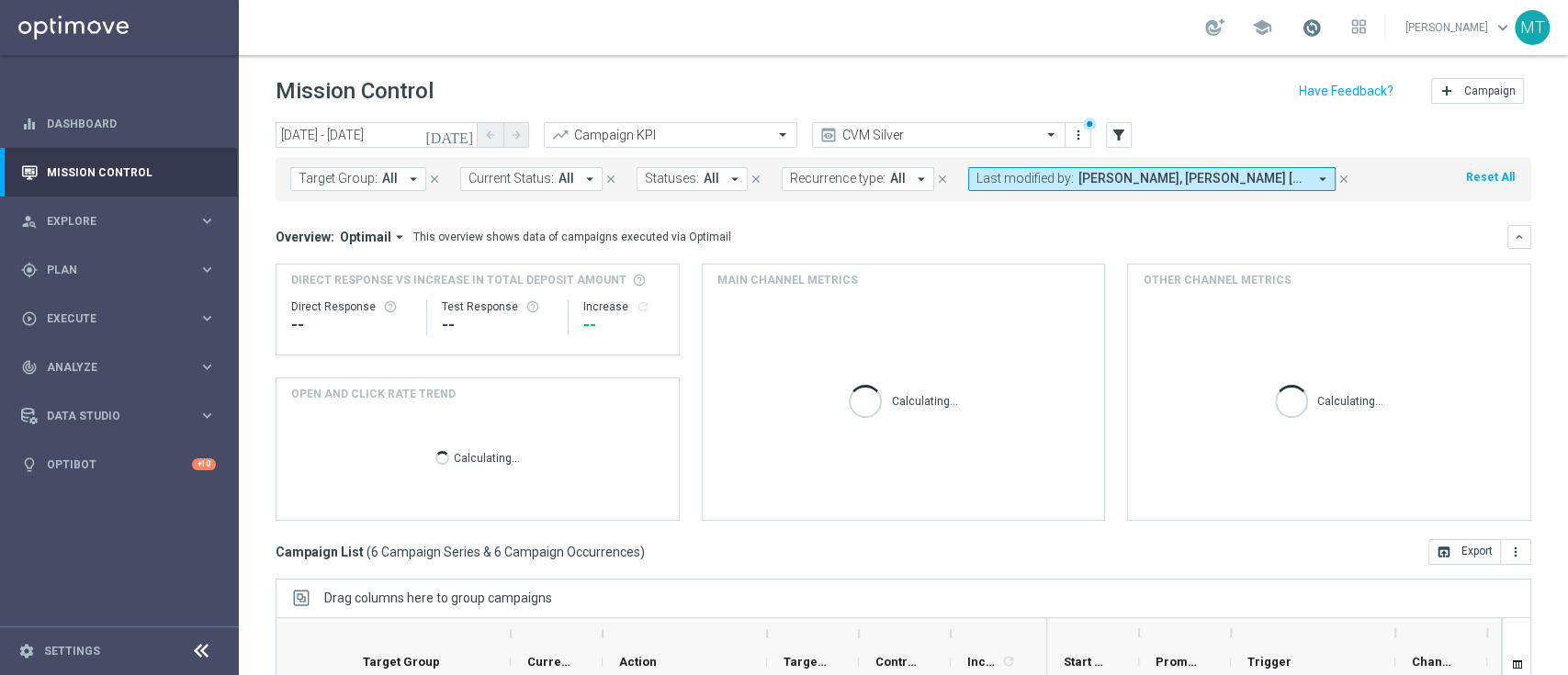 click at bounding box center (1312, 28) 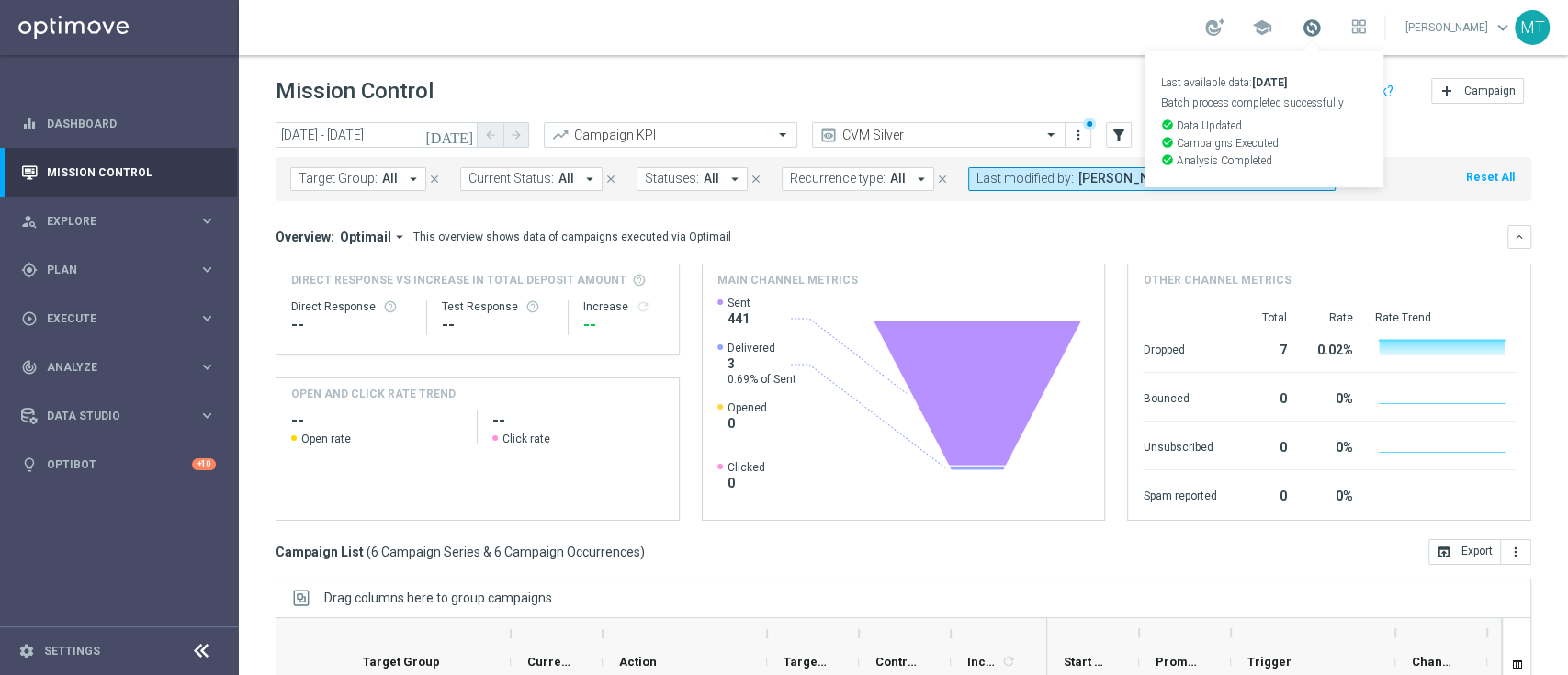 click at bounding box center [1312, 28] 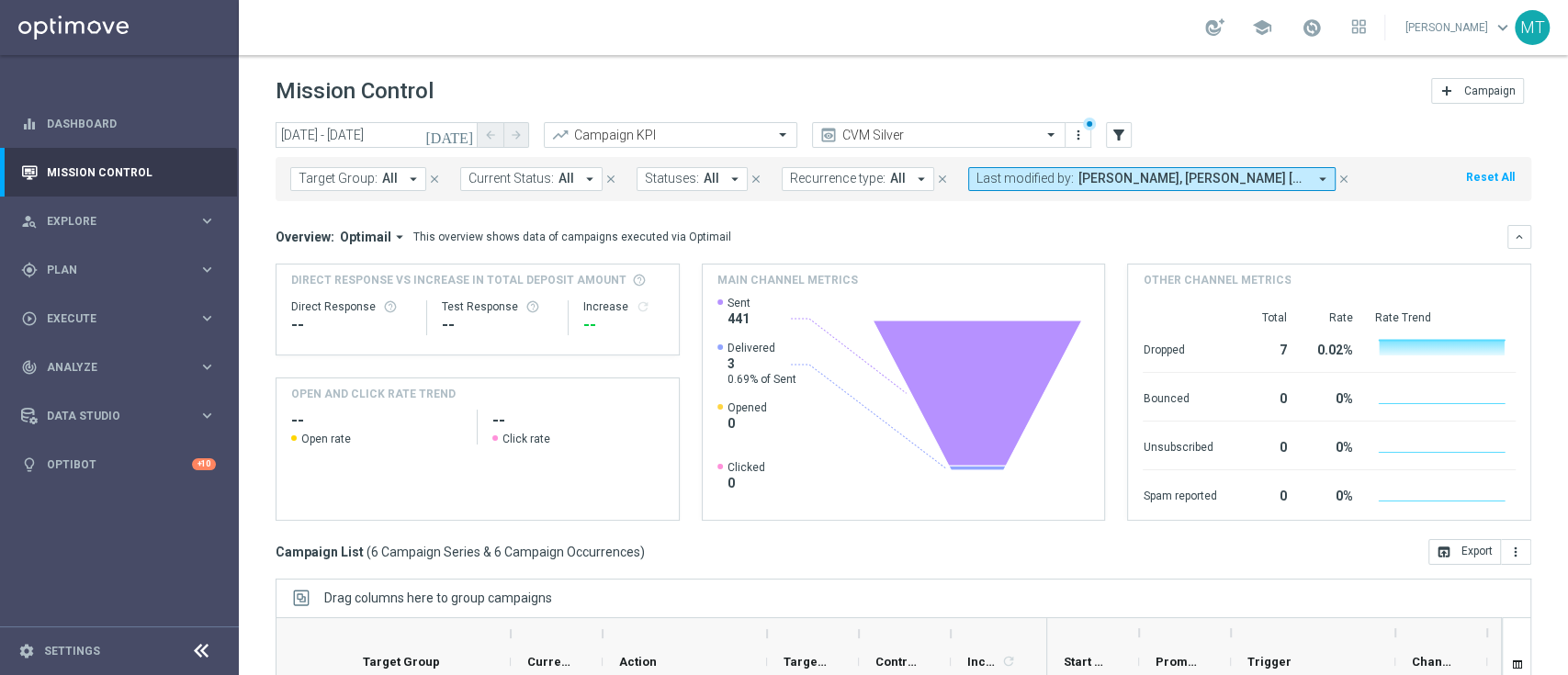scroll, scrollTop: 242, scrollLeft: 0, axis: vertical 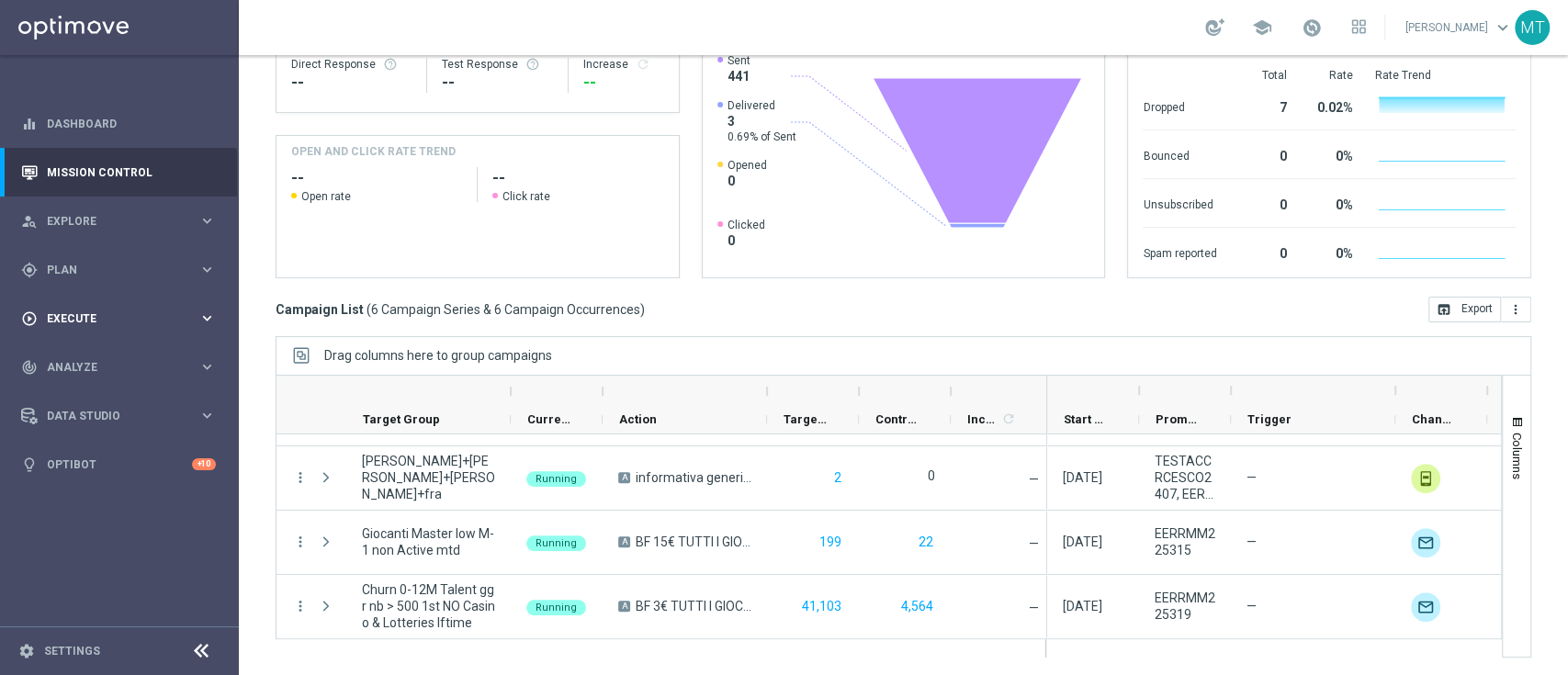 click on "play_circle_outline
Execute
keyboard_arrow_right" at bounding box center [118, 318] 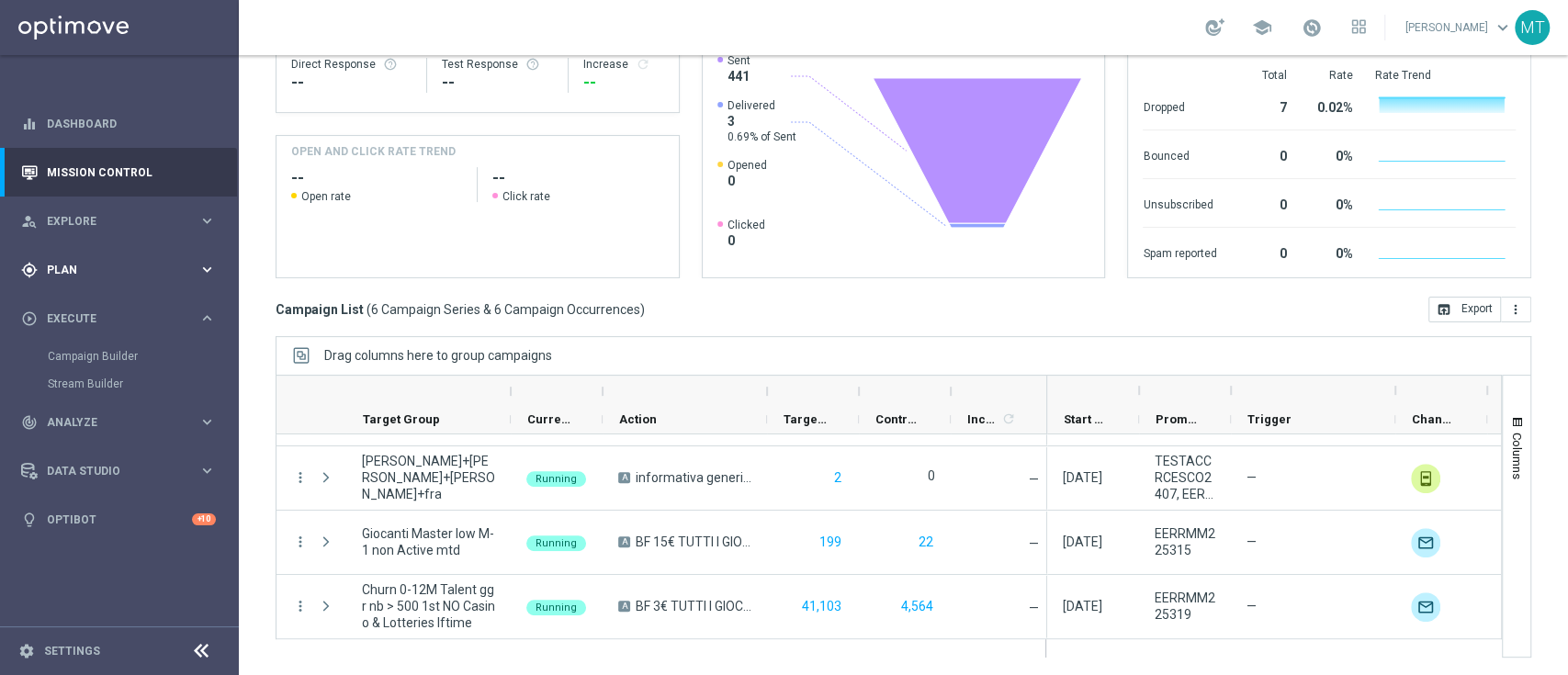 click on "gps_fixed
Plan
keyboard_arrow_right" at bounding box center [118, 269] 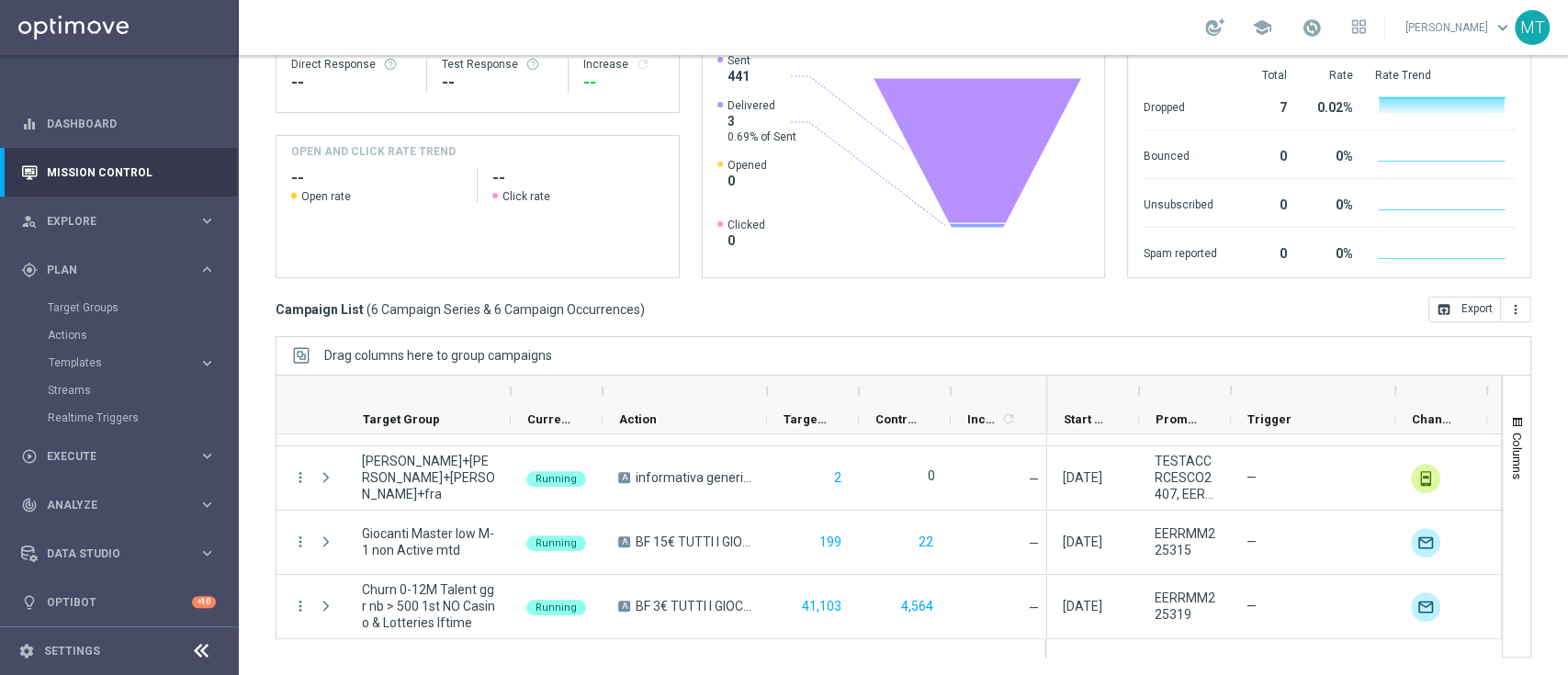 click on "Target Groups" at bounding box center [142, 308] 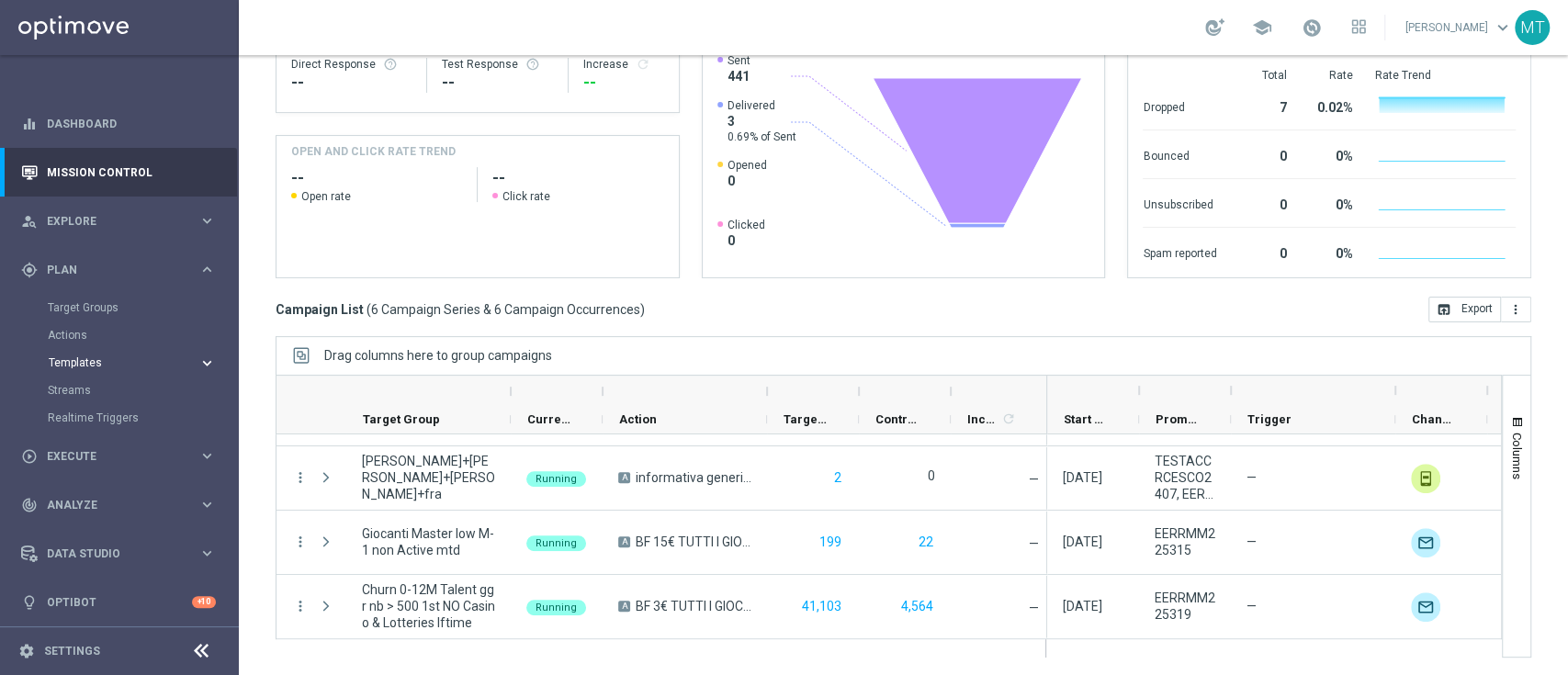click on "Templates
keyboard_arrow_right" at bounding box center (132, 363) 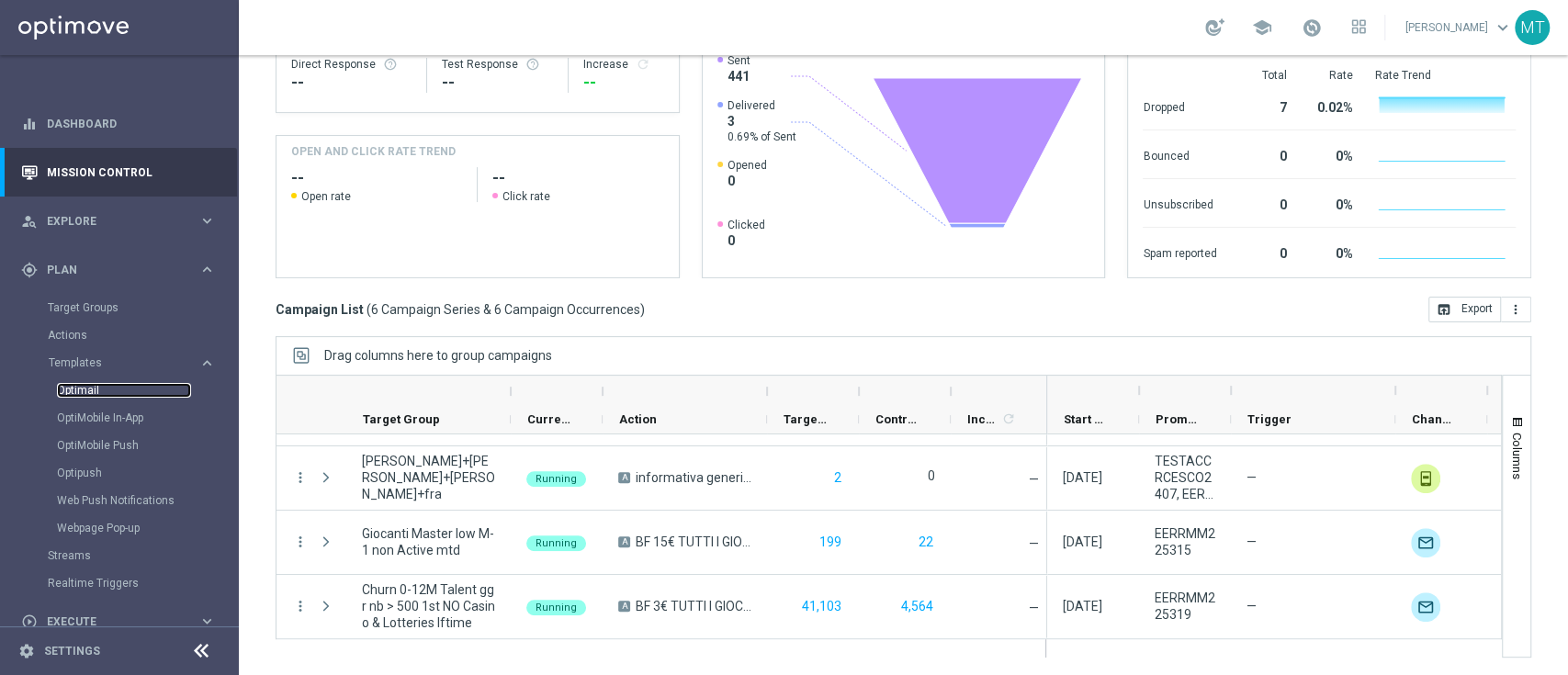 click on "Optimail" at bounding box center [124, 390] 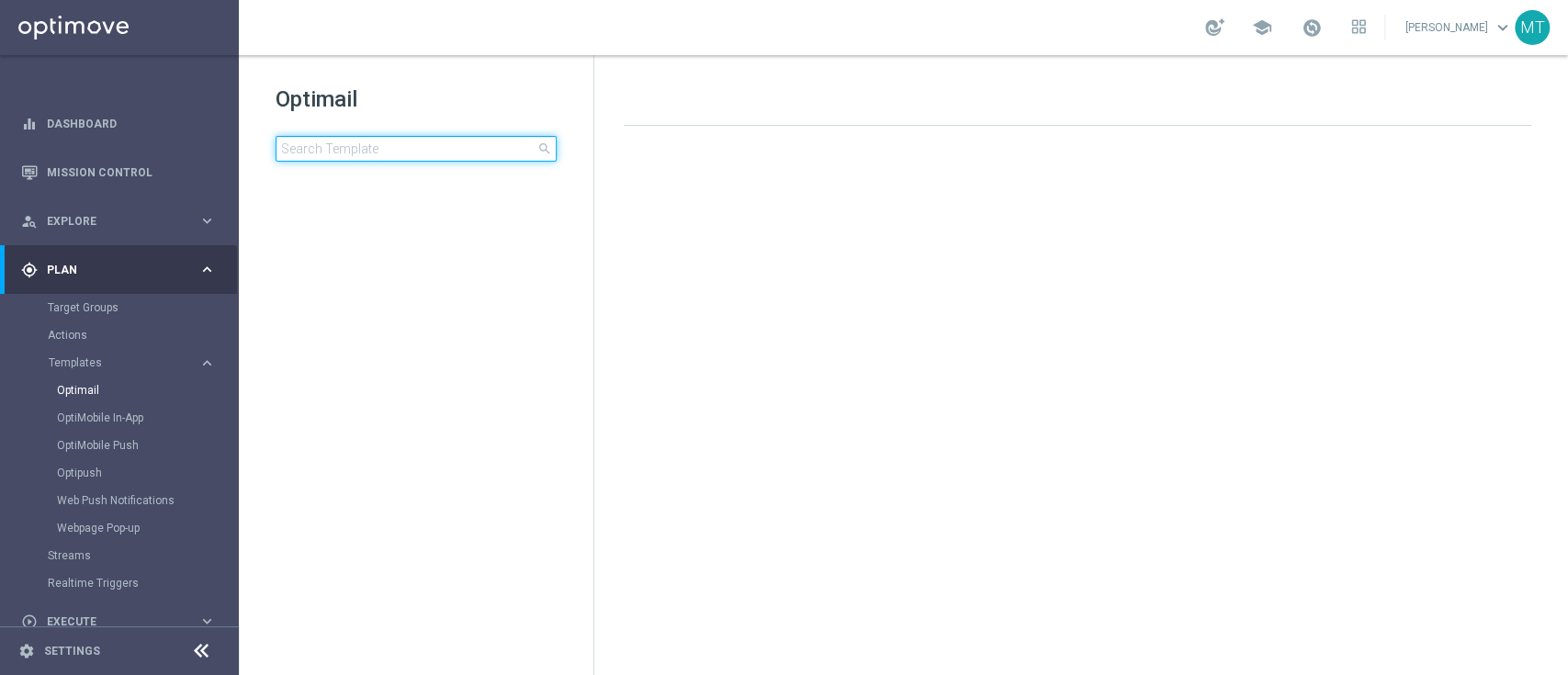 click 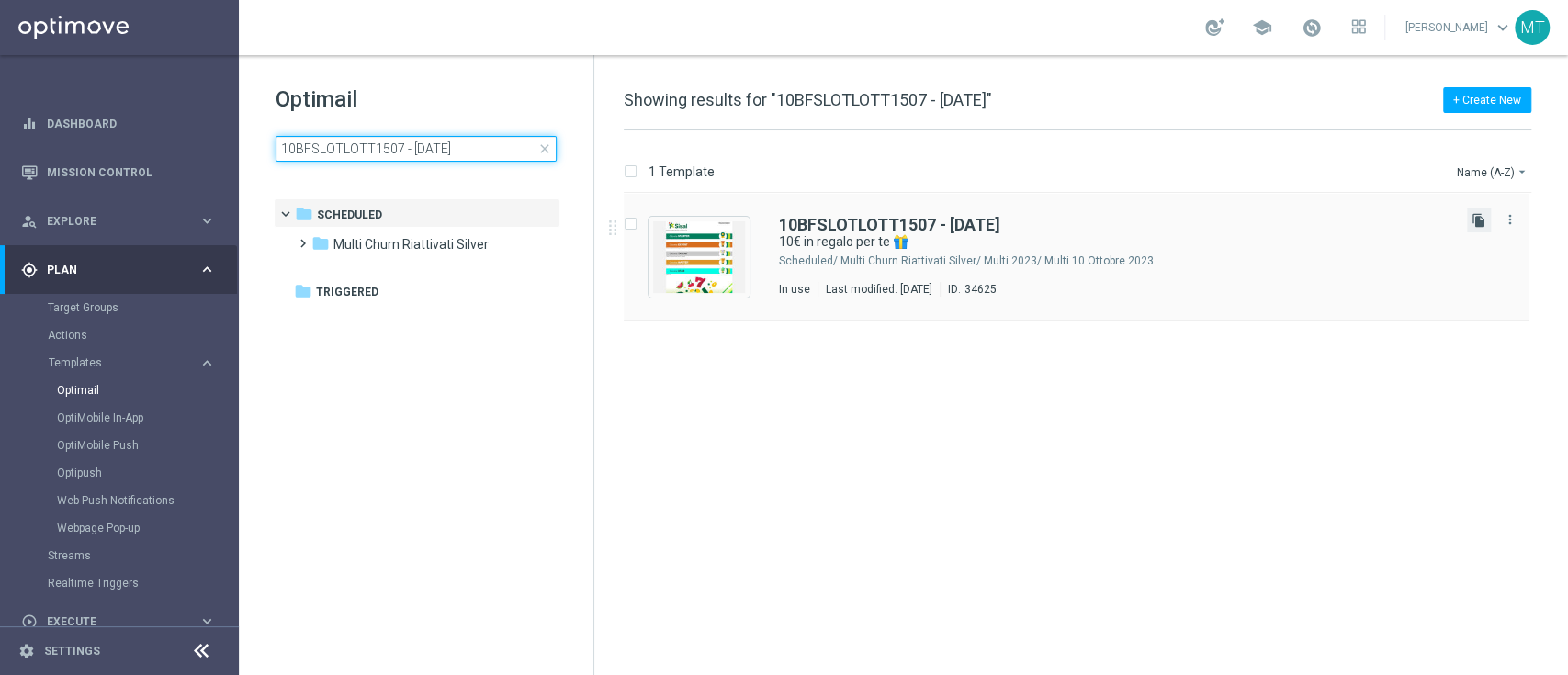 type on "10BFSLOTLOTT1507 - 2025-07-15" 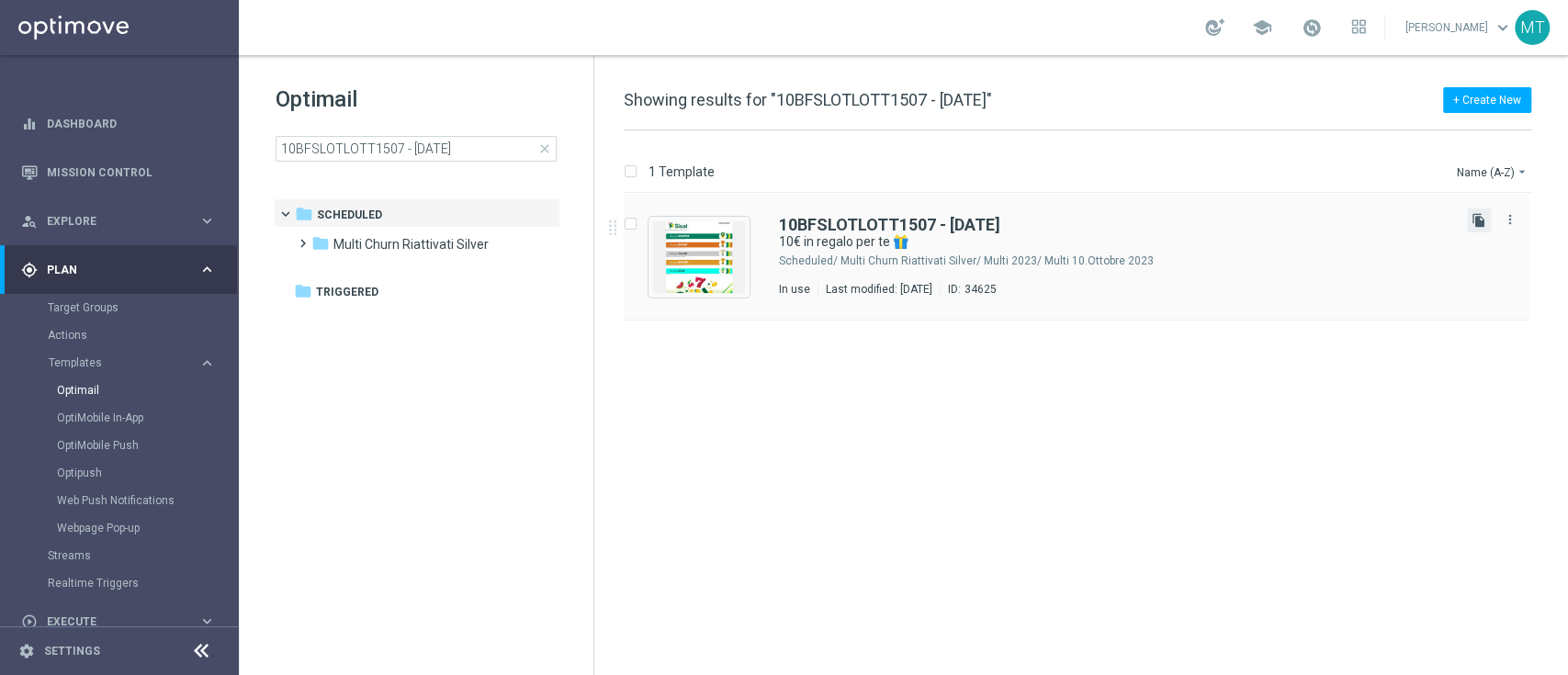 click on "file_copy" at bounding box center (1479, 220) 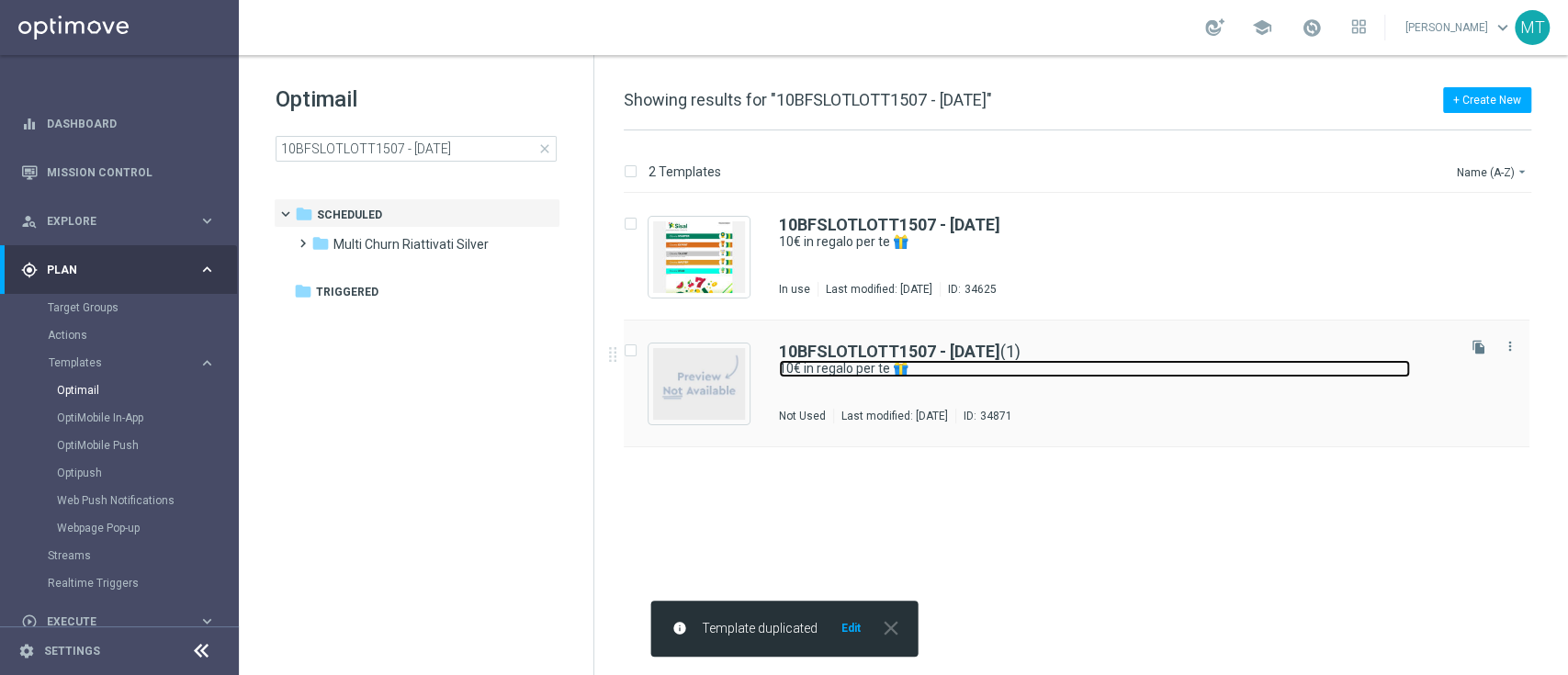 click on "10€ in regalo per te 🎁" at bounding box center [1094, 368] 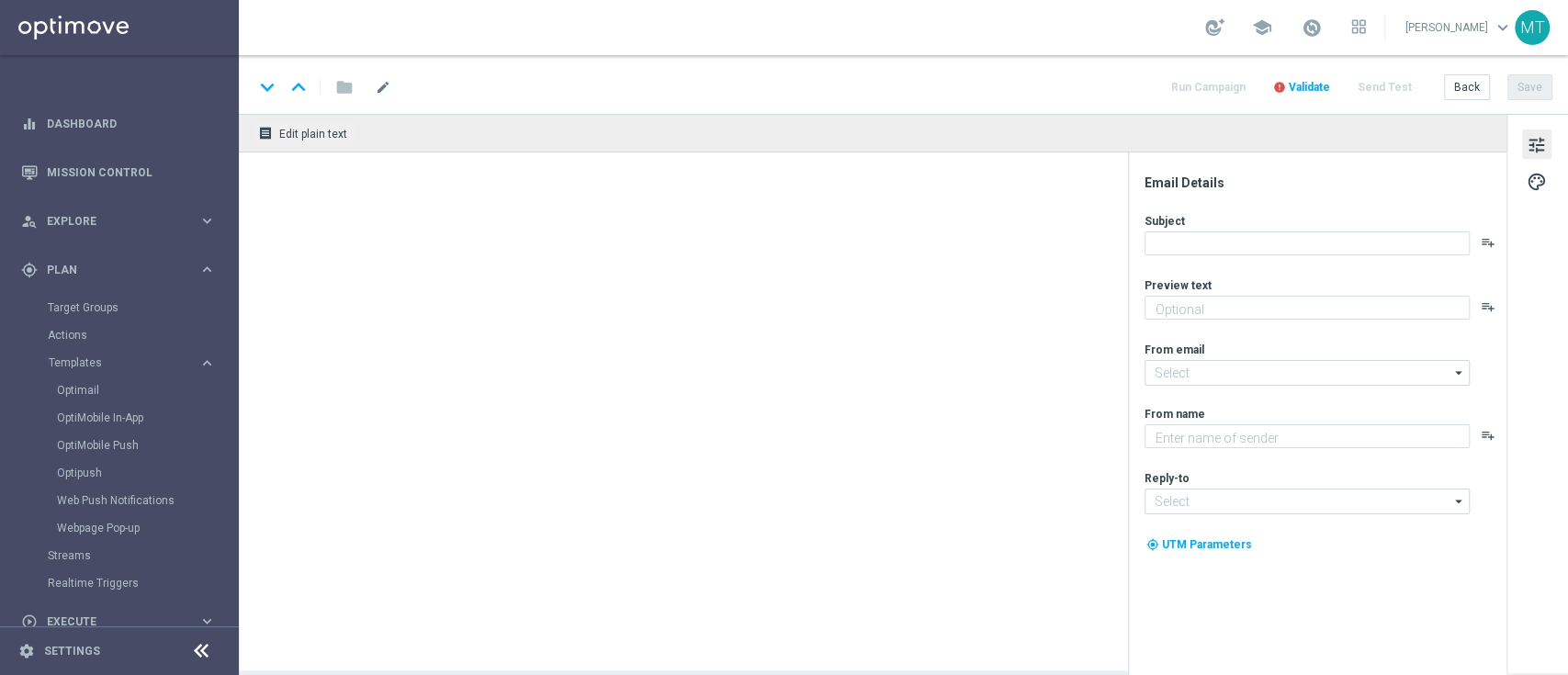 type on "da usare su qualsiasi Slot, Gratta e Vinci e Lotterie! 🎰🍀" 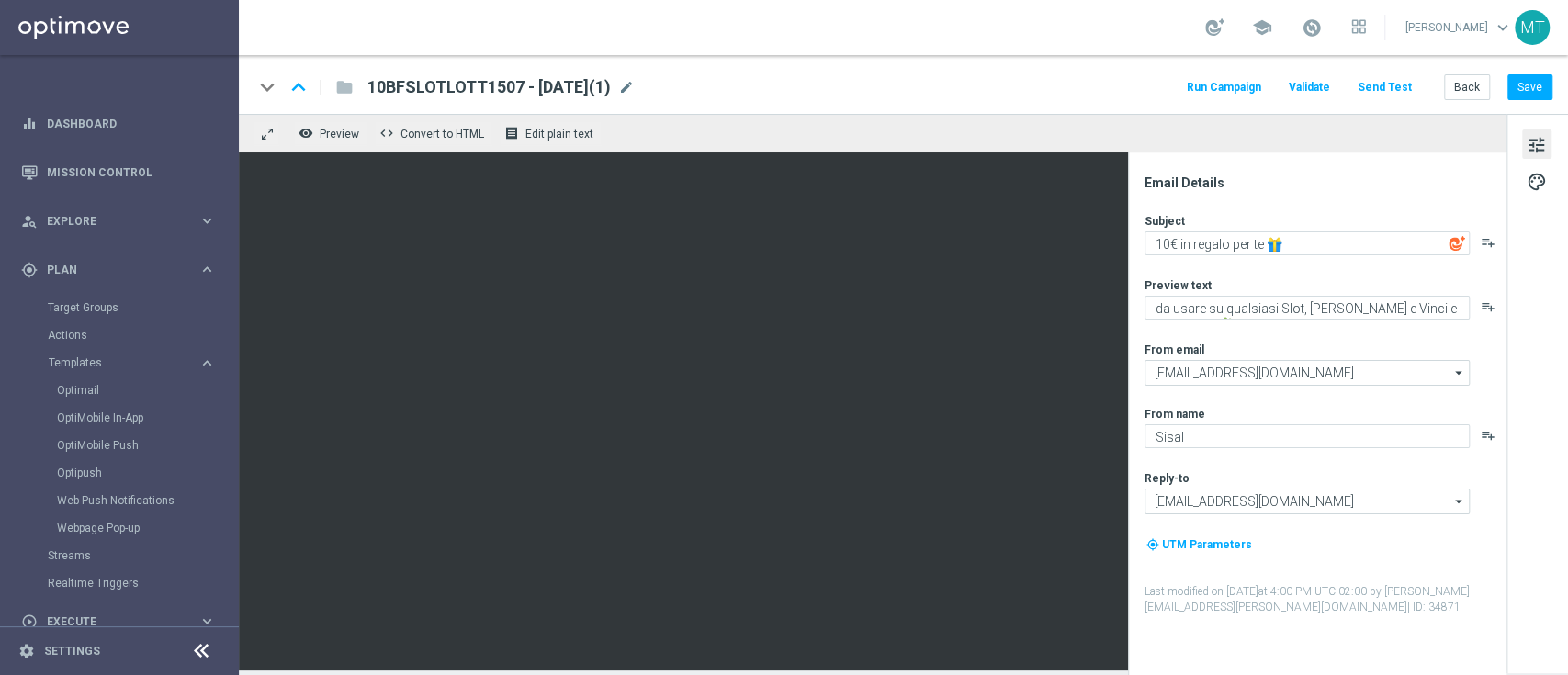 click on "10BFSLOTLOTT1507 - 2025-07-15(1)
mode_edit" 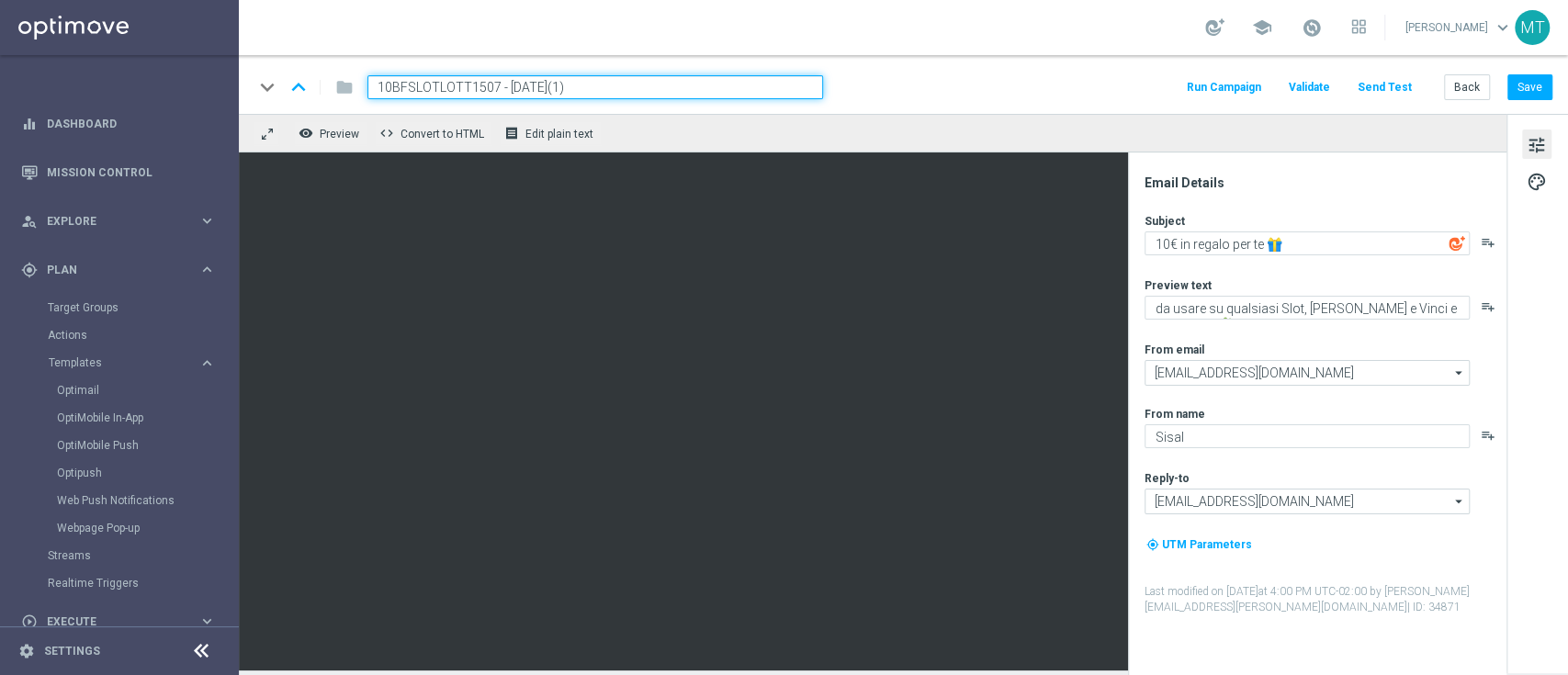 drag, startPoint x: 499, startPoint y: 81, endPoint x: 378, endPoint y: 68, distance: 121.69634 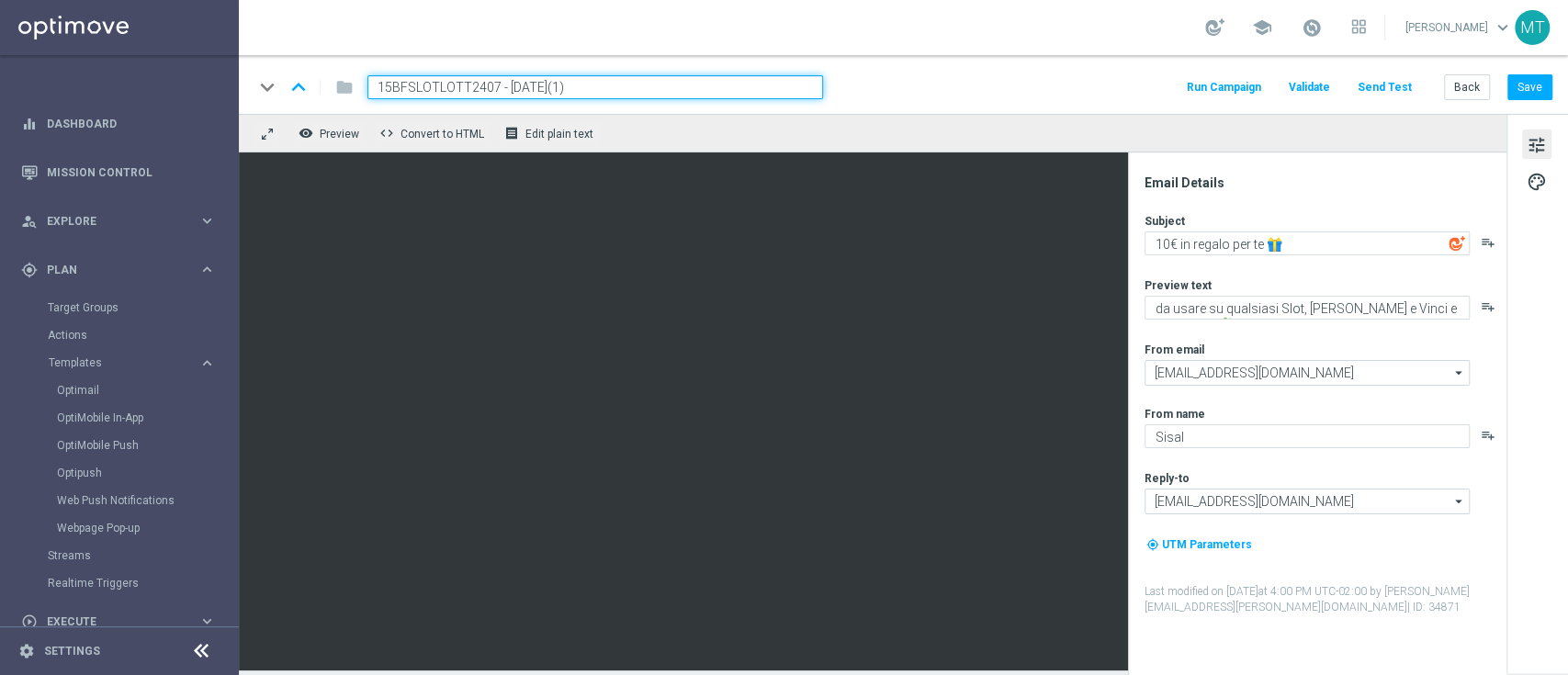 click on "15BFSLOTLOTT2407 - 2025-07-15(1)" at bounding box center [595, 87] 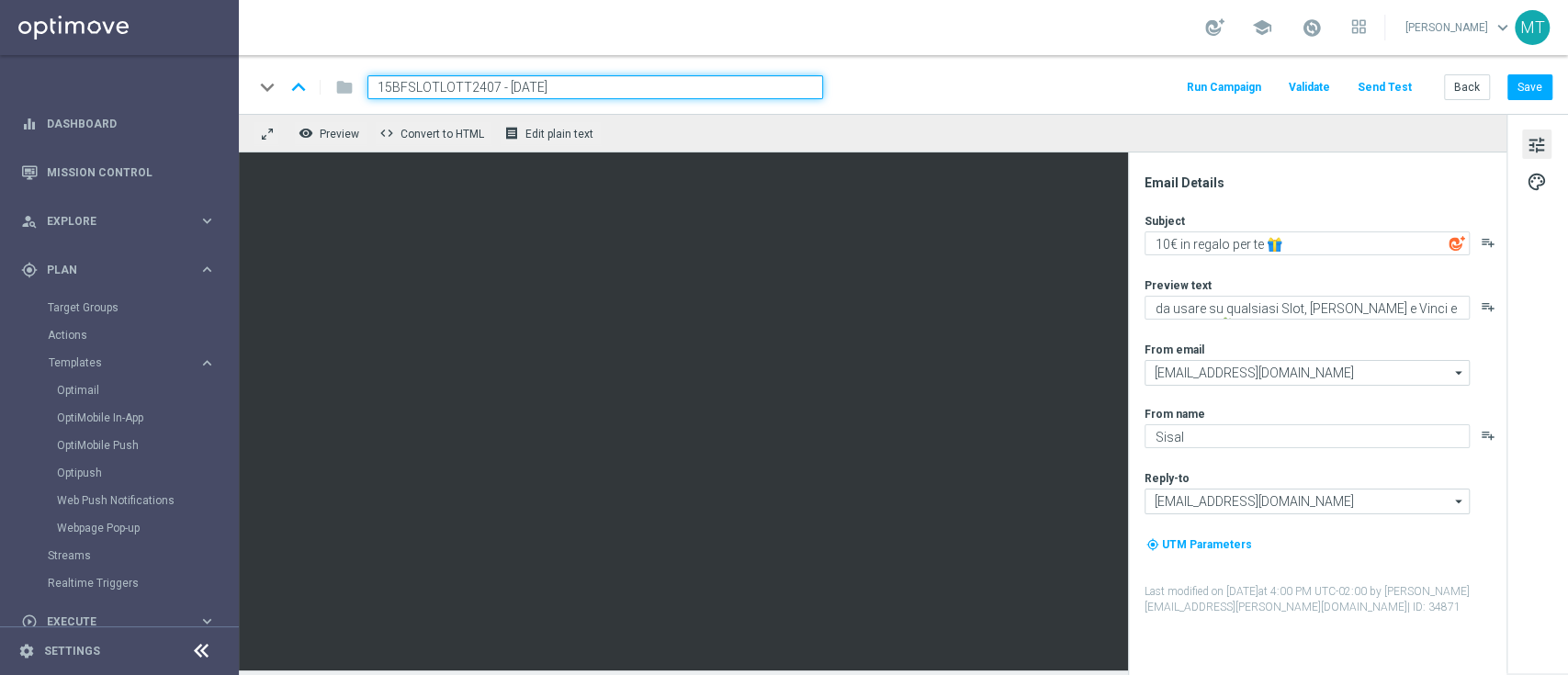 type on "15BFSLOTLOTT2407 - 2025-07-24" 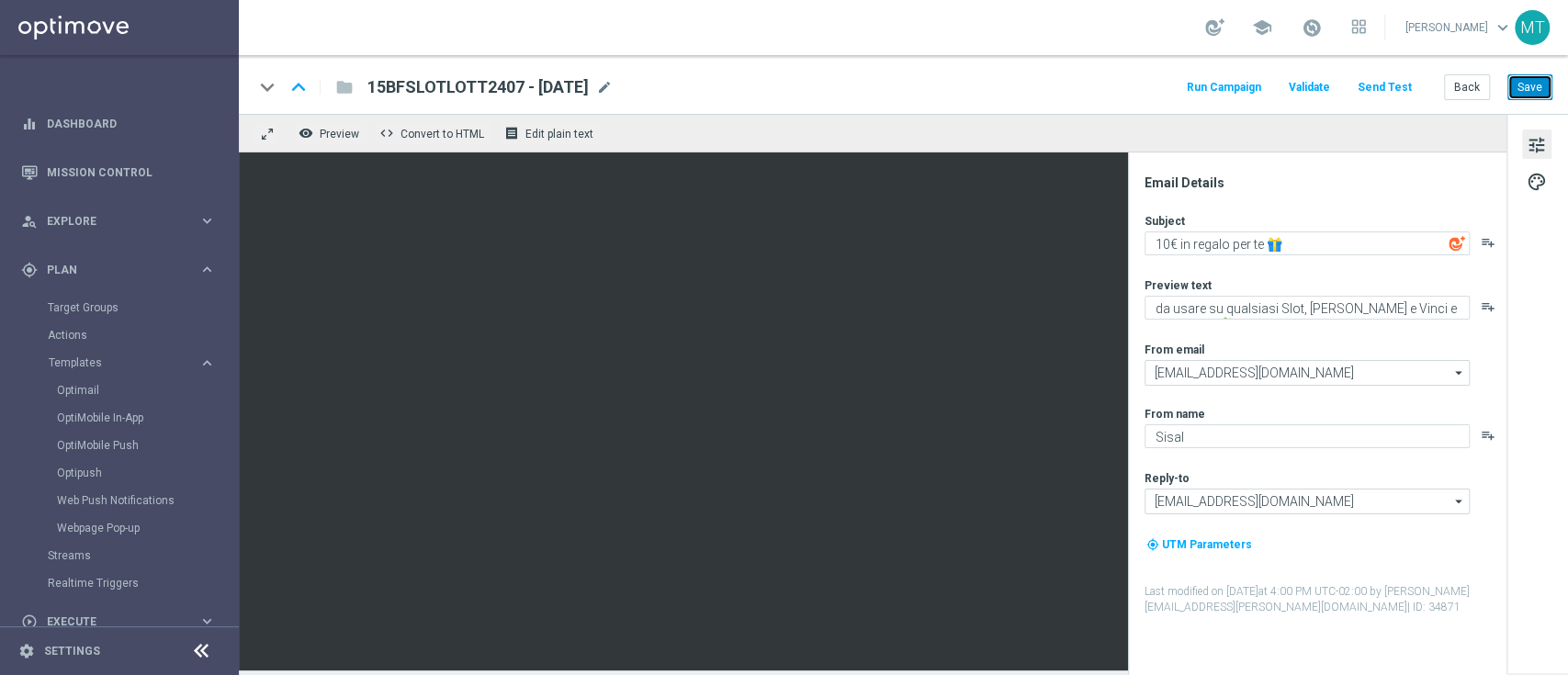 click on "Save" at bounding box center [1529, 87] 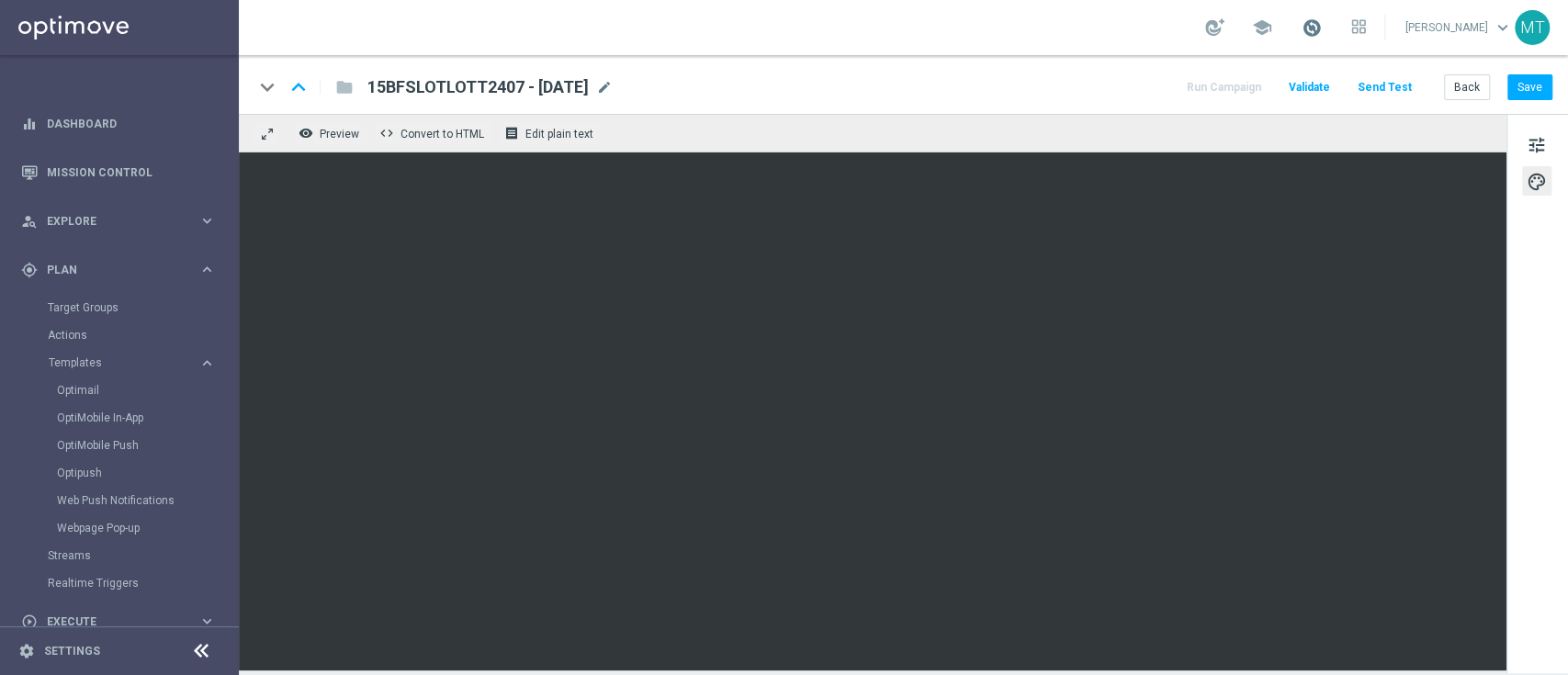 click at bounding box center (1312, 28) 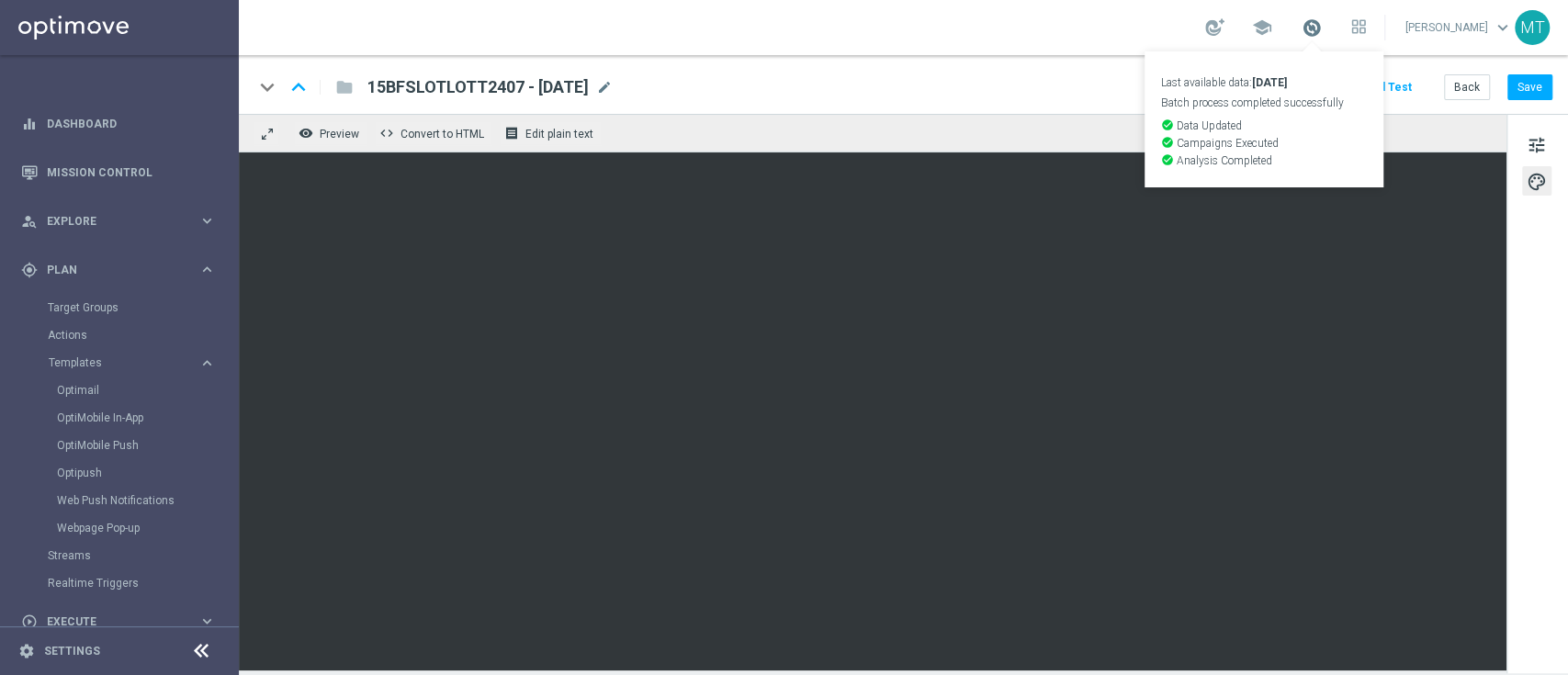 click at bounding box center (1312, 28) 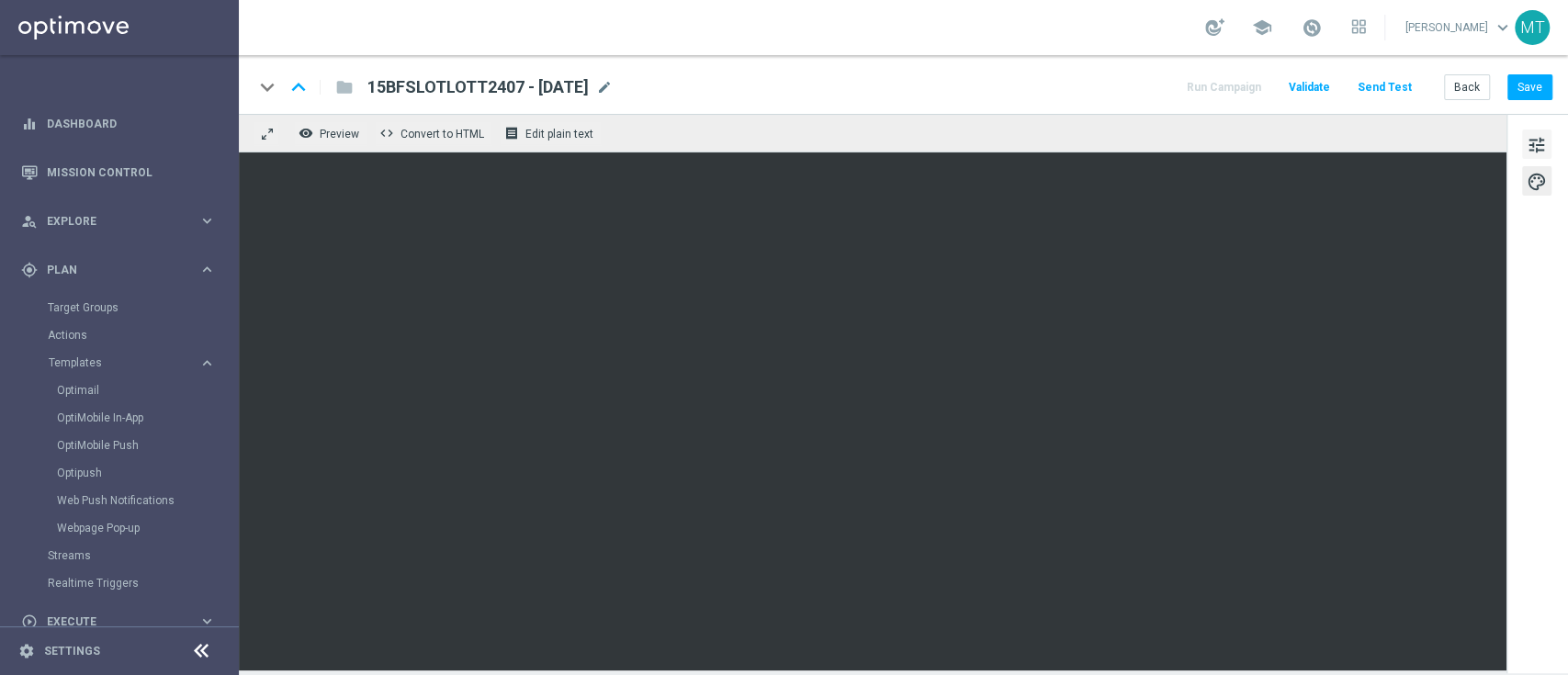 click on "tune" 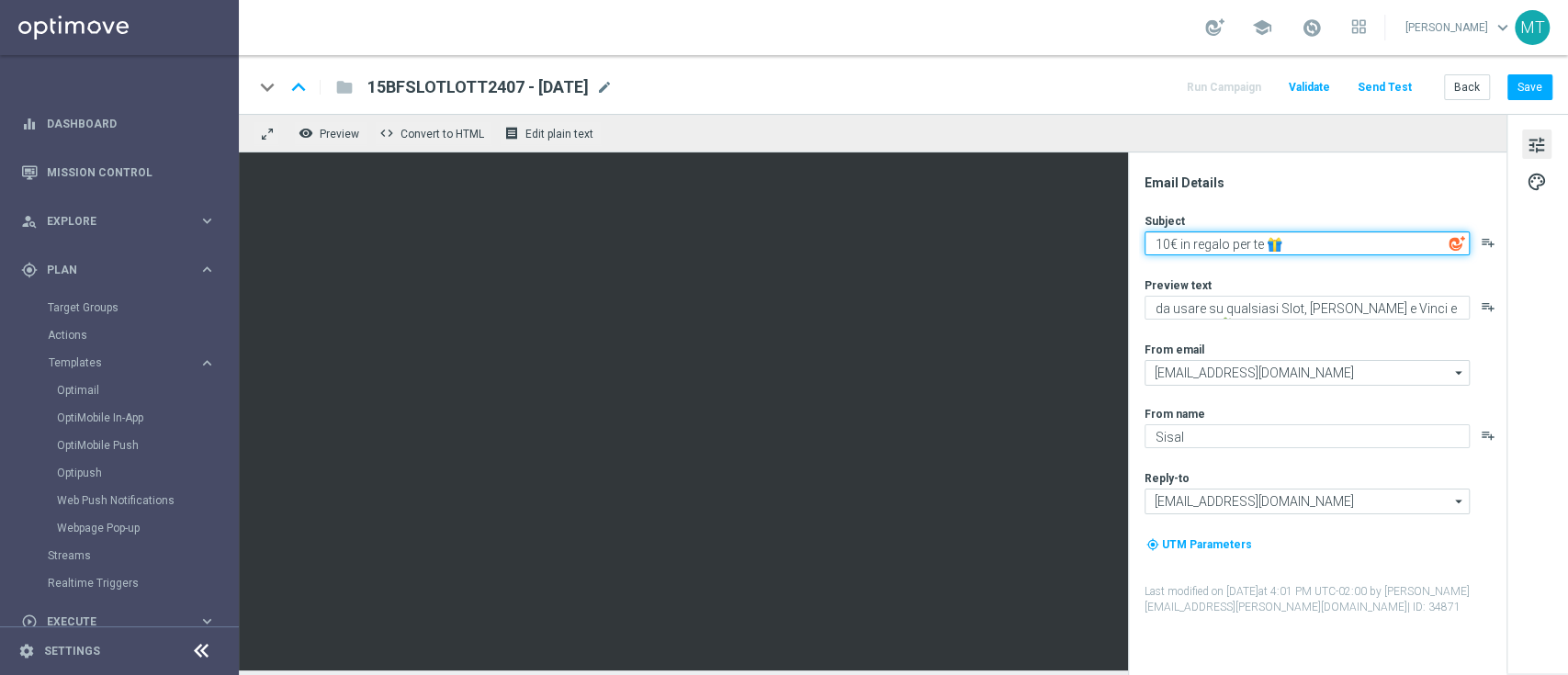 click on "10€ in regalo per te 🎁" 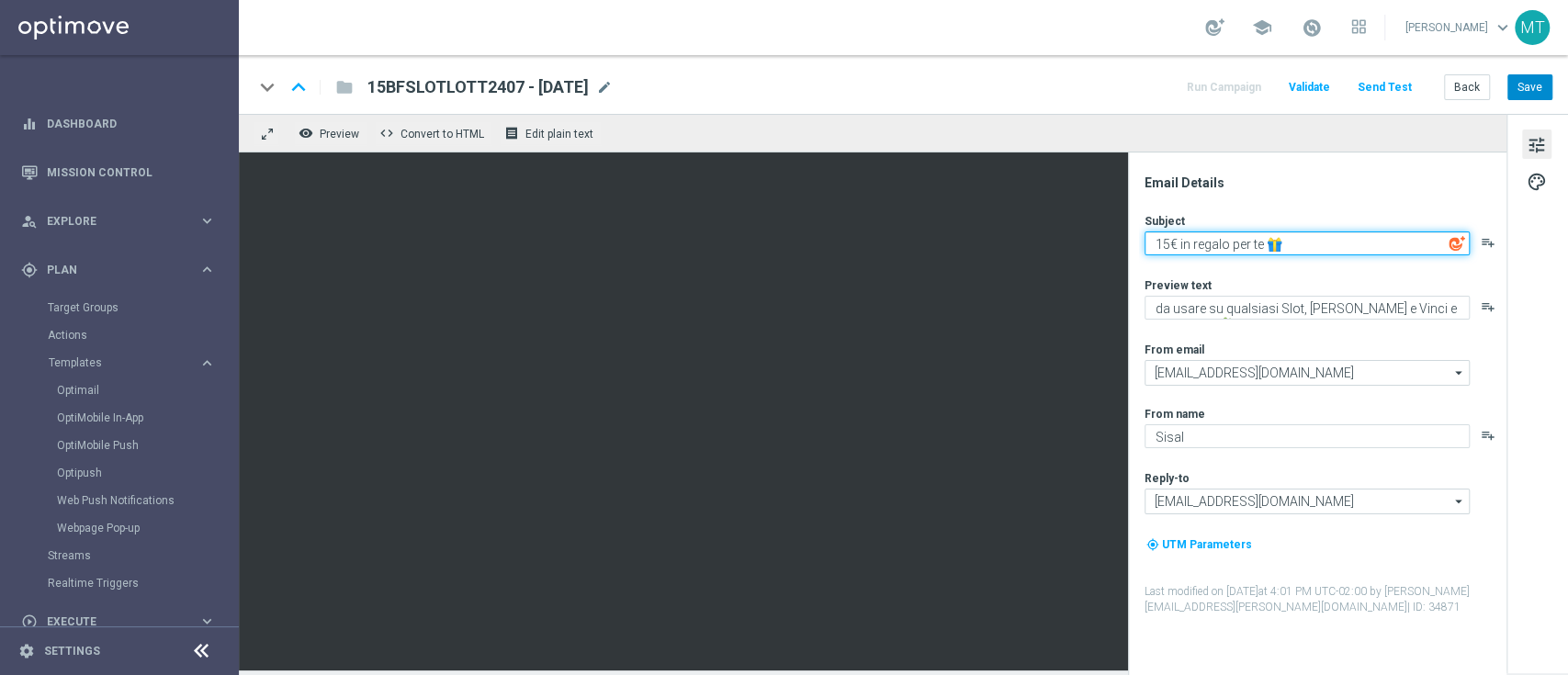 type on "15€ in regalo per te 🎁" 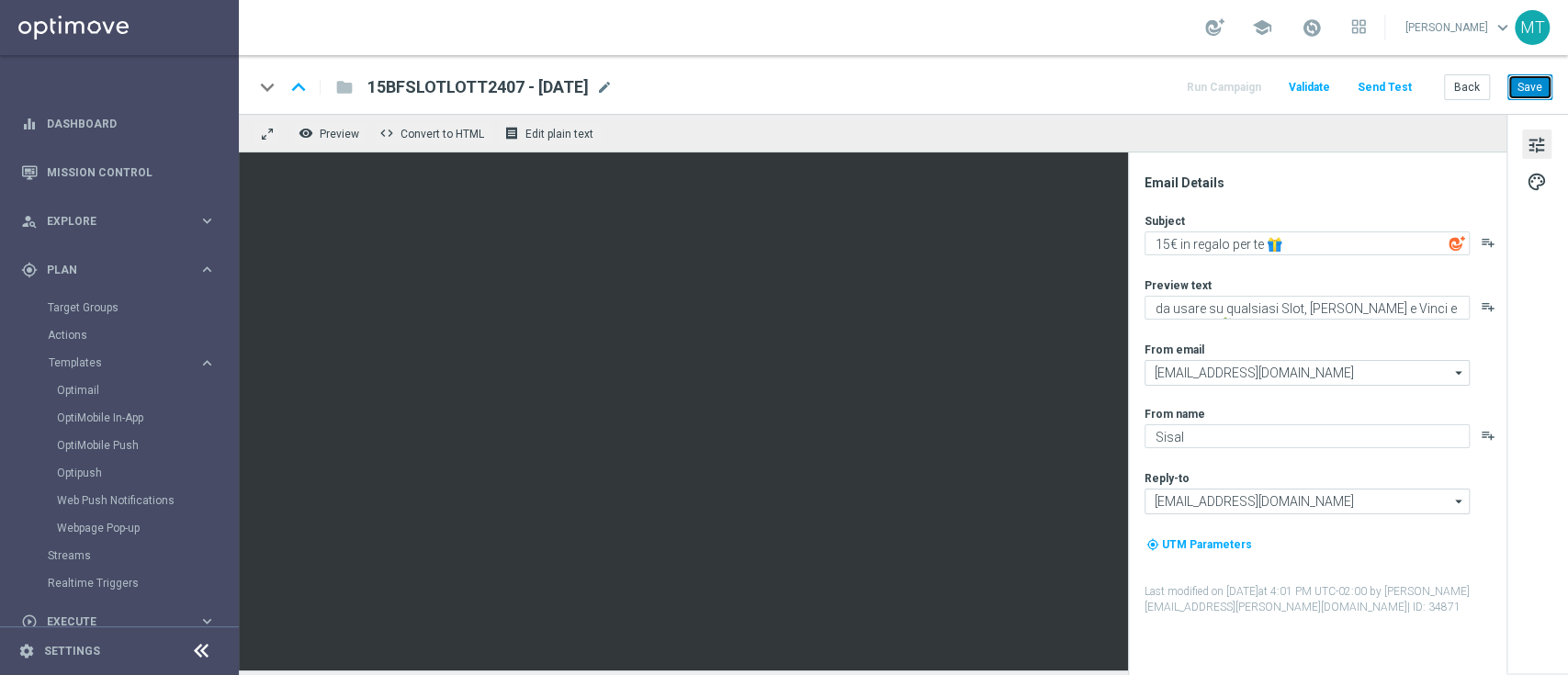 click on "Save" at bounding box center [1529, 87] 